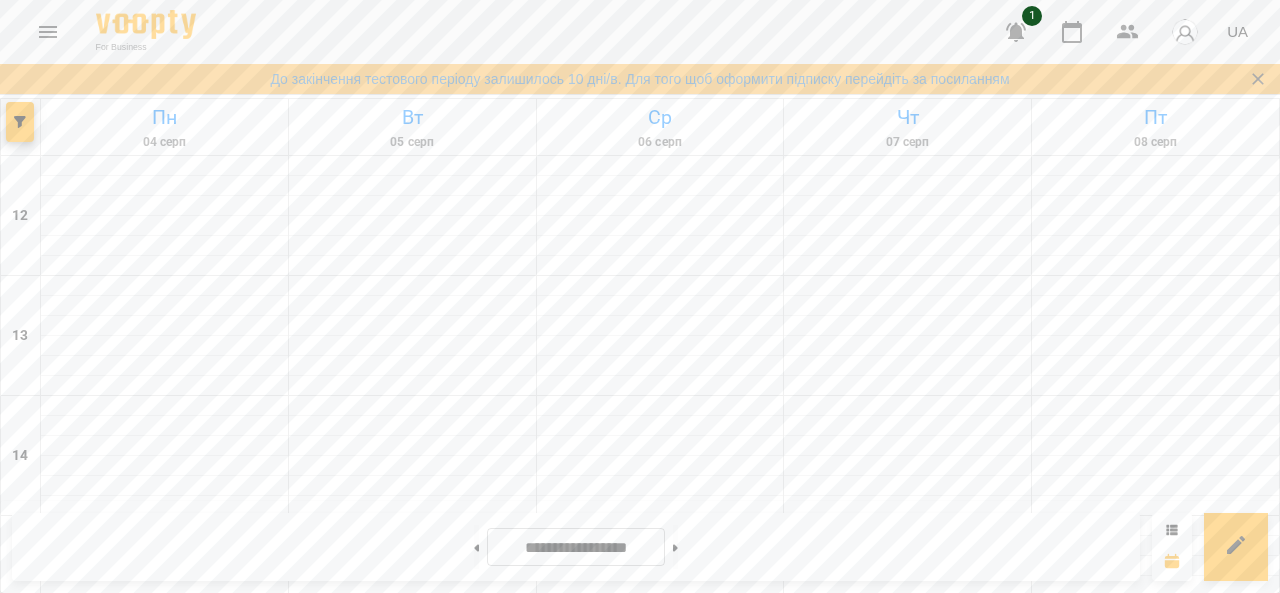 scroll, scrollTop: 0, scrollLeft: 0, axis: both 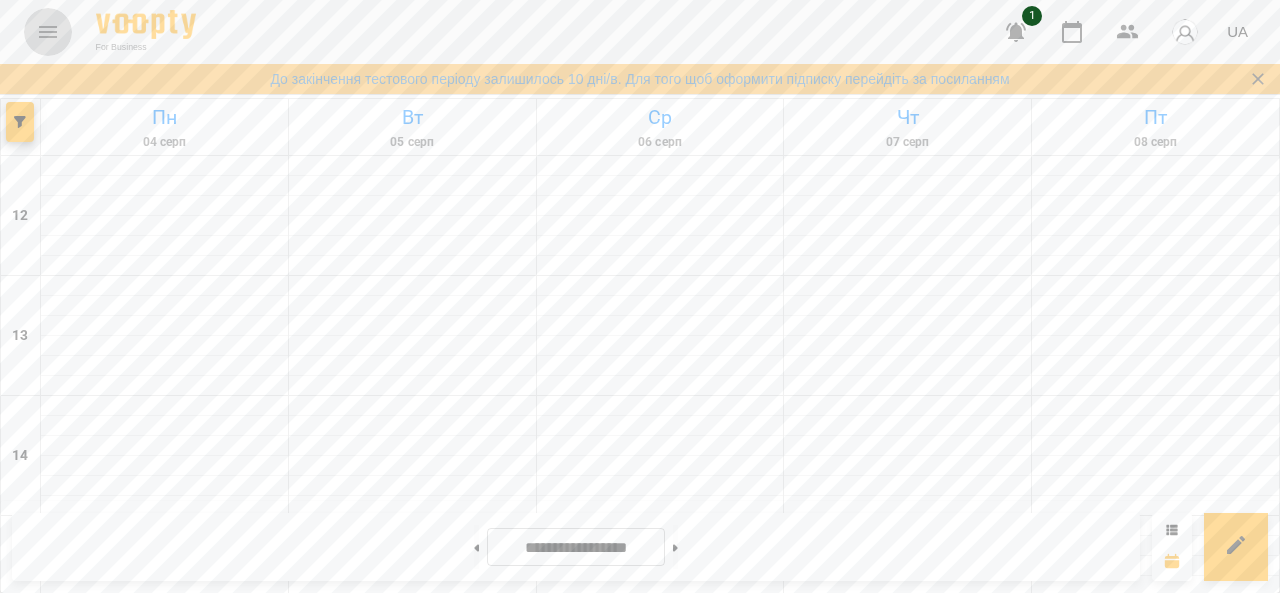 click 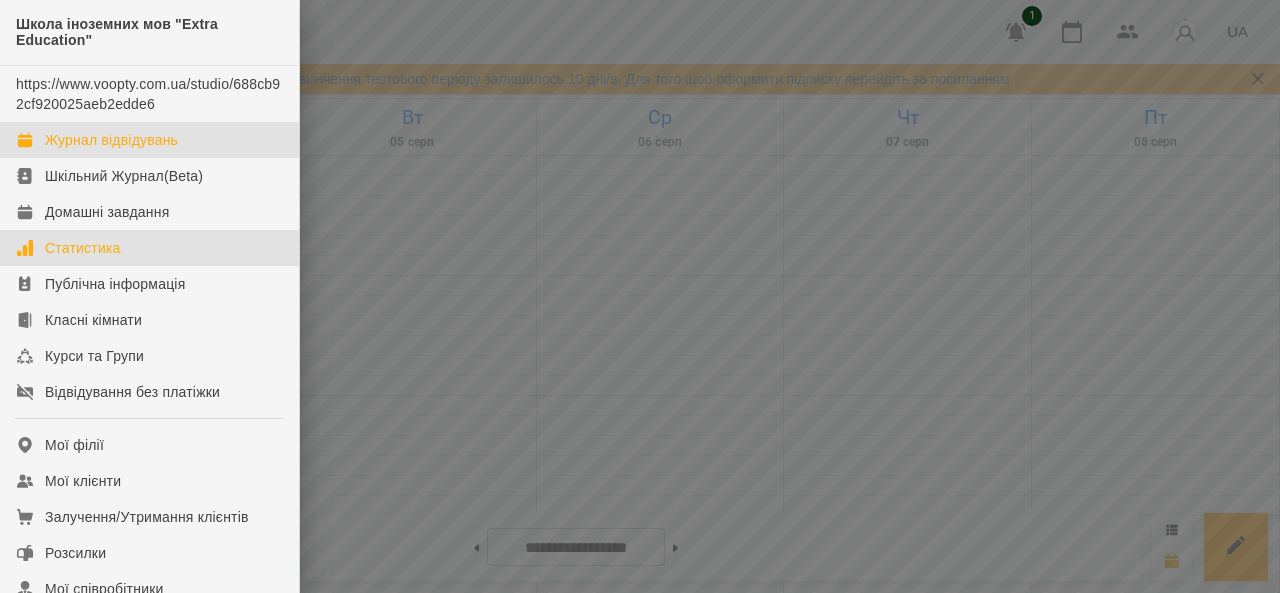 click on "Статистика" at bounding box center (83, 248) 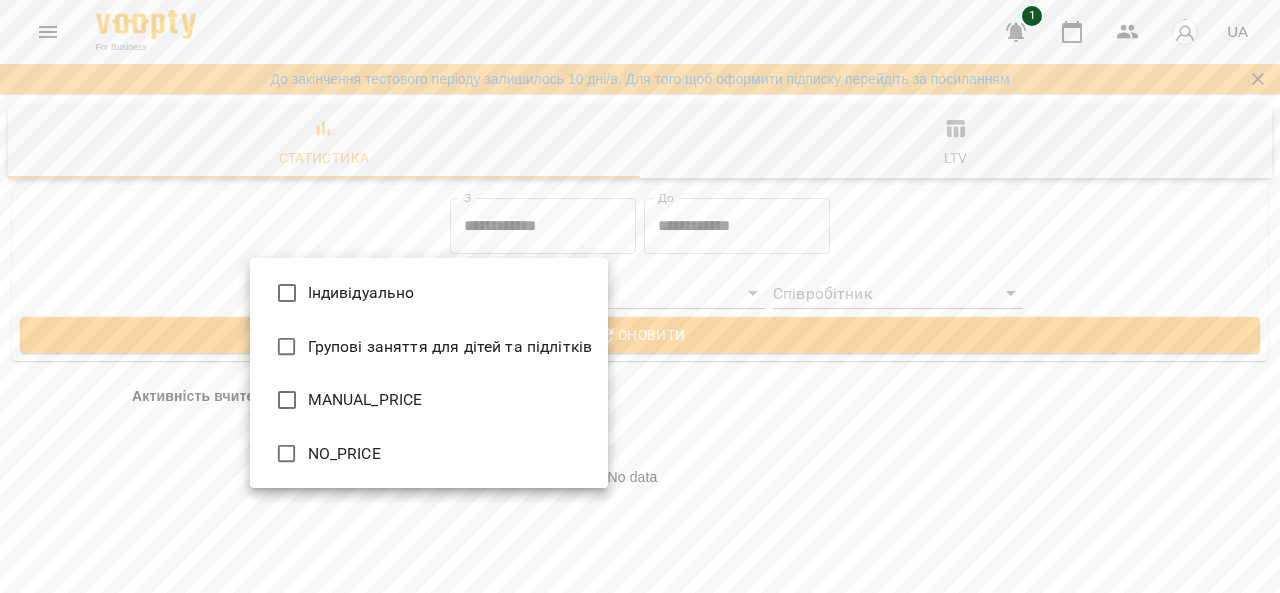 click on "**********" at bounding box center [640, 2003] 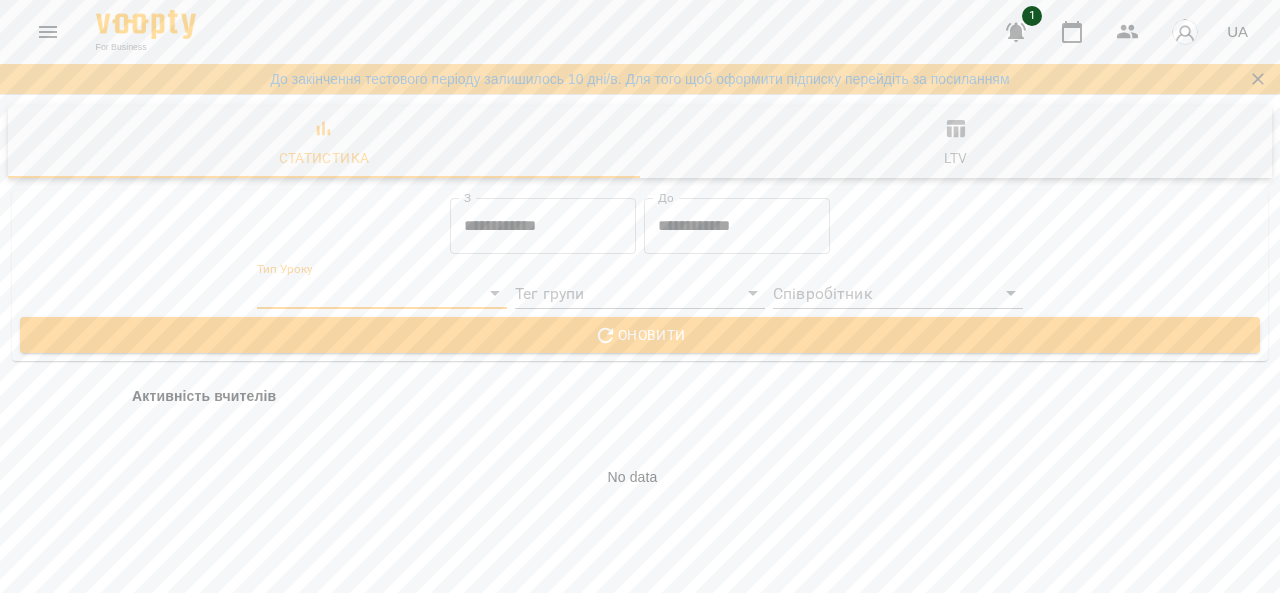 click on "**********" at bounding box center (640, 2003) 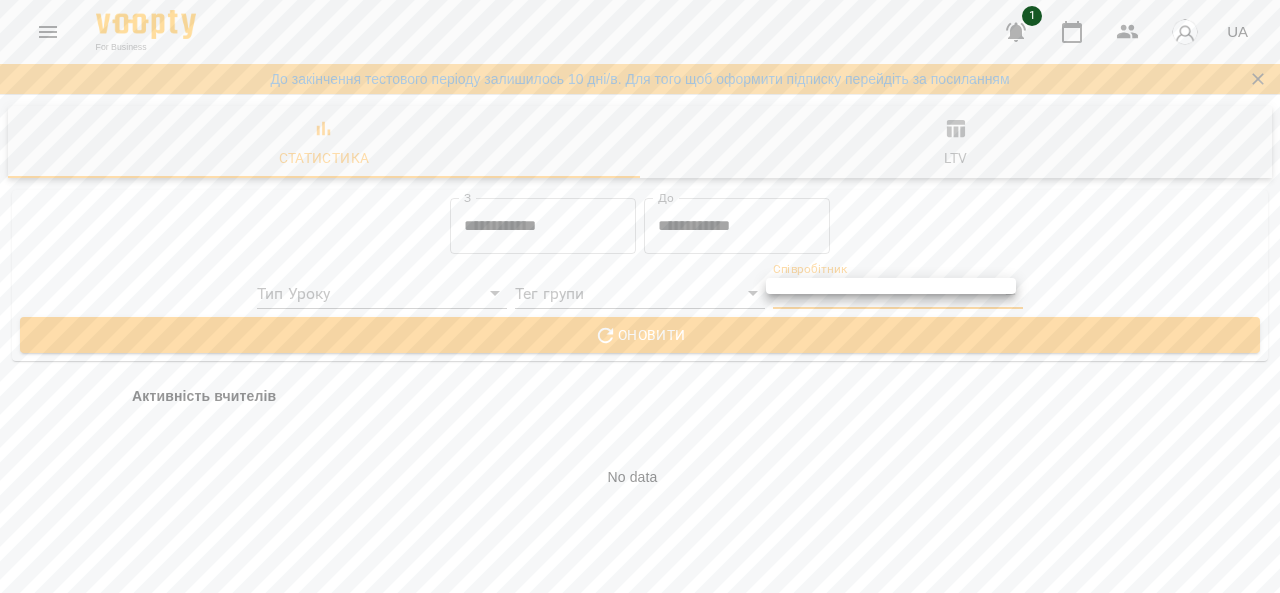 click at bounding box center [891, 286] 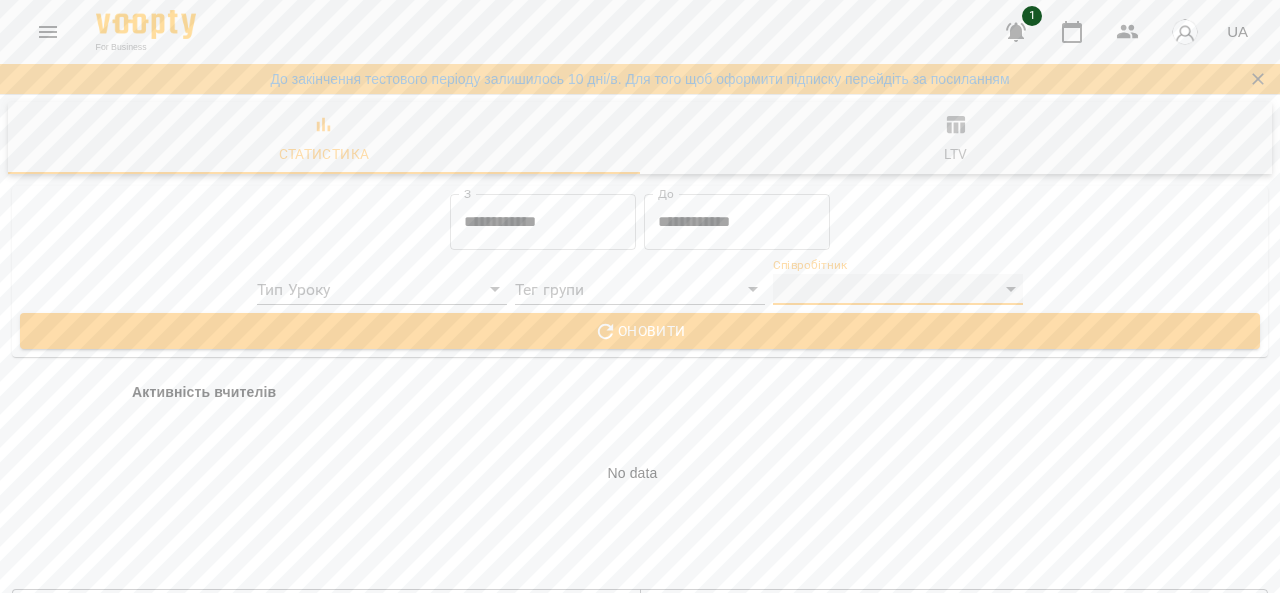 scroll, scrollTop: 1600, scrollLeft: 0, axis: vertical 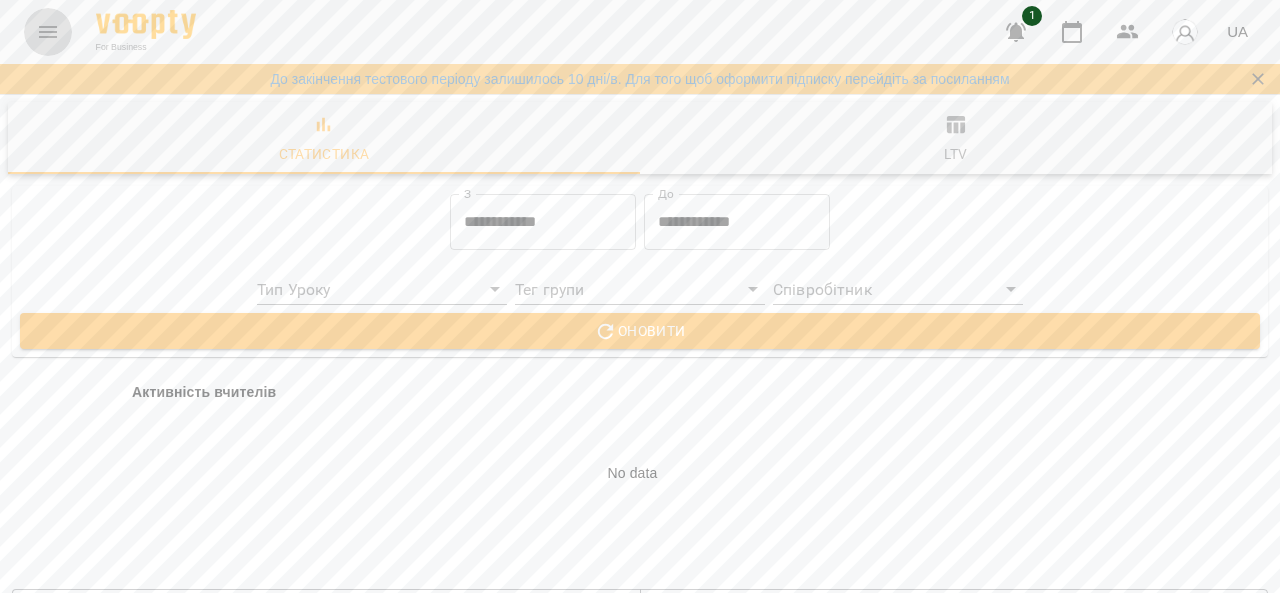 click 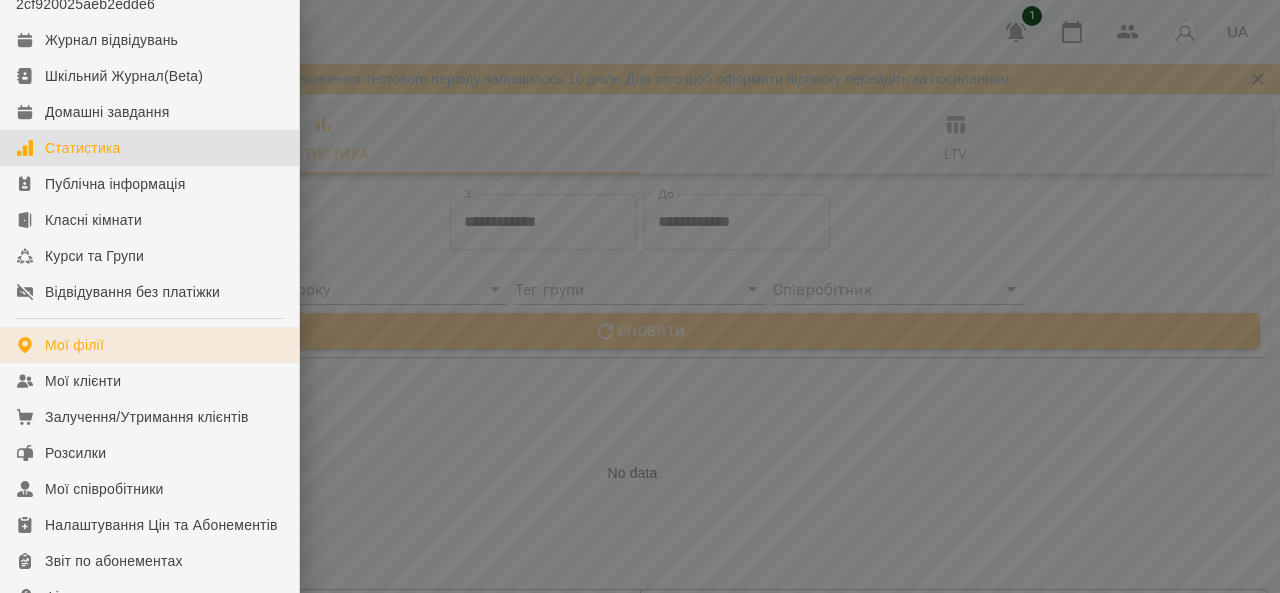 scroll, scrollTop: 200, scrollLeft: 0, axis: vertical 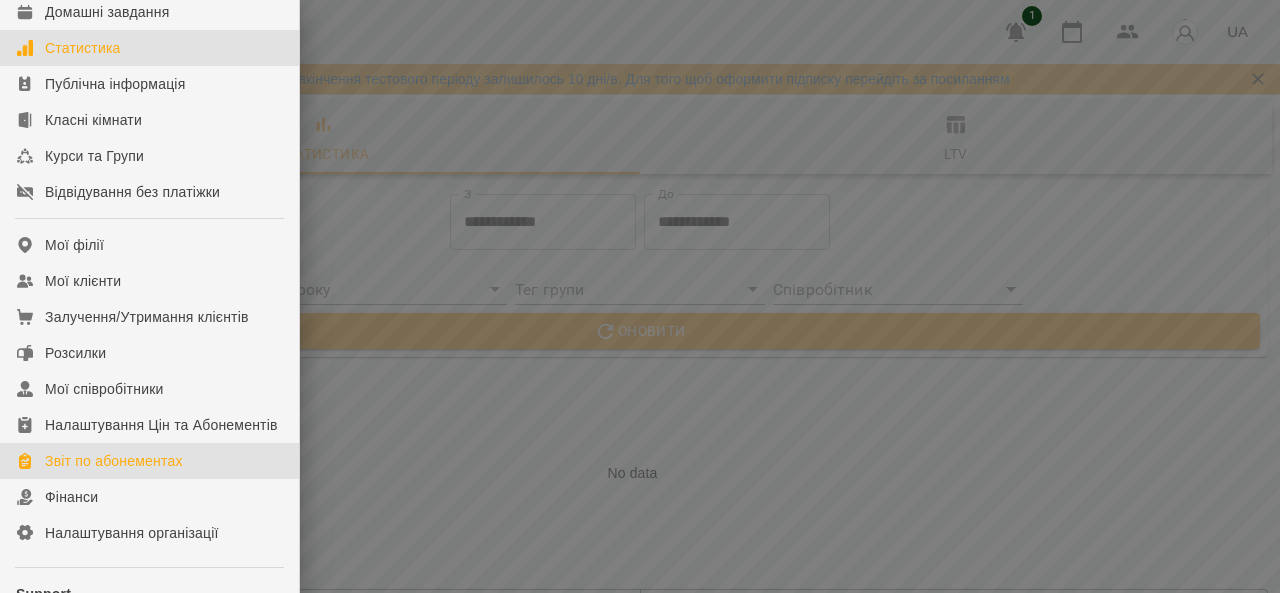 click on "Звіт по абонементах" at bounding box center [114, 461] 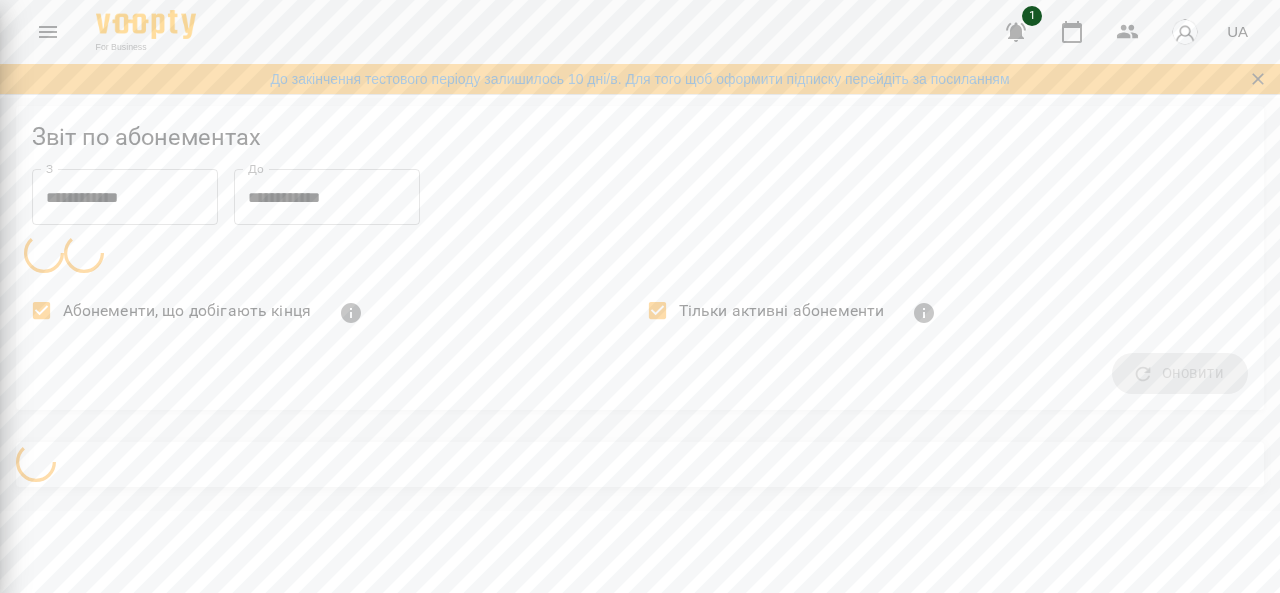 scroll, scrollTop: 0, scrollLeft: 0, axis: both 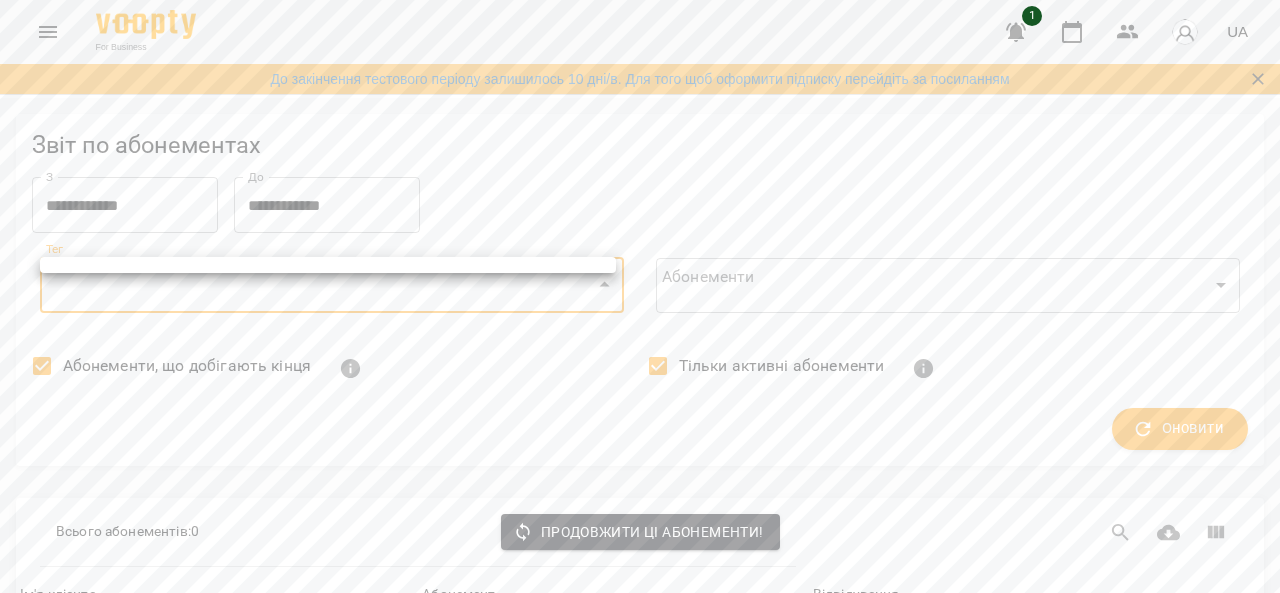 click on "**********" at bounding box center (640, 376) 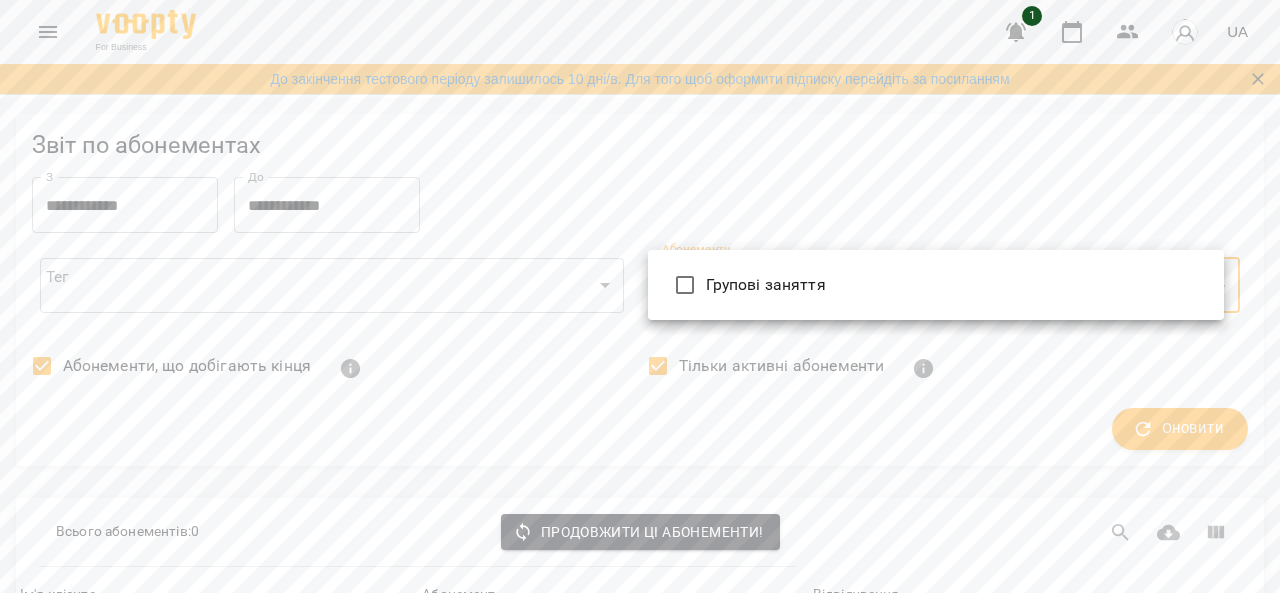 click on "**********" at bounding box center (640, 376) 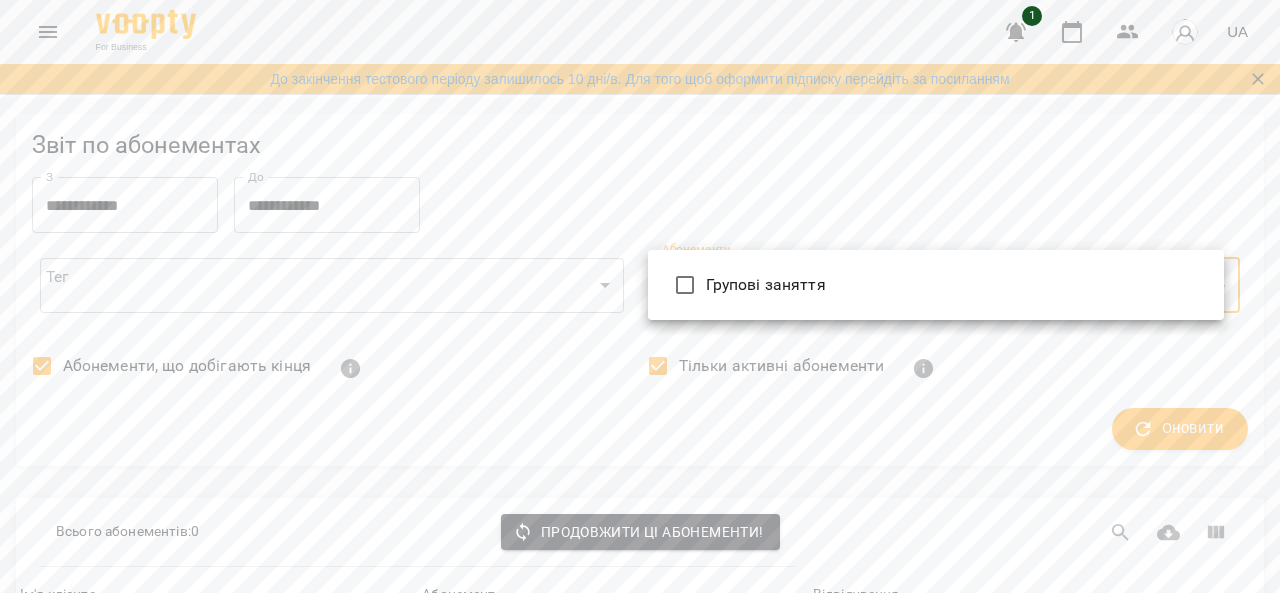 click at bounding box center [640, 296] 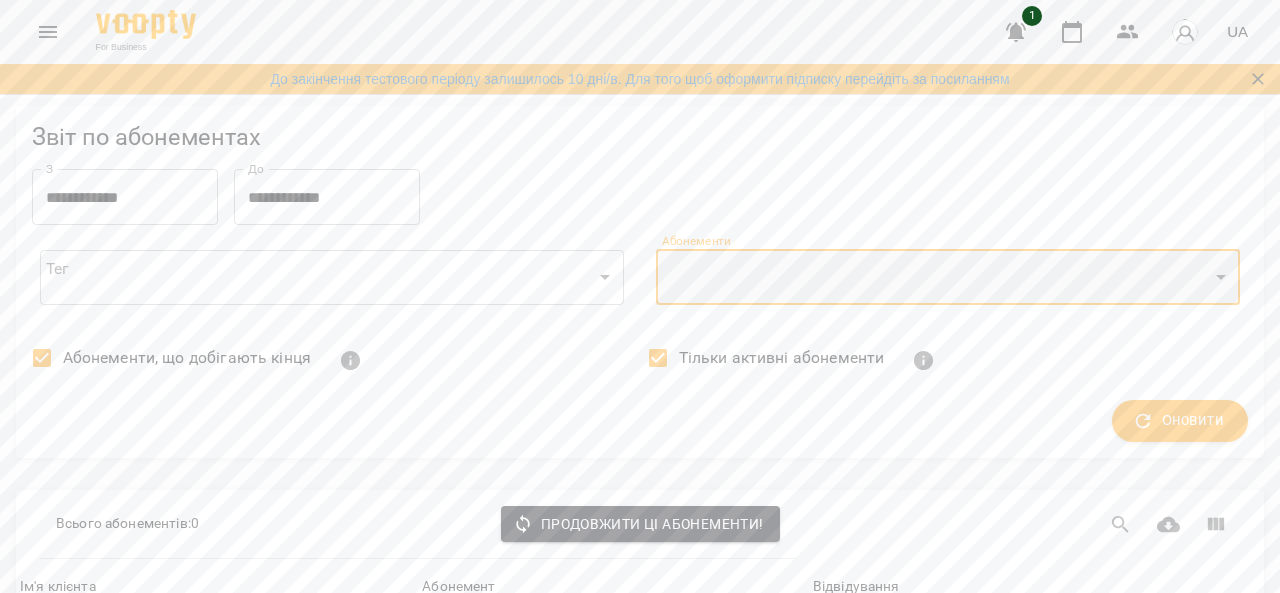 scroll, scrollTop: 0, scrollLeft: 0, axis: both 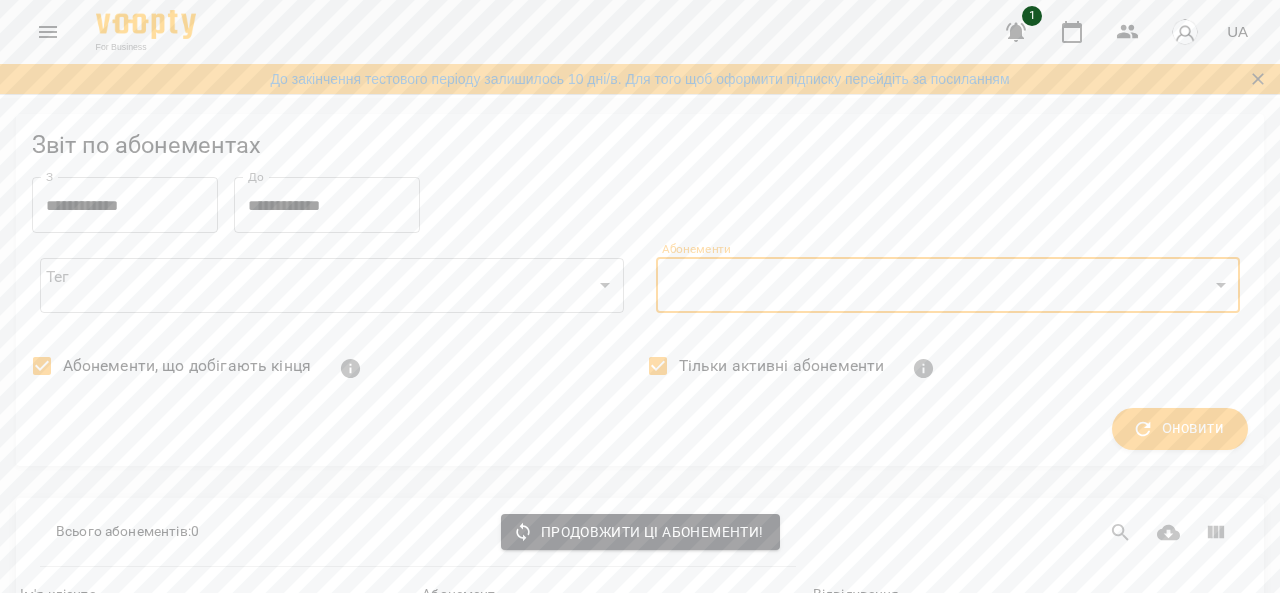 click 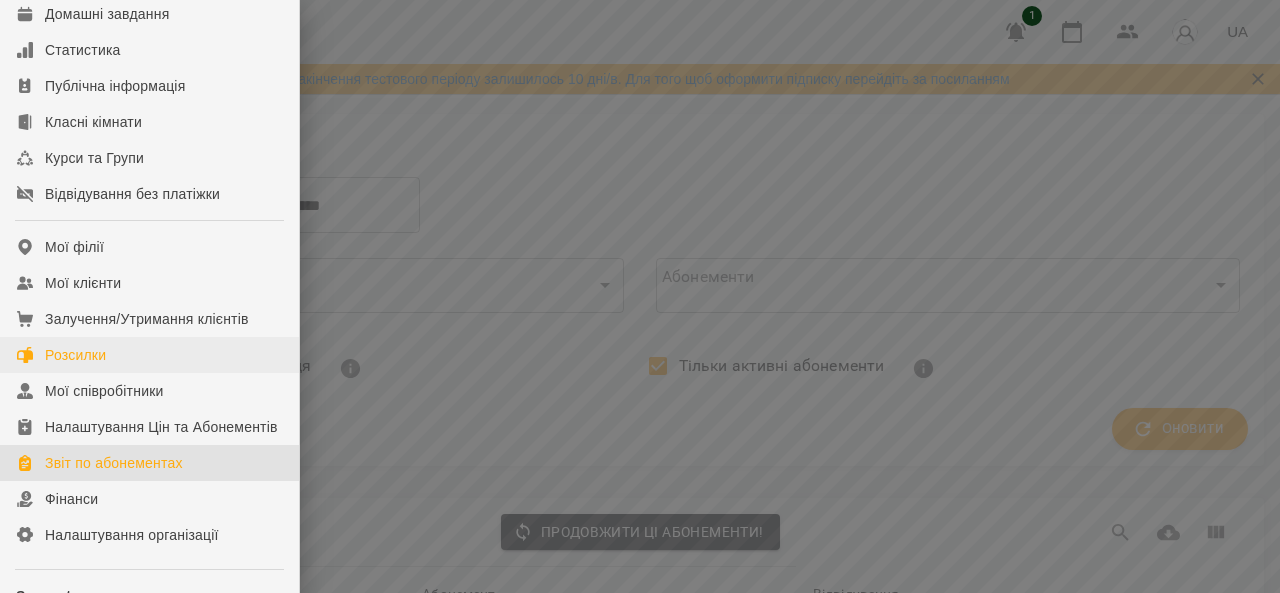scroll, scrollTop: 200, scrollLeft: 0, axis: vertical 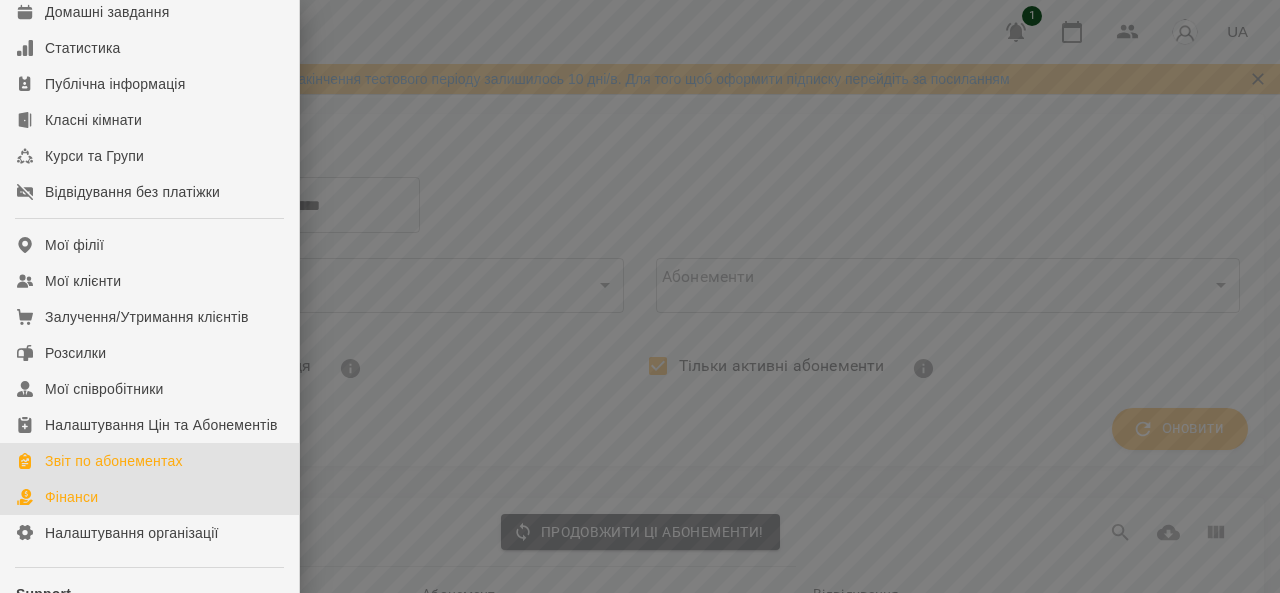 click on "Фінанси" at bounding box center (71, 497) 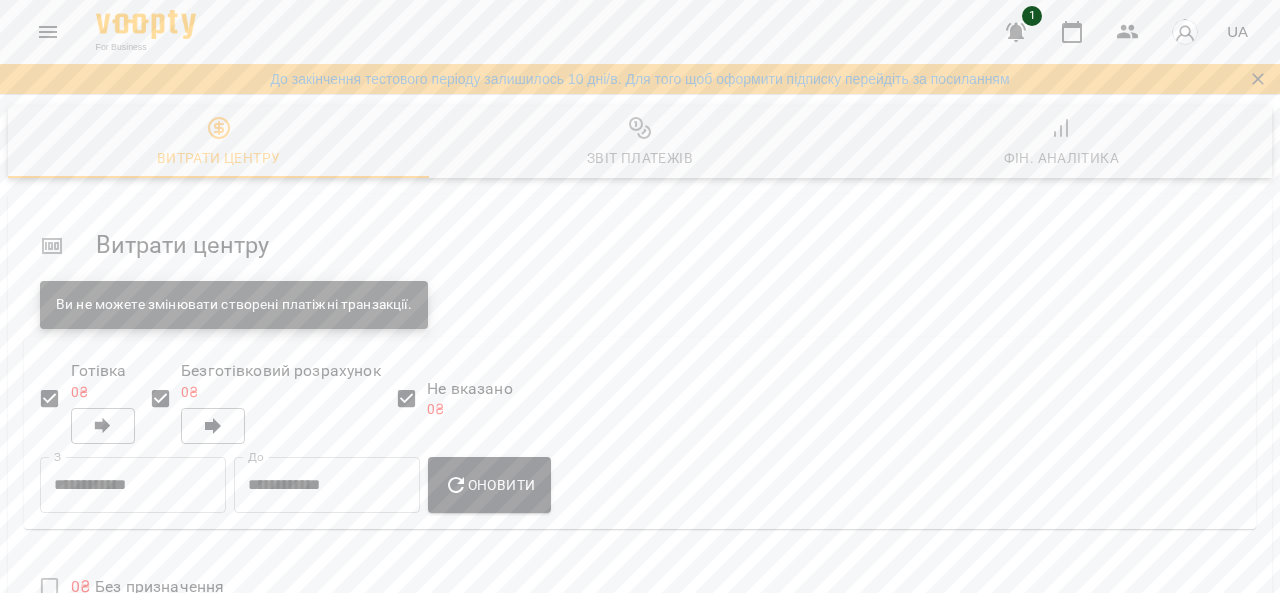 scroll, scrollTop: 362, scrollLeft: 0, axis: vertical 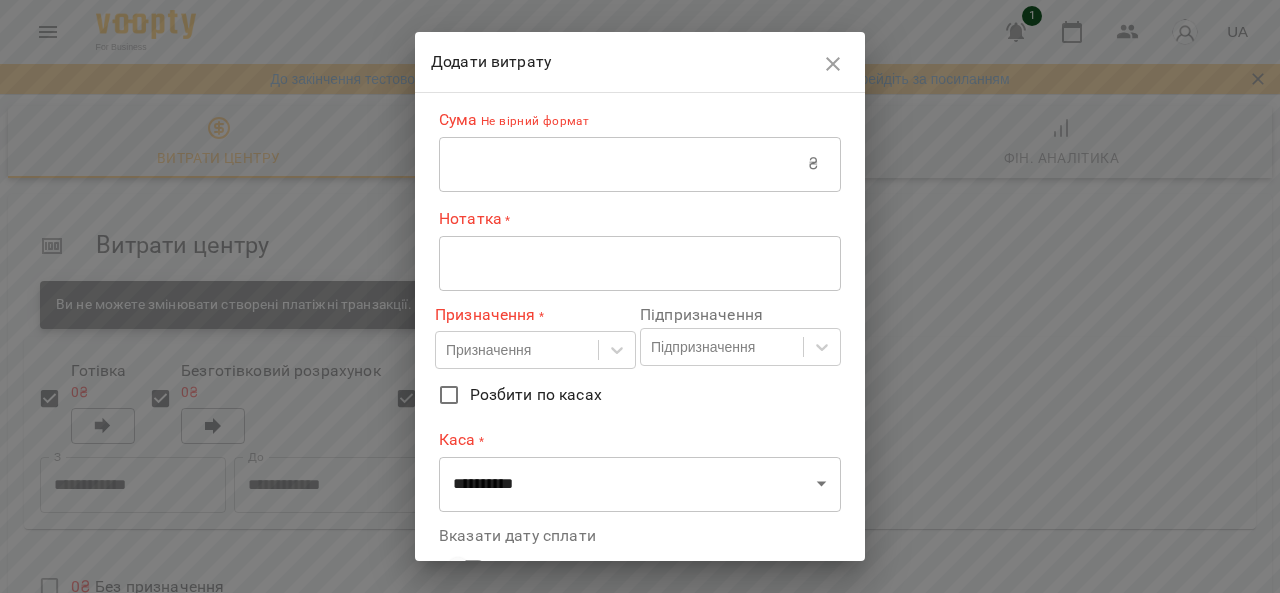 click at bounding box center (623, 164) 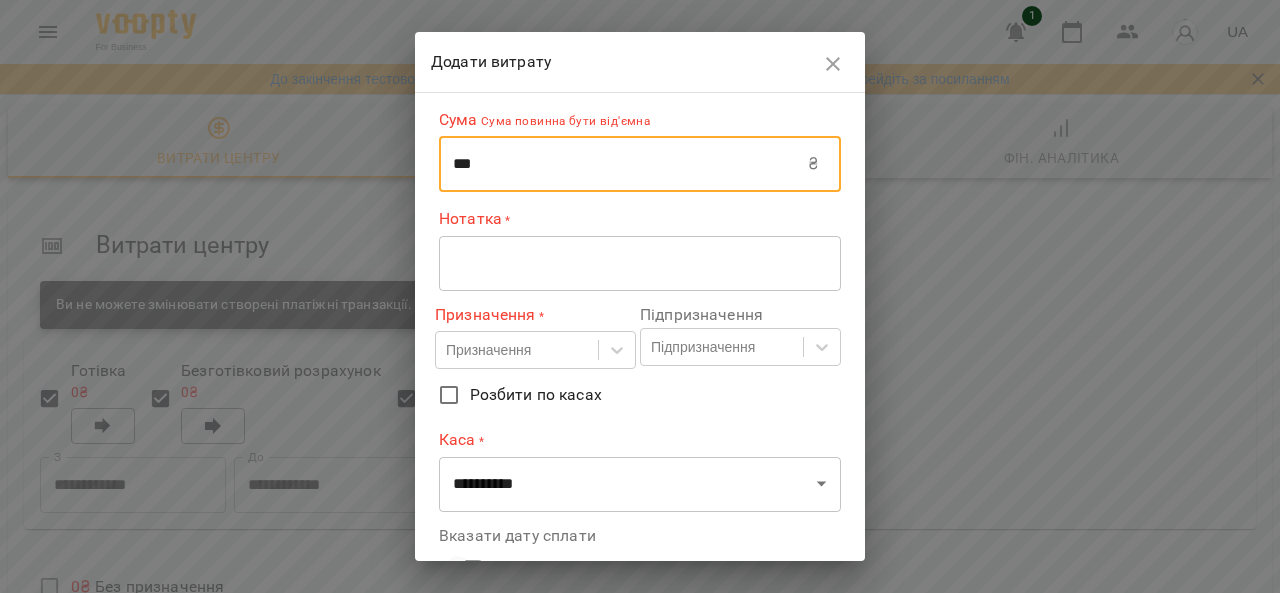 type on "***" 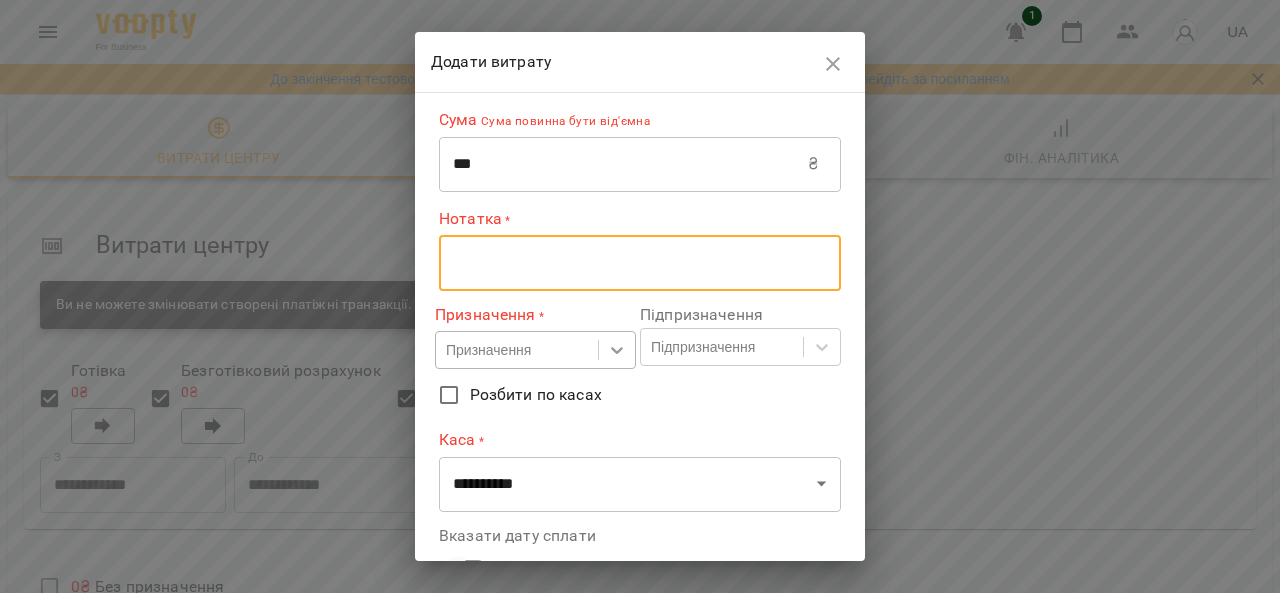 click on "**********" at bounding box center (640, 478) 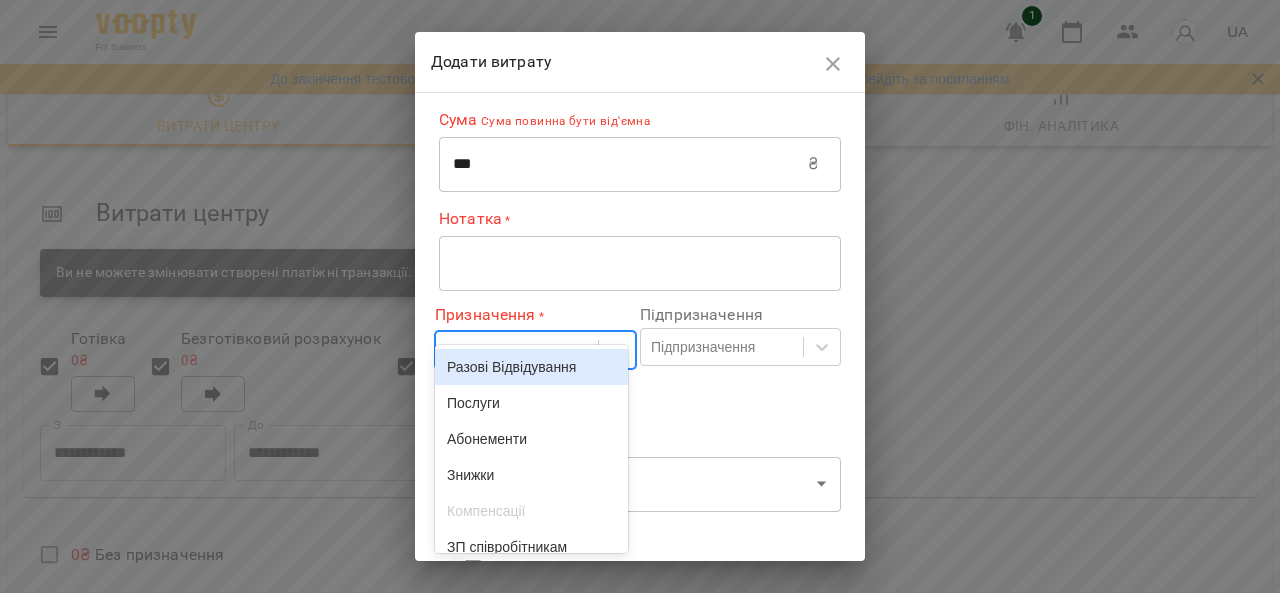 scroll, scrollTop: 33, scrollLeft: 0, axis: vertical 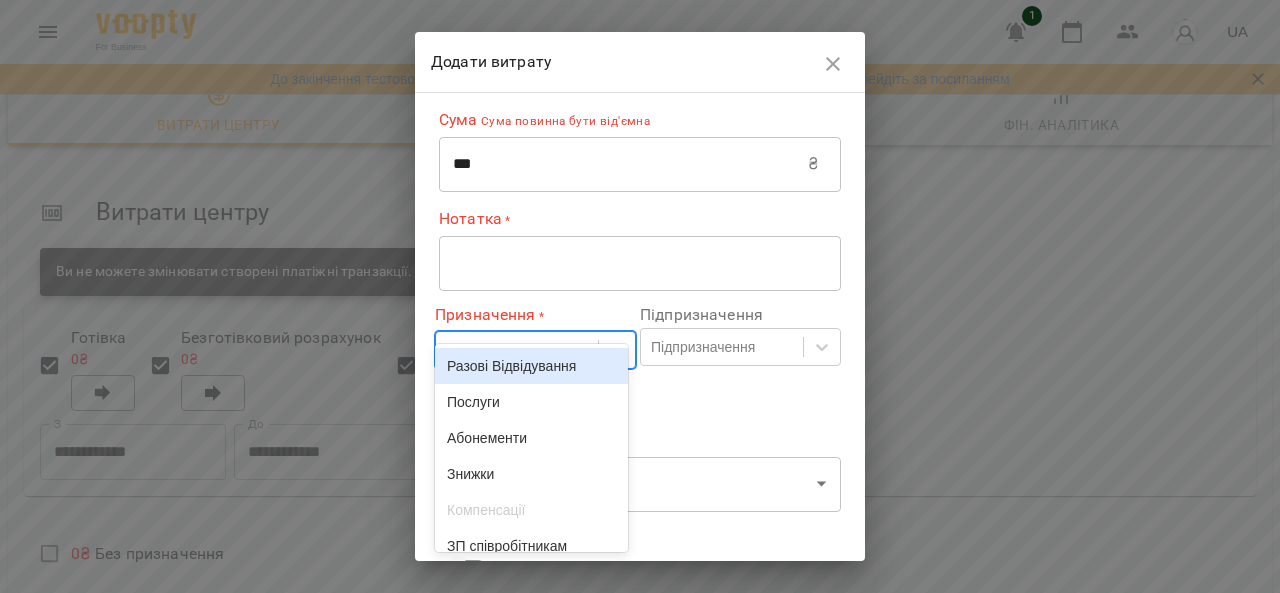 click on "Разові Відвідування" at bounding box center [531, 366] 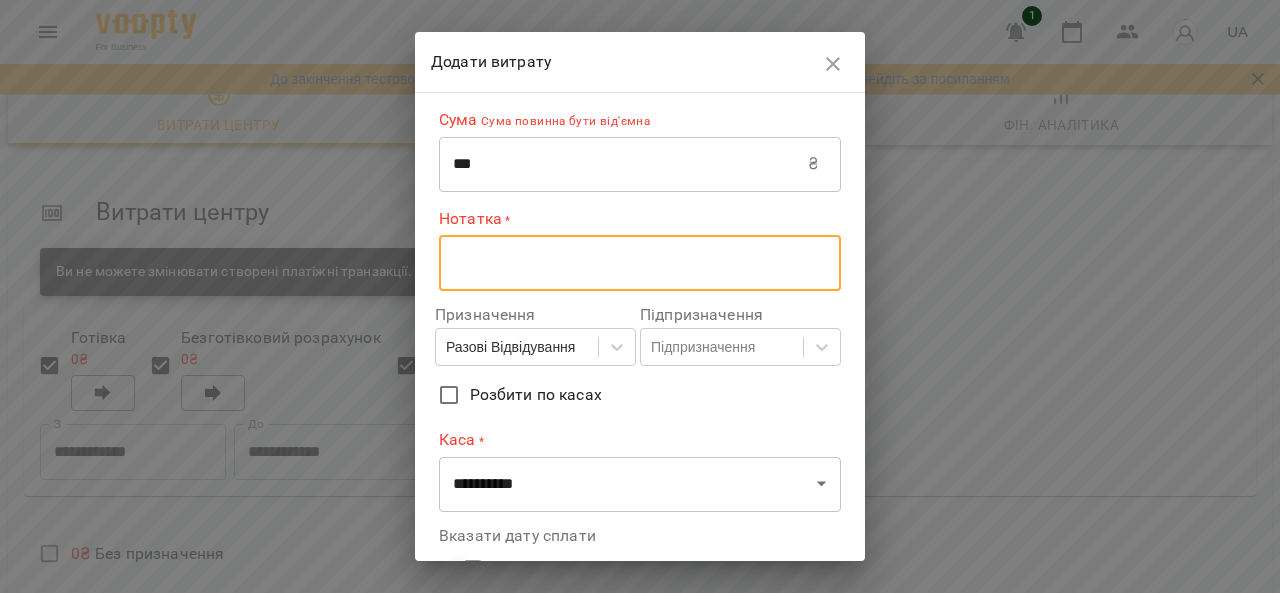 click at bounding box center [640, 263] 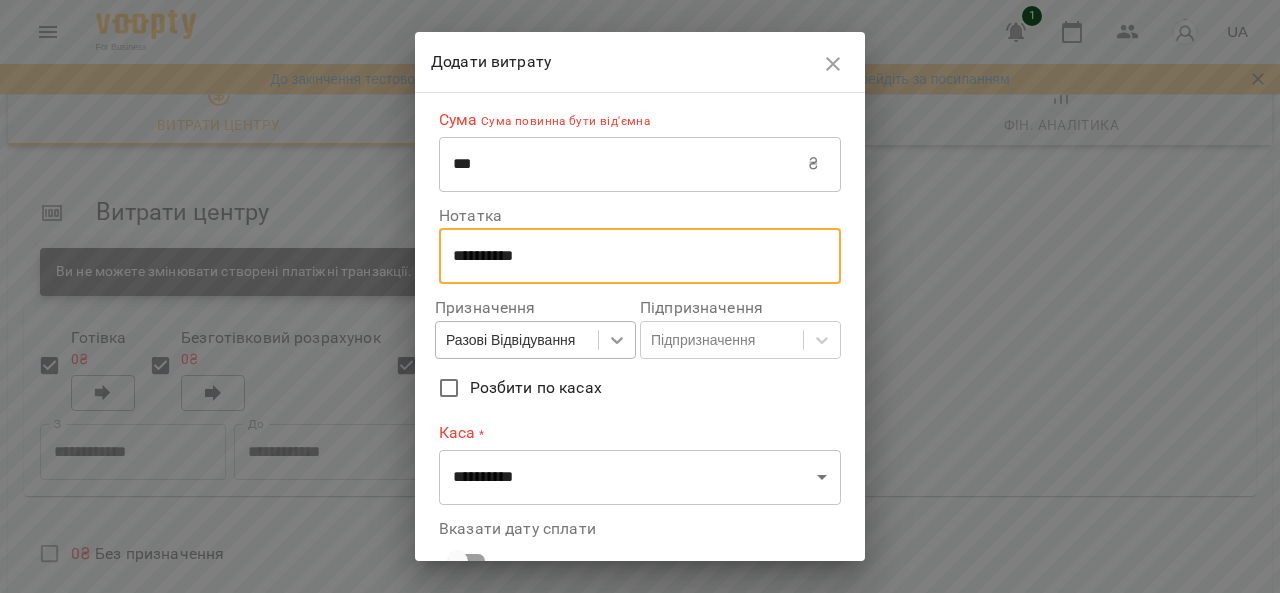 type on "**********" 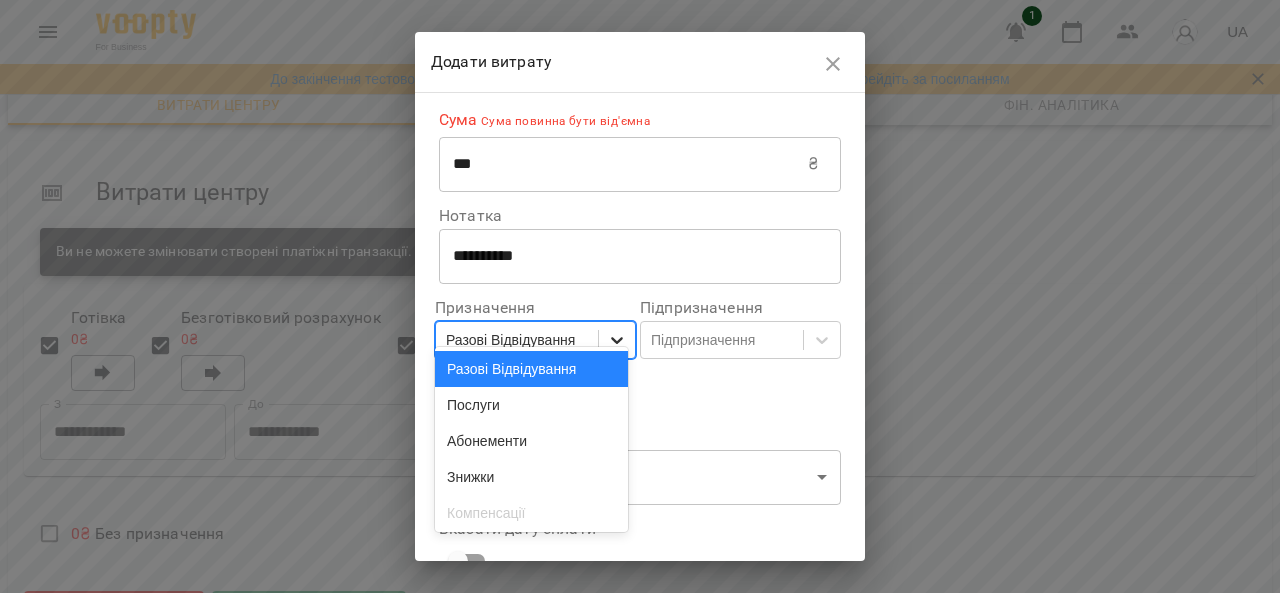 scroll, scrollTop: 56, scrollLeft: 0, axis: vertical 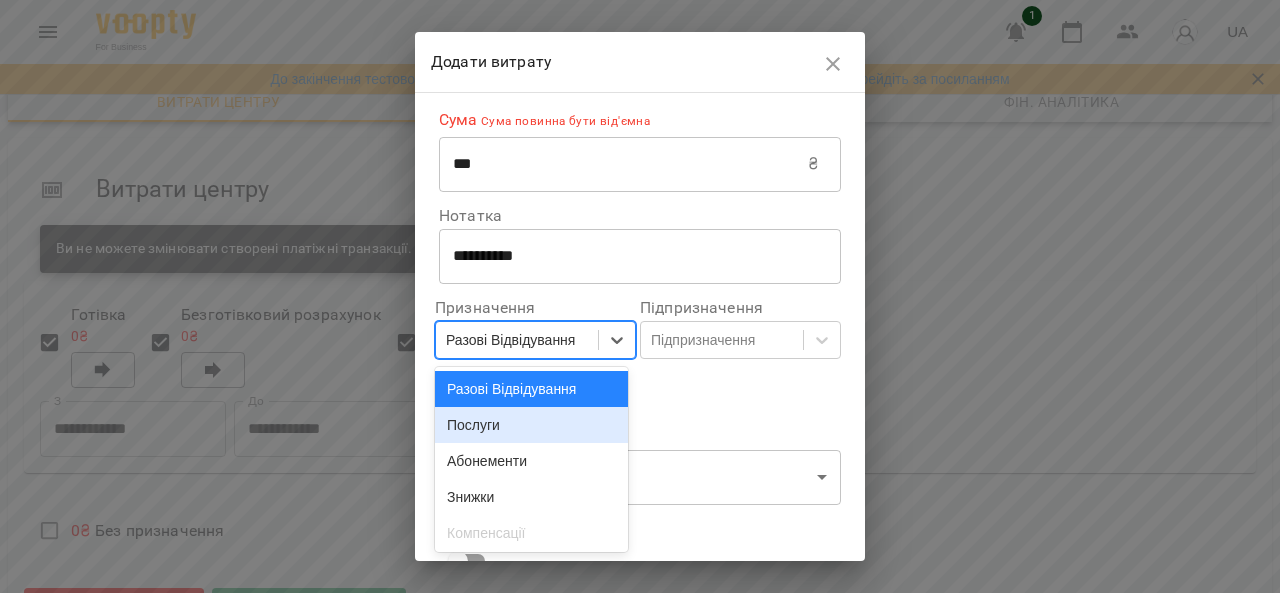 click on "Послуги" at bounding box center (531, 425) 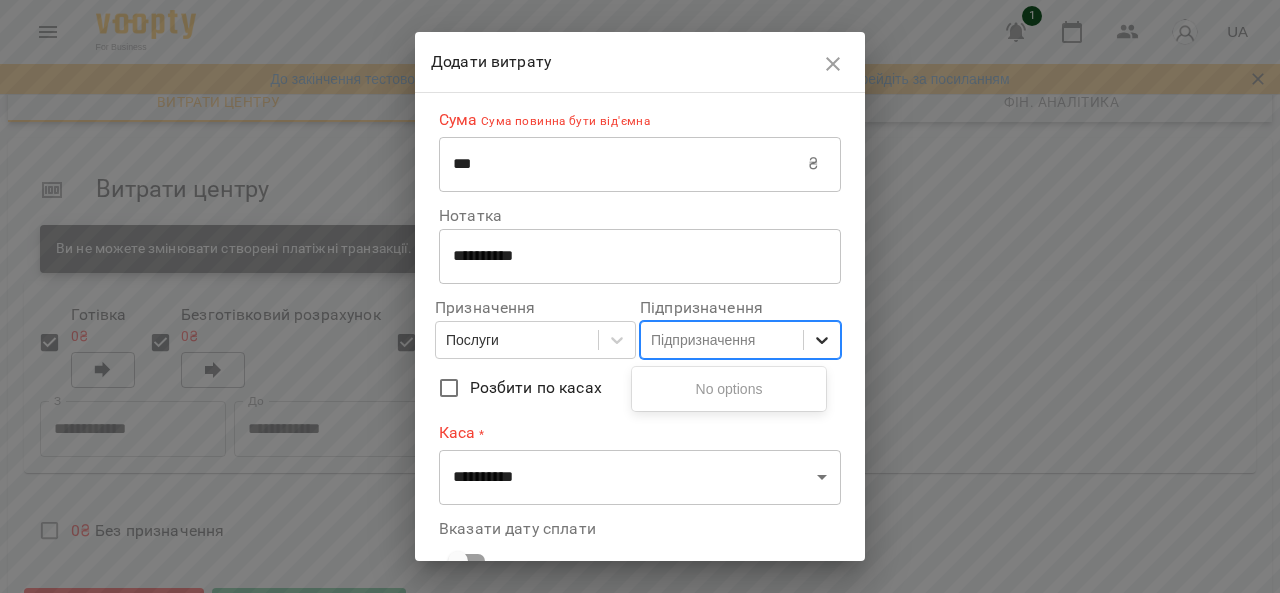 click 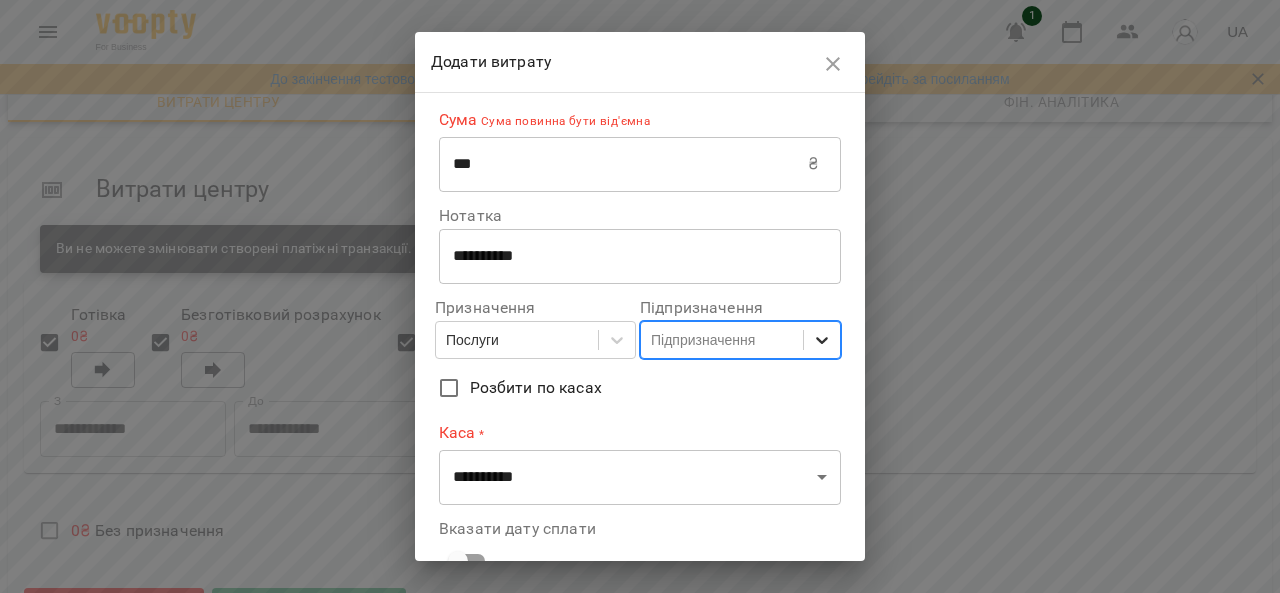 click 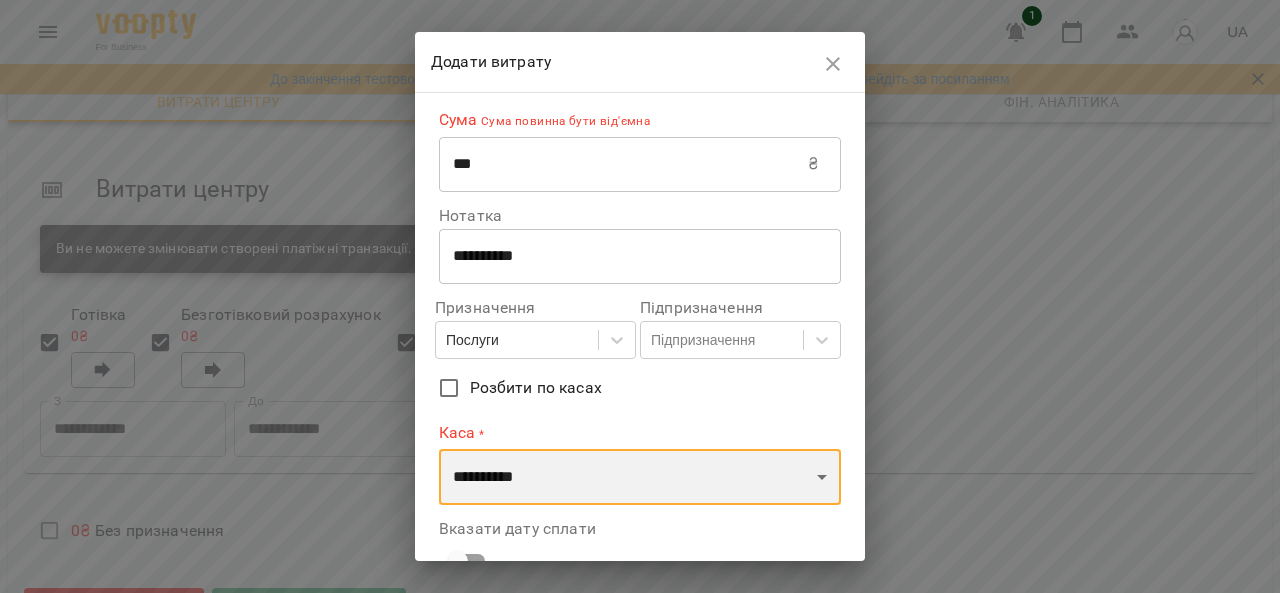 click on "**********" at bounding box center (640, 477) 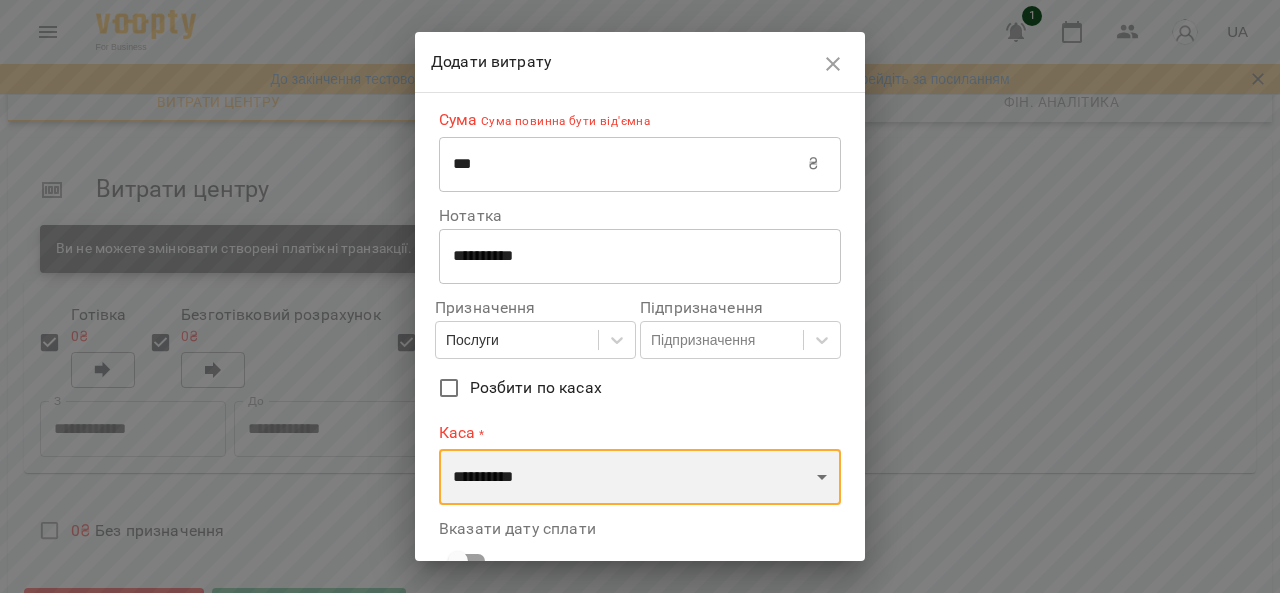 select on "****" 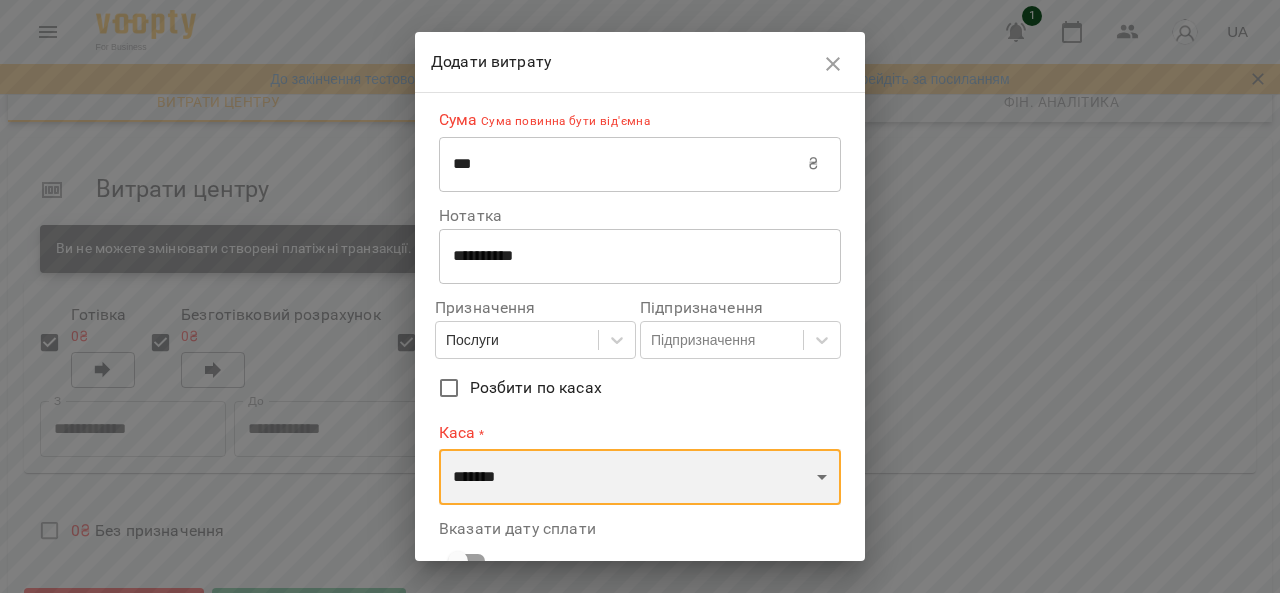 click on "**********" at bounding box center [640, 477] 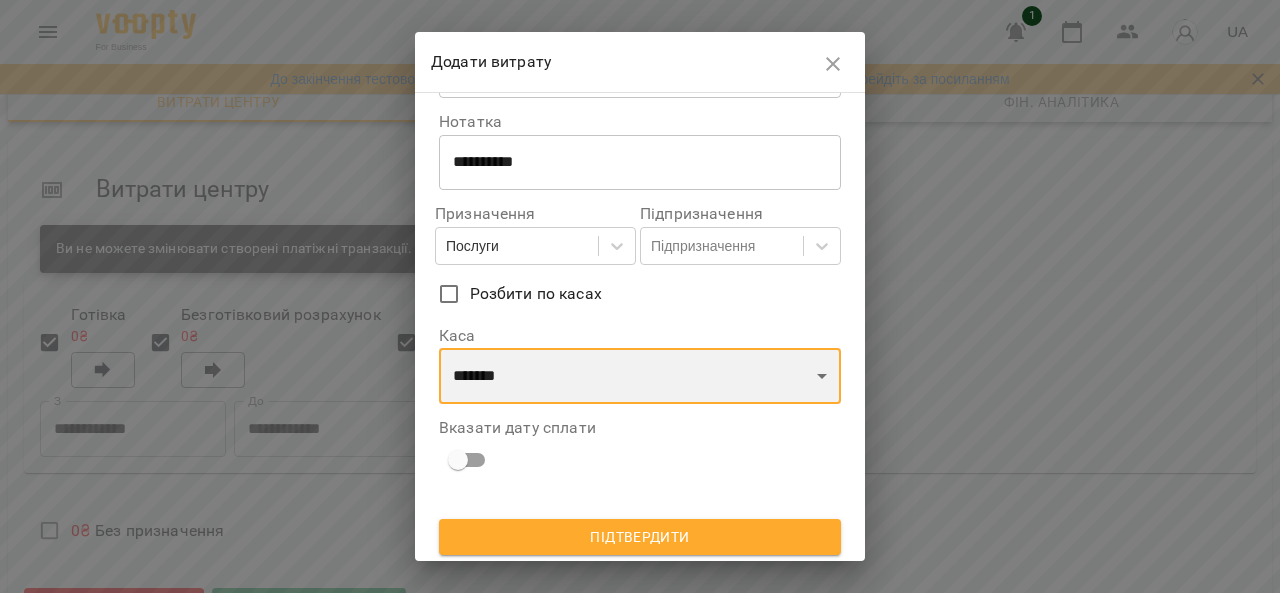 scroll, scrollTop: 95, scrollLeft: 0, axis: vertical 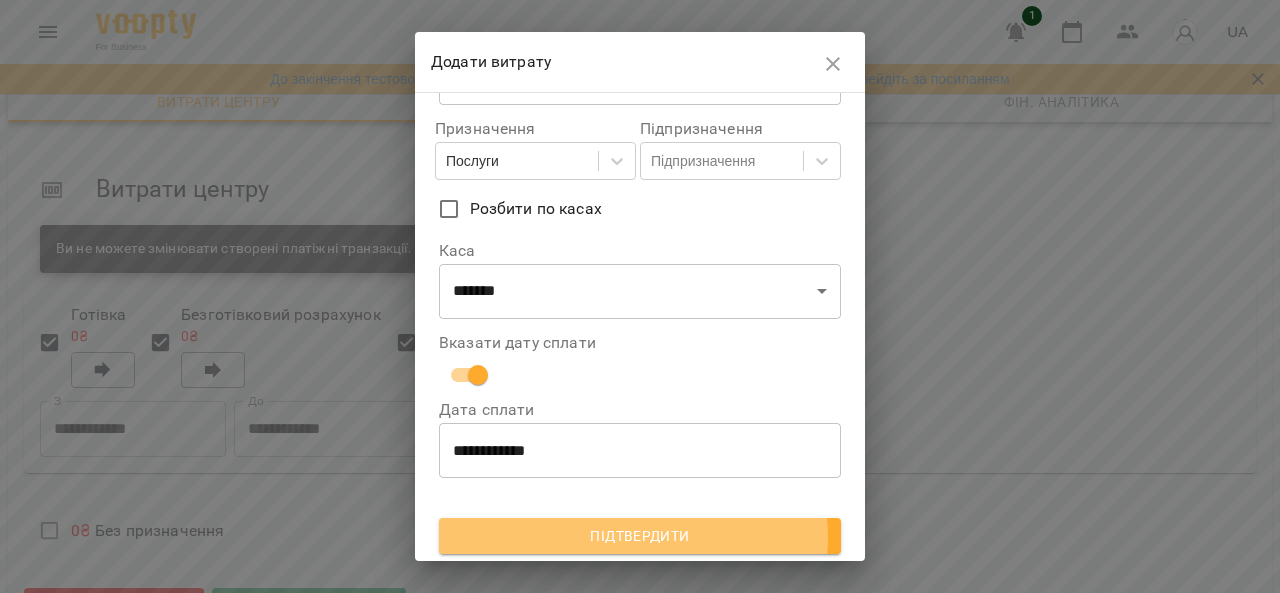 click on "Підтвердити" at bounding box center [640, 536] 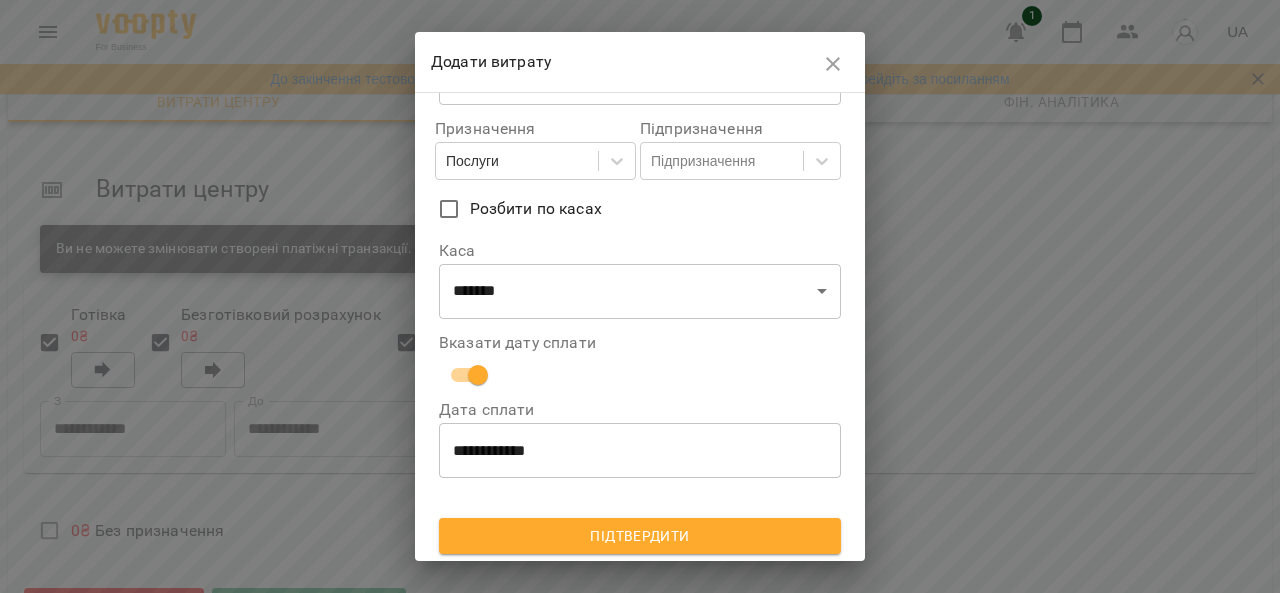click on "Підтвердити" at bounding box center [640, 536] 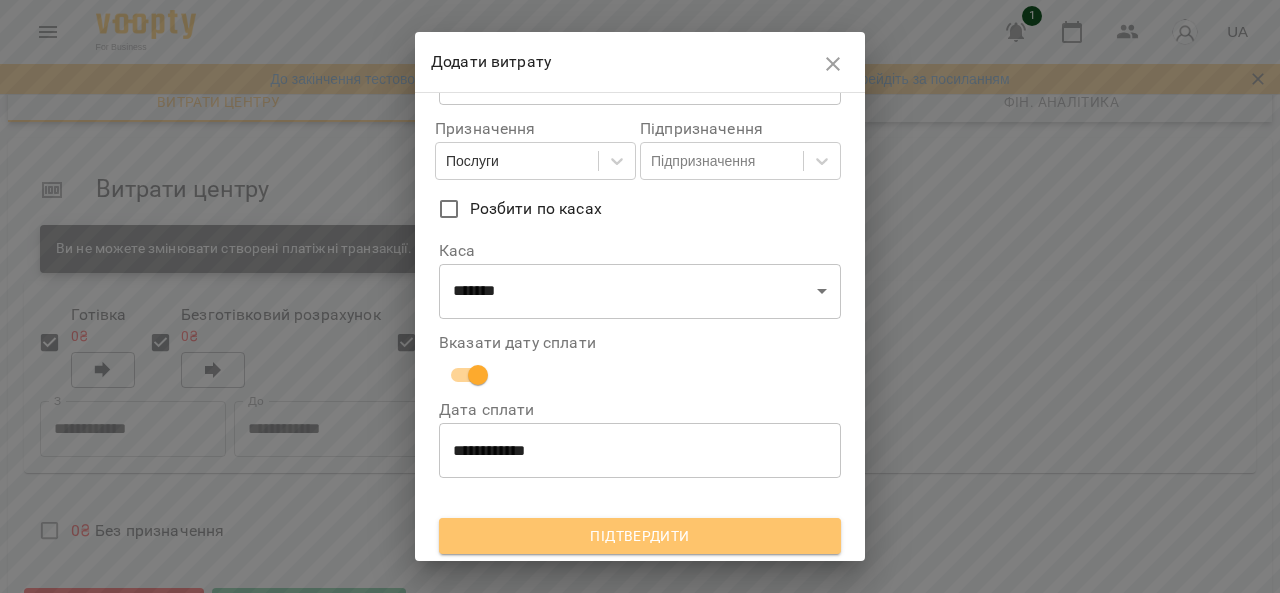 click on "Підтвердити" at bounding box center (640, 536) 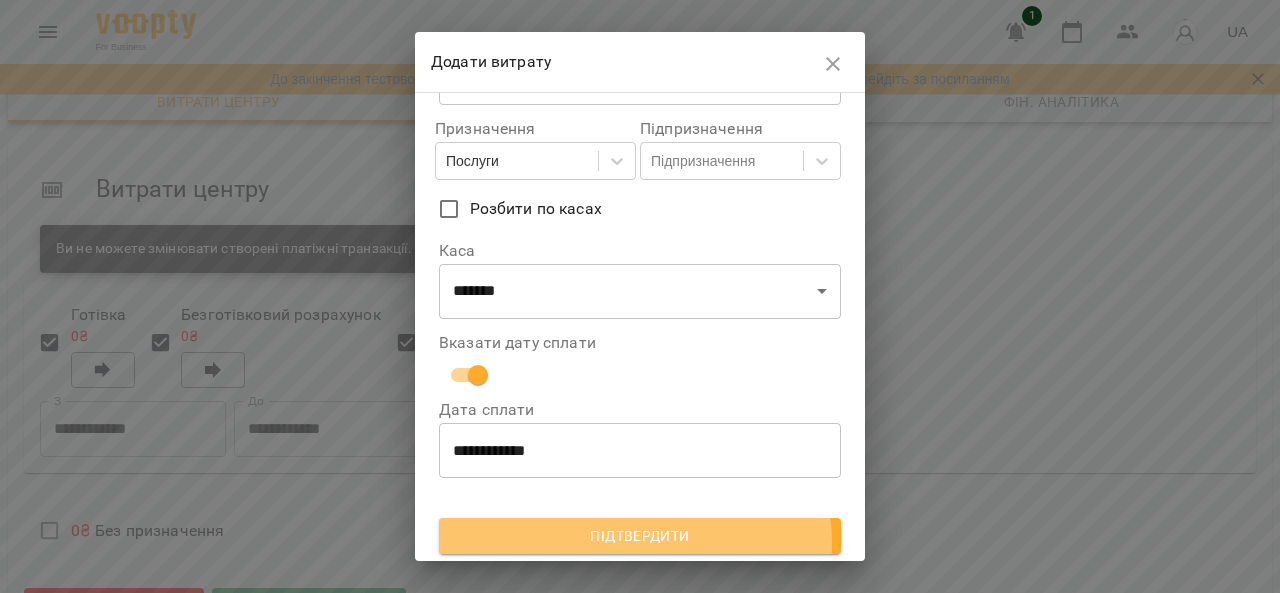 click on "Підтвердити" at bounding box center (640, 536) 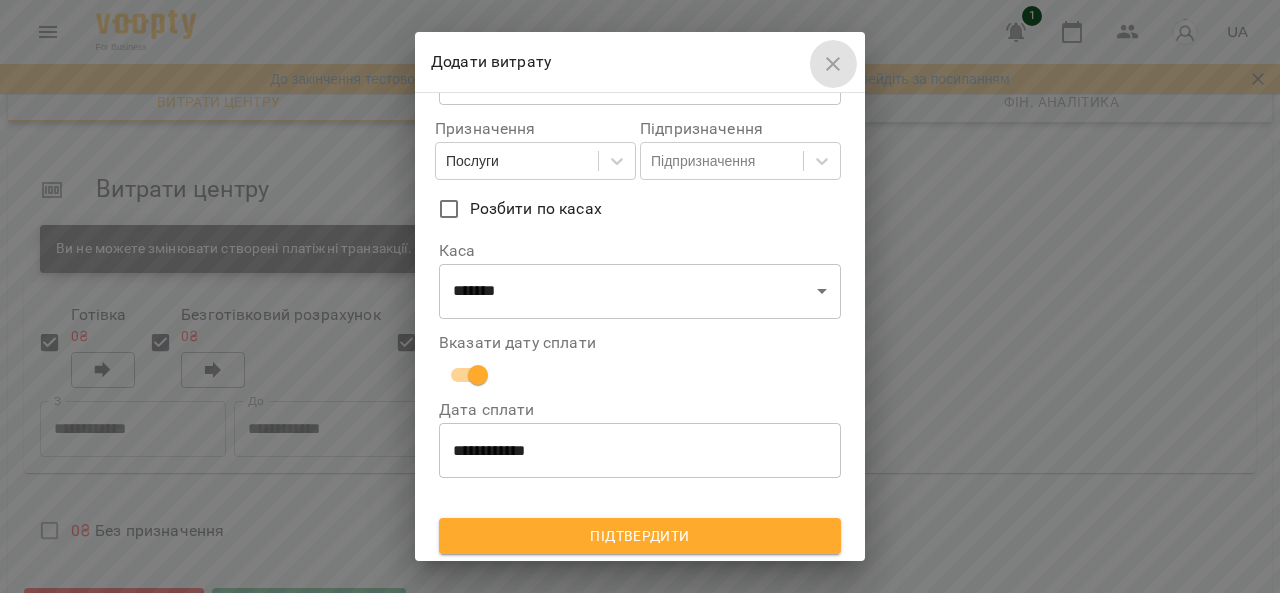 click 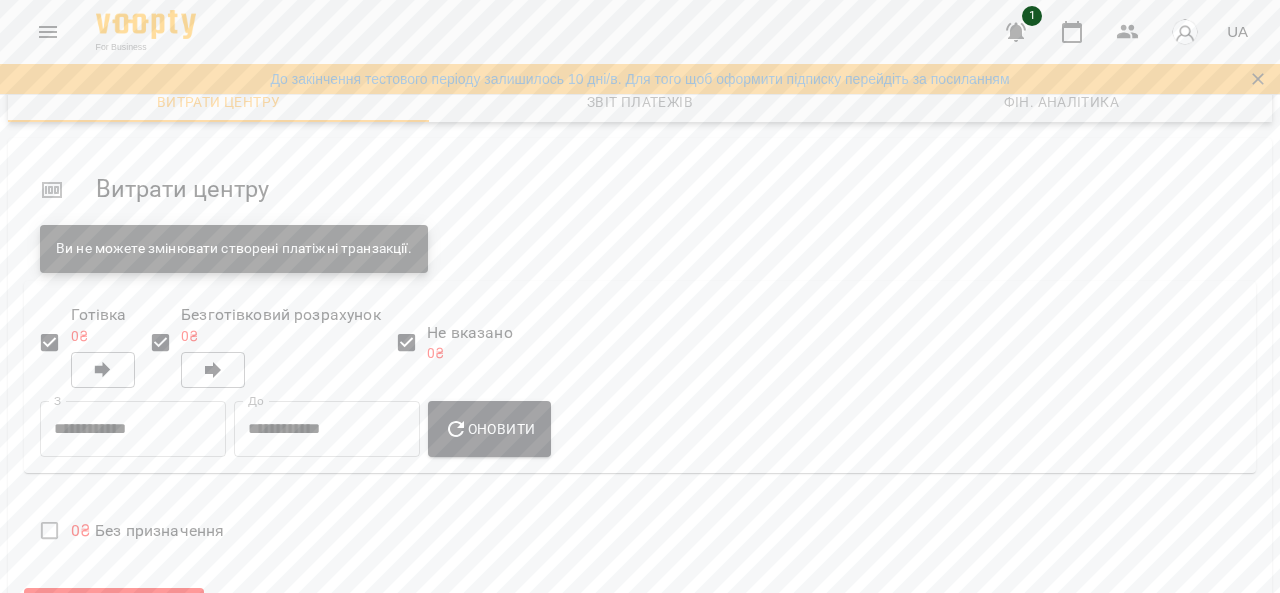 click on "Додати прибуток" at bounding box center [309, 609] 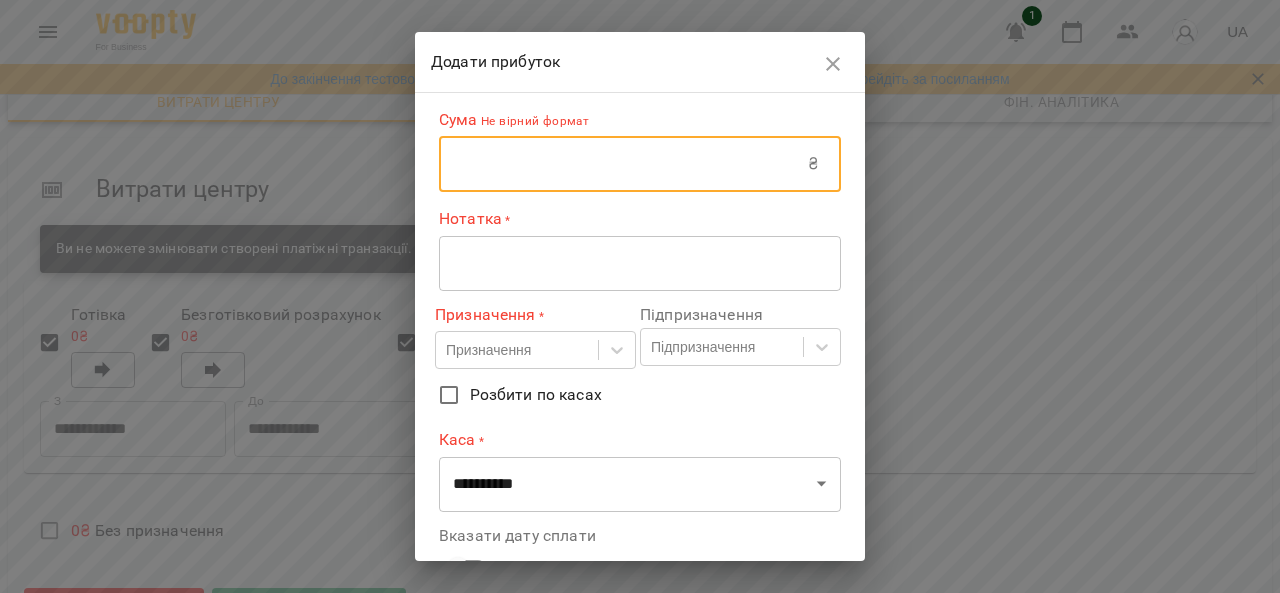 click at bounding box center [623, 164] 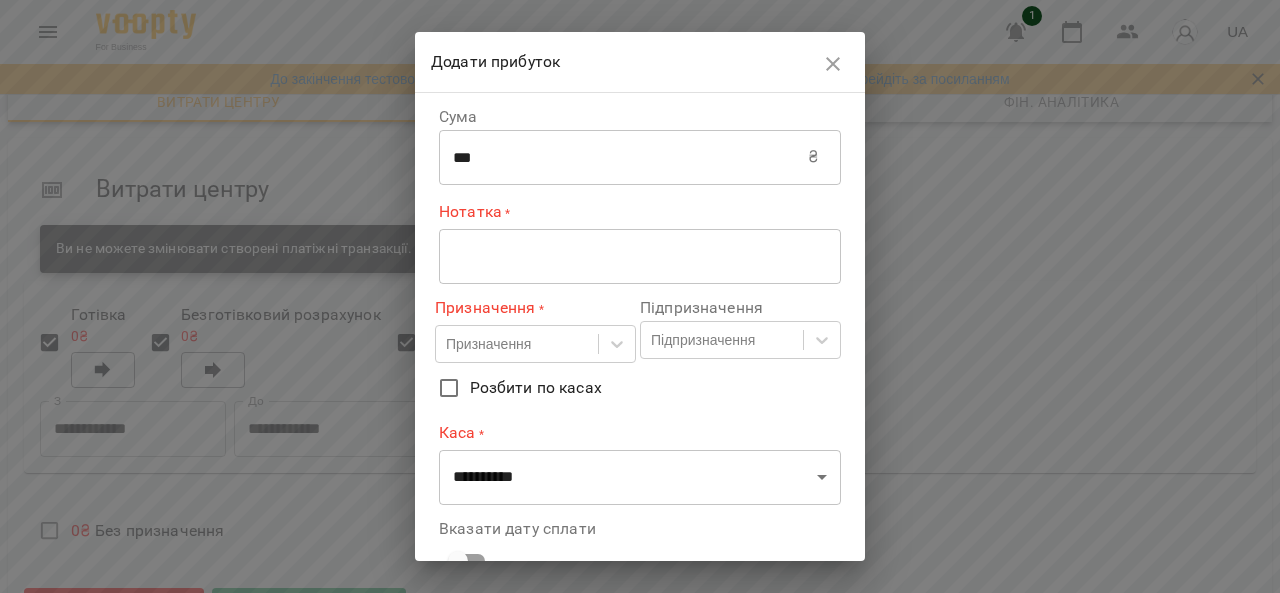 click on "* ​" at bounding box center (640, 256) 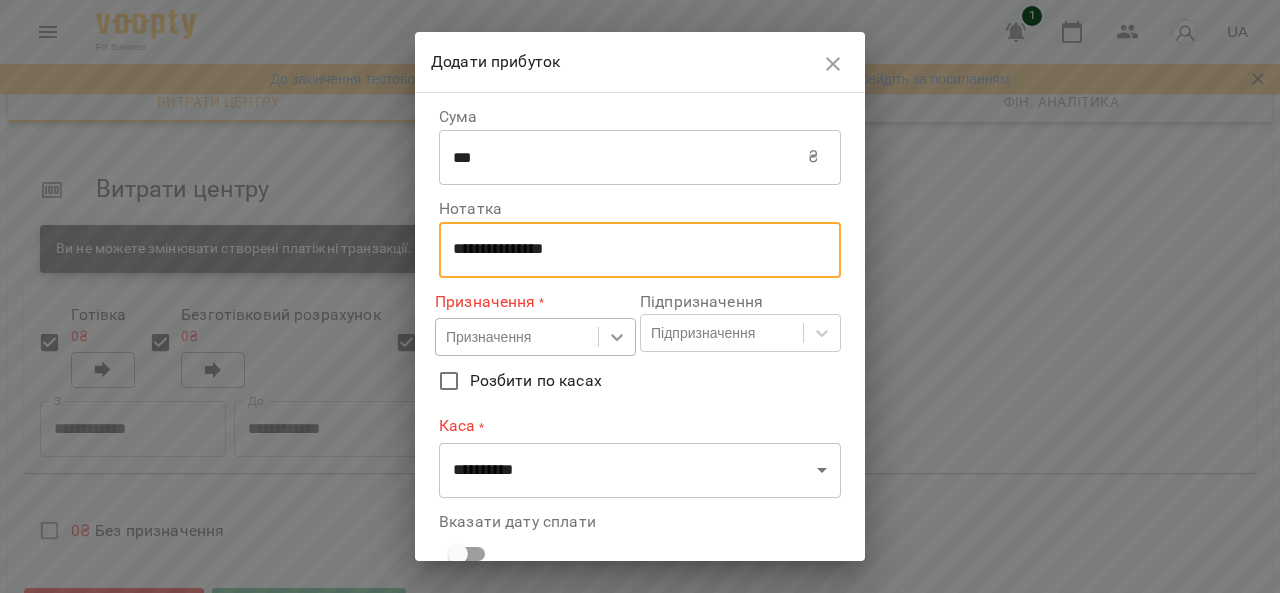 type on "**********" 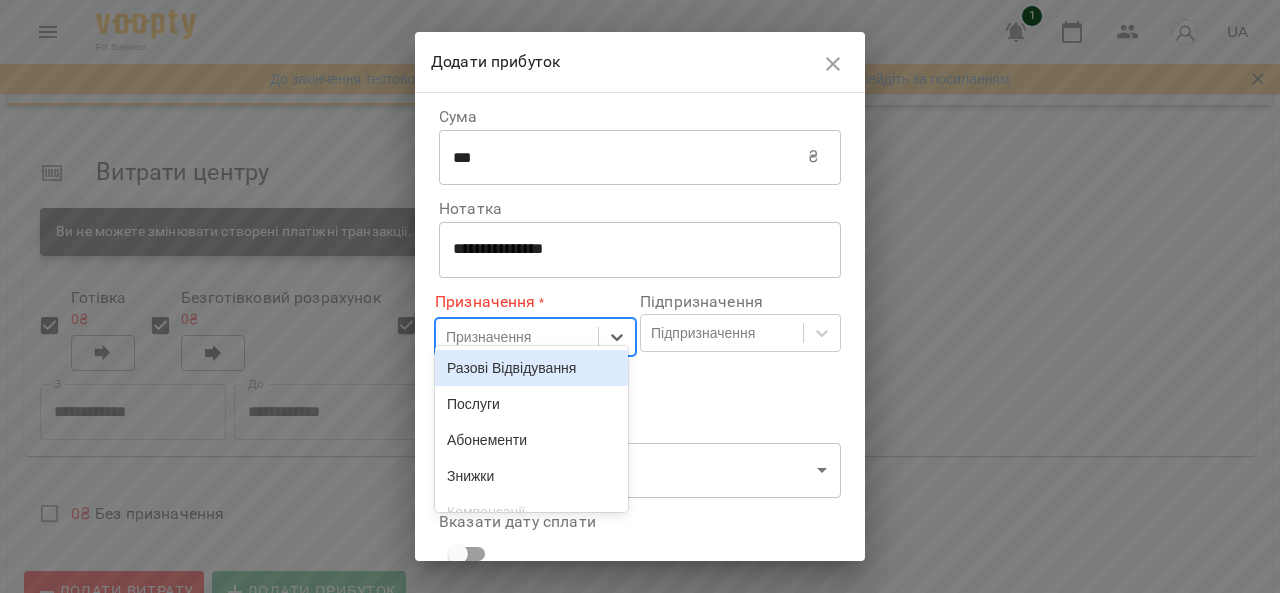 scroll, scrollTop: 75, scrollLeft: 0, axis: vertical 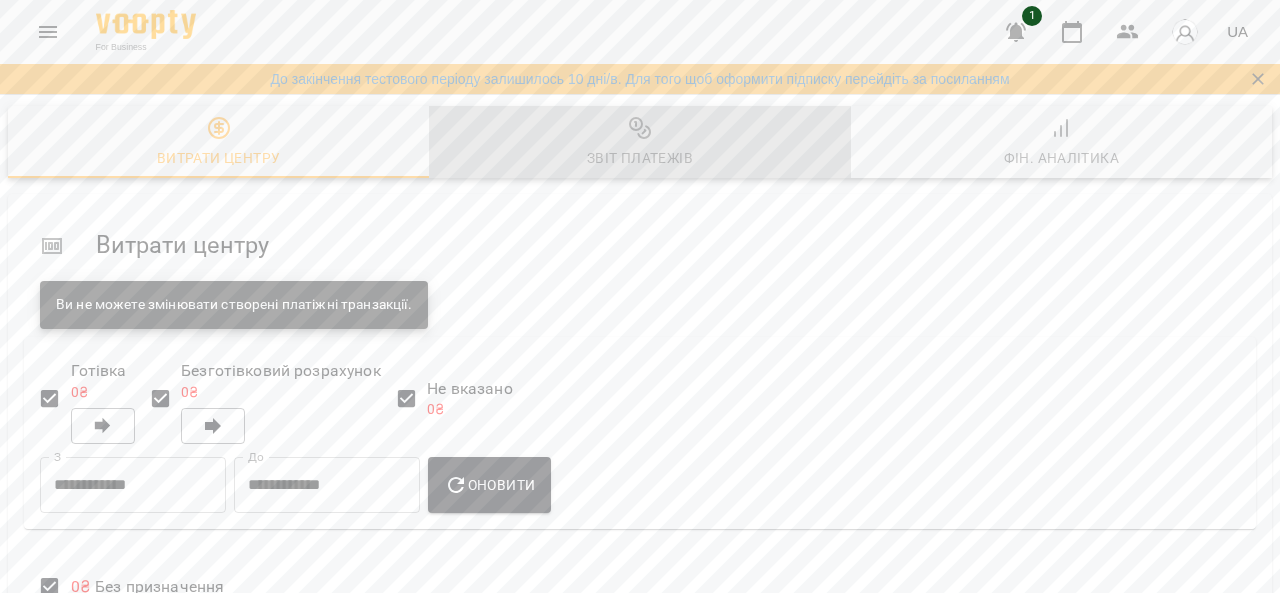 click on "Звіт платежів" at bounding box center (640, 158) 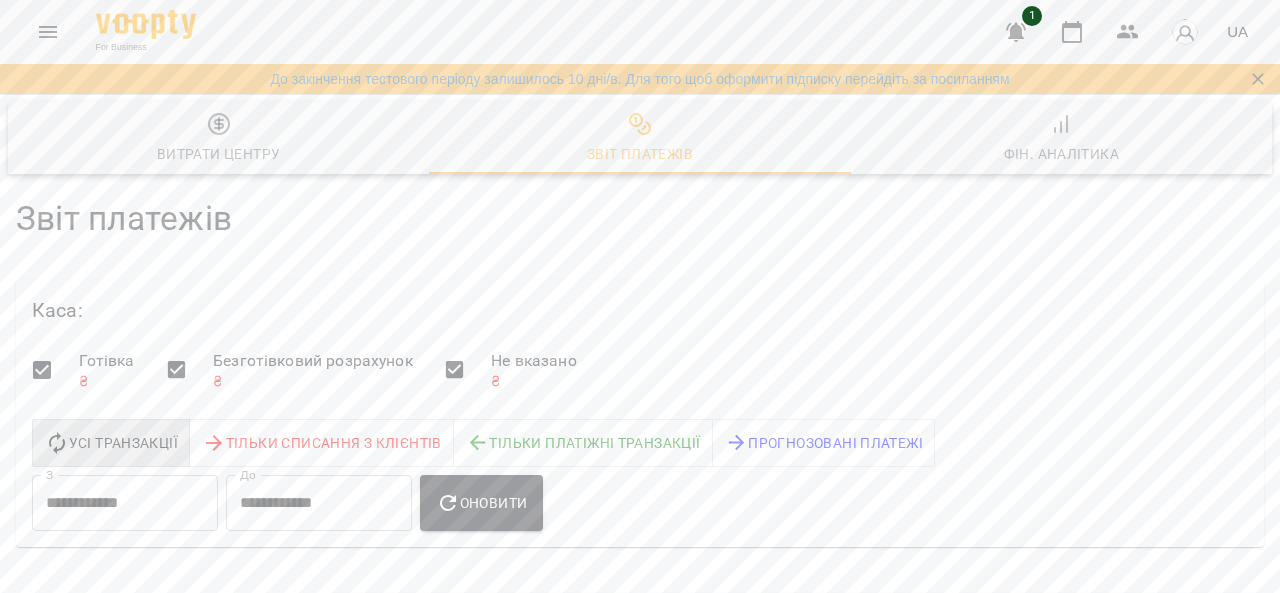 scroll, scrollTop: 0, scrollLeft: 0, axis: both 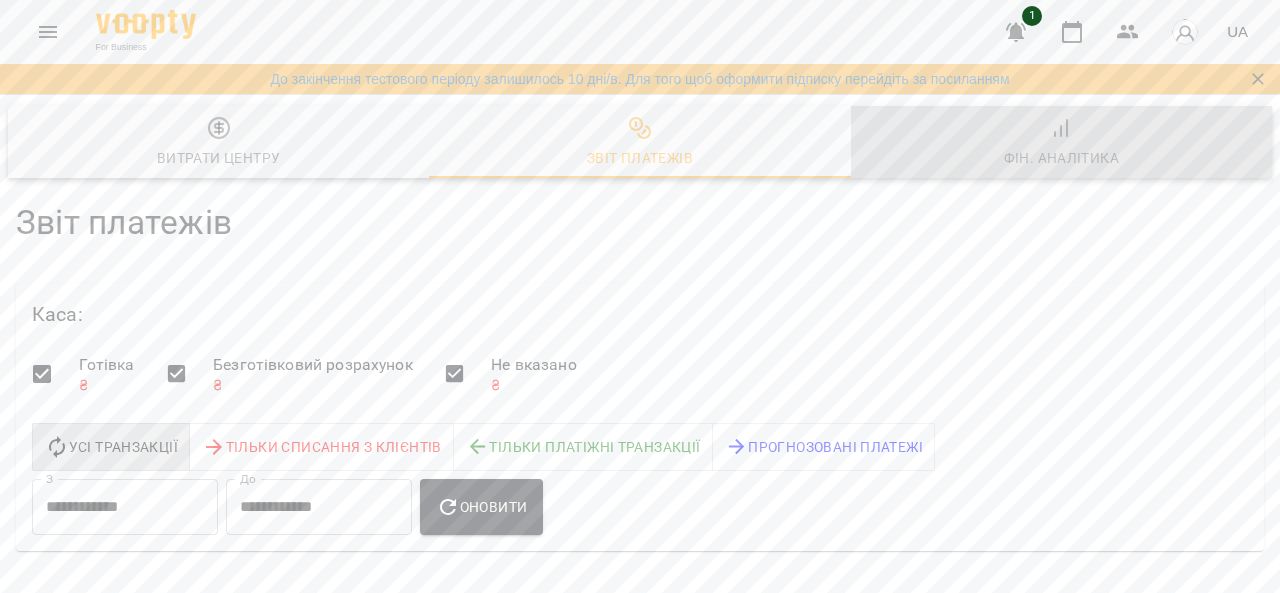 click on "Фін. Аналітика" at bounding box center [1061, 143] 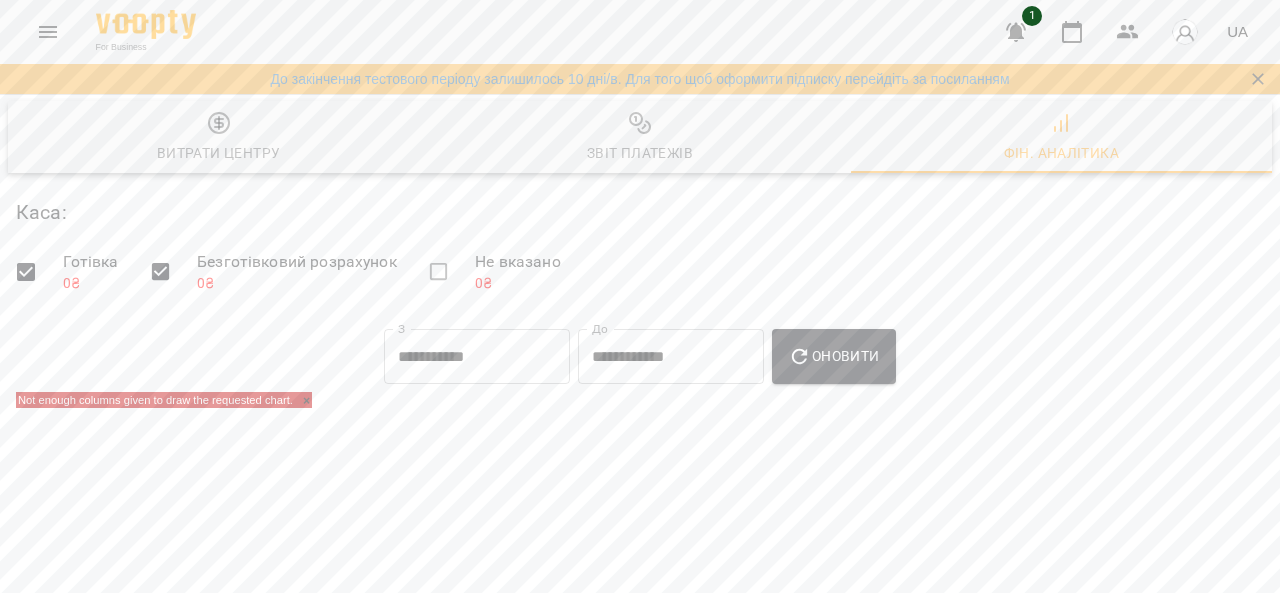 scroll, scrollTop: 0, scrollLeft: 0, axis: both 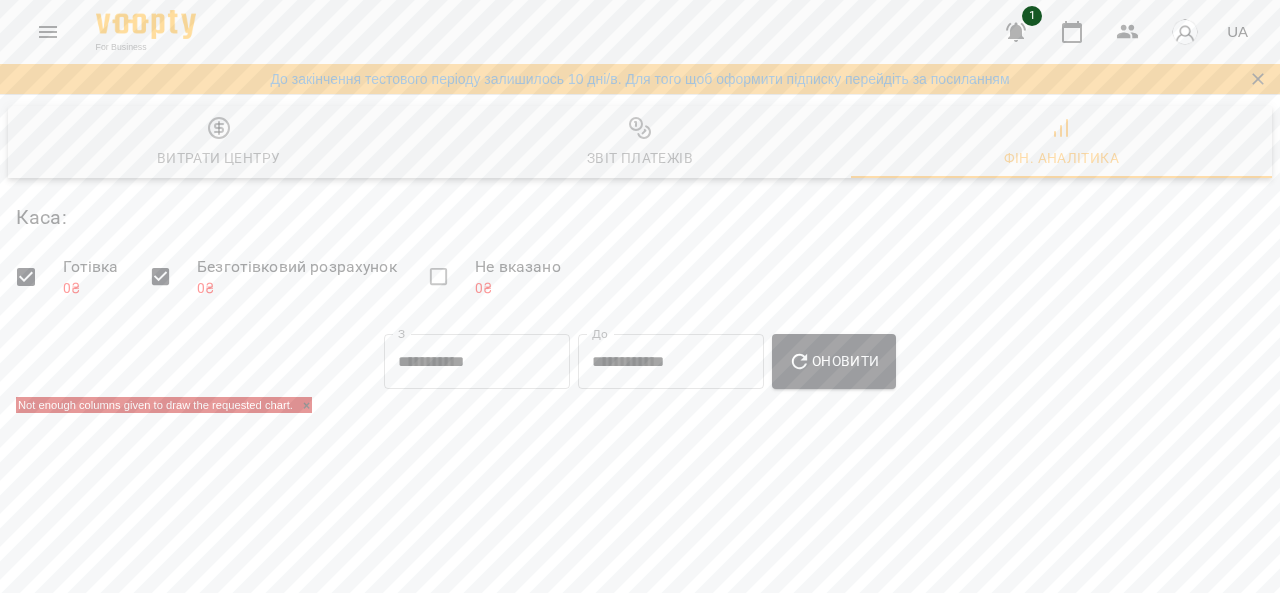 click 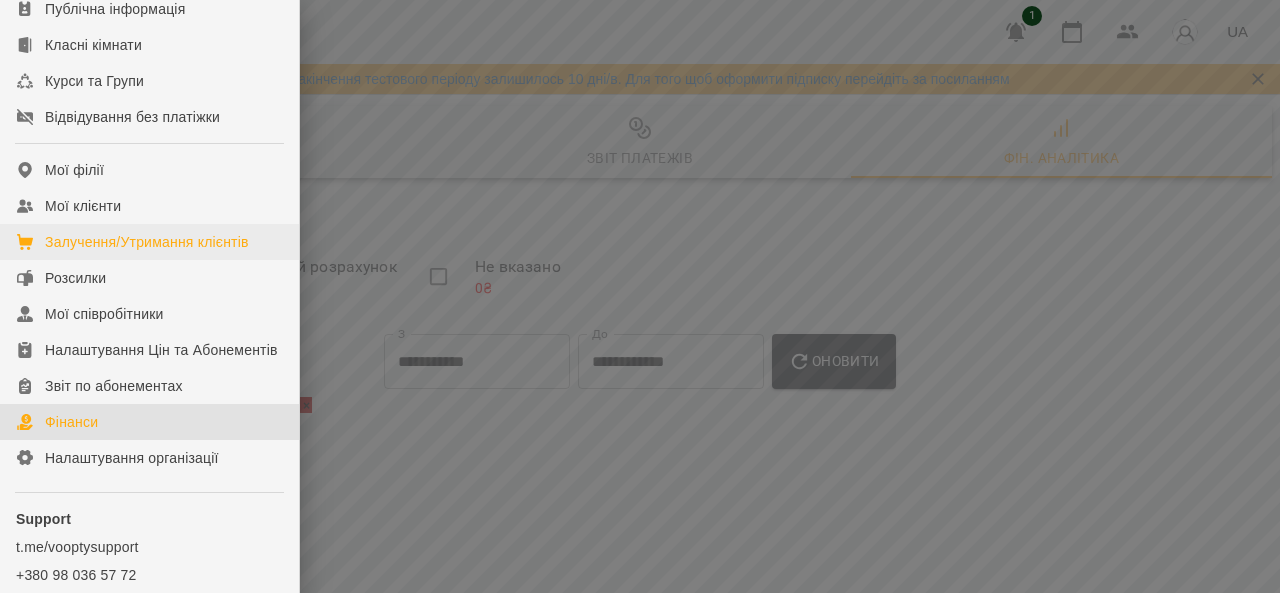 scroll, scrollTop: 300, scrollLeft: 0, axis: vertical 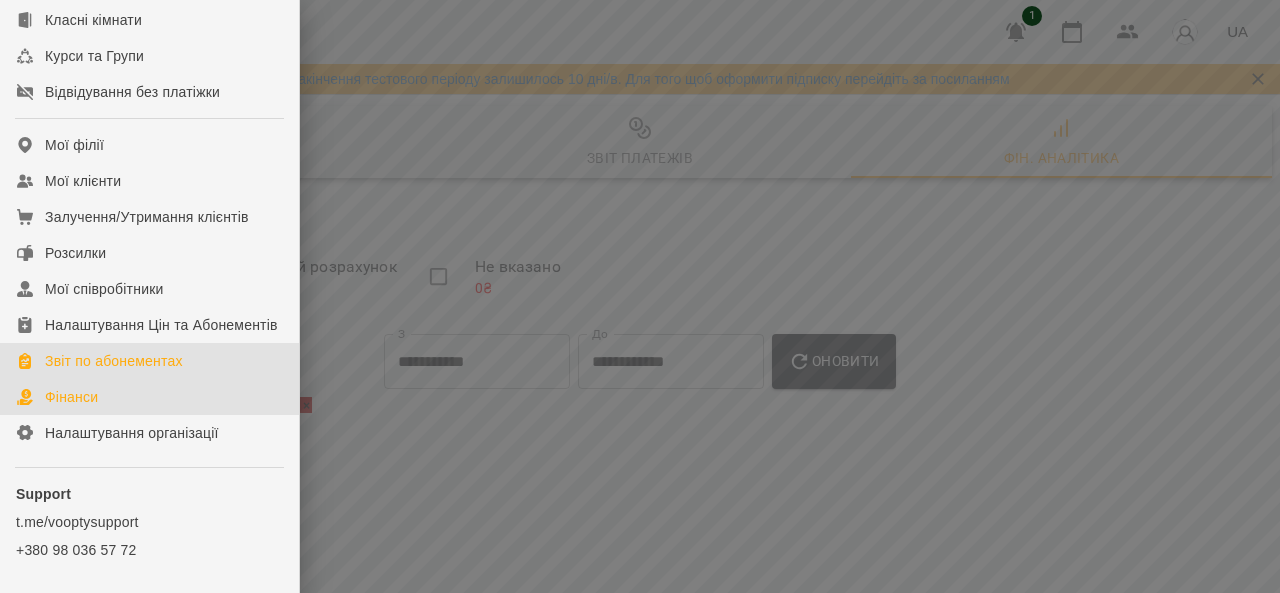 click on "Звіт по абонементах" at bounding box center (114, 361) 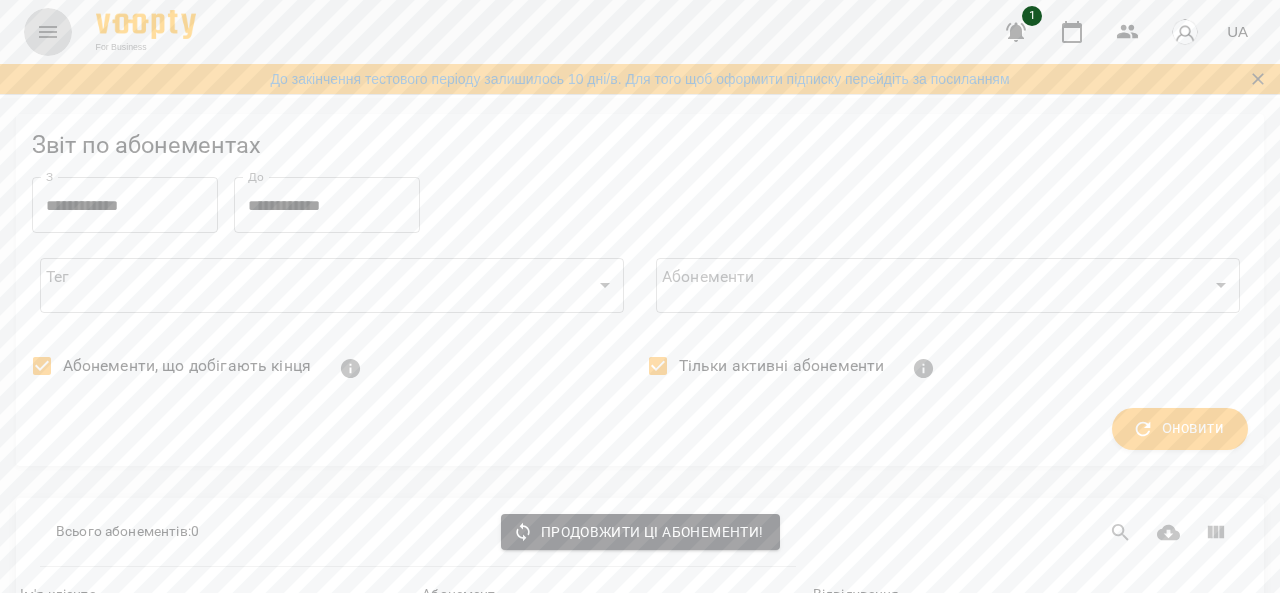 click 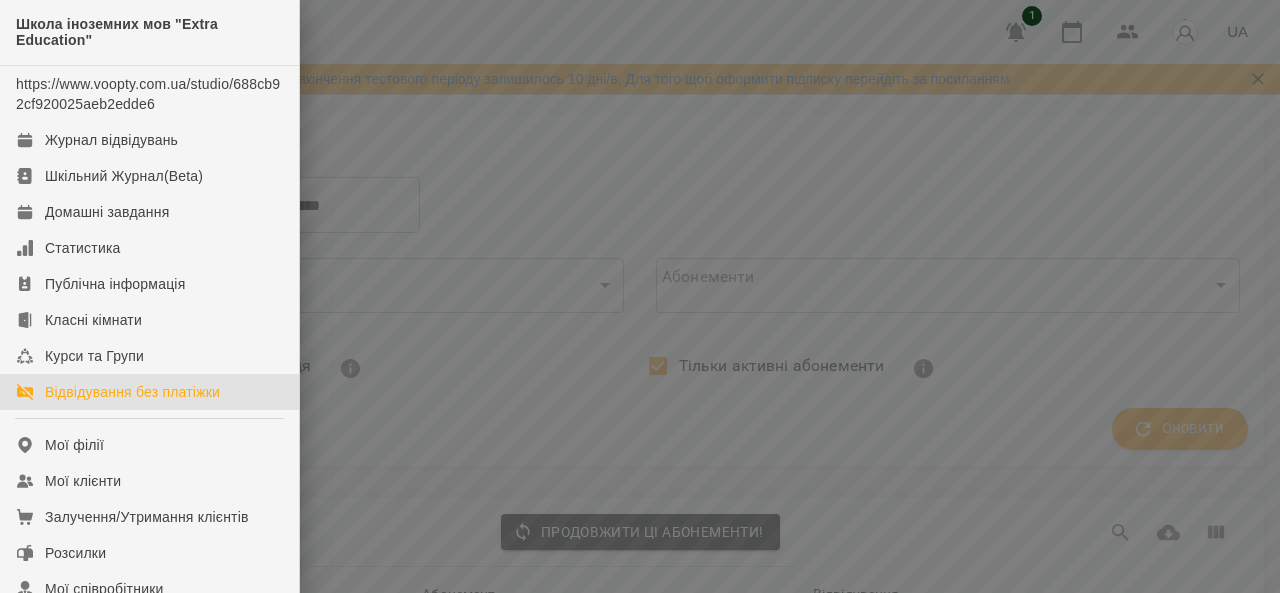 click on "Відвідування без платіжки" at bounding box center [149, 392] 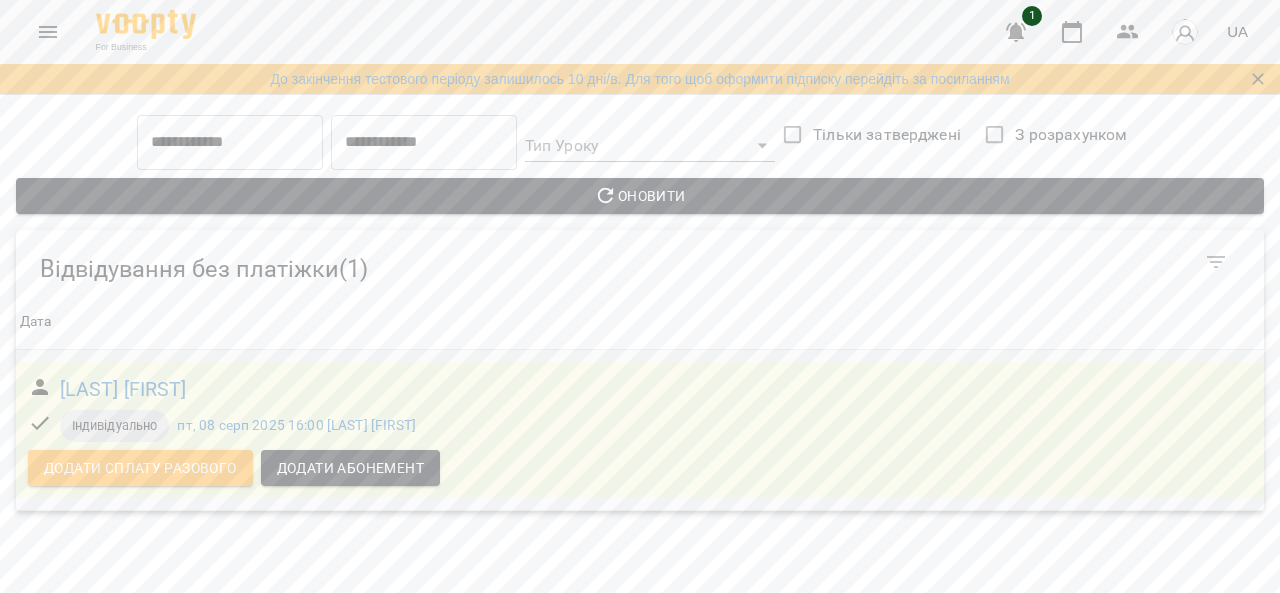 click on "Додати Абонемент" at bounding box center [350, 468] 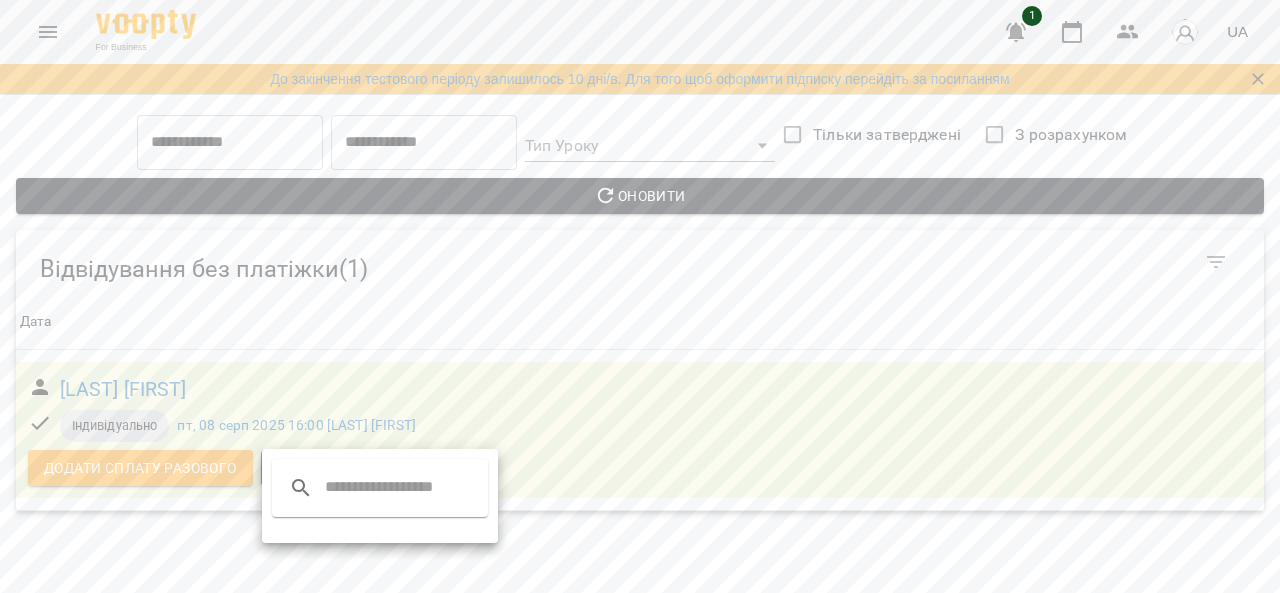 click at bounding box center (404, 488) 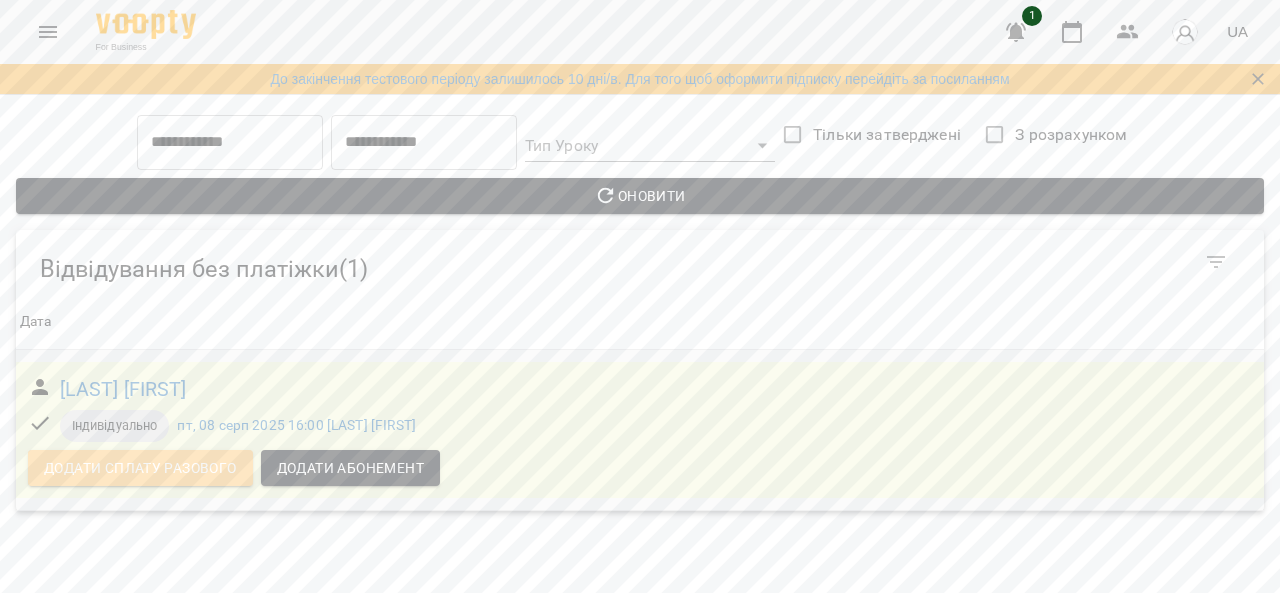 click on "Додати сплату разового" at bounding box center [140, 468] 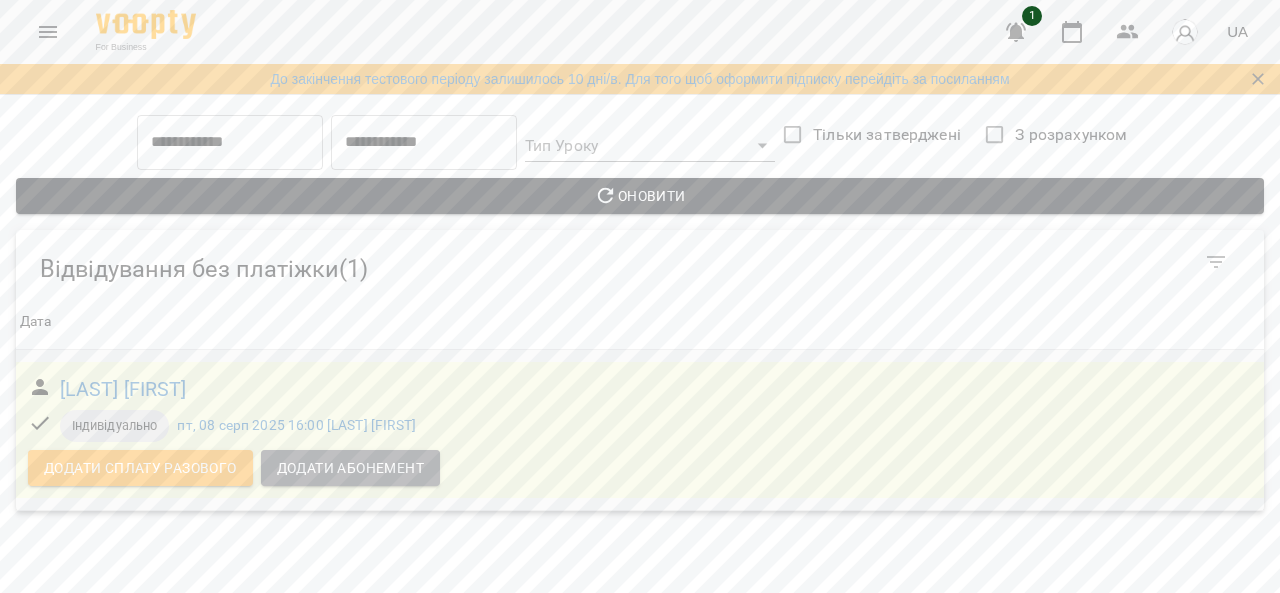 click on "Додати Абонемент" at bounding box center [350, 468] 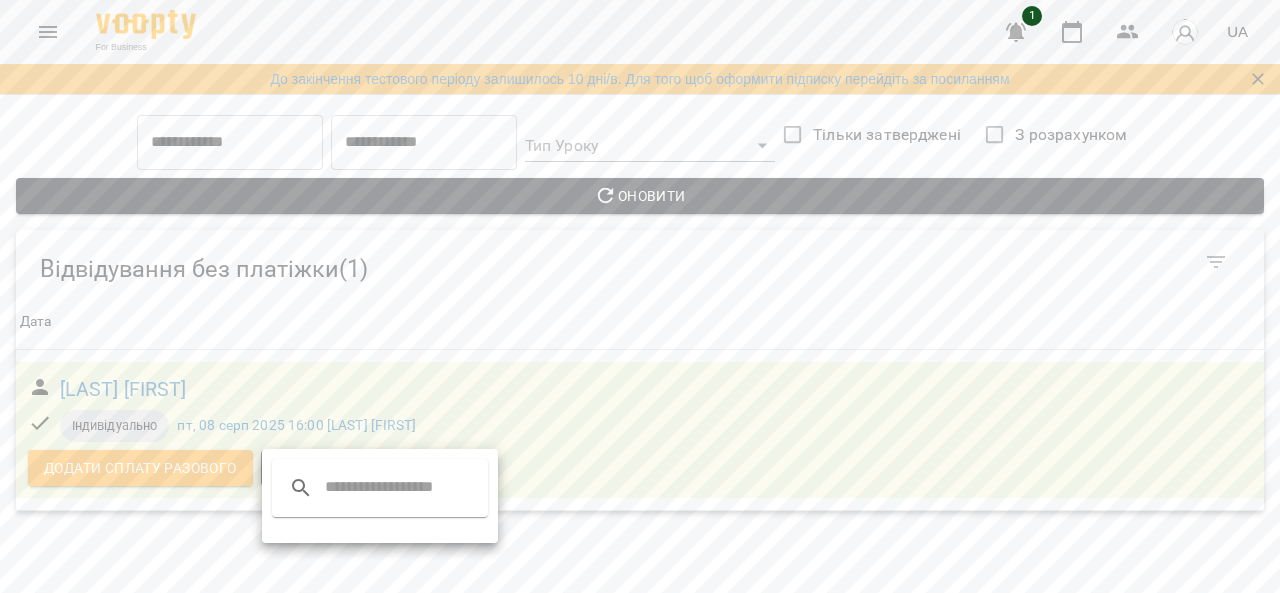 click at bounding box center [404, 488] 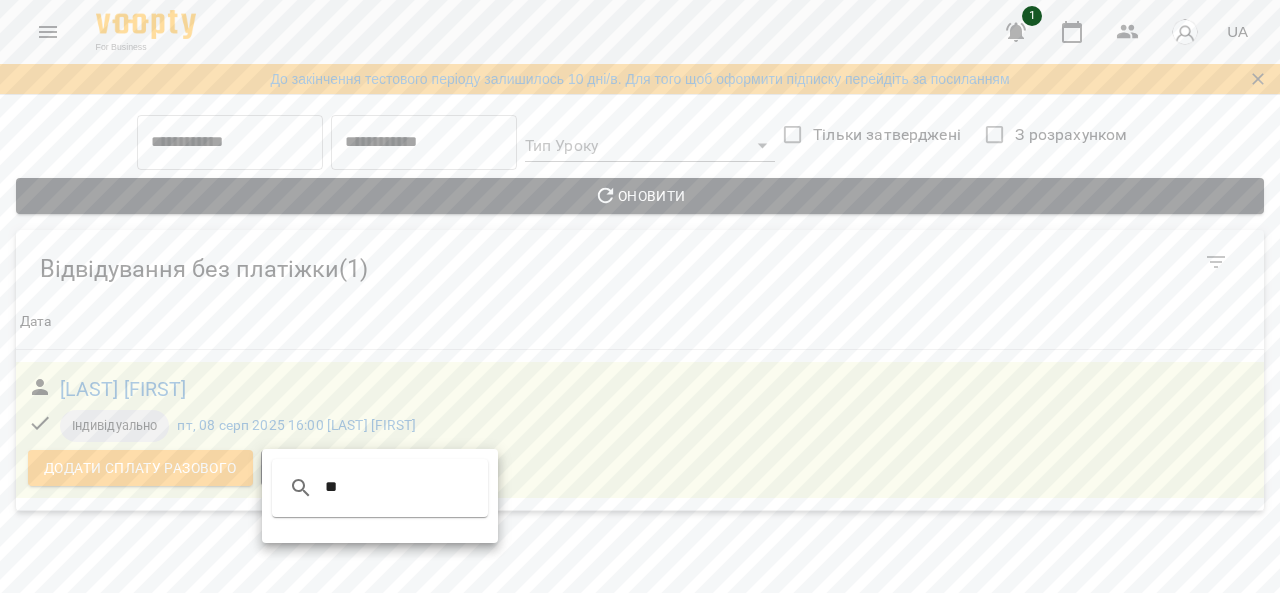 type on "*" 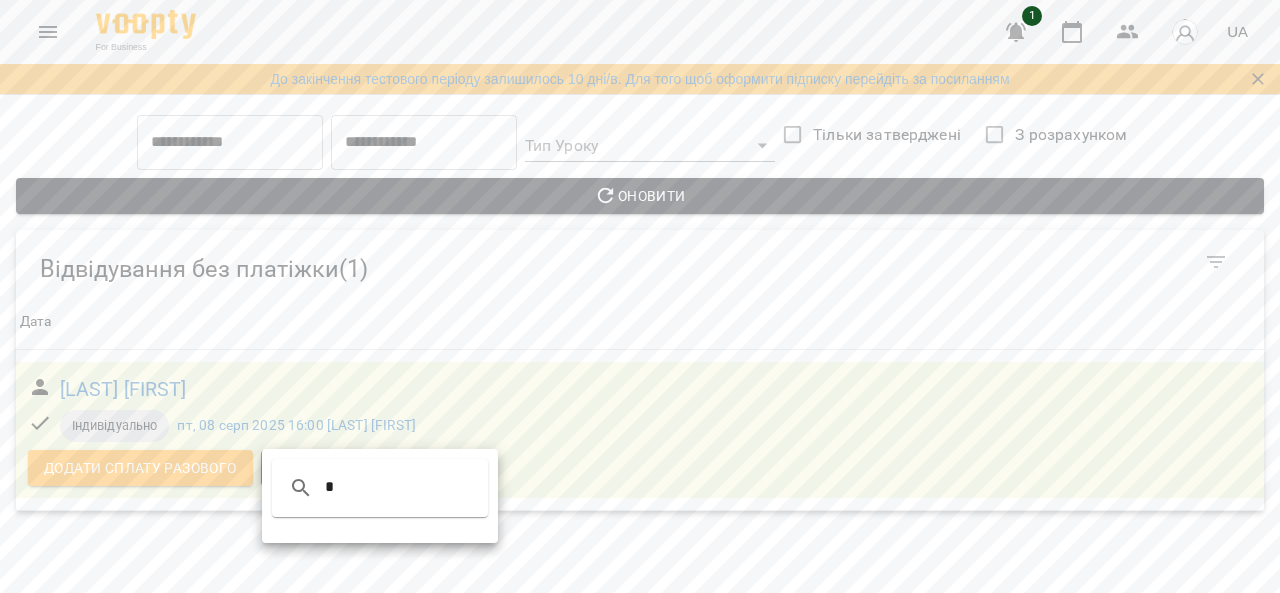 type 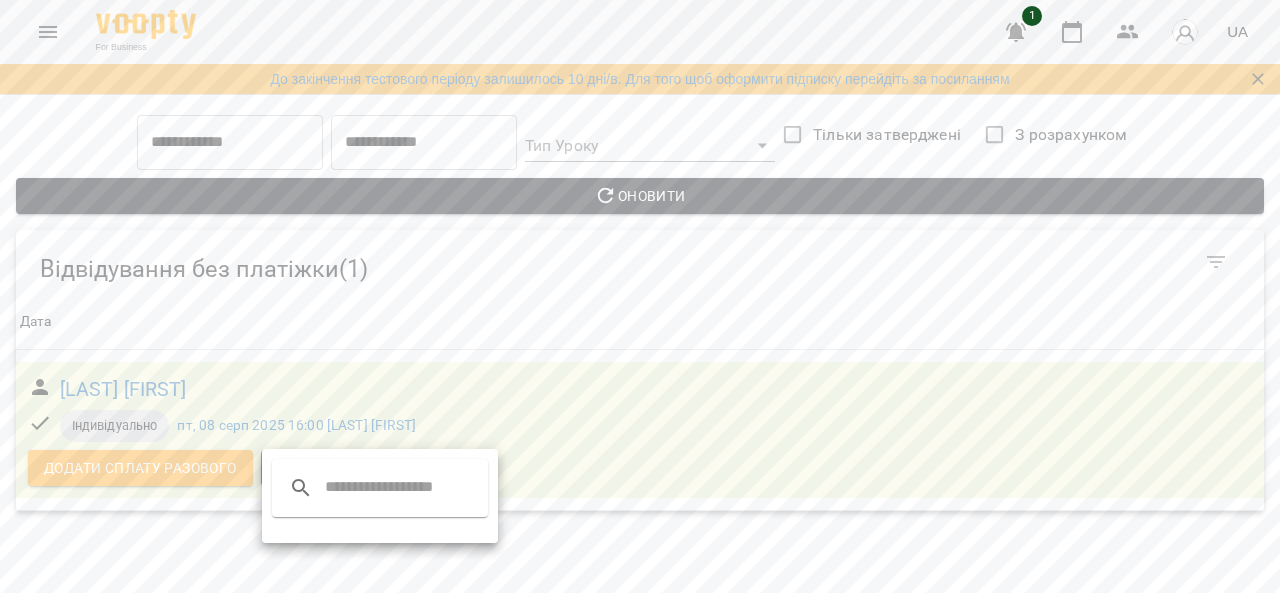 click at bounding box center (640, 296) 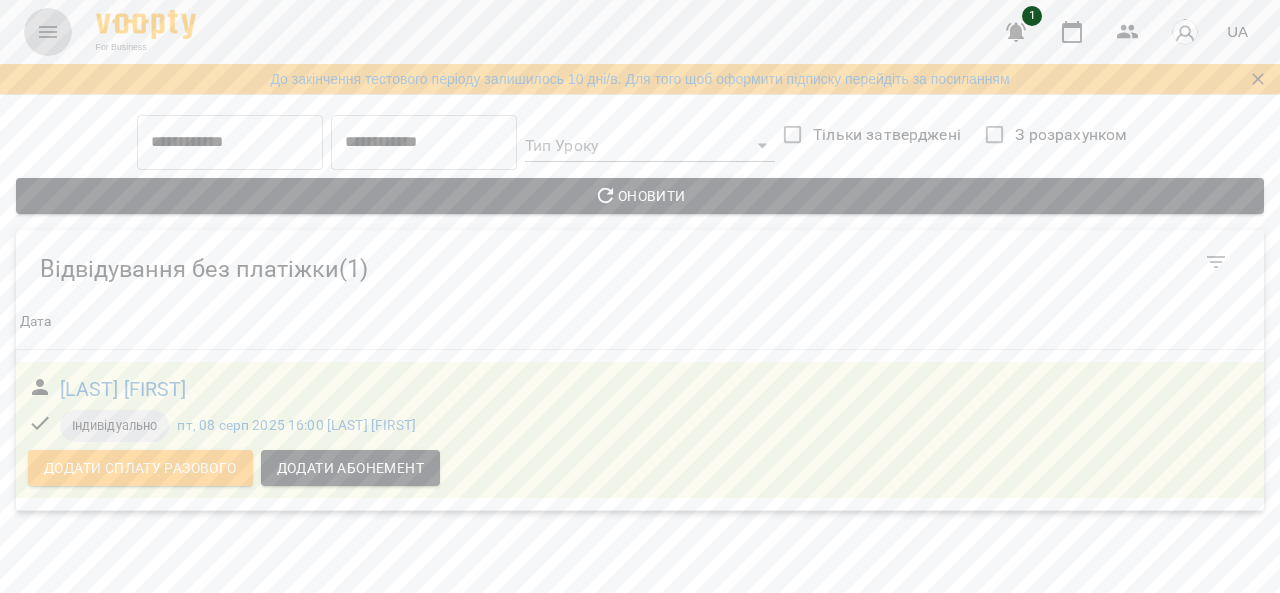 click 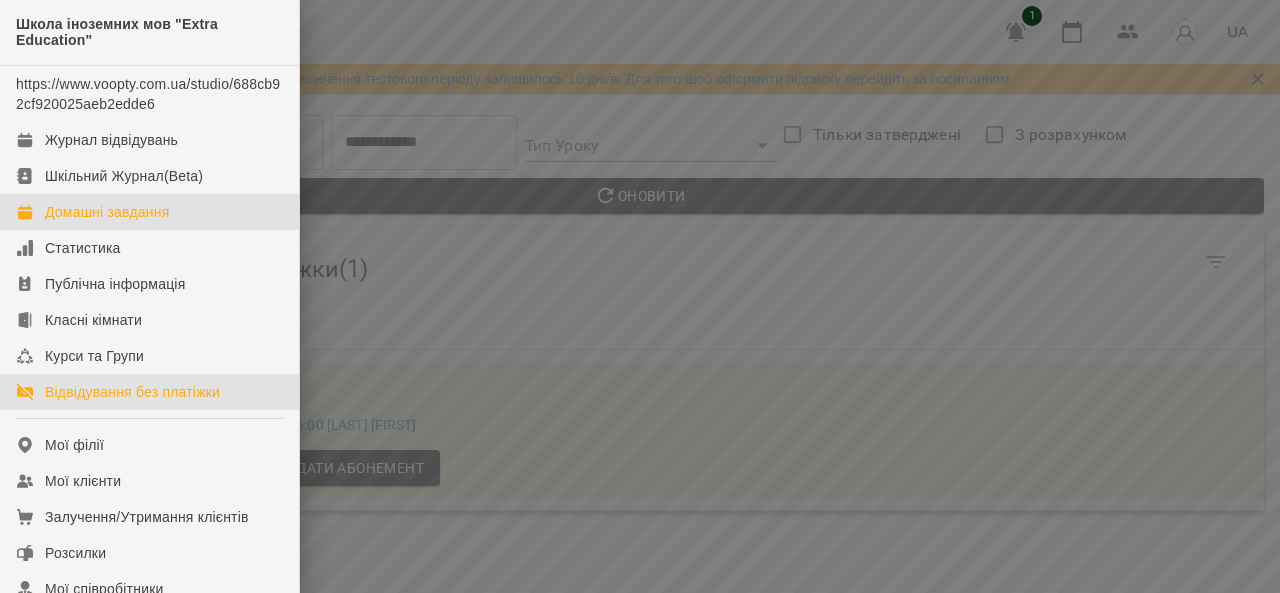 click on "Домашні завдання" at bounding box center (107, 212) 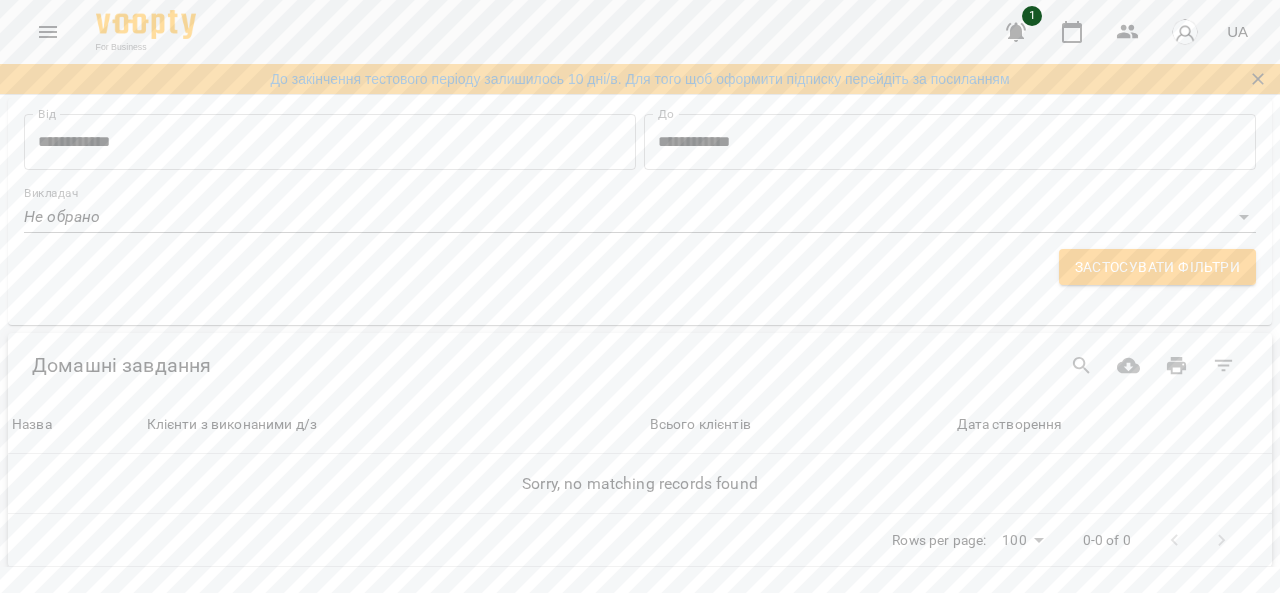 click 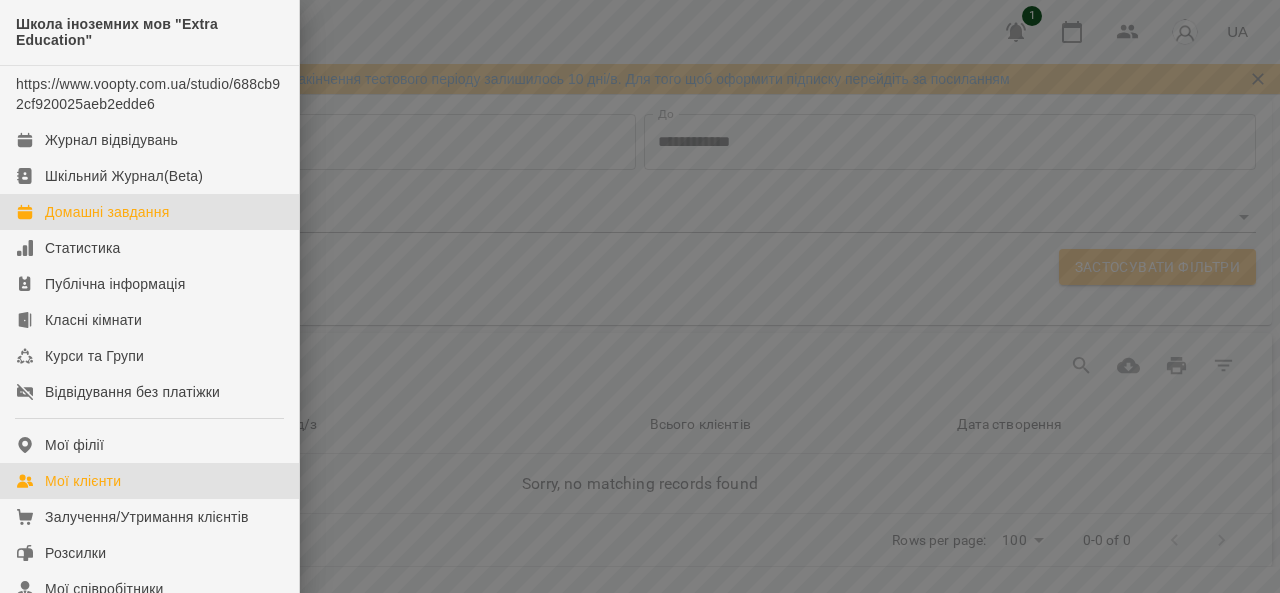 click on "Мої клієнти" at bounding box center [83, 481] 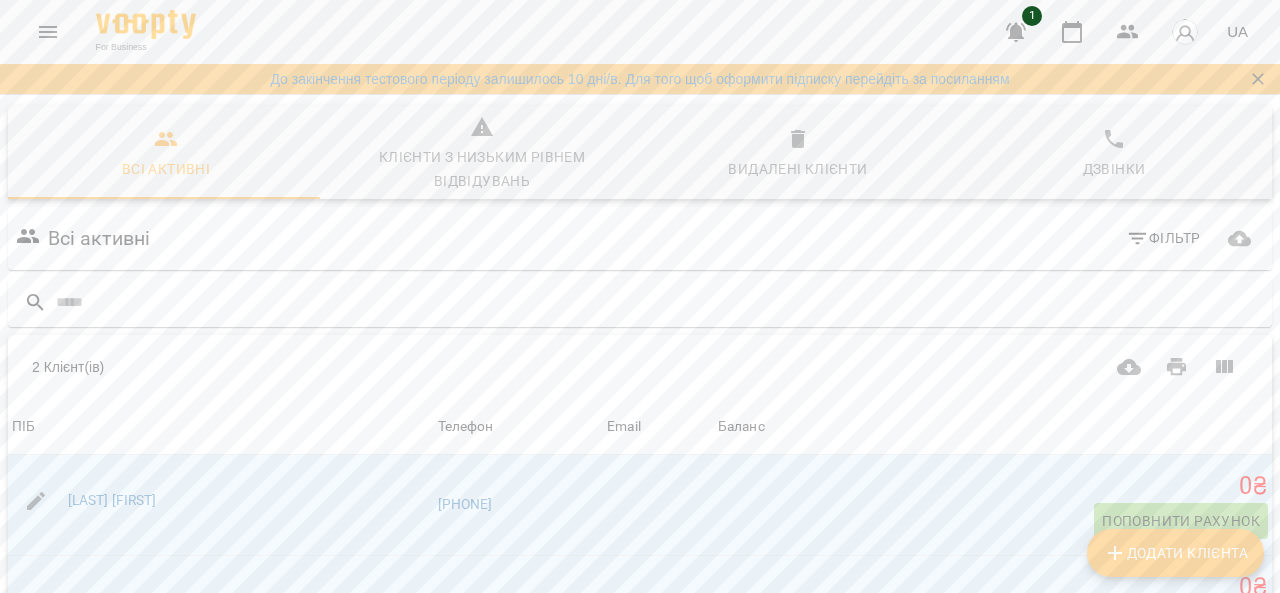 scroll, scrollTop: 184, scrollLeft: 0, axis: vertical 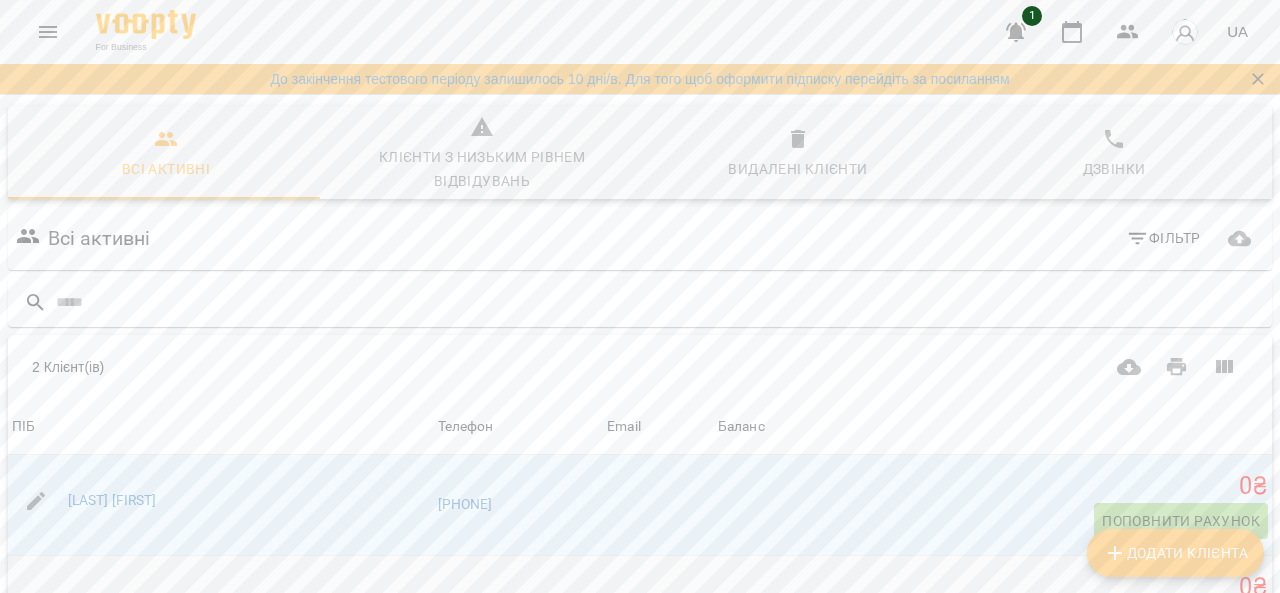 click on "[LAST] [FIRST]" at bounding box center (221, 602) 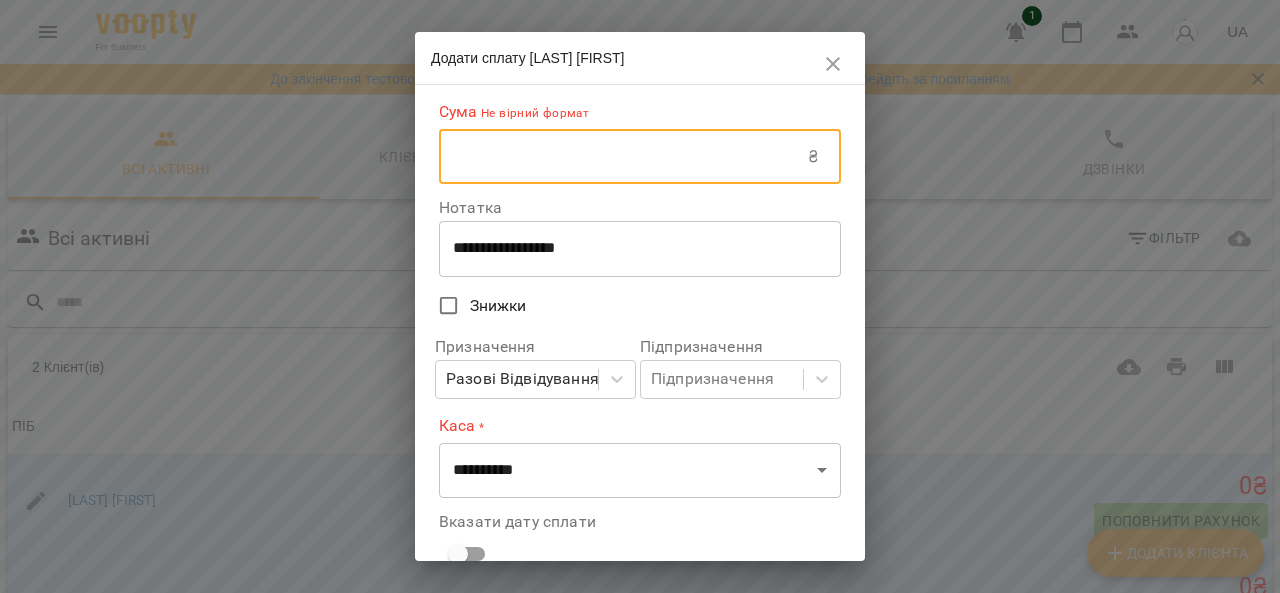 click at bounding box center (623, 157) 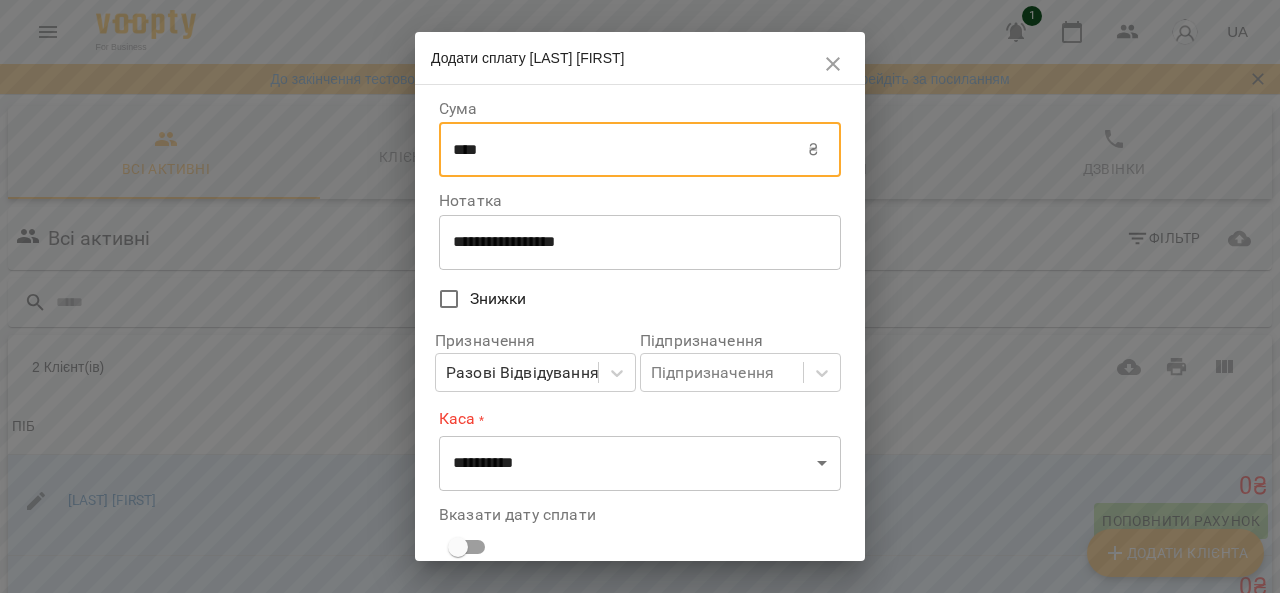 type on "****" 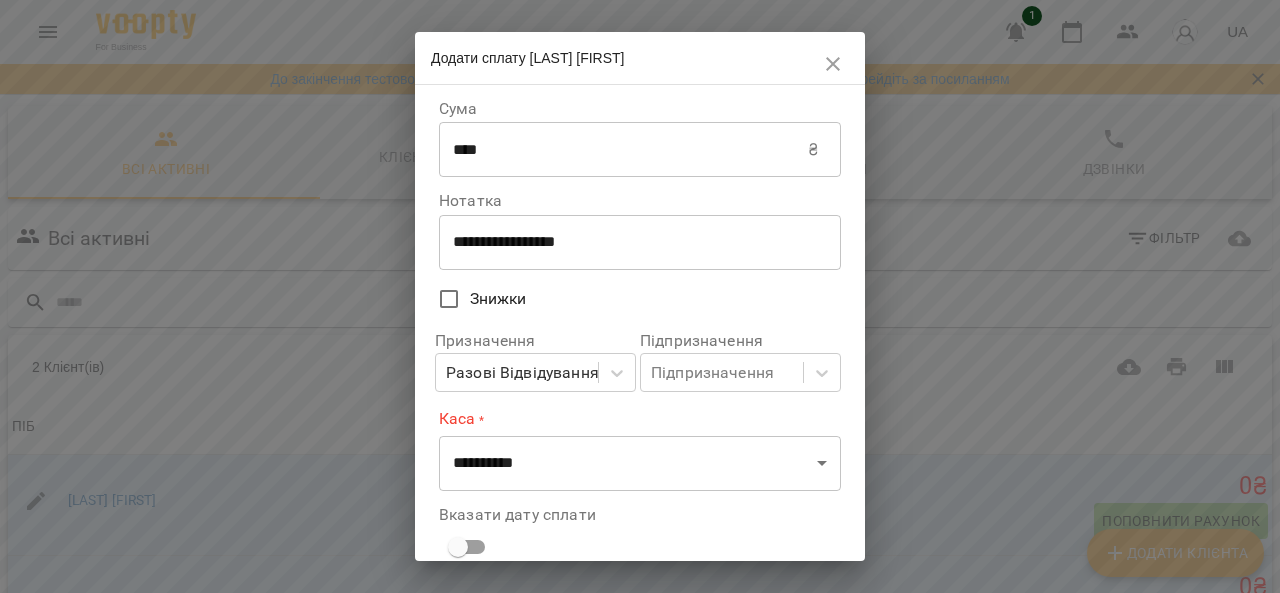 click on "**********" at bounding box center [640, 242] 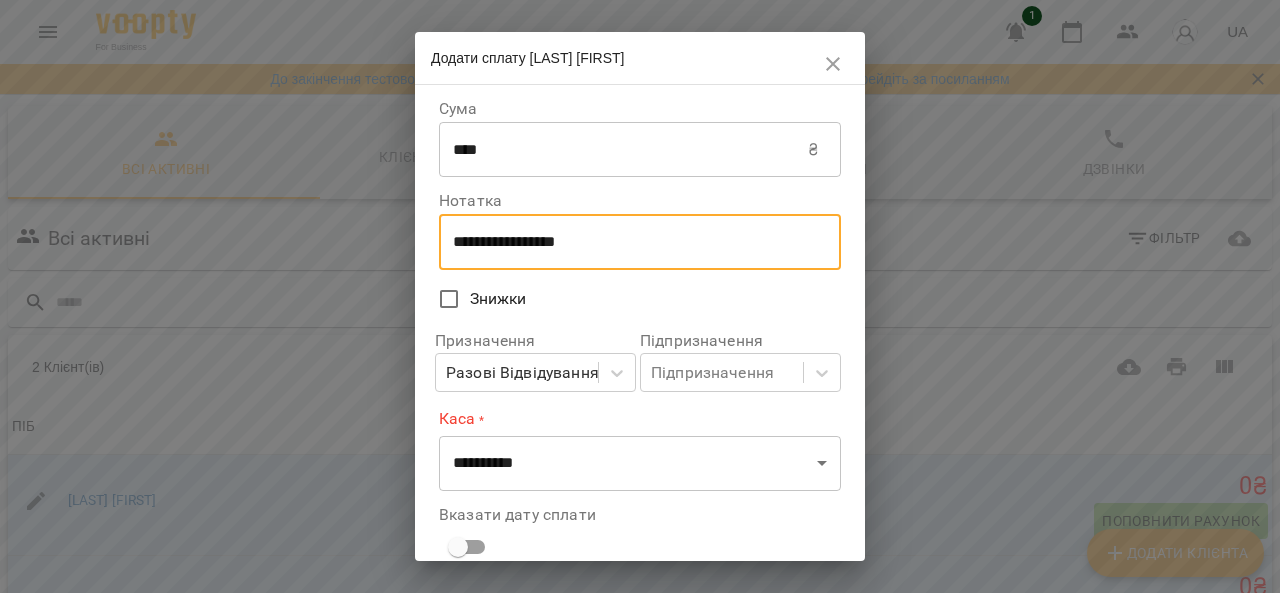 drag, startPoint x: 664, startPoint y: 249, endPoint x: 478, endPoint y: 233, distance: 186.6869 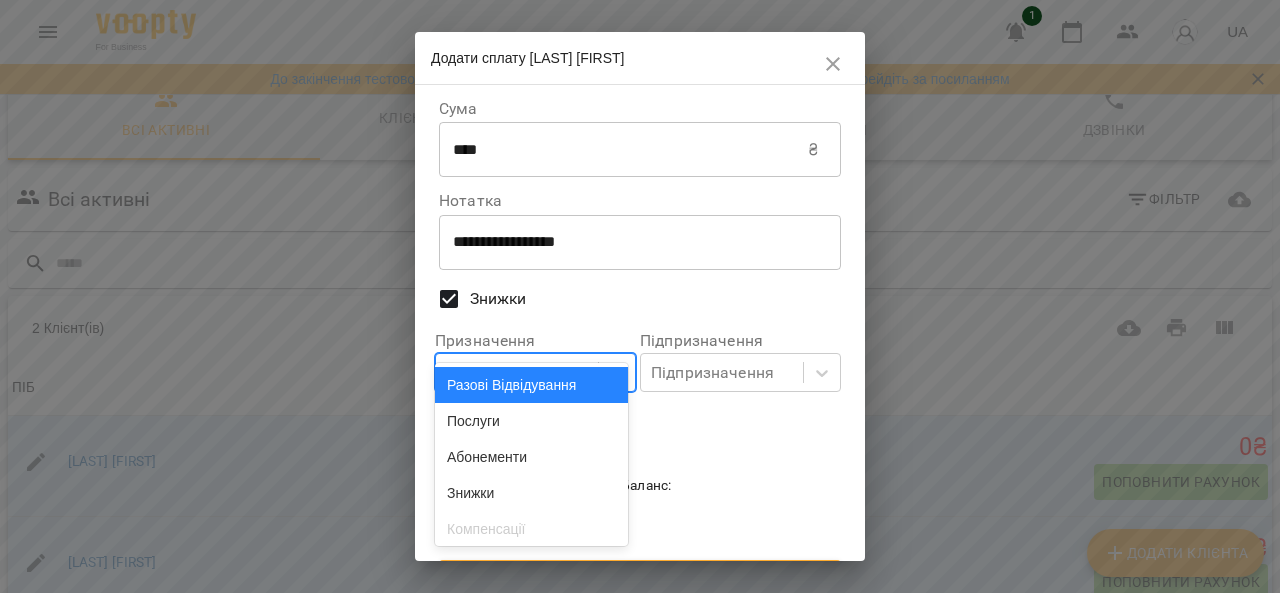 click on "For Business 1 UA До закінчення тестового періоду залишилось 10 дні/в. Для того щоб оформити підписку перейдіть за посиланням Всі активні Клієнти з низьким рівнем відвідувань Видалені клієнти Дзвінки   Всі активні Фільтр 2   Клієнт(ів) 2   Клієнт(ів) ПІБ Телефон Email Баланс ПІБ Іщенко Максим Телефон +380683066444 Email Баланс 0 ₴ Поповнити рахунок ПІБ Новікова Ярослава Телефон Email Баланс 0 ₴ Поповнити рахунок Rows per page: 50 ** 1-2 of 2 Додати клієнта
Індивідуально Скасовані візити(студією) Додати сплату   ****" at bounding box center (640, 389) 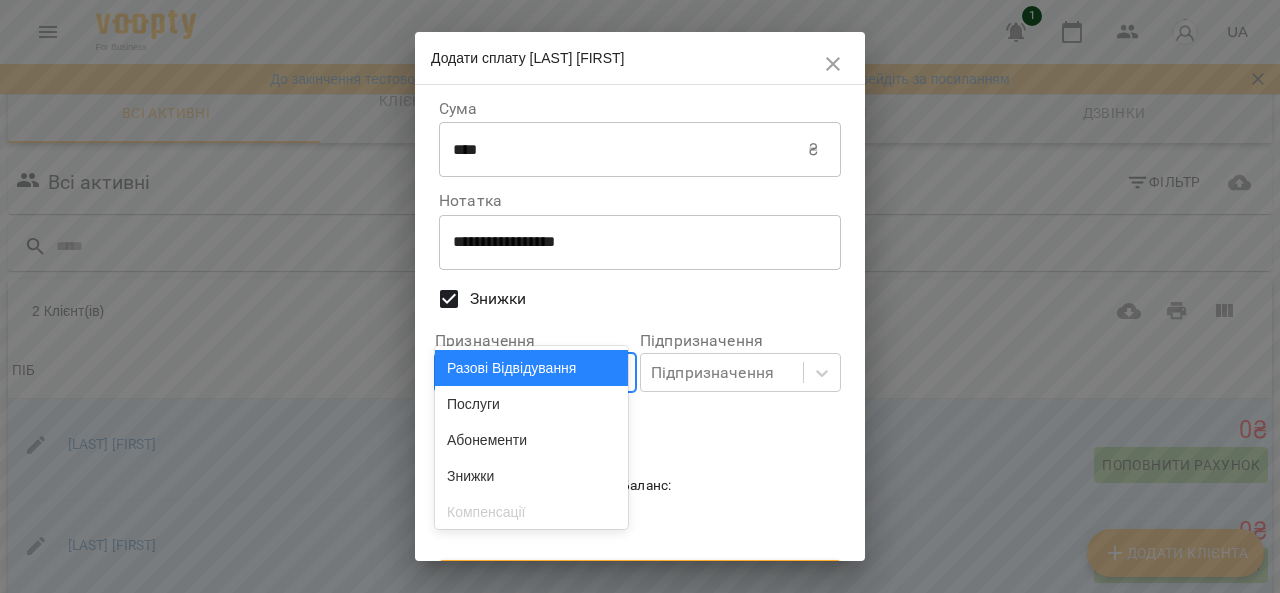 scroll, scrollTop: 58, scrollLeft: 0, axis: vertical 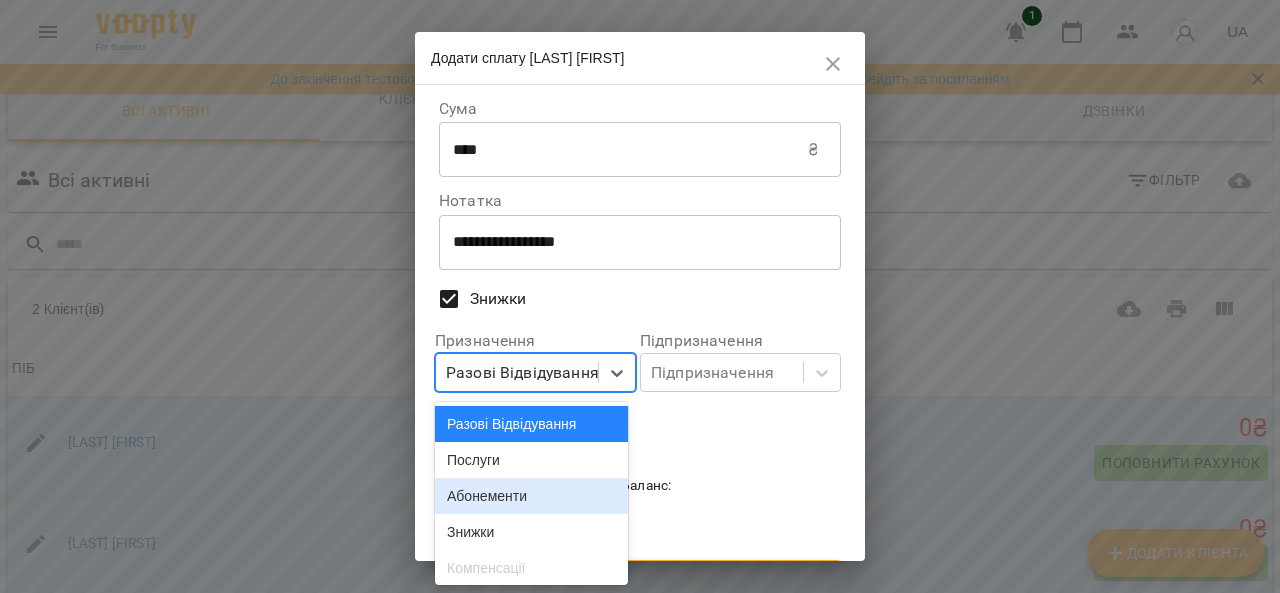 click on "Абонементи" at bounding box center (531, 496) 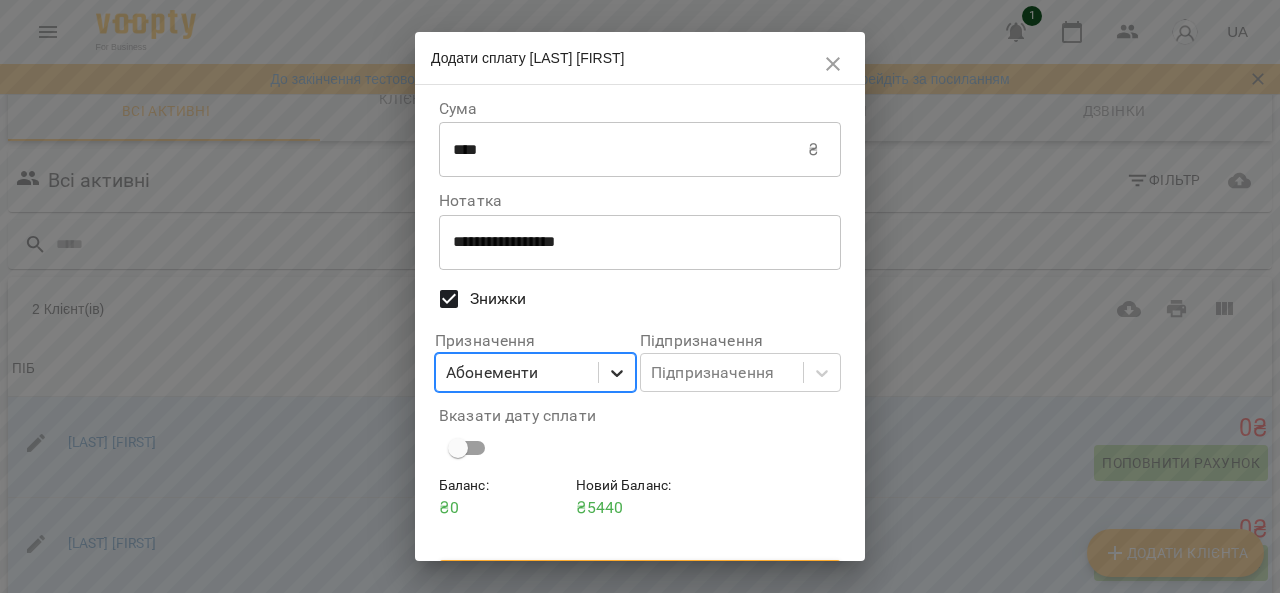 click 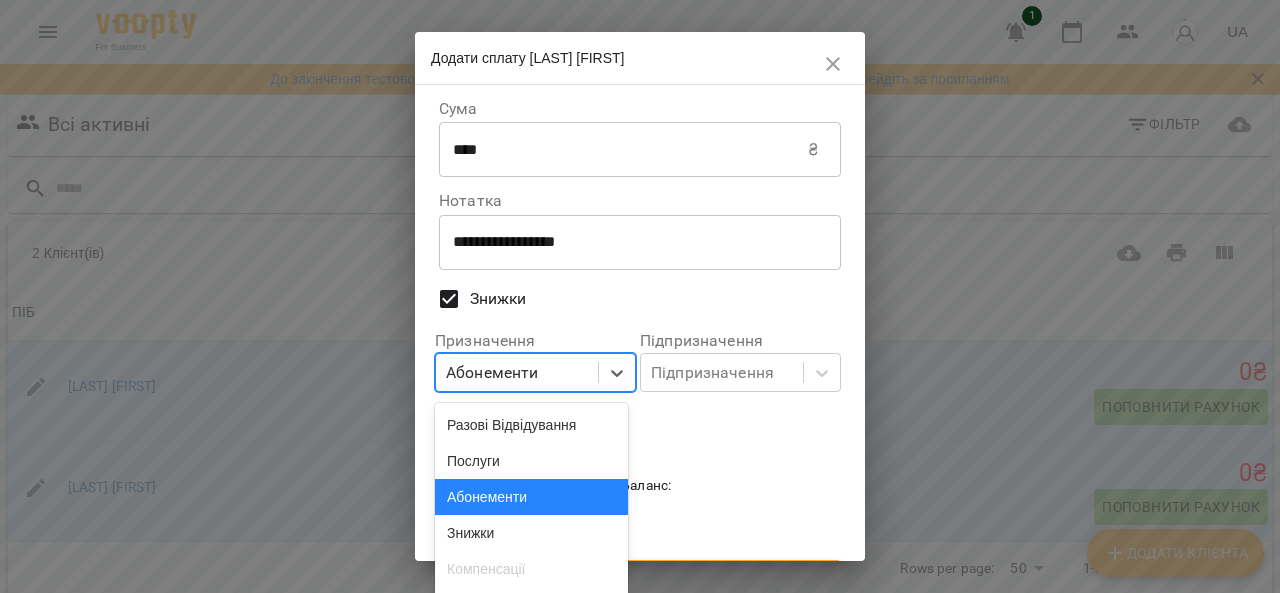 click on "Абонементи" at bounding box center (531, 497) 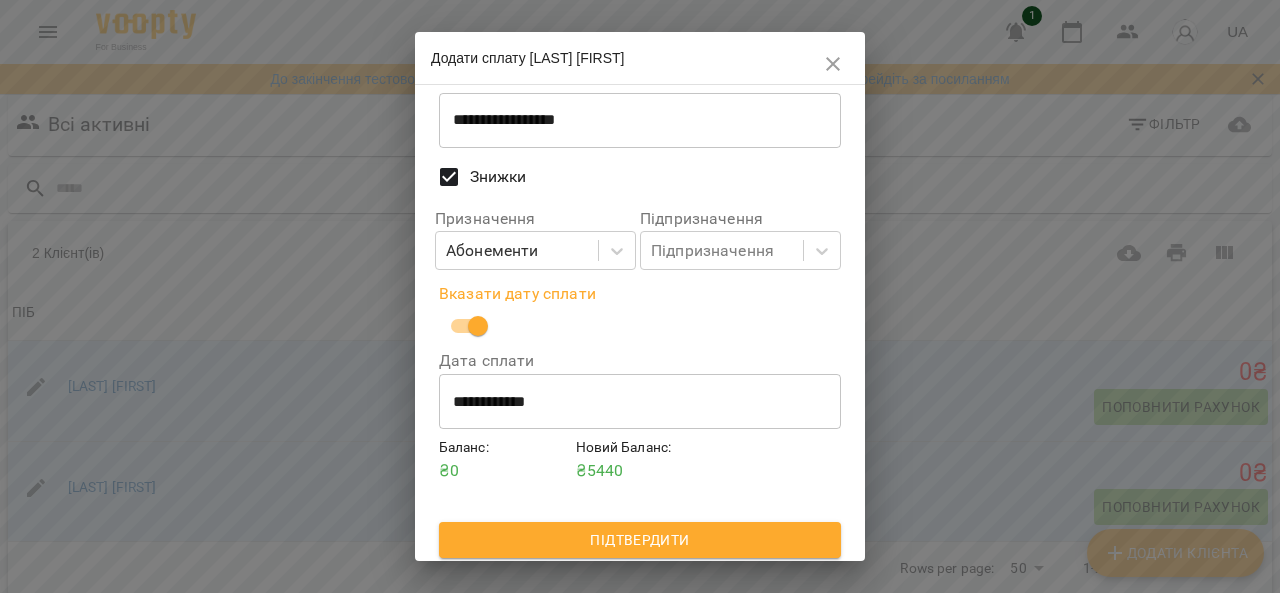 scroll, scrollTop: 128, scrollLeft: 0, axis: vertical 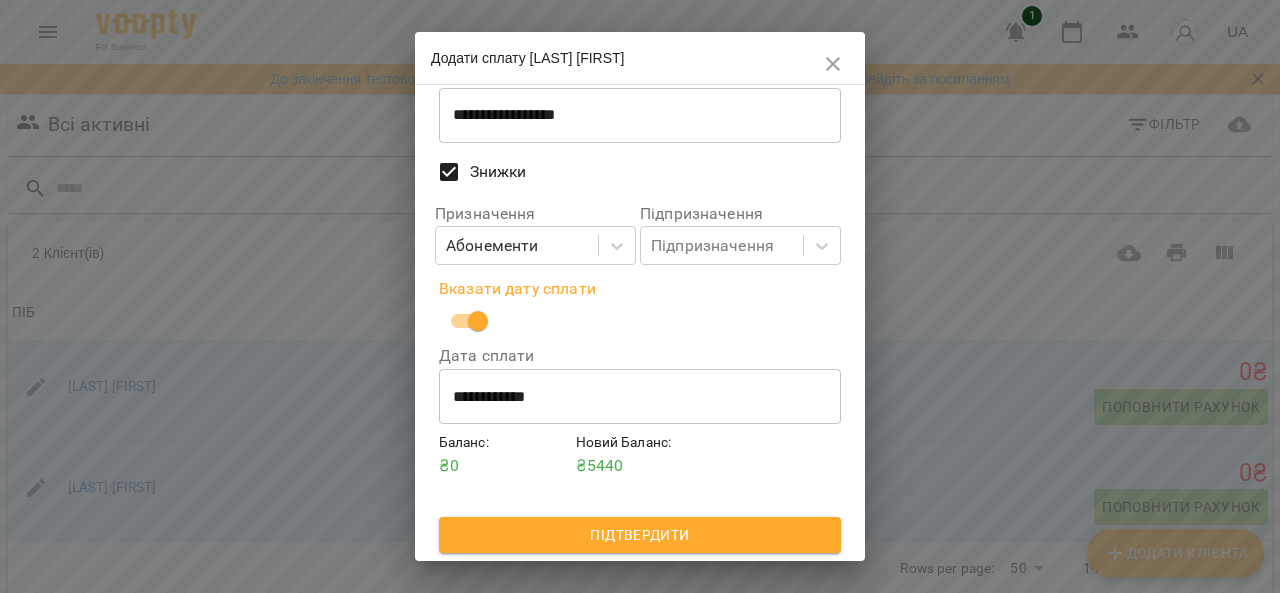 click on "**********" at bounding box center (640, 396) 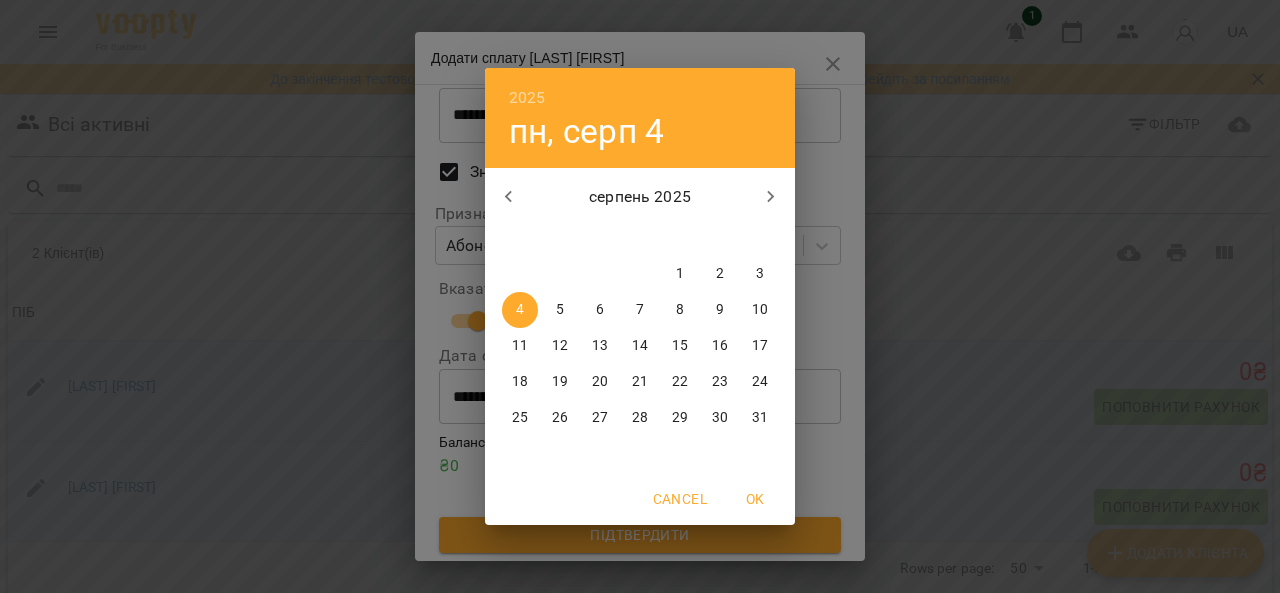 click 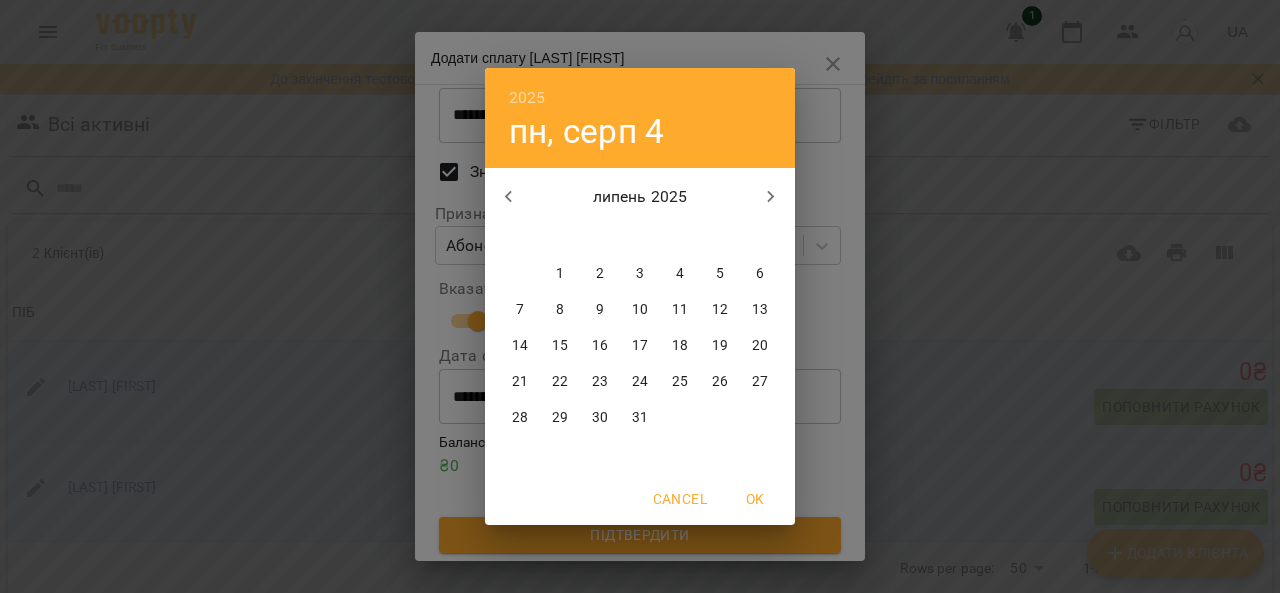 click on "25" at bounding box center [680, 382] 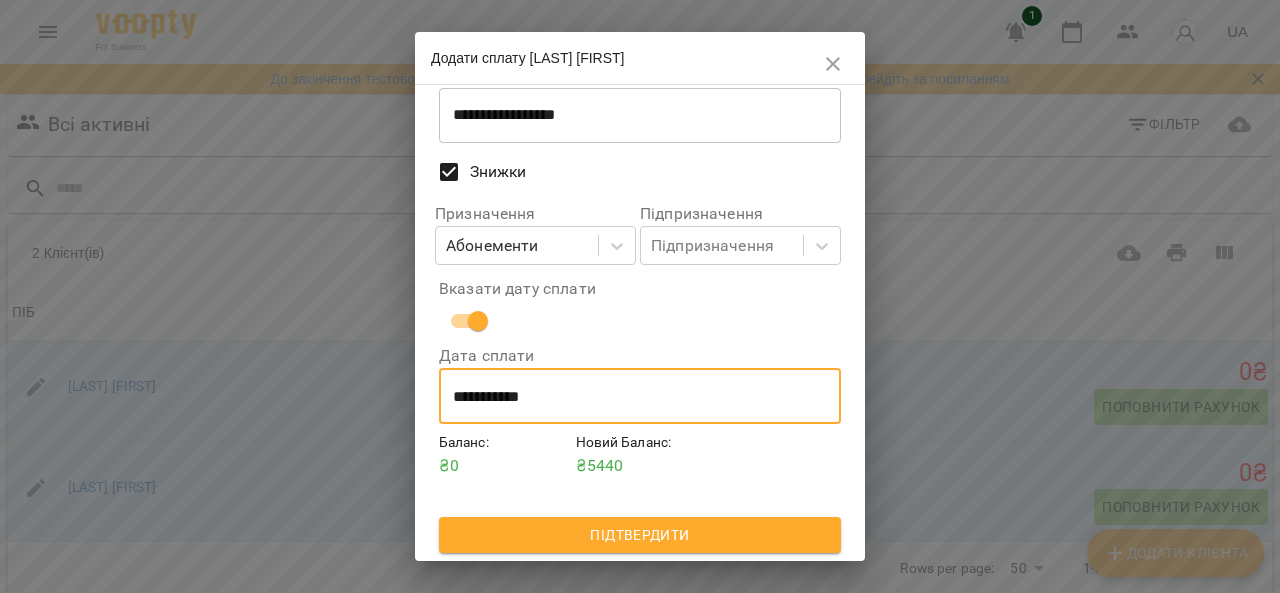 click on "Підтвердити" at bounding box center (640, 535) 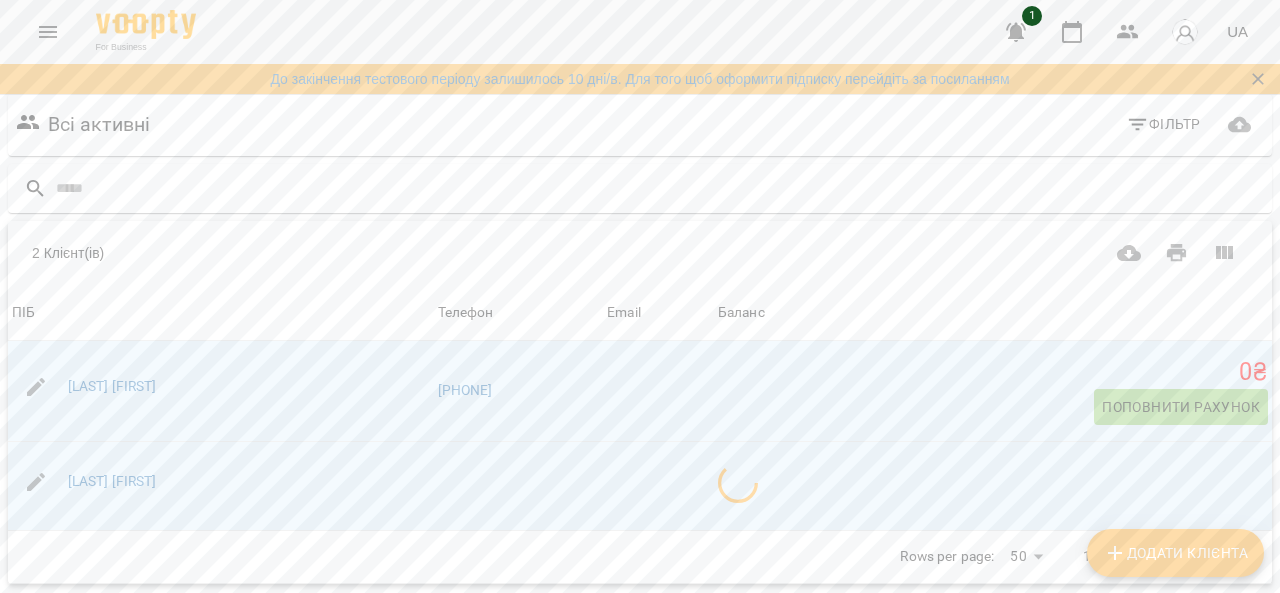 scroll, scrollTop: 102, scrollLeft: 0, axis: vertical 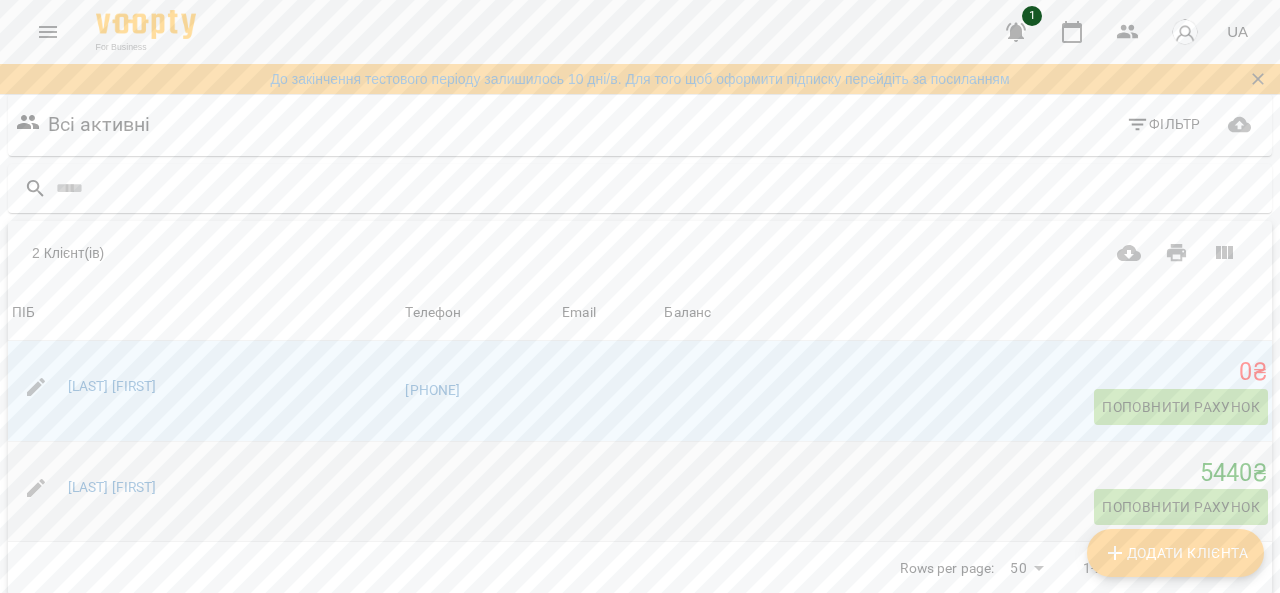 click on "[LAST] [FIRST]" at bounding box center (204, 488) 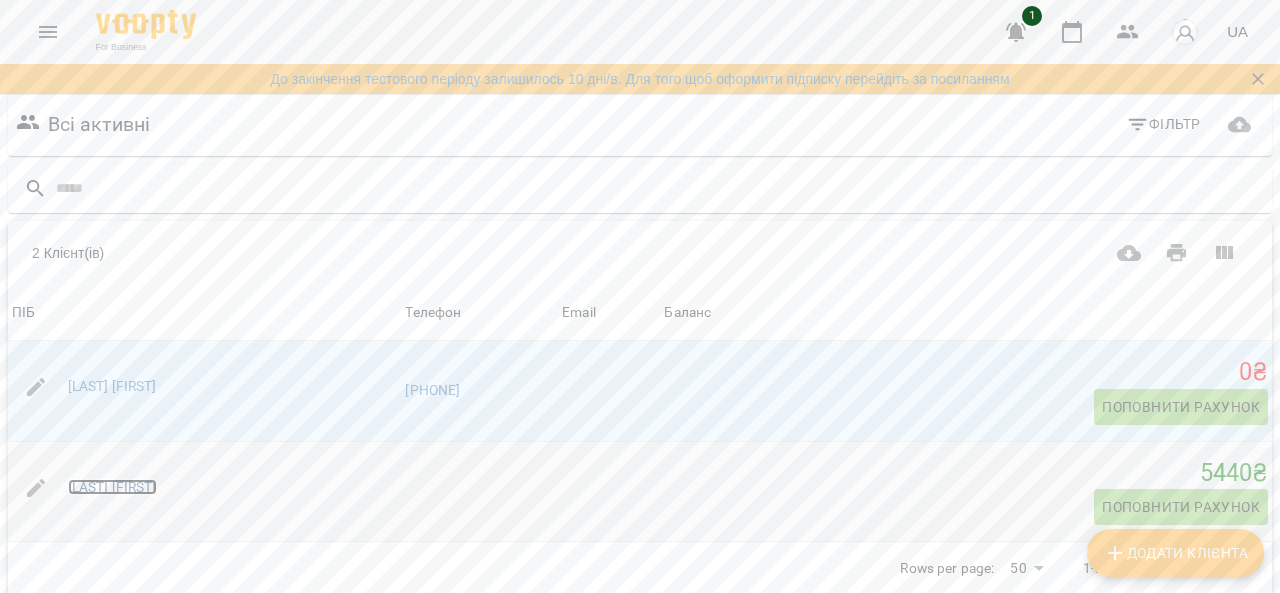 click on "[LAST] [FIRST]" at bounding box center (112, 487) 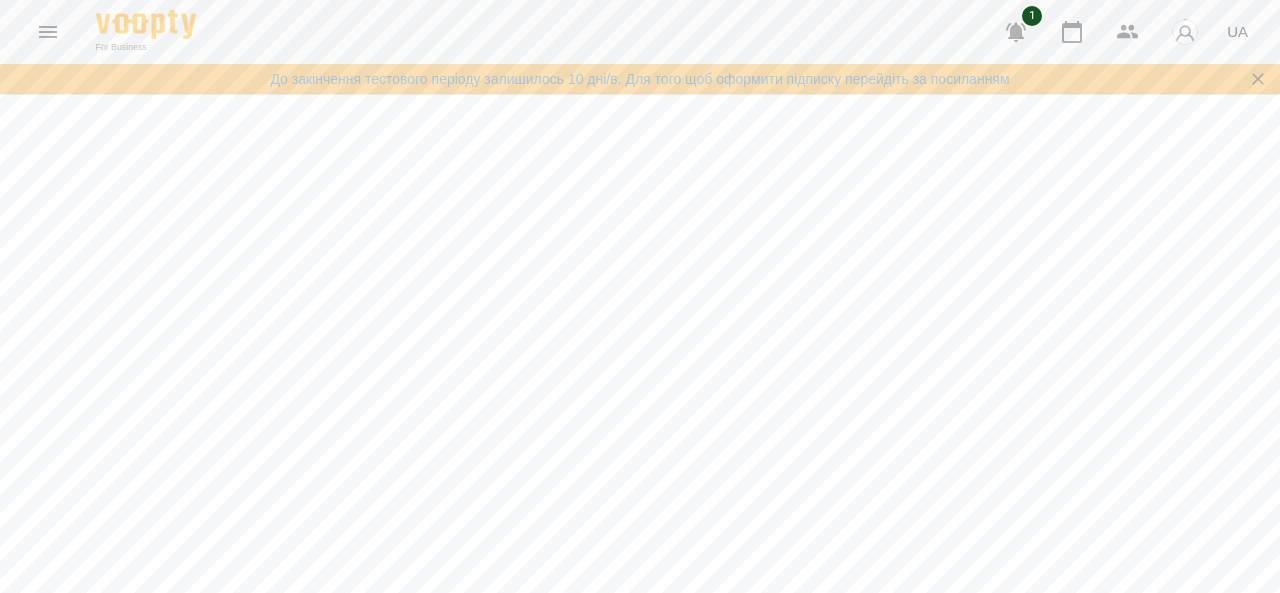 scroll, scrollTop: 0, scrollLeft: 0, axis: both 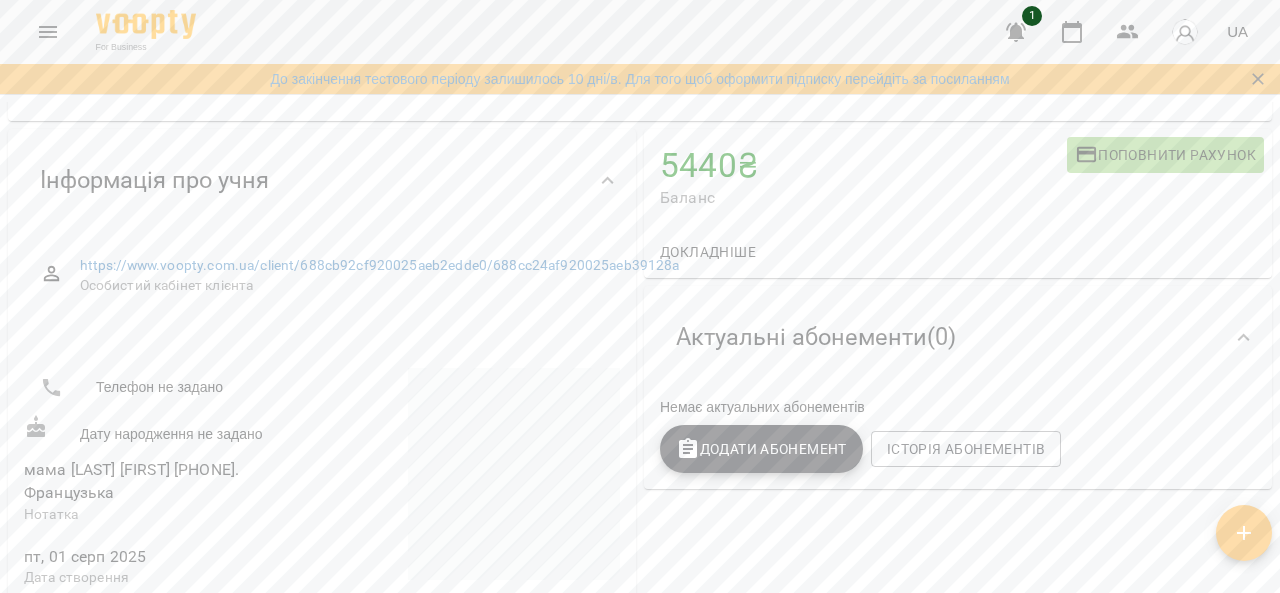 click on "Додати Абонемент" at bounding box center [761, 449] 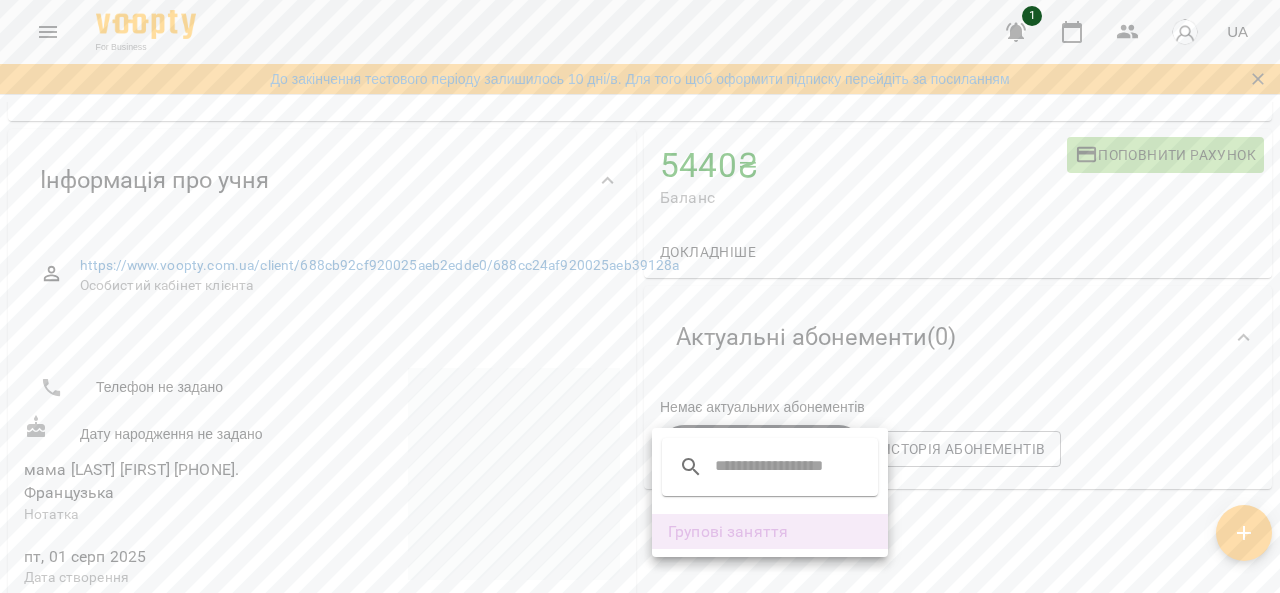 click on "Групові заняття" at bounding box center (770, 532) 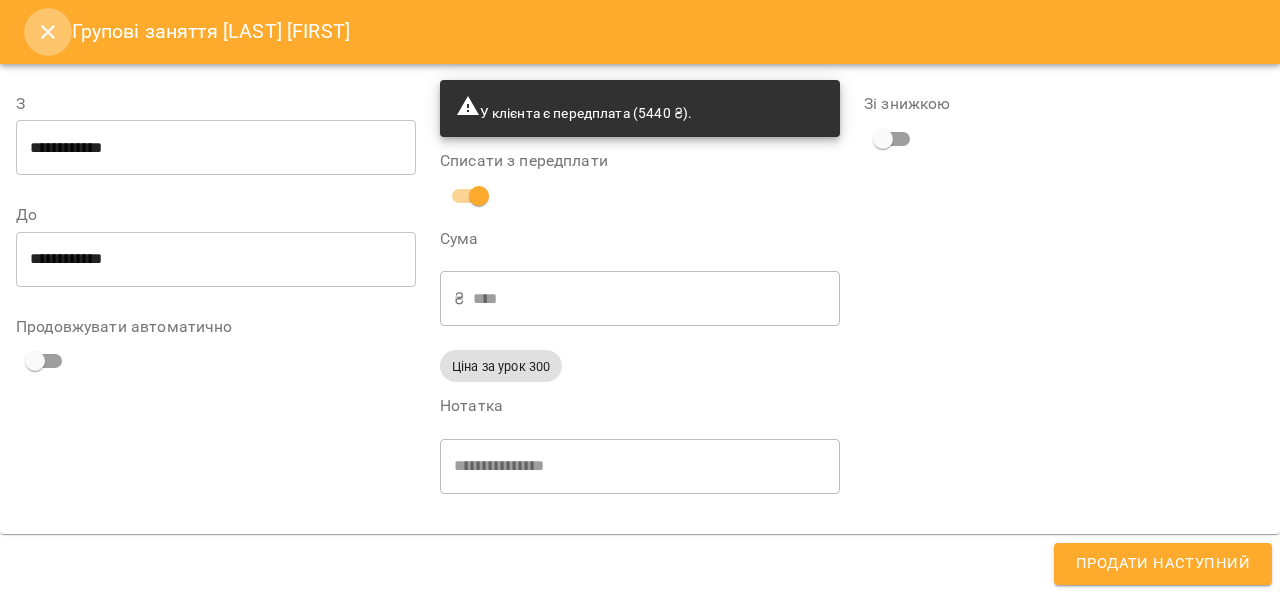 click 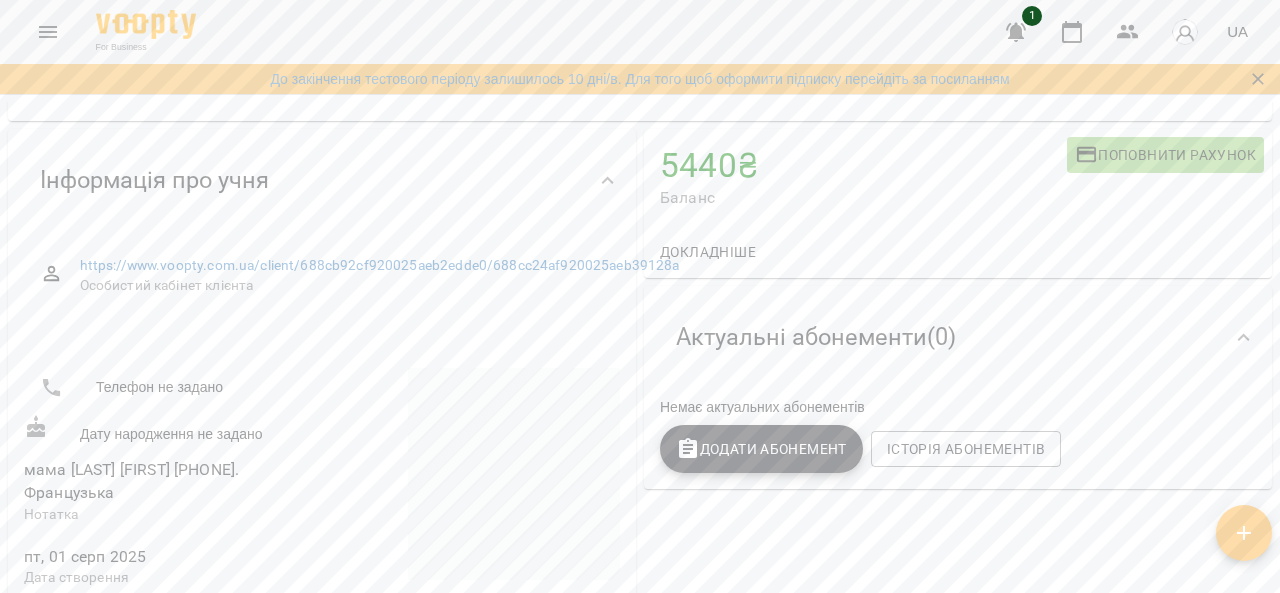 click on "Додати Абонемент" at bounding box center [761, 449] 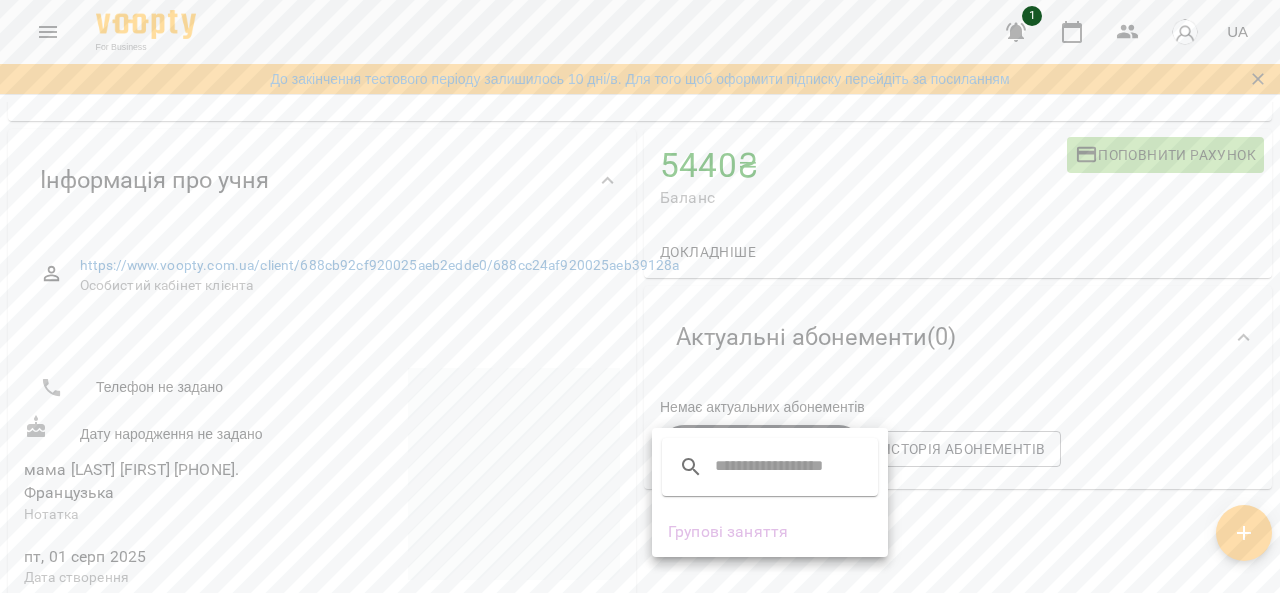 click at bounding box center [794, 467] 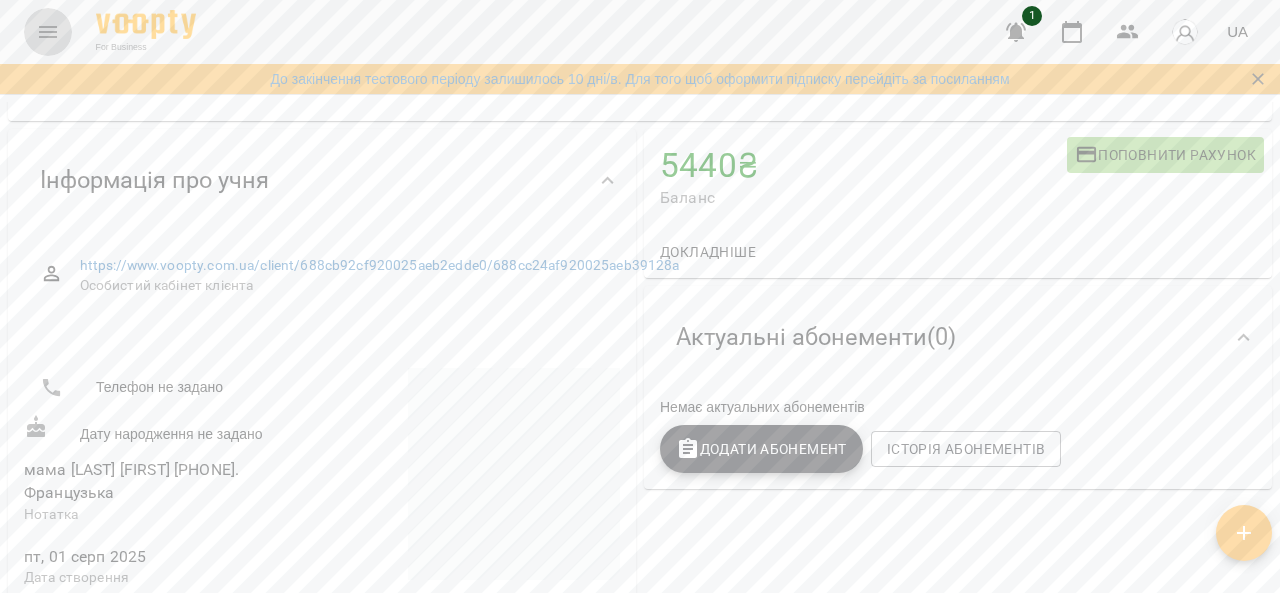 click at bounding box center (48, 32) 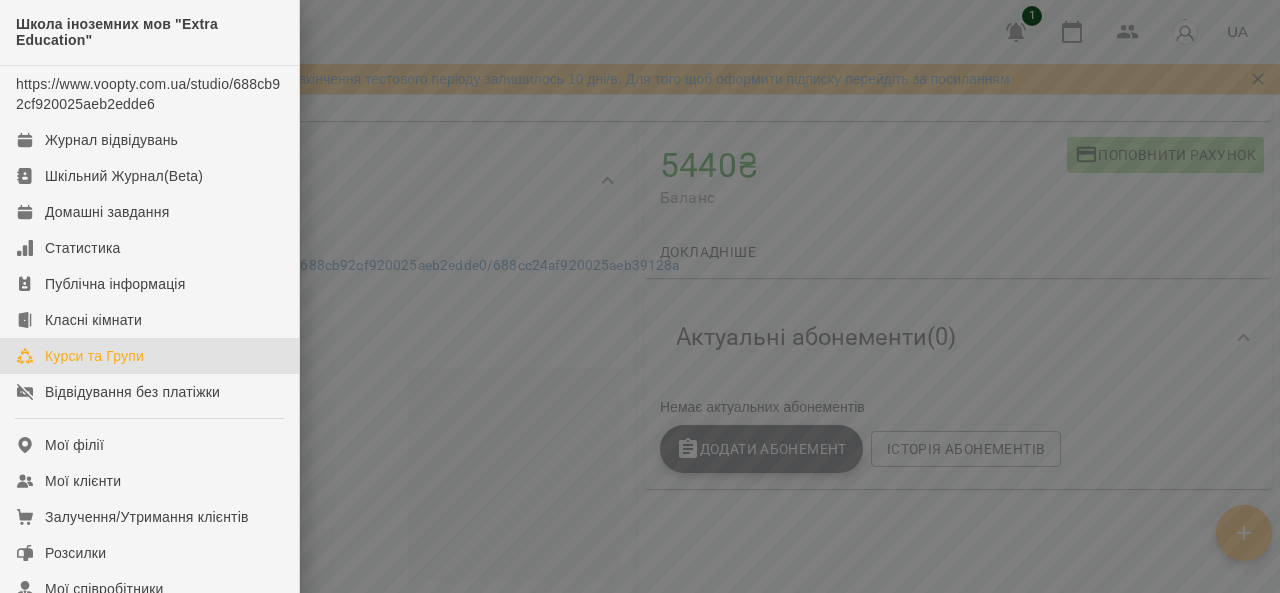 click on "Курси та Групи" at bounding box center (94, 356) 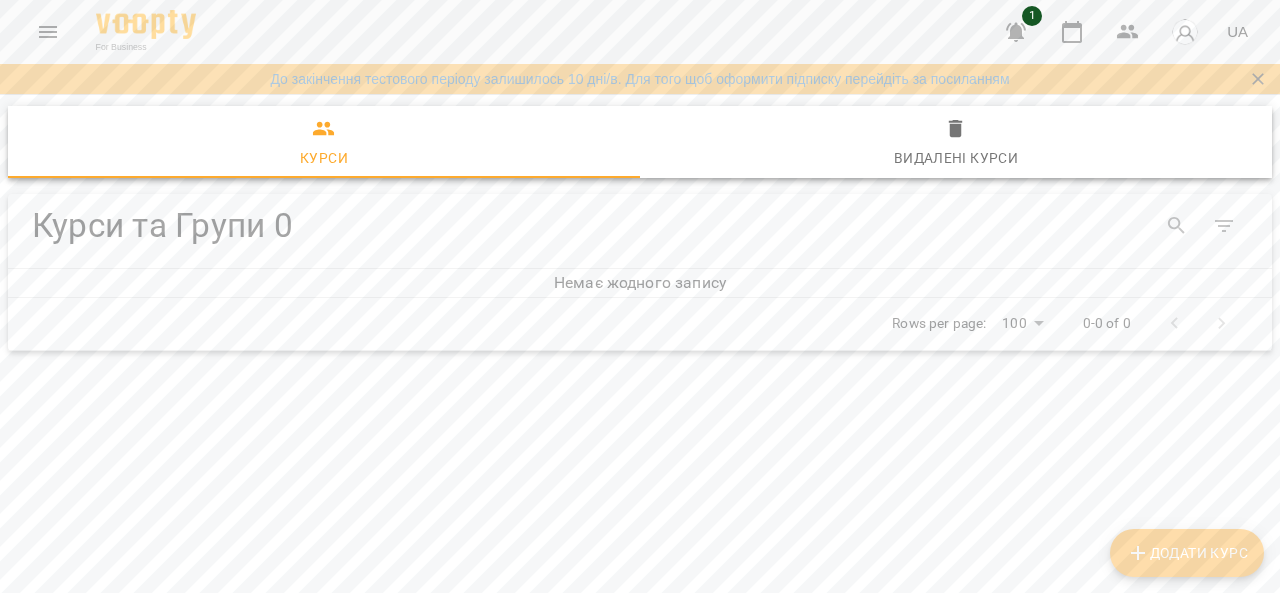 click at bounding box center [48, 32] 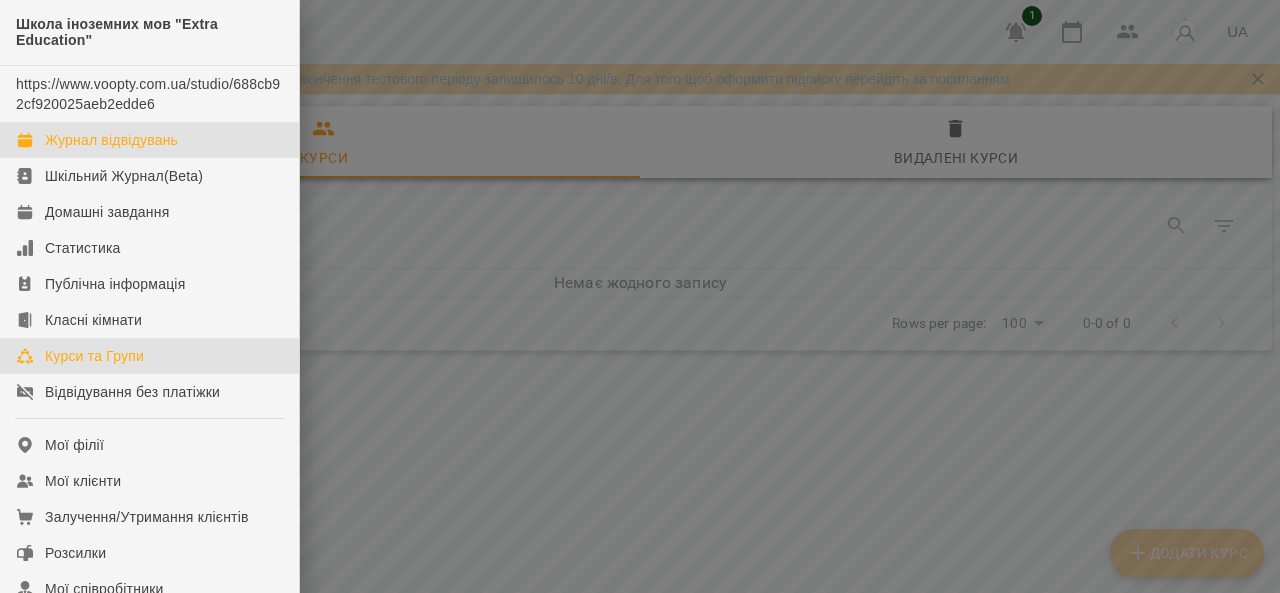 click on "Журнал відвідувань" at bounding box center [111, 140] 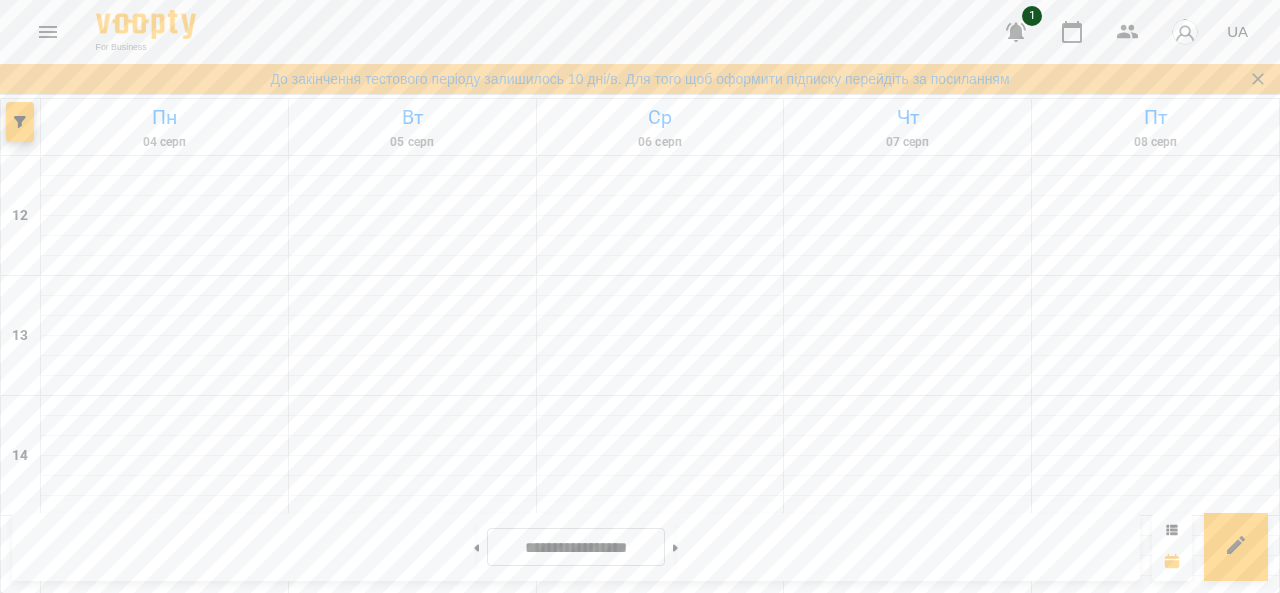 click at bounding box center (48, 32) 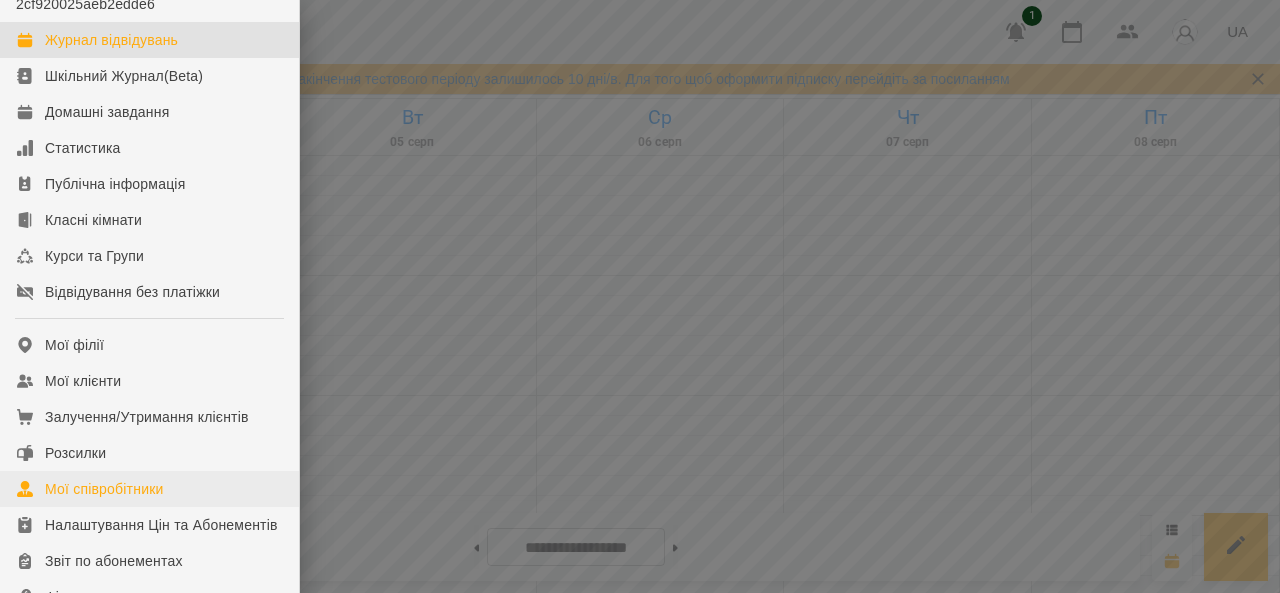 scroll, scrollTop: 200, scrollLeft: 0, axis: vertical 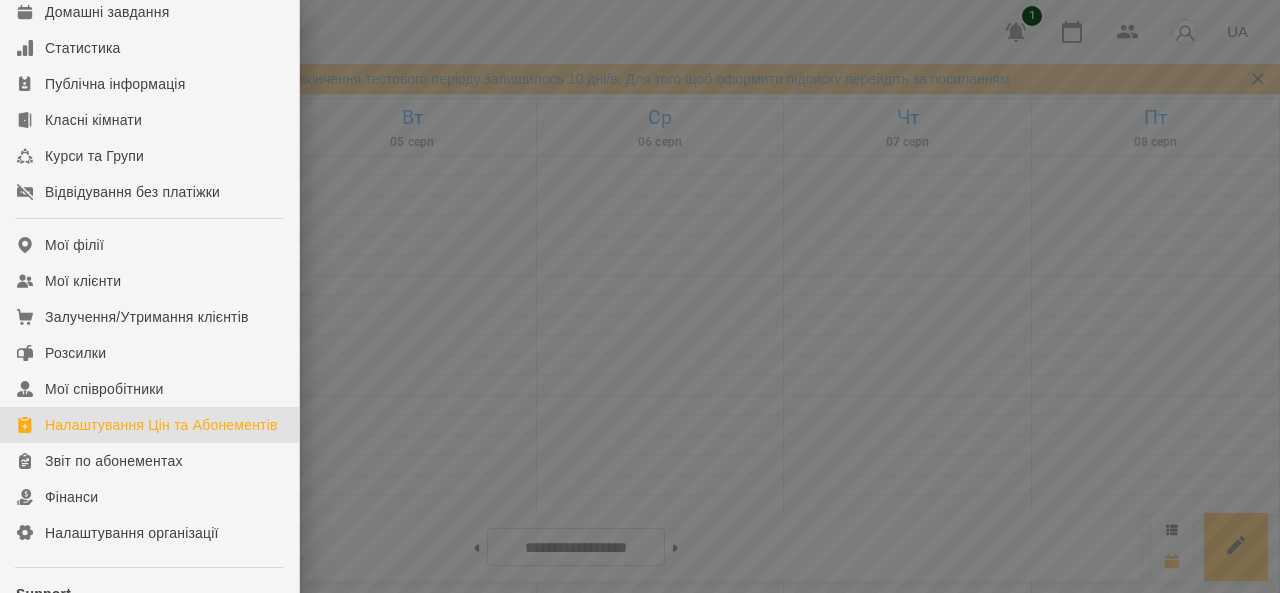 click on "Налаштування Цін та Абонементів" at bounding box center [161, 425] 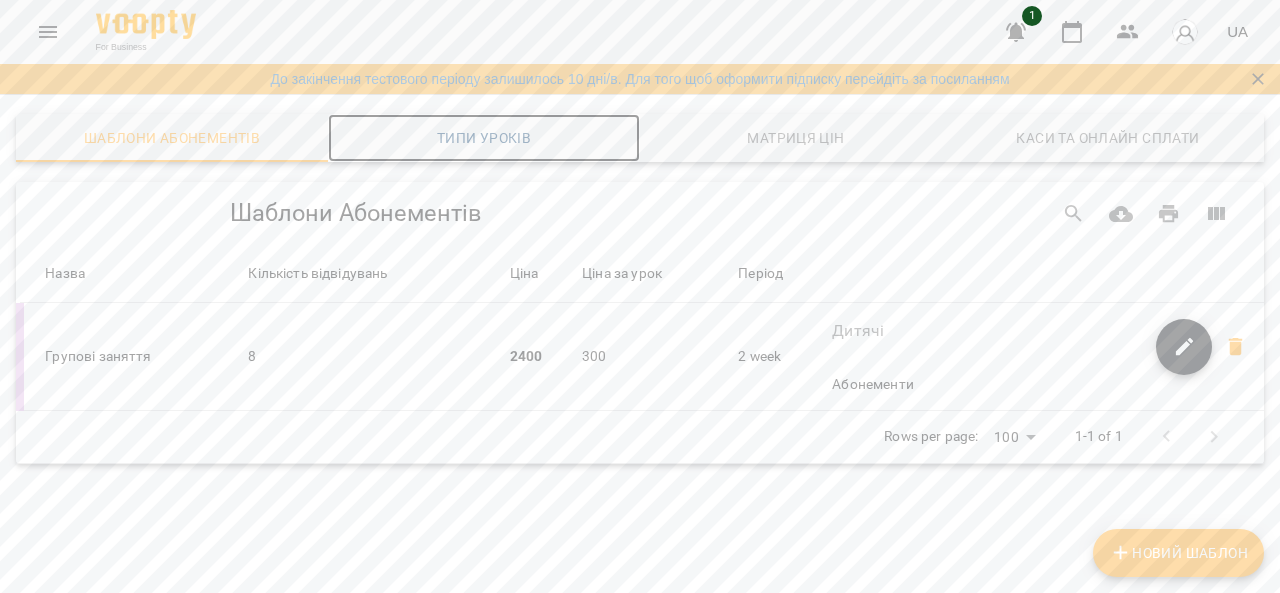 click on "Типи уроків" at bounding box center (484, 138) 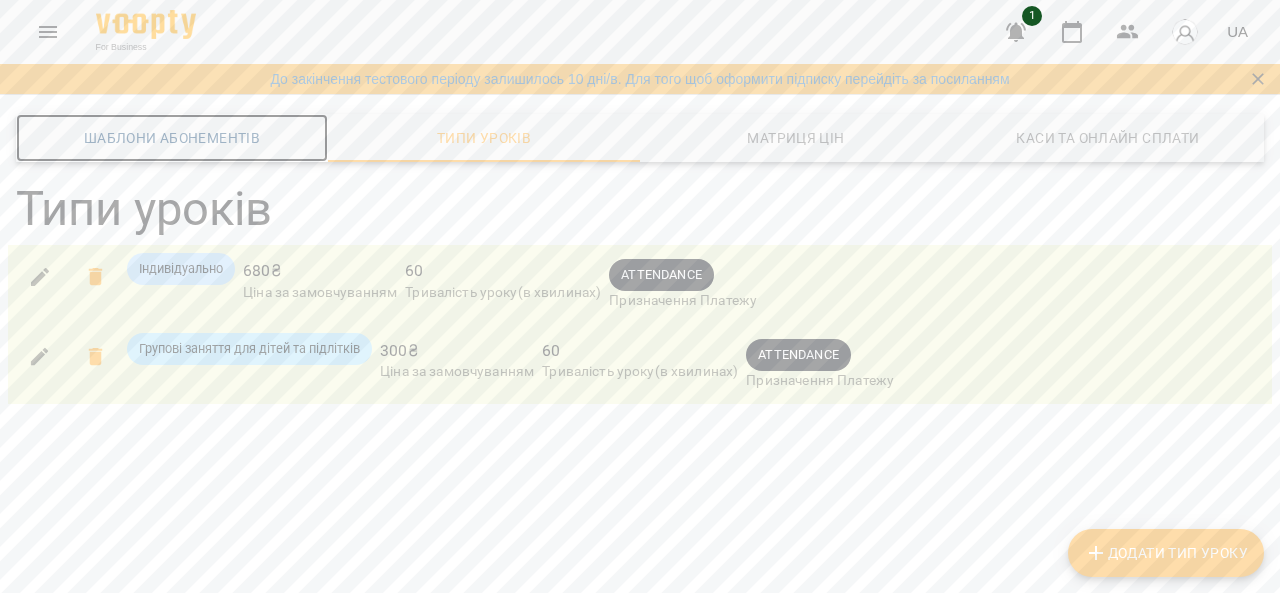 click on "Шаблони Абонементів" at bounding box center [172, 138] 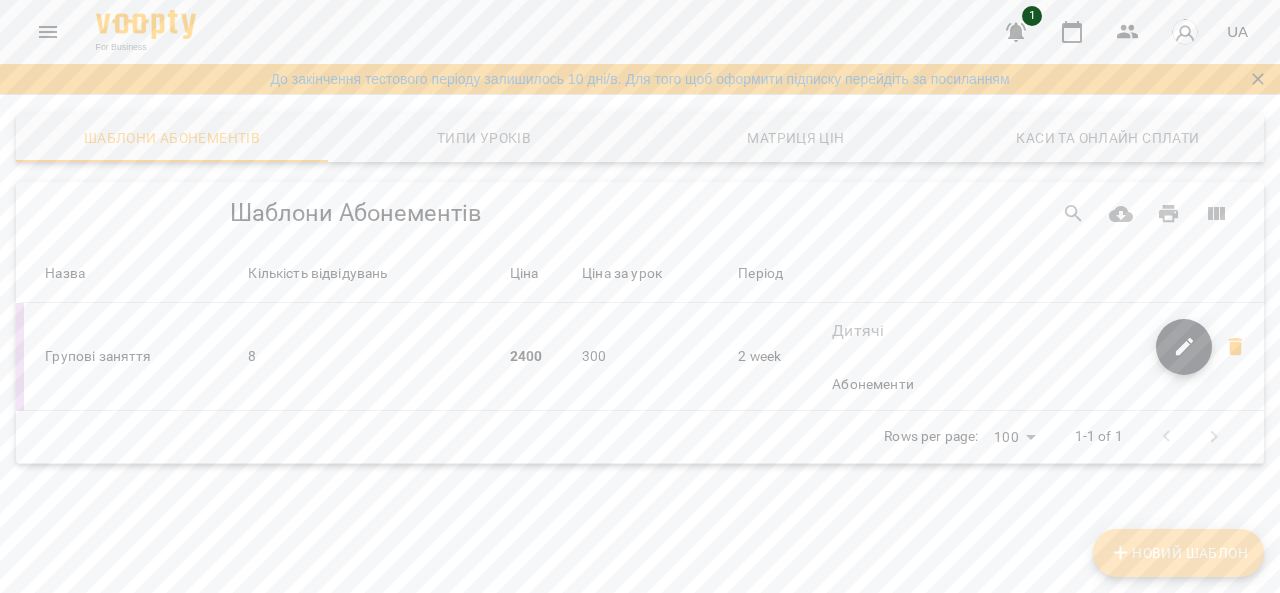 click on "Новий Шаблон" at bounding box center (1178, 553) 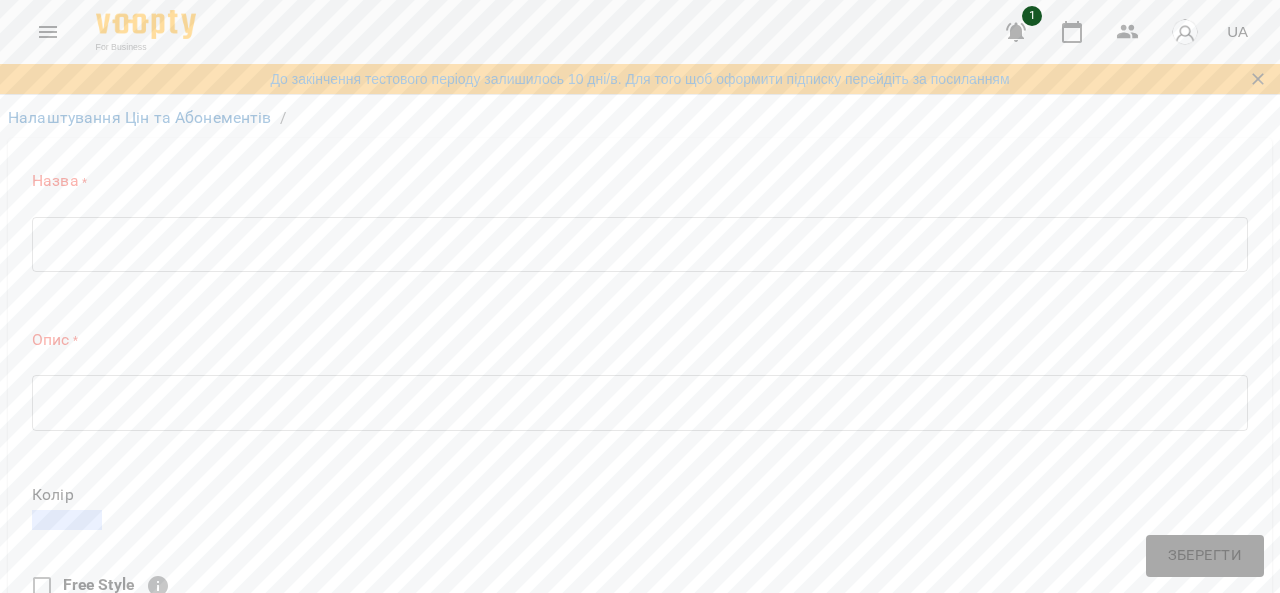drag, startPoint x: 243, startPoint y: 235, endPoint x: 258, endPoint y: 265, distance: 33.54102 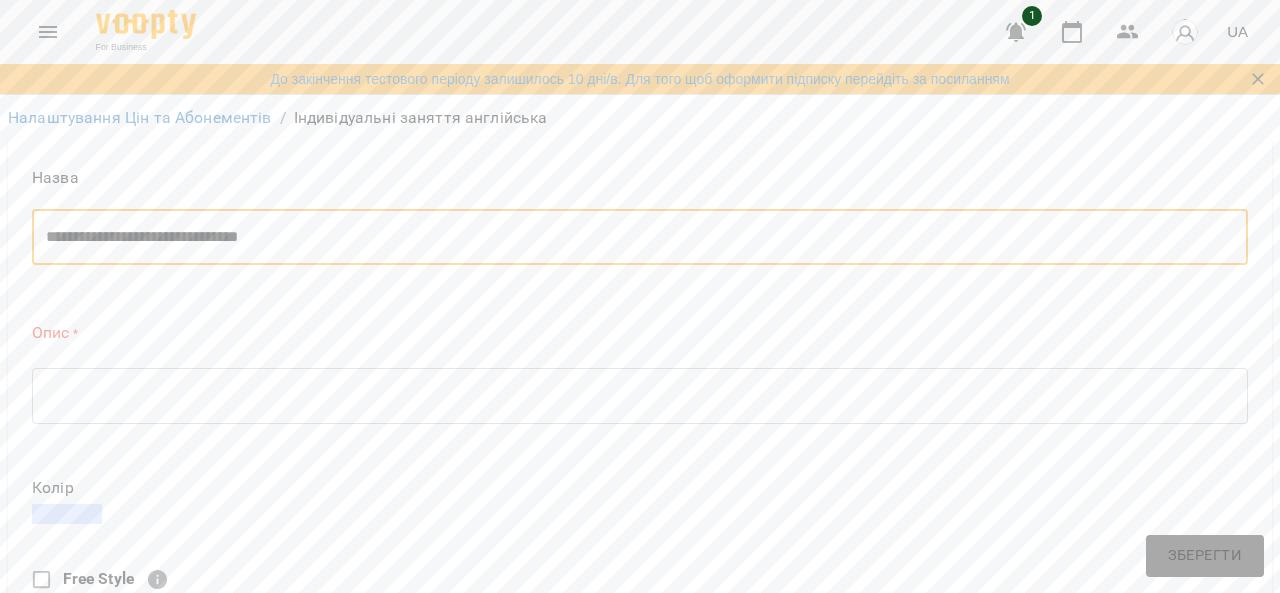 type on "**********" 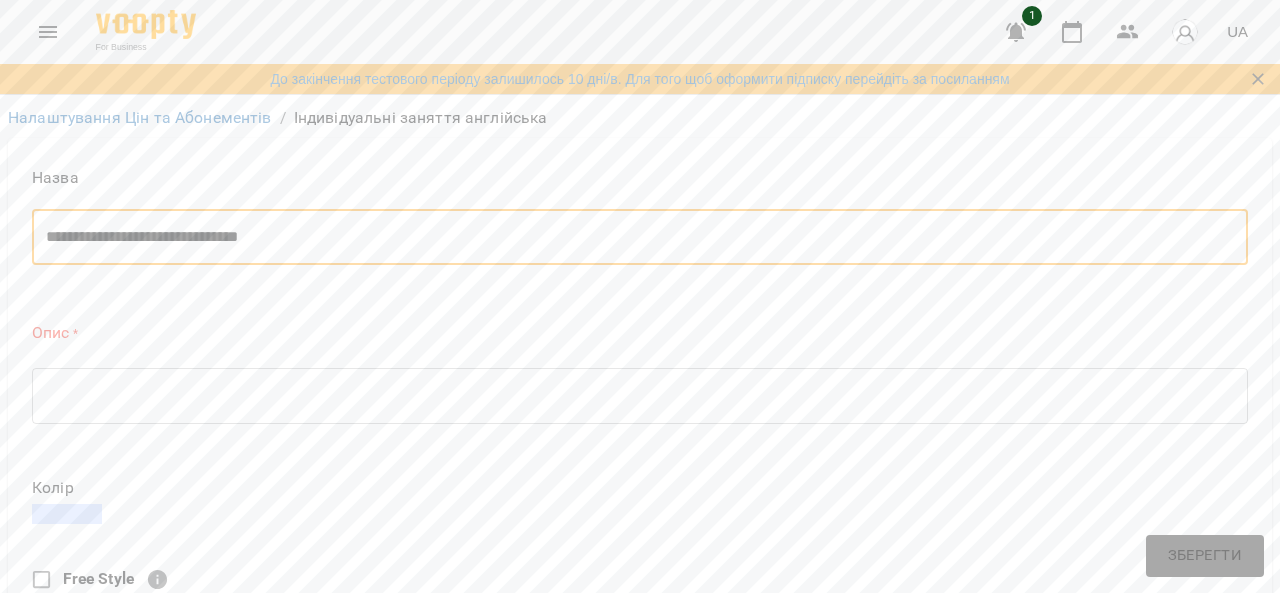 click on "* ​" at bounding box center (640, 396) 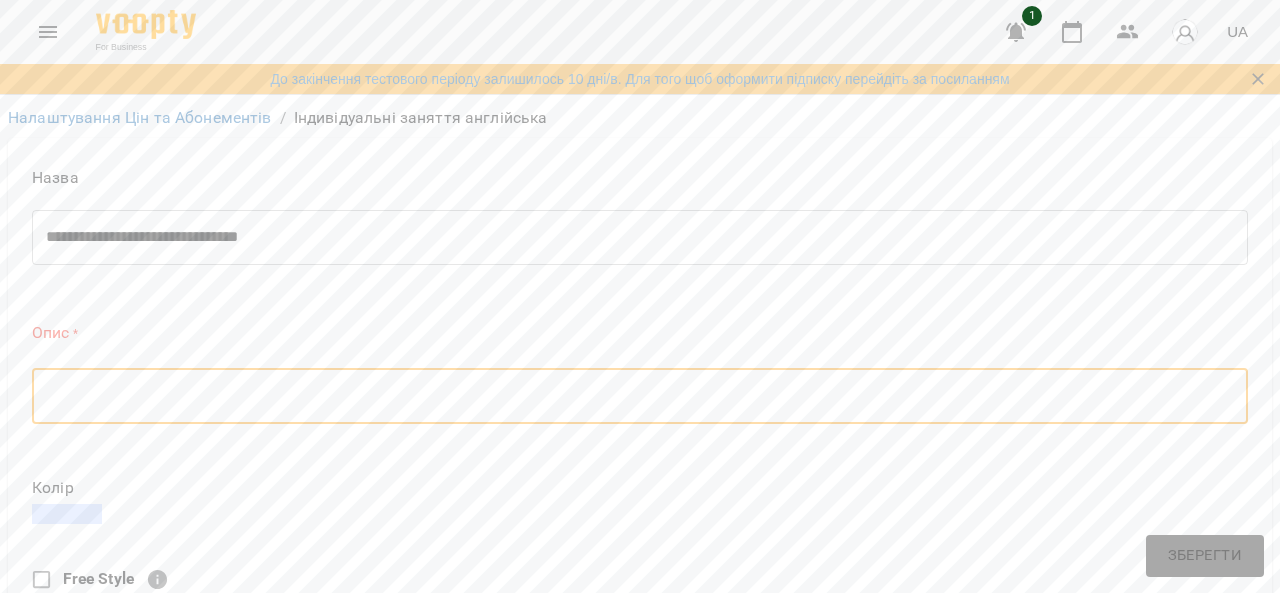 paste on "**********" 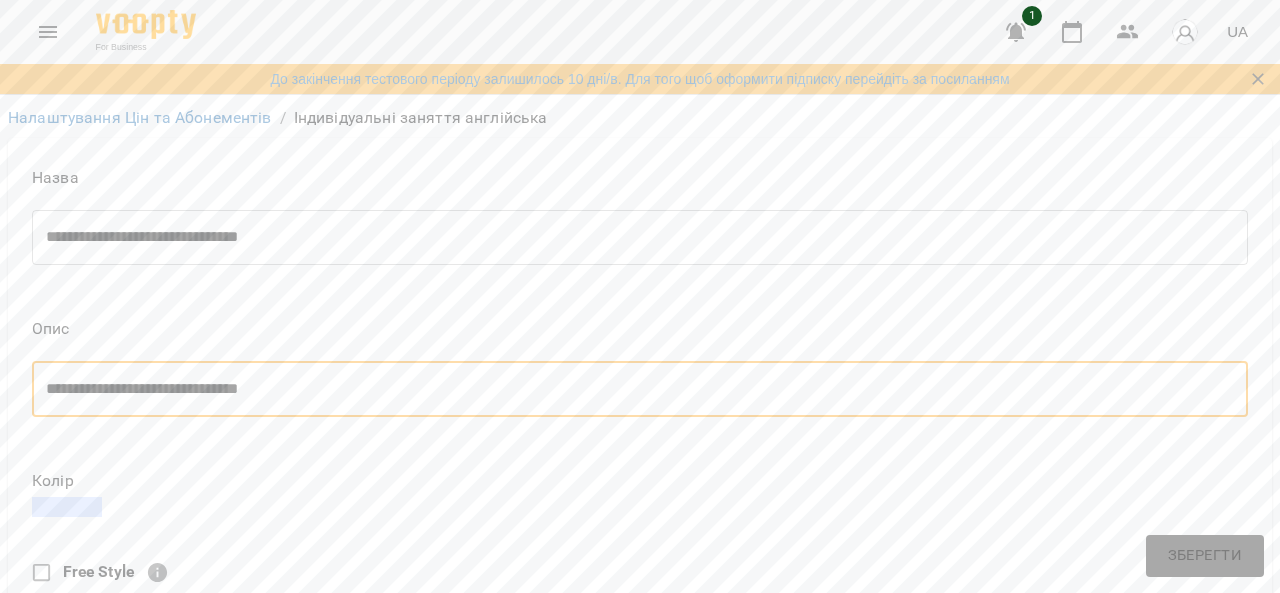 scroll, scrollTop: 200, scrollLeft: 0, axis: vertical 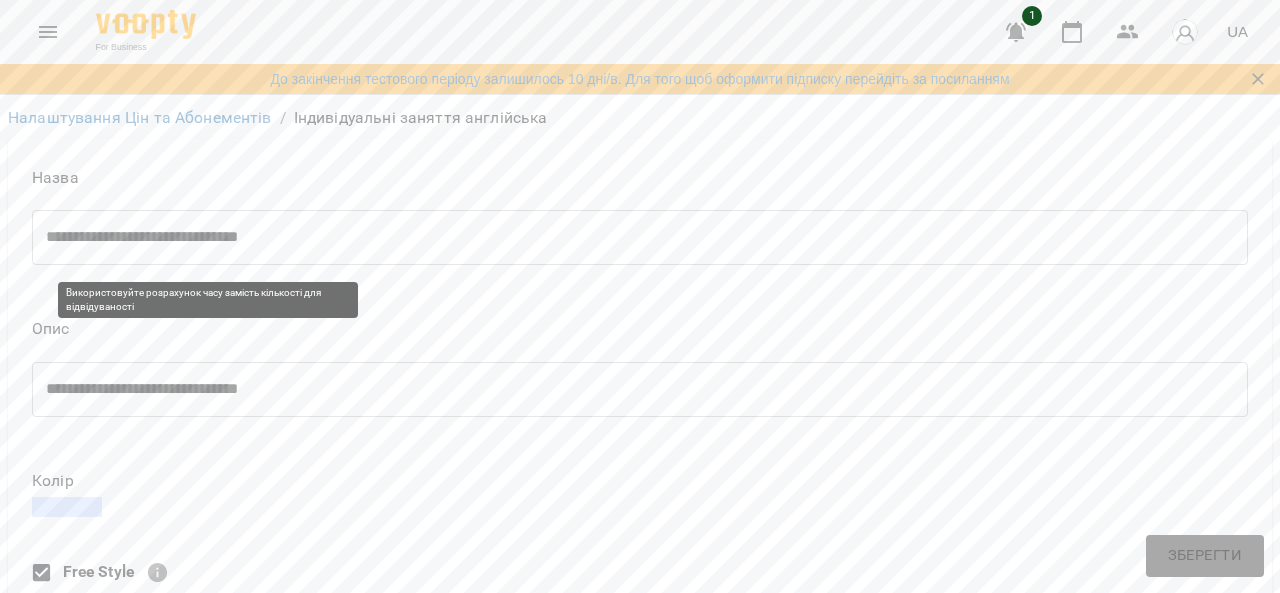 drag, startPoint x: 211, startPoint y: 246, endPoint x: 126, endPoint y: 246, distance: 85 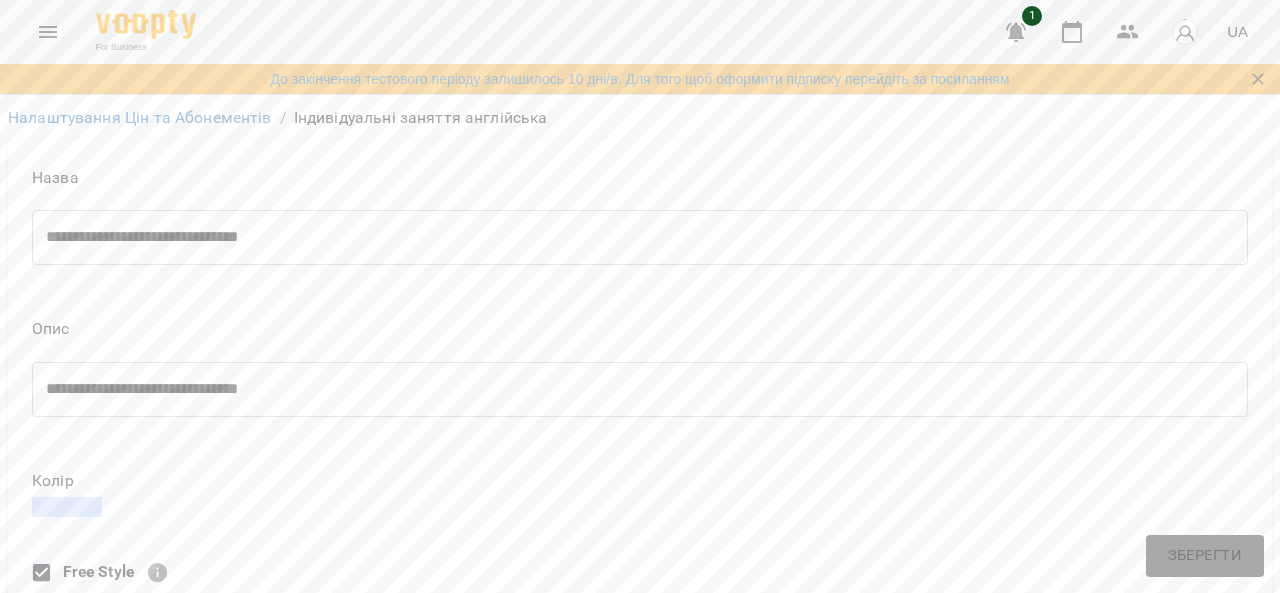 click on "Кількість відвідувань" at bounding box center (640, 776) 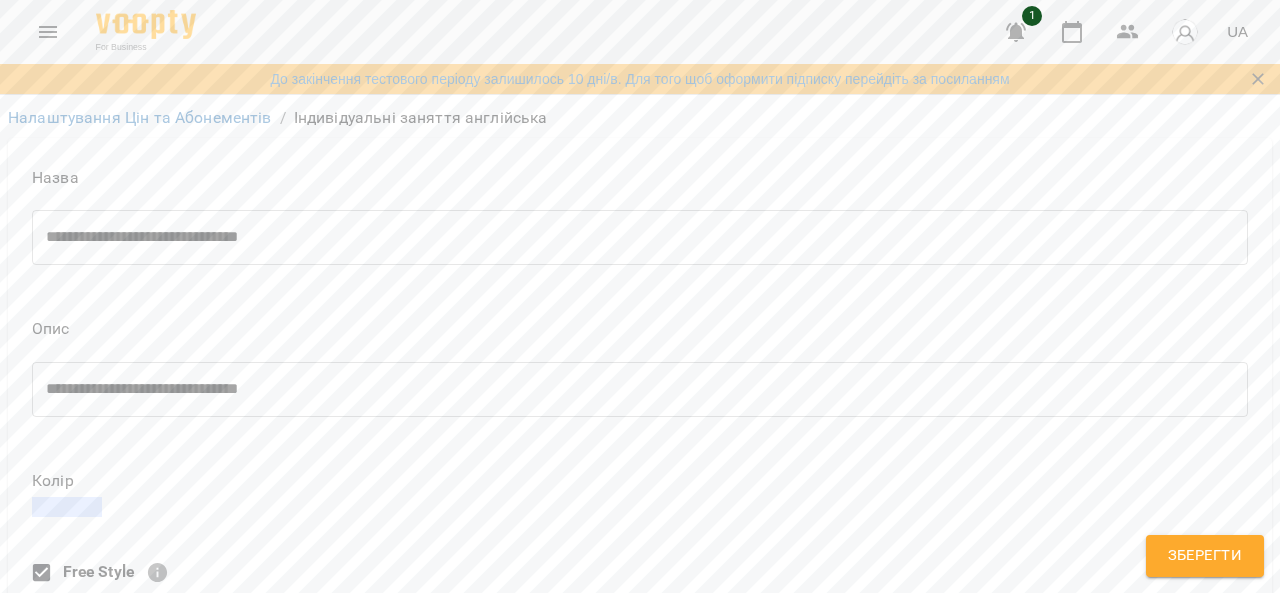 type on "*" 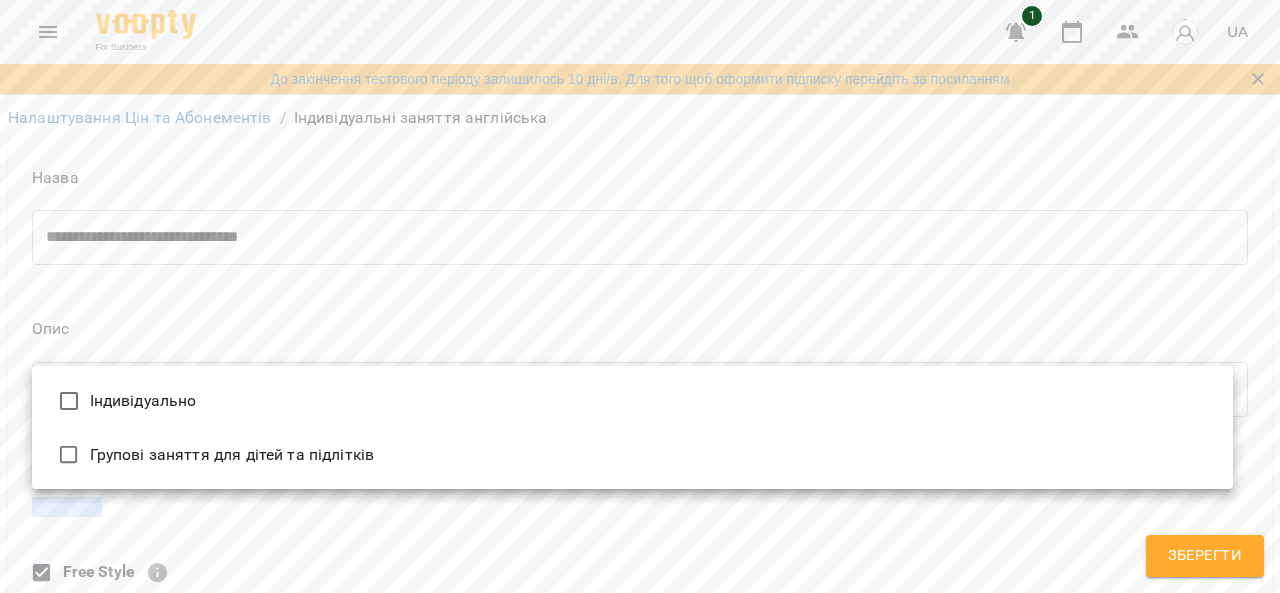 click on "**********" at bounding box center (640, 892) 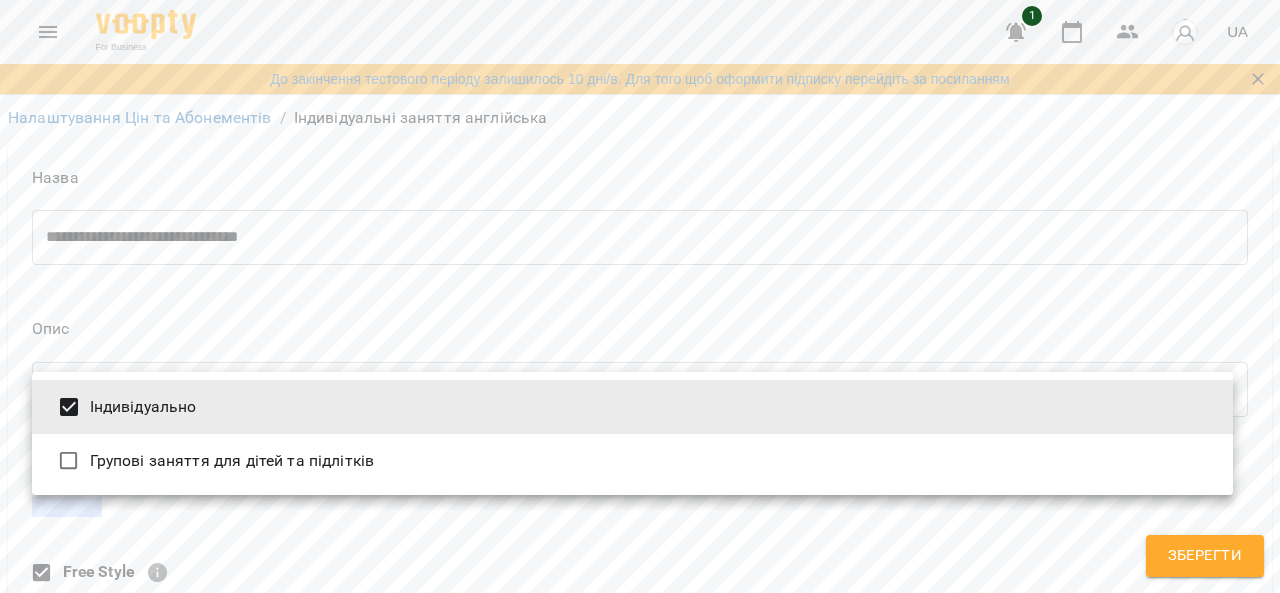 click at bounding box center [640, 296] 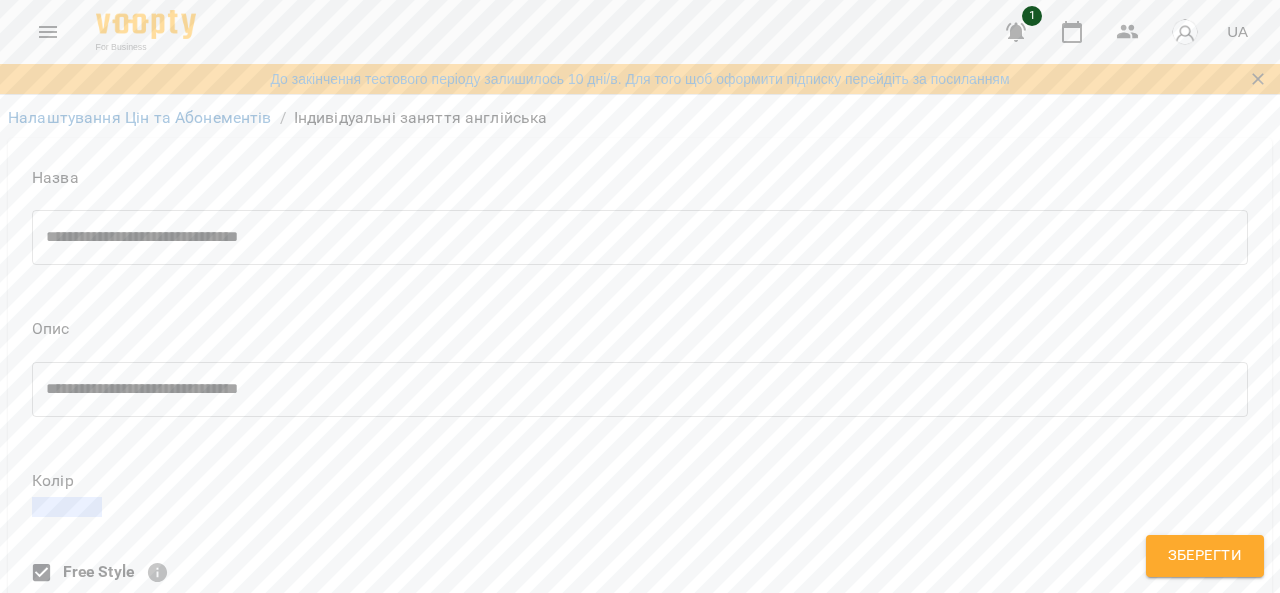 scroll, scrollTop: 1280, scrollLeft: 0, axis: vertical 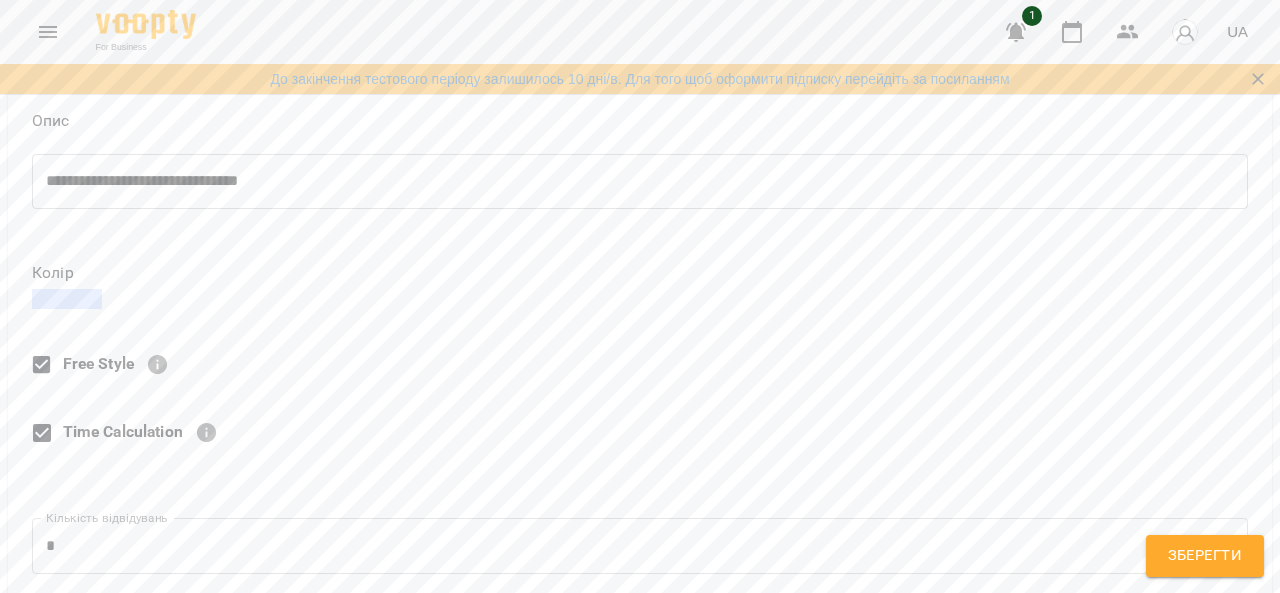 click on "**********" at bounding box center [640, 727] 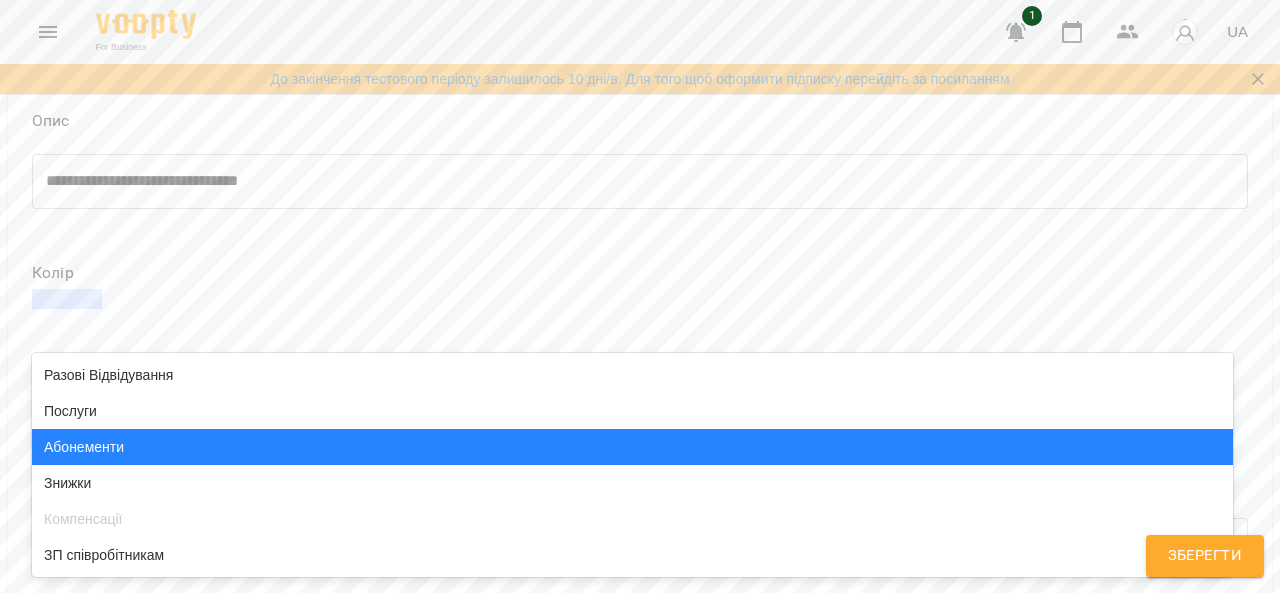 click on "Абонементи" at bounding box center (632, 447) 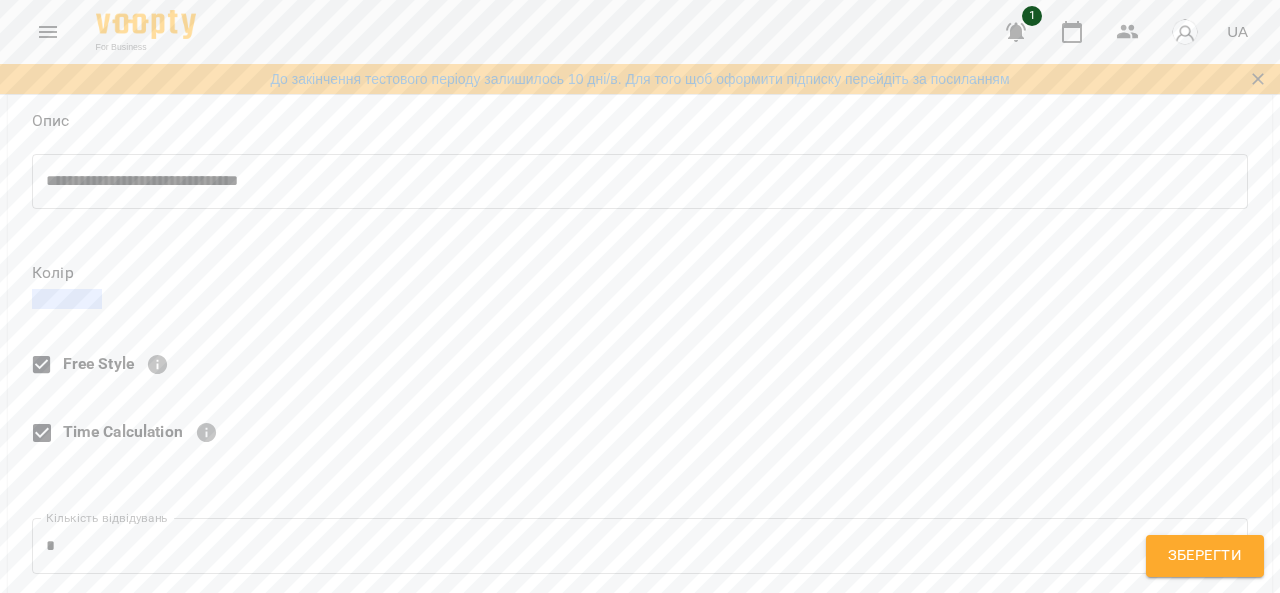 scroll, scrollTop: 0, scrollLeft: 0, axis: both 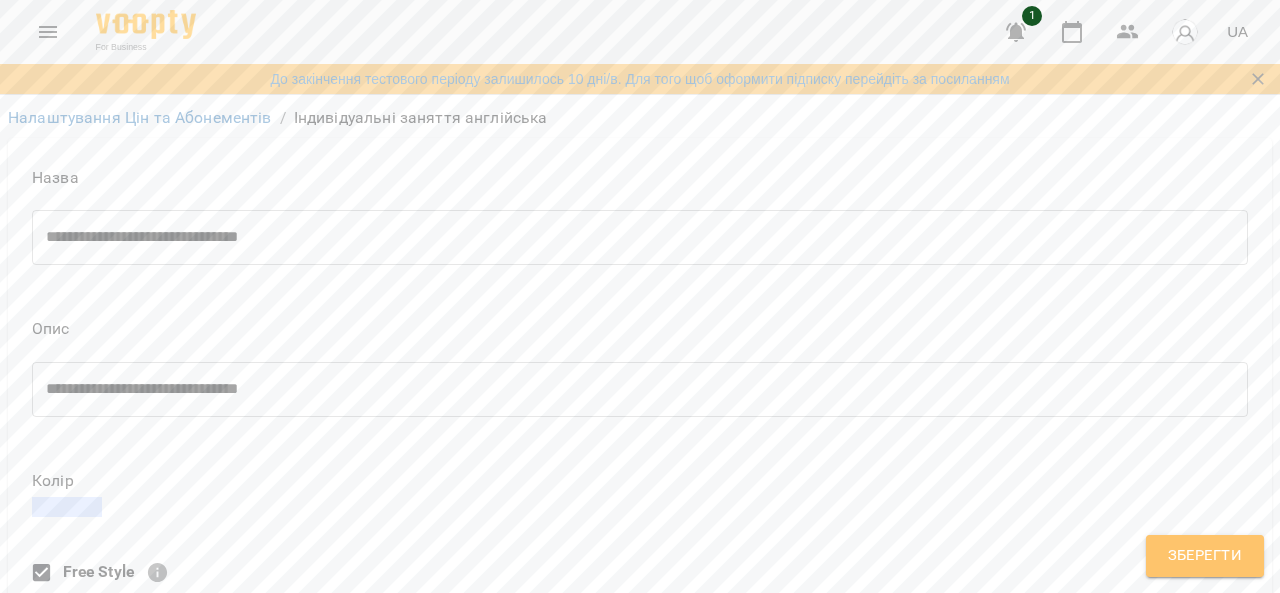 click on "Зберегти" at bounding box center [1205, 556] 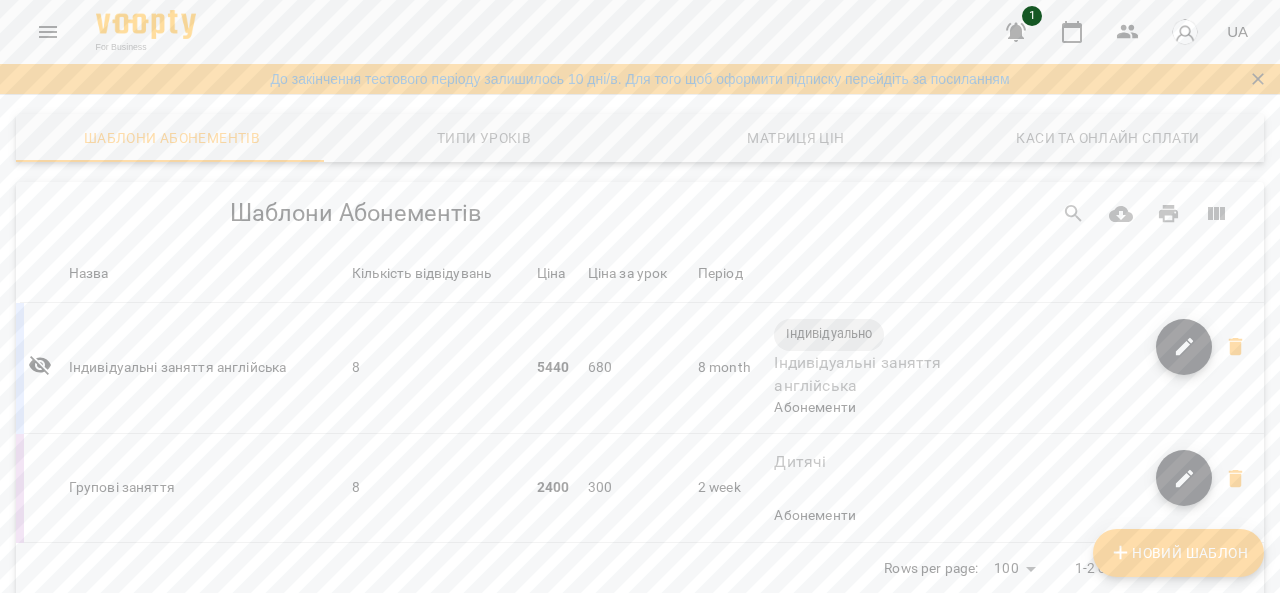 scroll, scrollTop: 0, scrollLeft: 0, axis: both 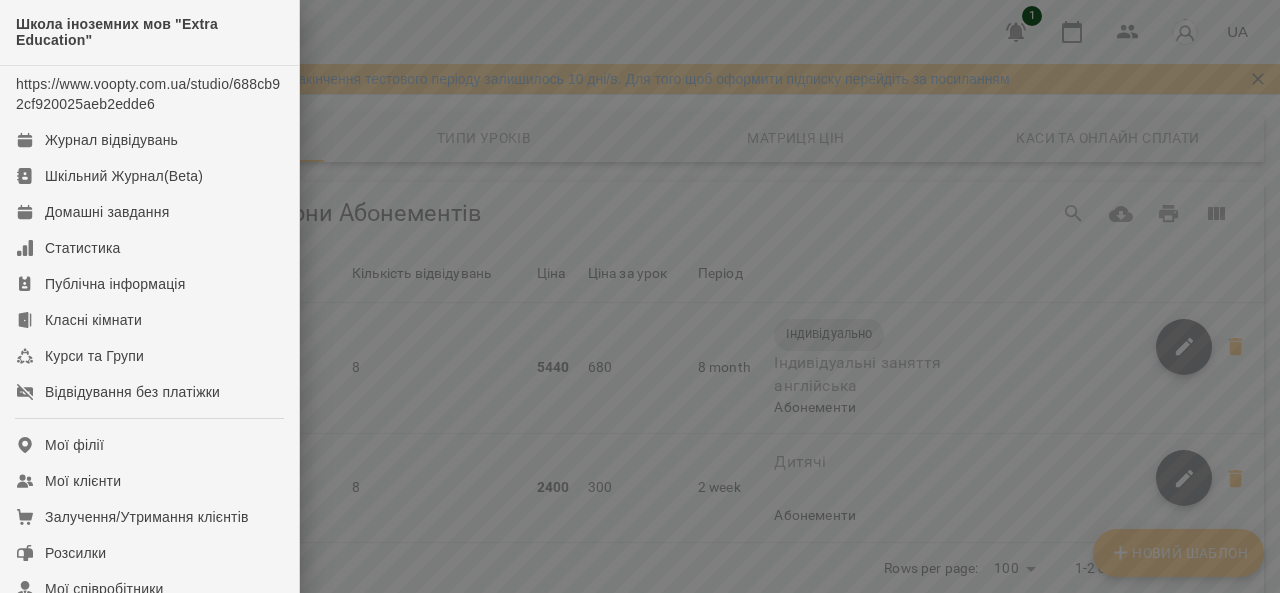 click at bounding box center (640, 296) 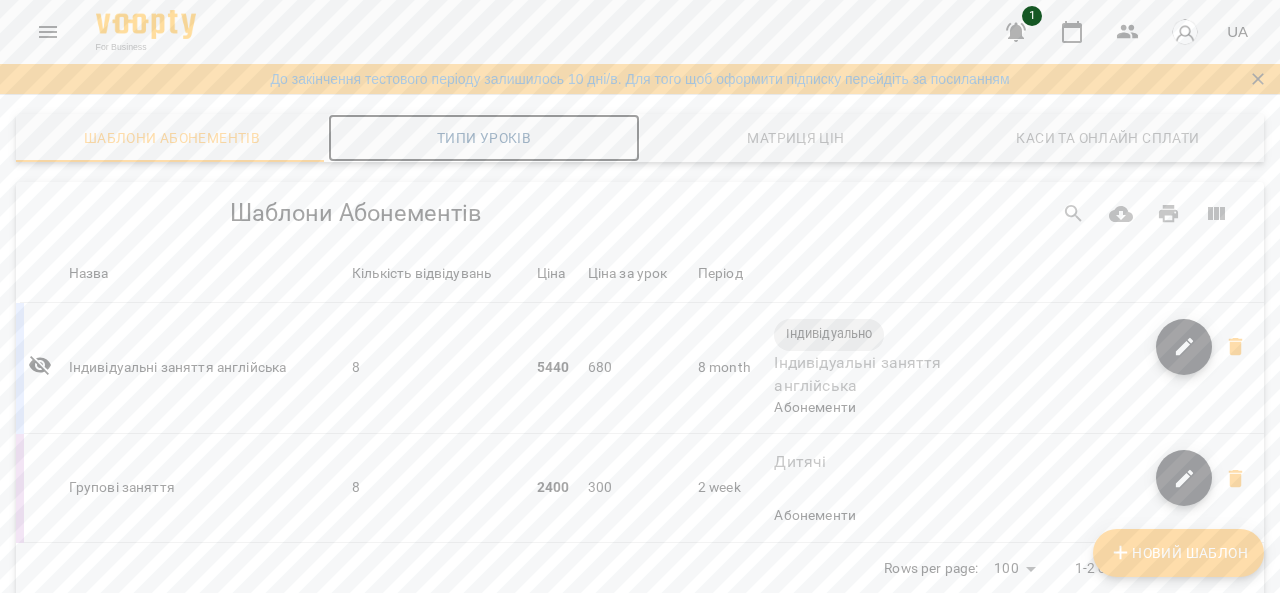 click on "Типи уроків" at bounding box center (484, 138) 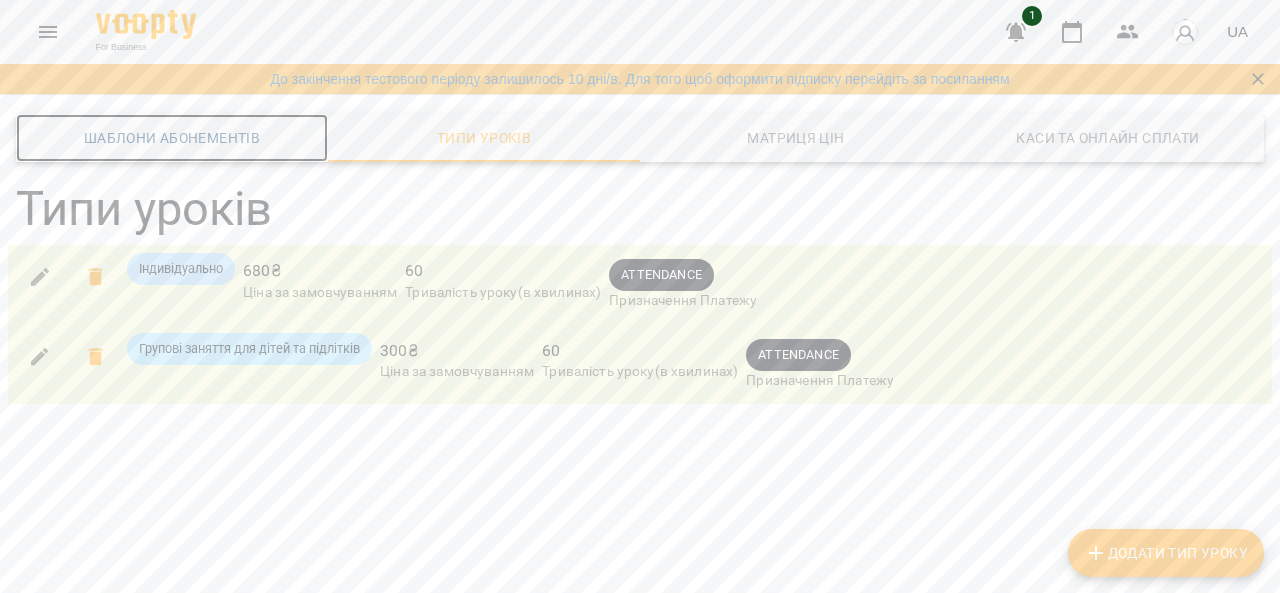 click on "Шаблони Абонементів" at bounding box center (172, 138) 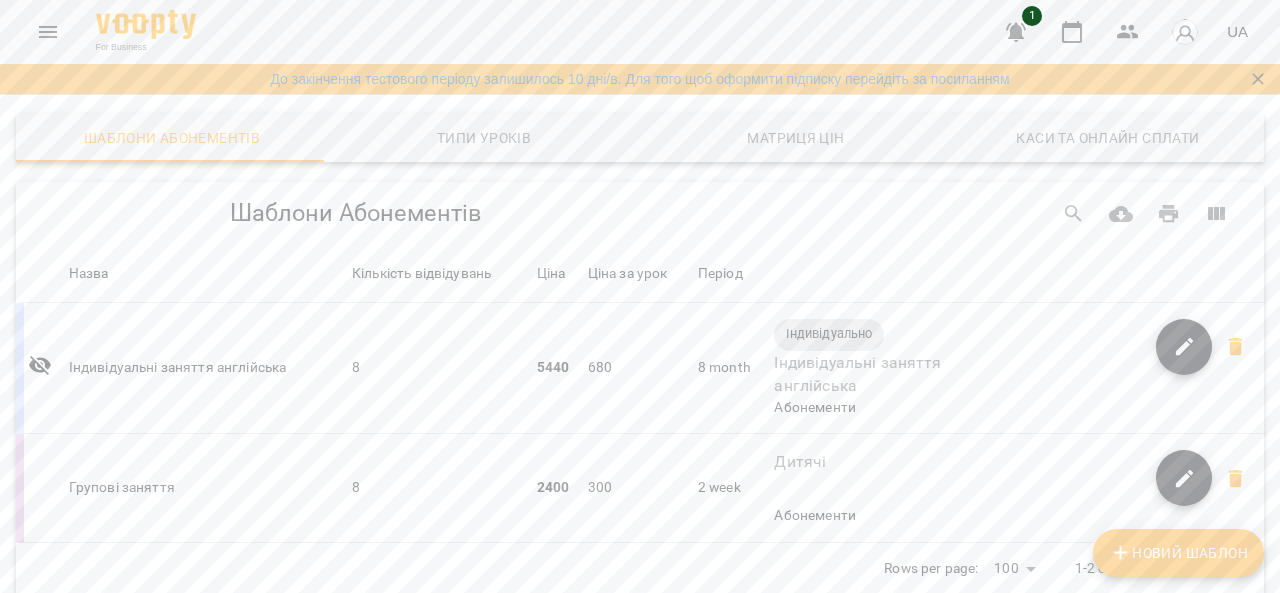 click 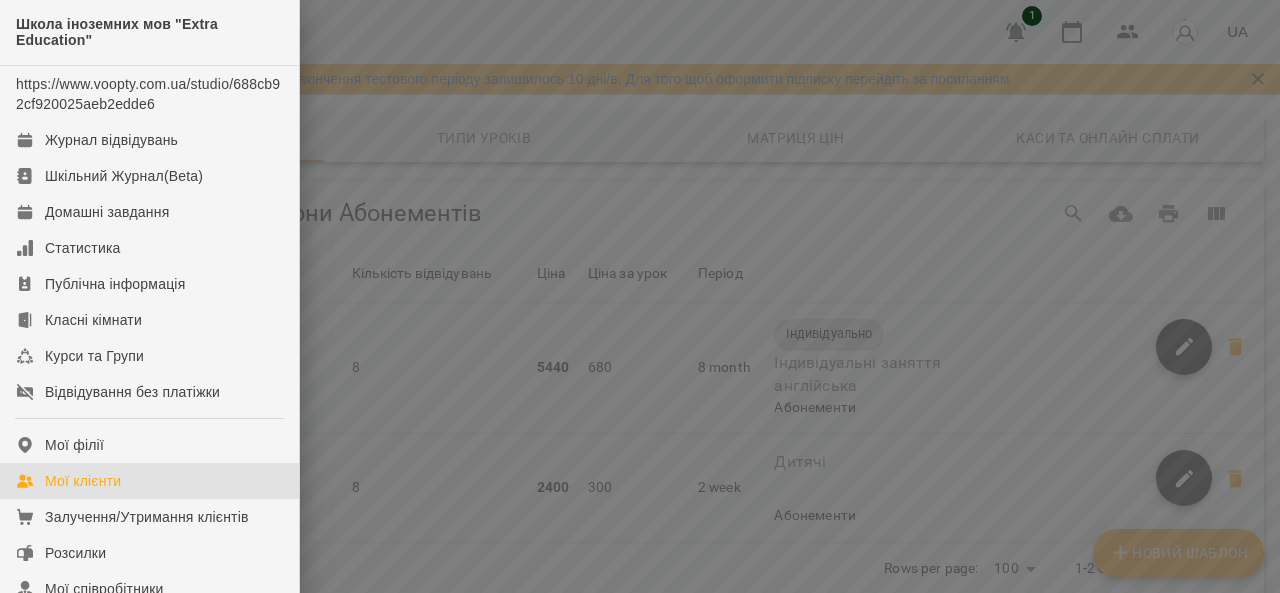 drag, startPoint x: 66, startPoint y: 477, endPoint x: 92, endPoint y: 477, distance: 26 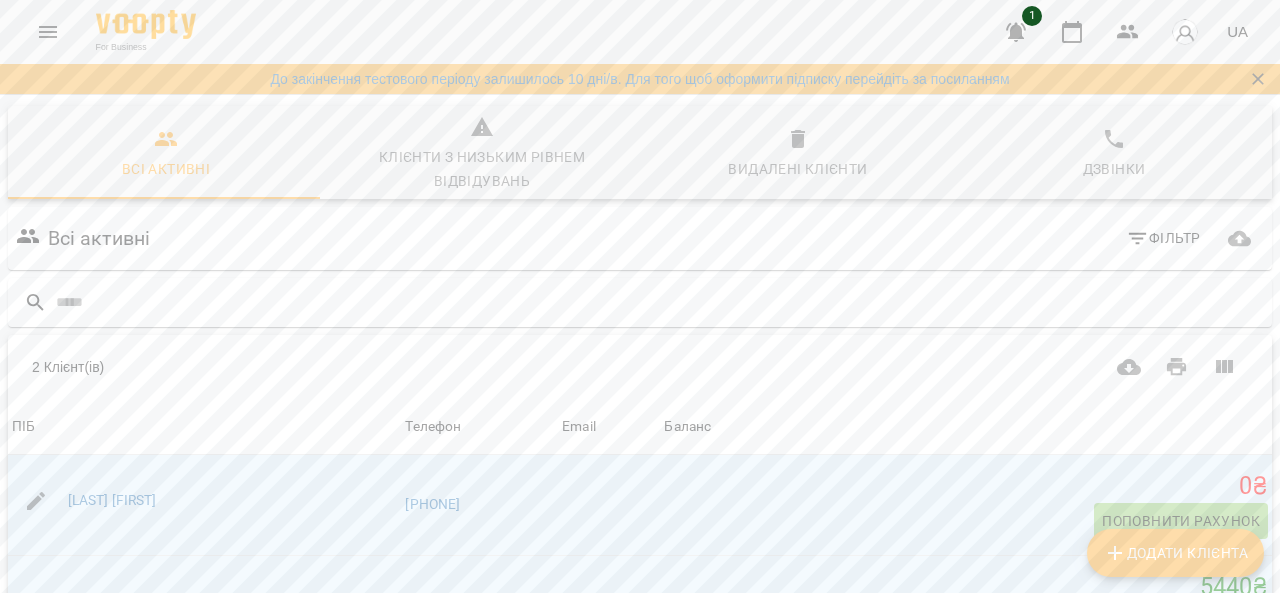 scroll, scrollTop: 100, scrollLeft: 0, axis: vertical 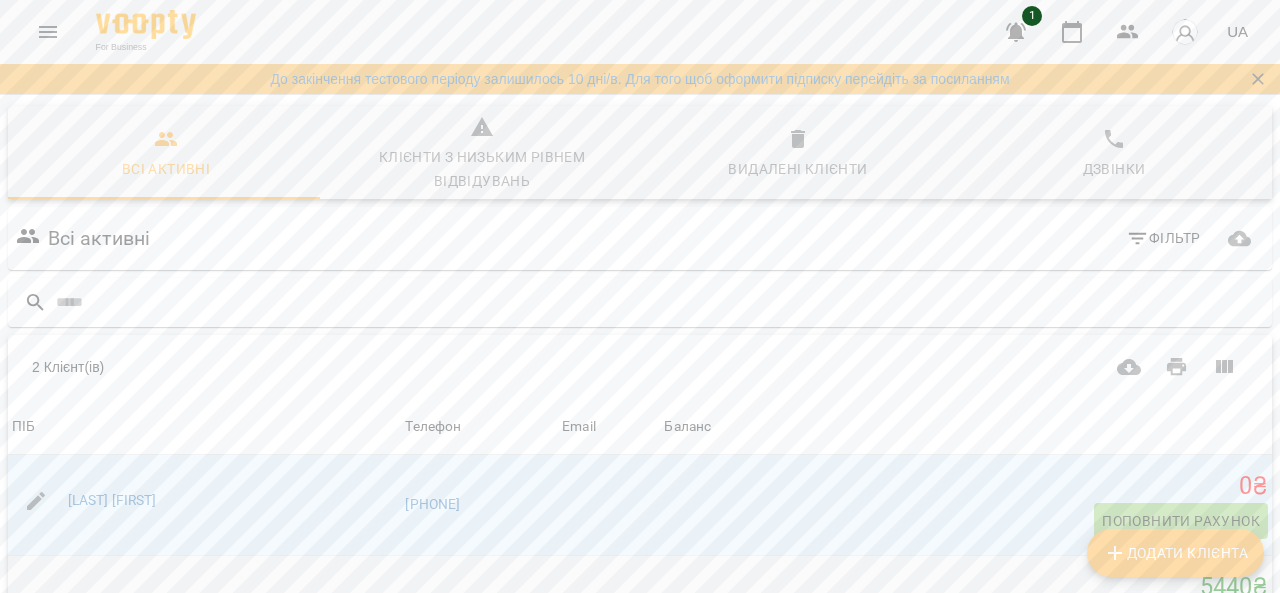 click on "[LAST] [FIRST]" at bounding box center (204, 602) 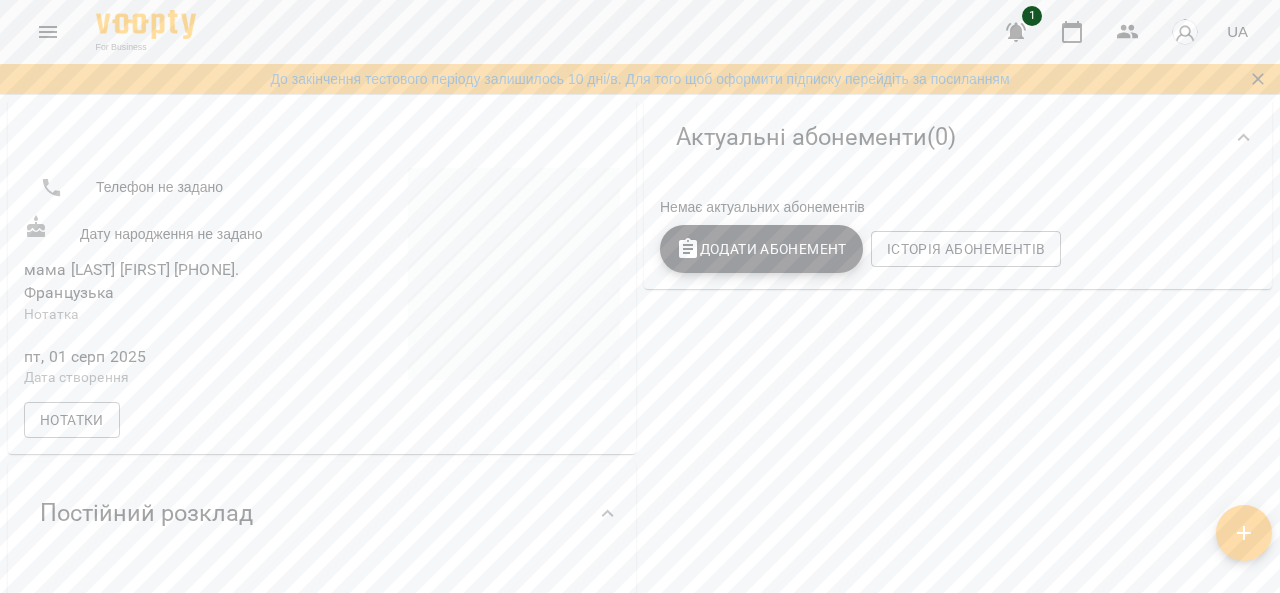 scroll, scrollTop: 200, scrollLeft: 0, axis: vertical 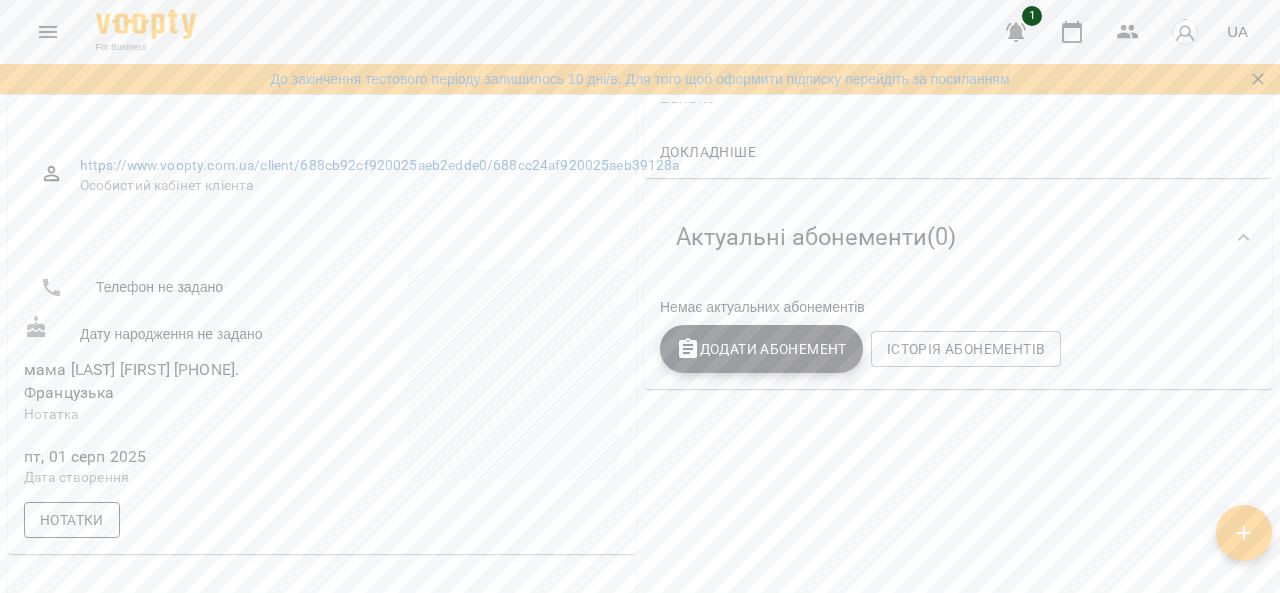 click on "Нотатки" at bounding box center (72, 520) 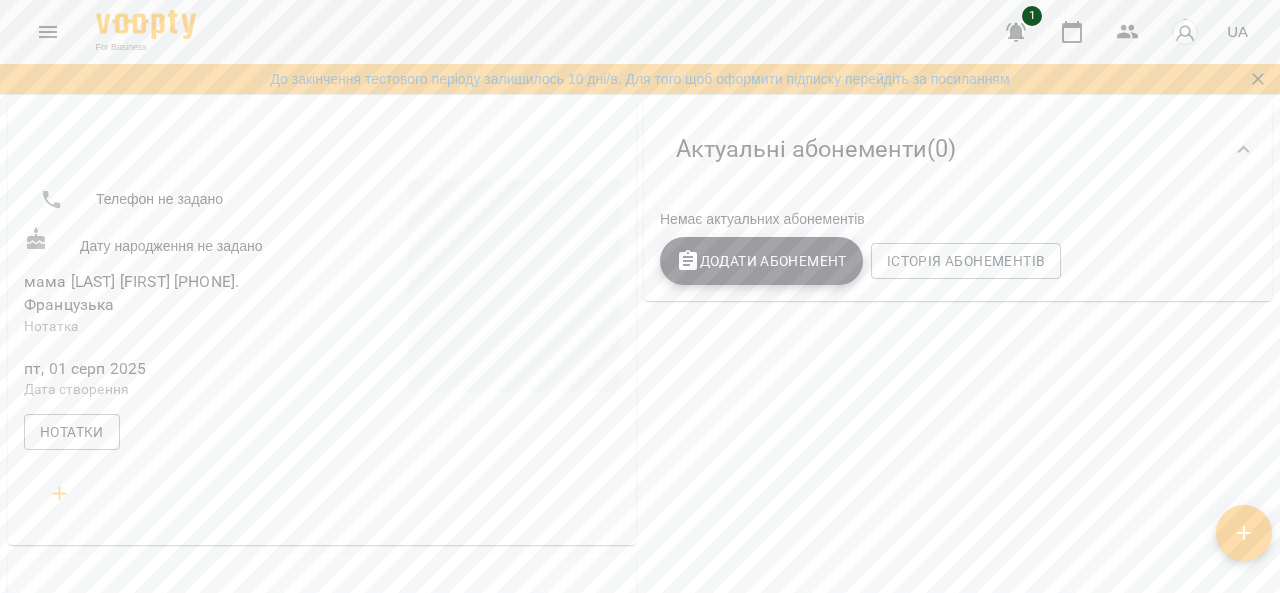 scroll, scrollTop: 400, scrollLeft: 0, axis: vertical 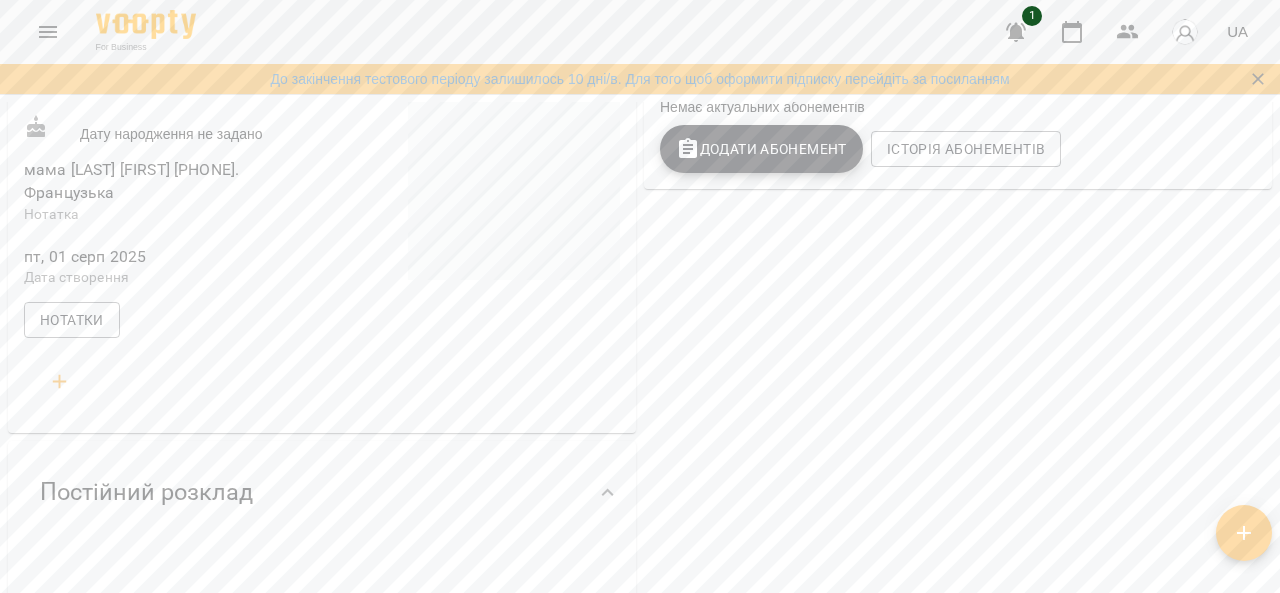 drag, startPoint x: 115, startPoint y: 213, endPoint x: 26, endPoint y: 199, distance: 90.0944 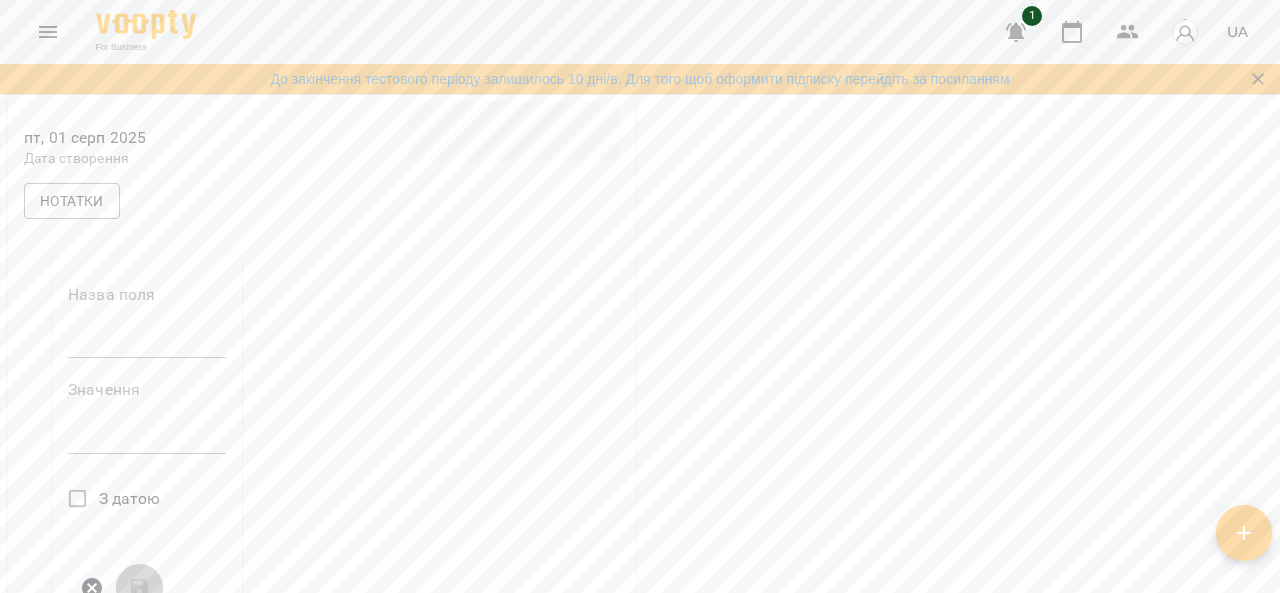 scroll, scrollTop: 600, scrollLeft: 0, axis: vertical 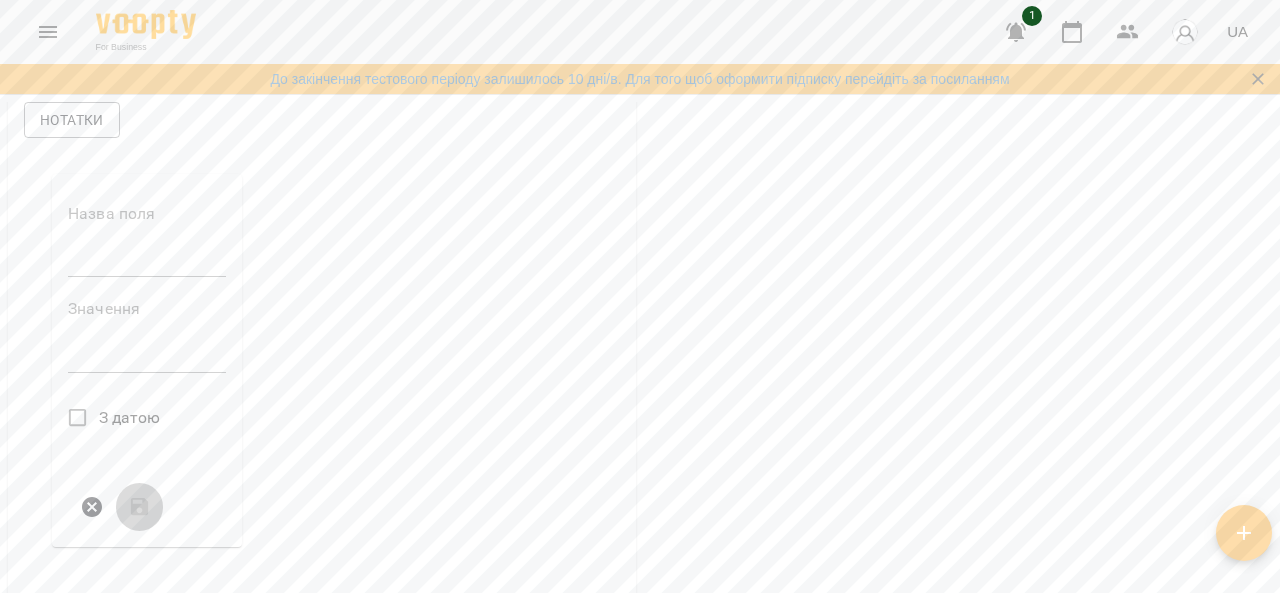 drag, startPoint x: 100, startPoint y: 333, endPoint x: 89, endPoint y: 337, distance: 11.7046995 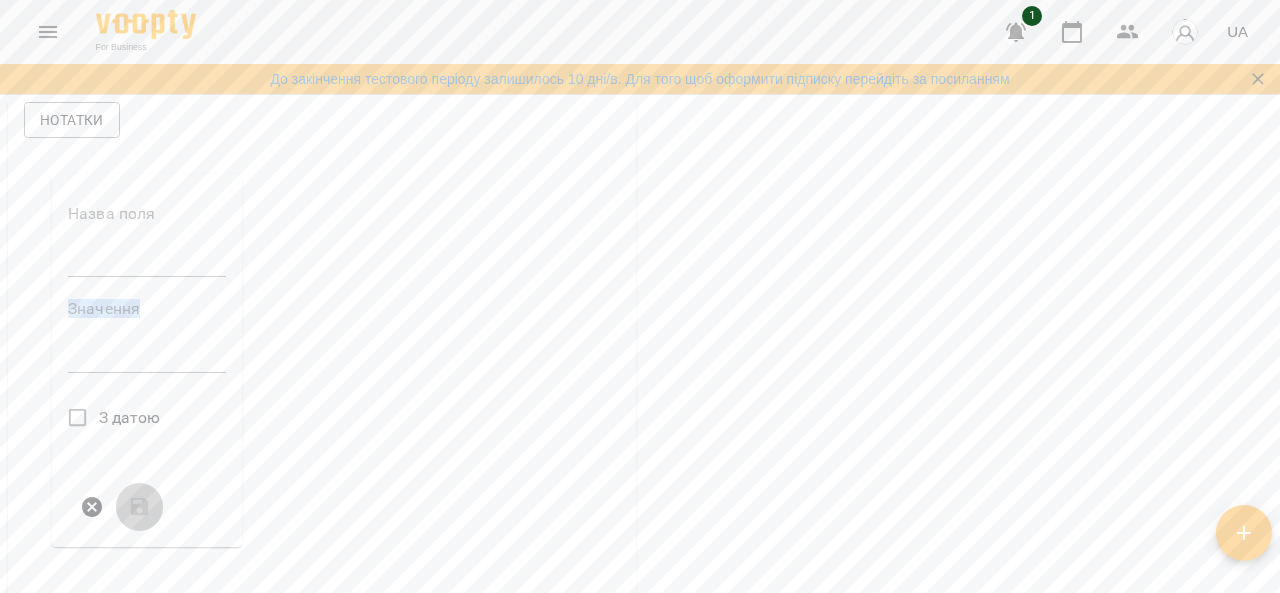 click on "Значення" at bounding box center [147, 309] 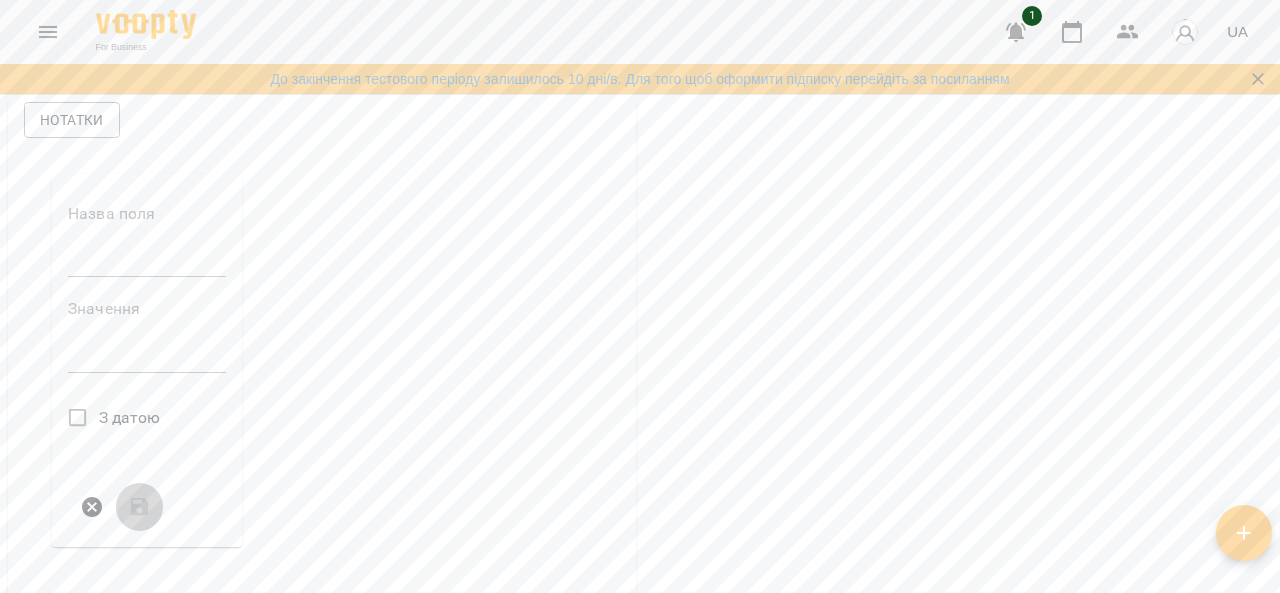 click on "Назва поля" at bounding box center [147, 245] 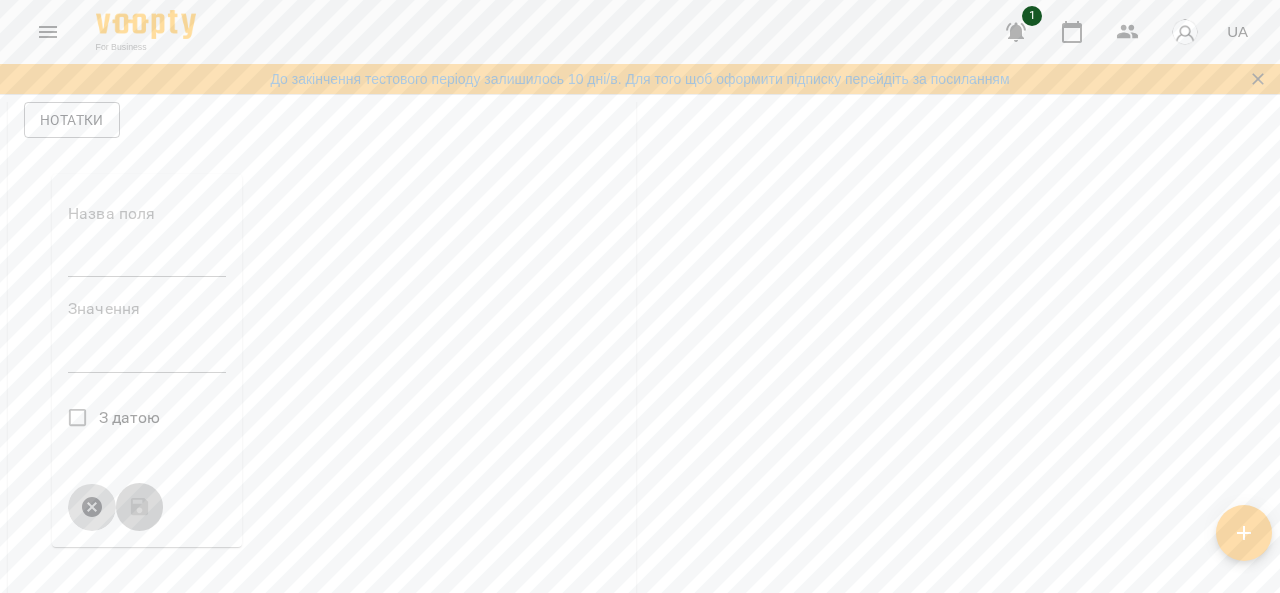 drag, startPoint x: 94, startPoint y: 525, endPoint x: 96, endPoint y: 513, distance: 12.165525 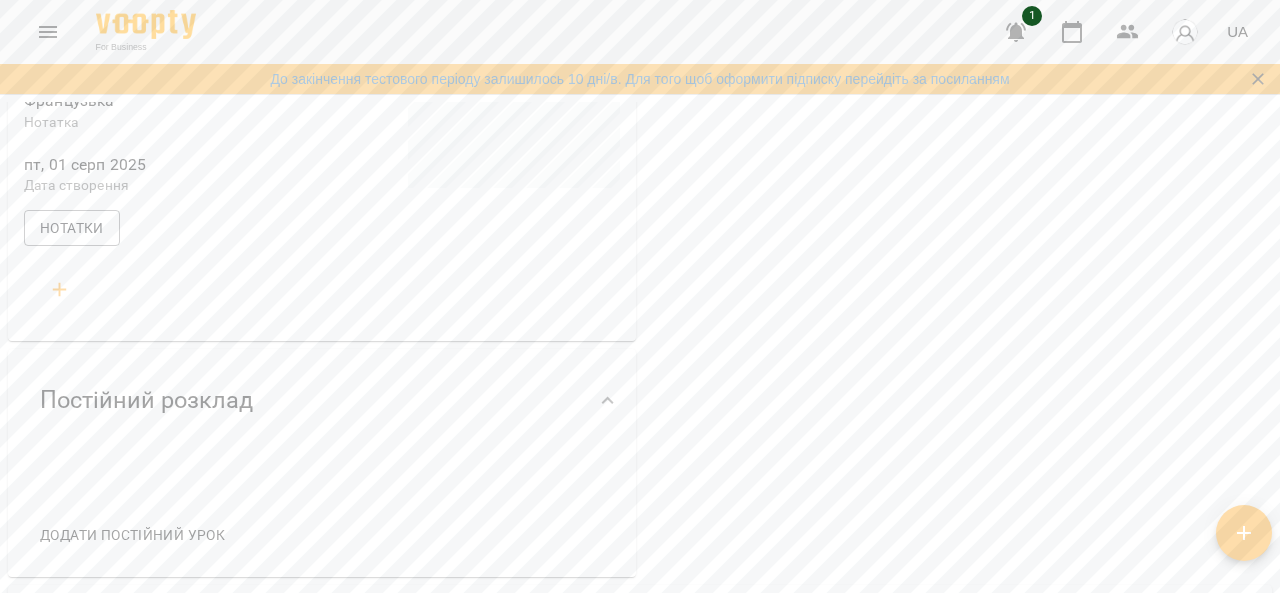 scroll, scrollTop: 400, scrollLeft: 0, axis: vertical 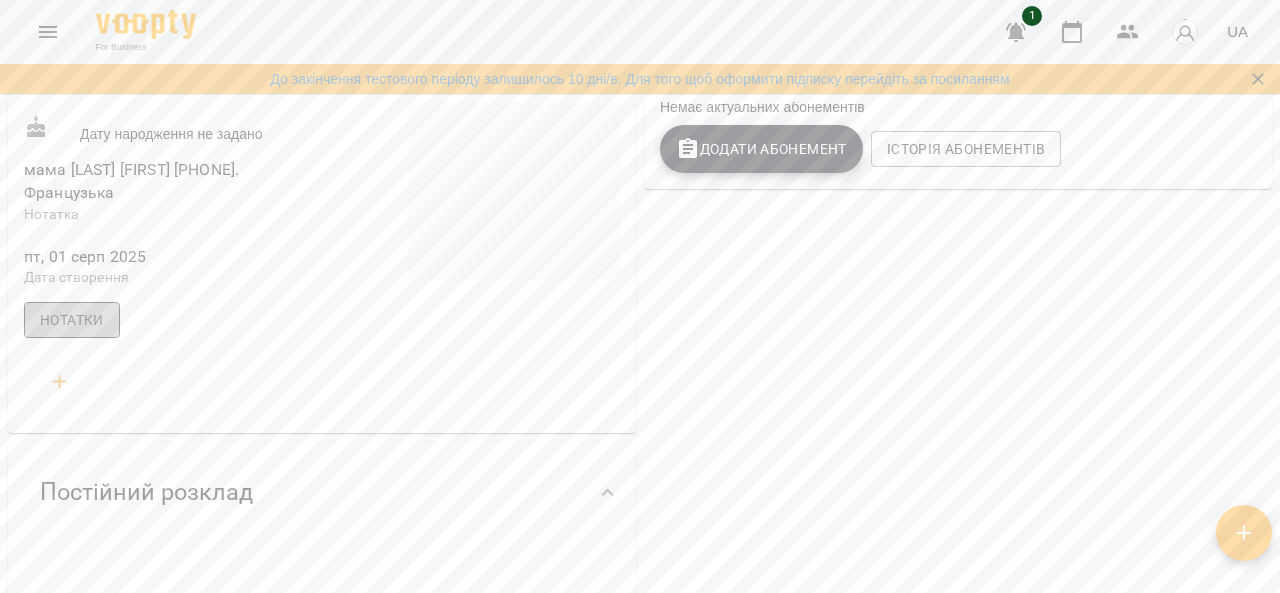 click on "Нотатки" at bounding box center [72, 320] 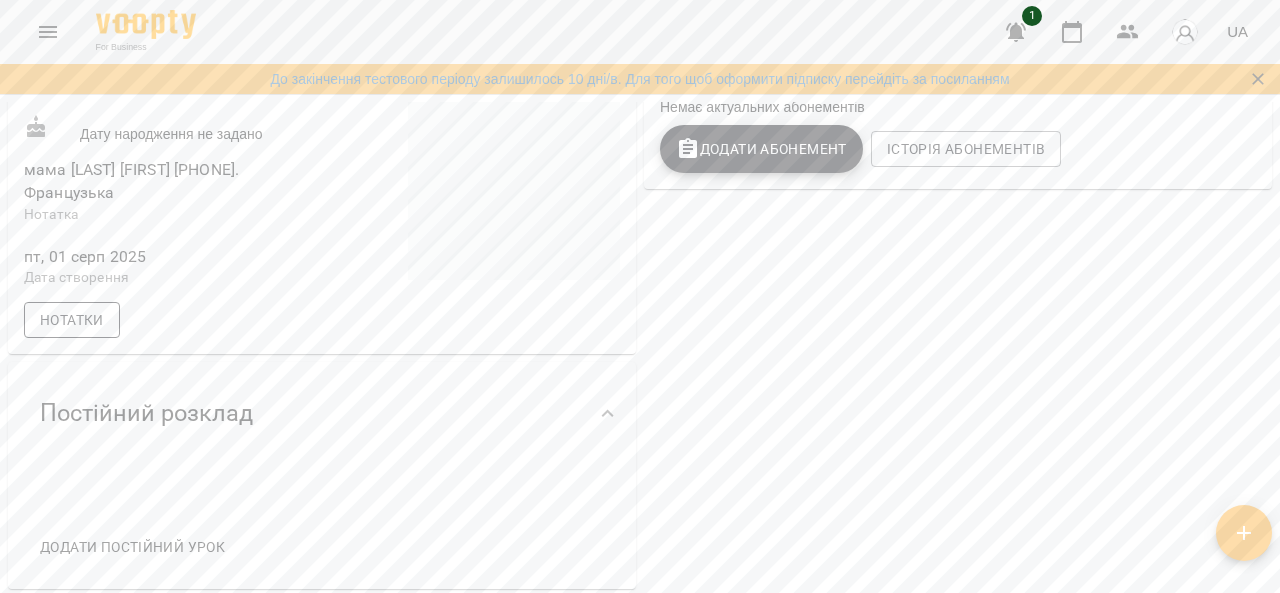 click on "Нотатки" at bounding box center [72, 320] 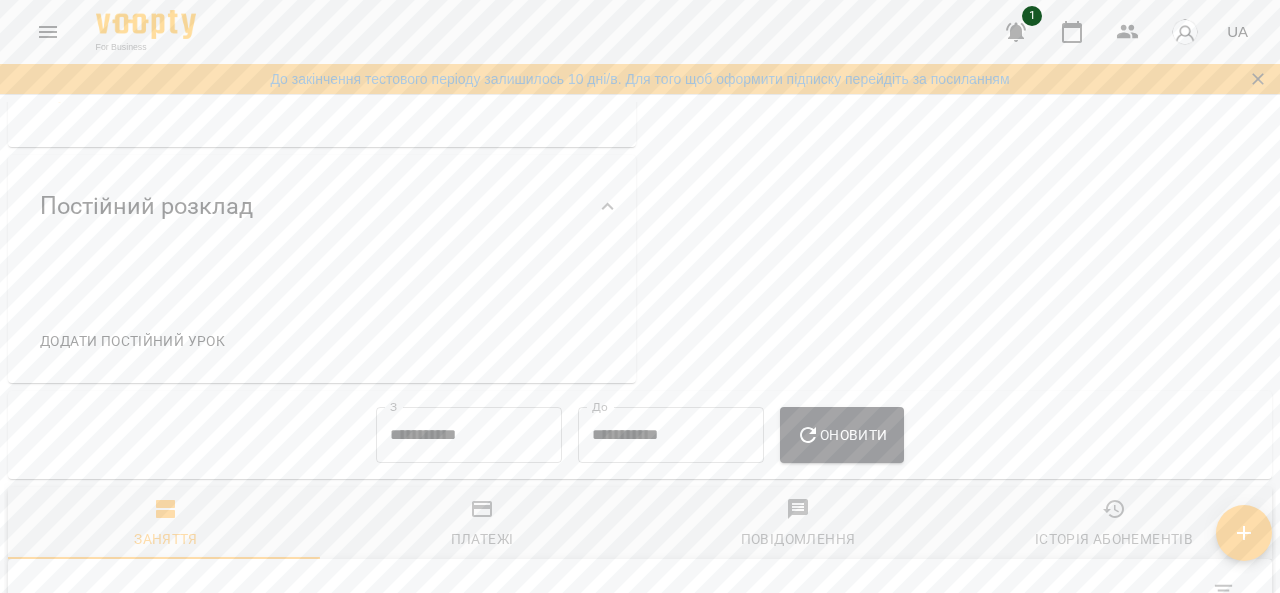 scroll, scrollTop: 600, scrollLeft: 0, axis: vertical 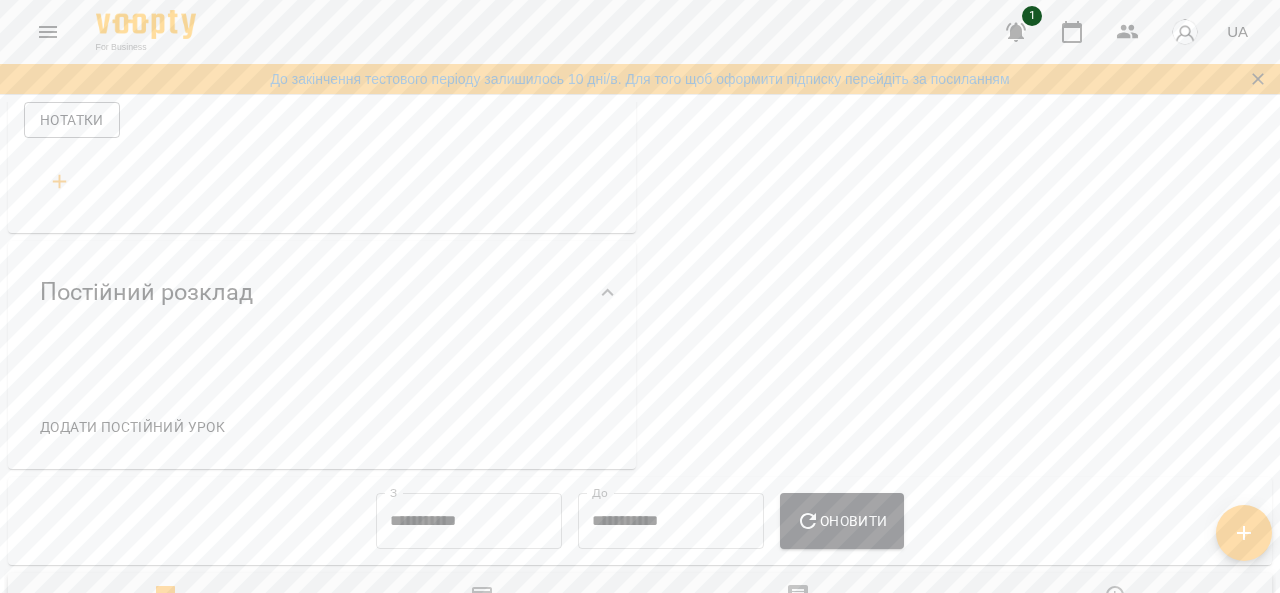 click on "Постійний розклад" at bounding box center [146, 292] 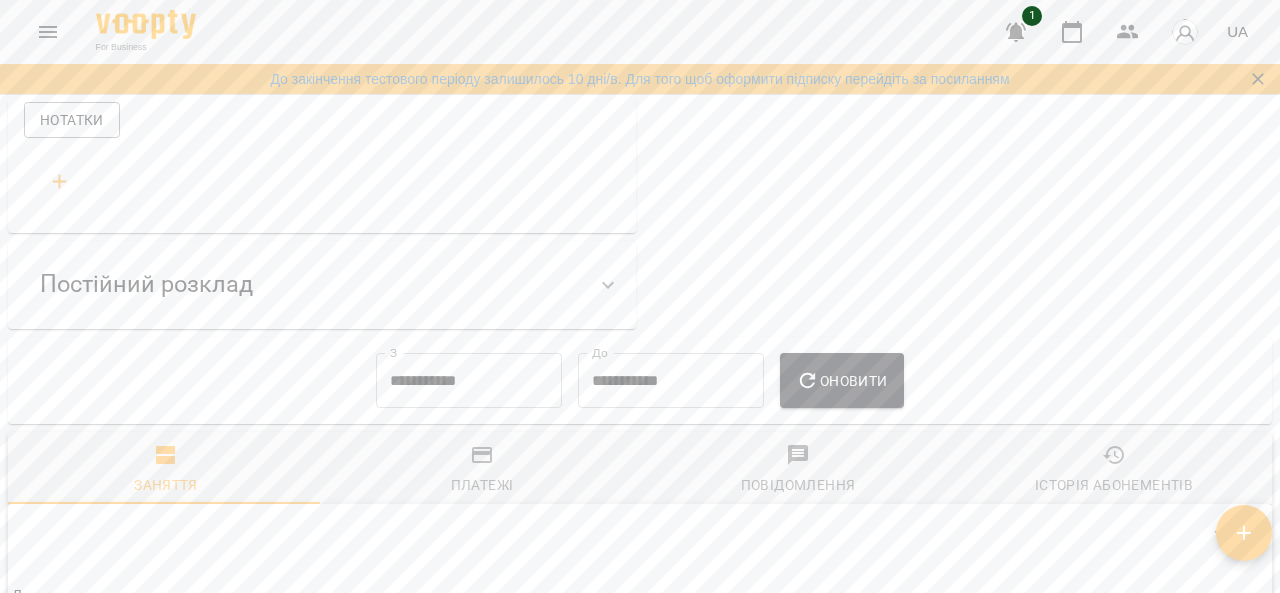 click on "Постійний розклад" at bounding box center (146, 284) 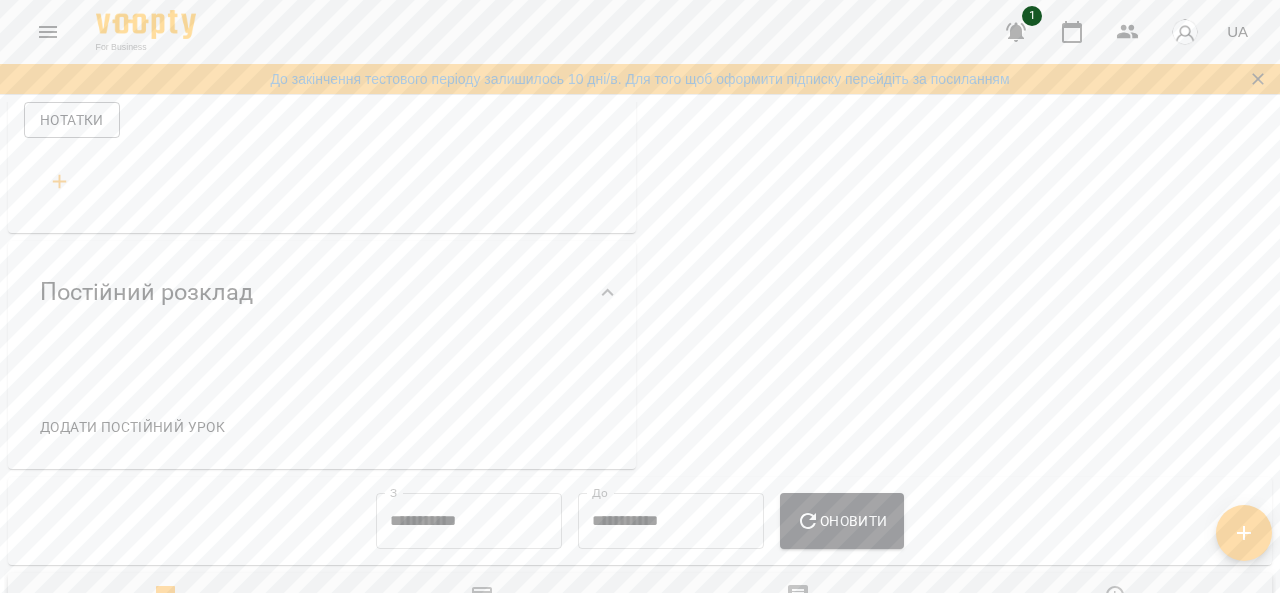 click on "Додати постійний урок" at bounding box center [132, 427] 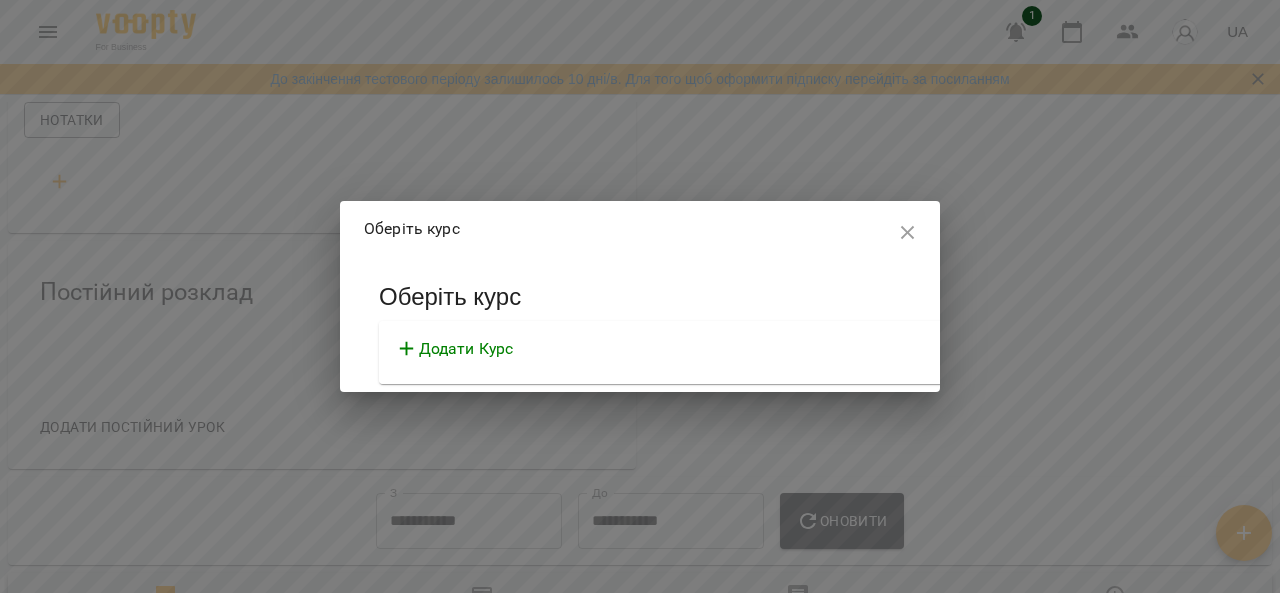 click 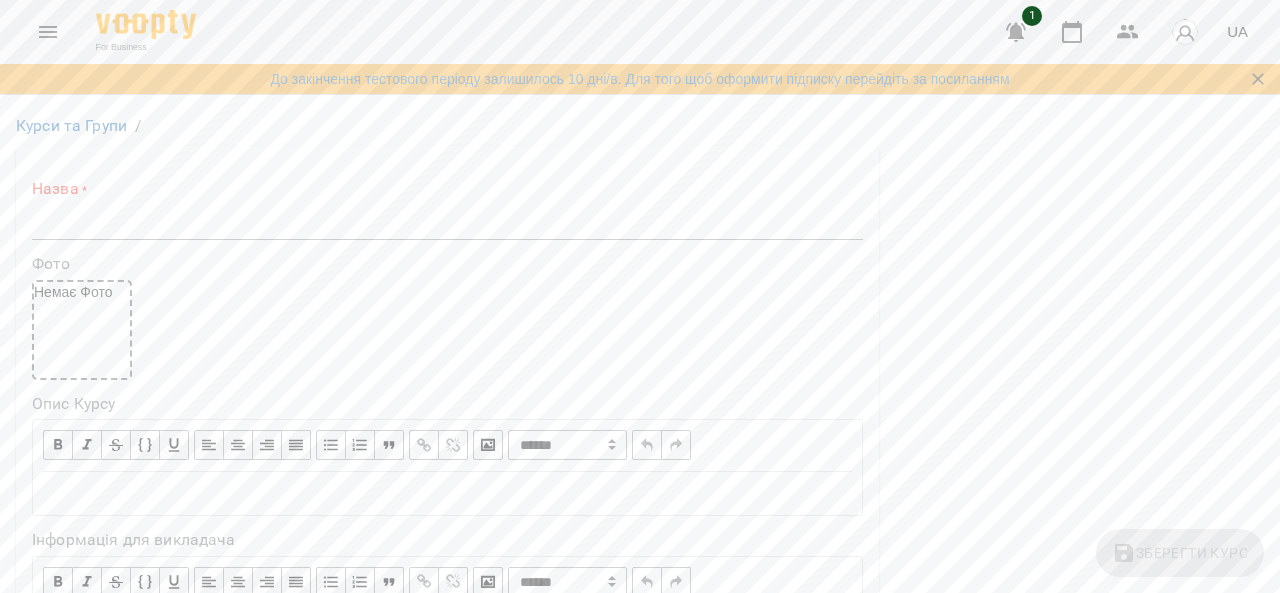 scroll, scrollTop: 0, scrollLeft: 0, axis: both 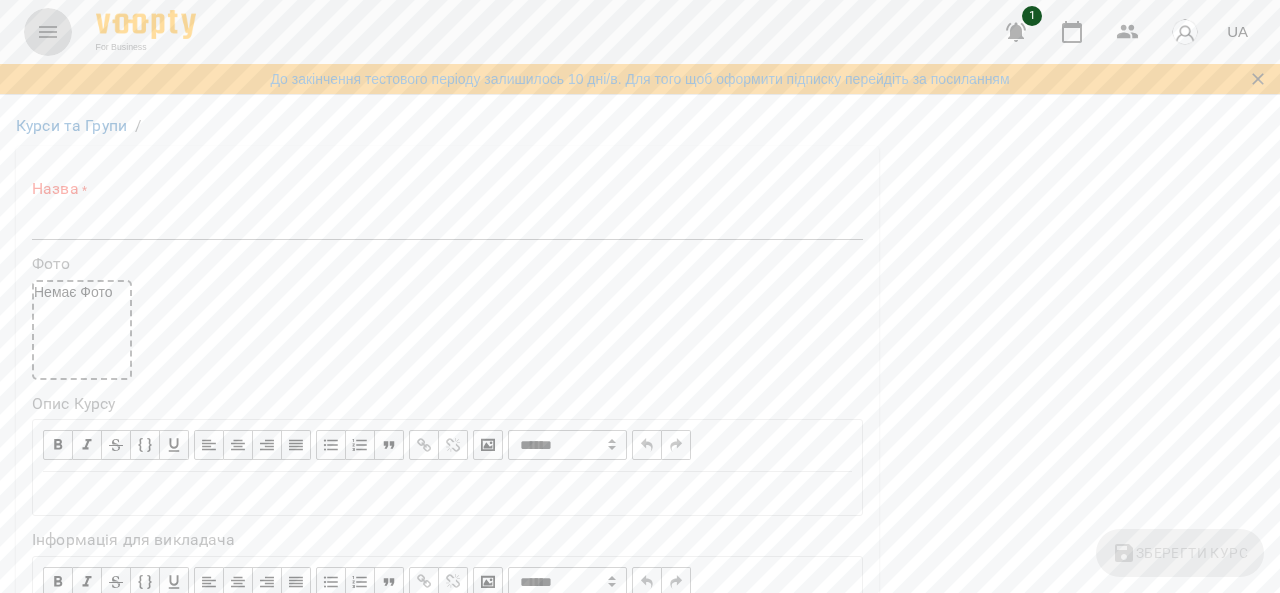 click 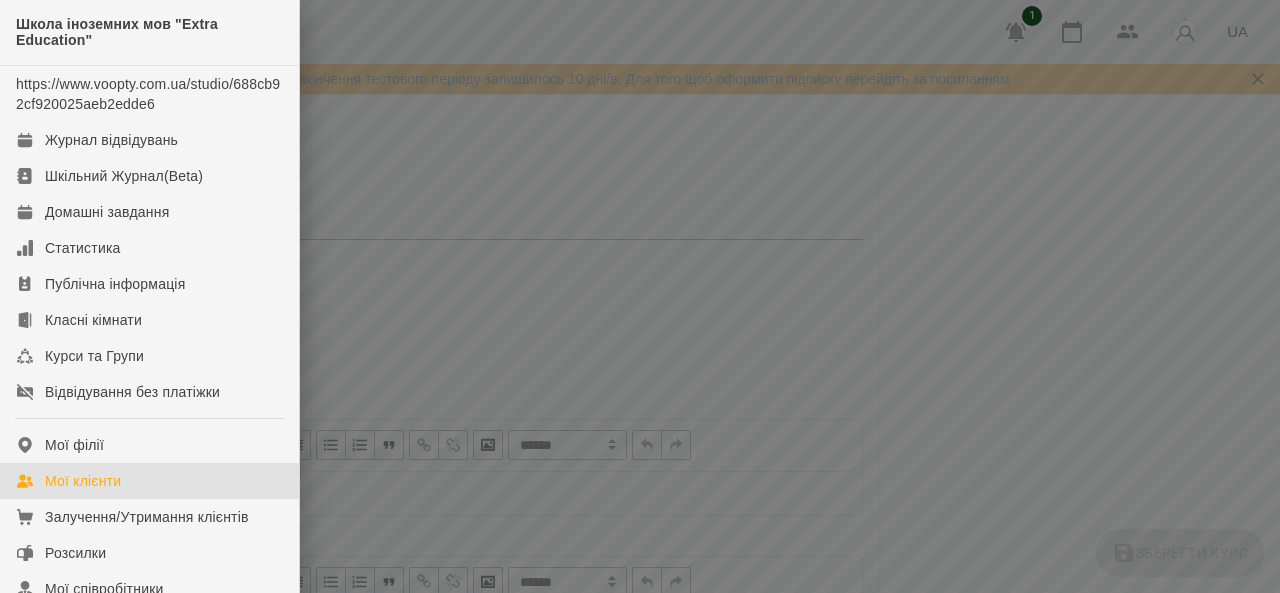 click on "Мої клієнти" at bounding box center [83, 481] 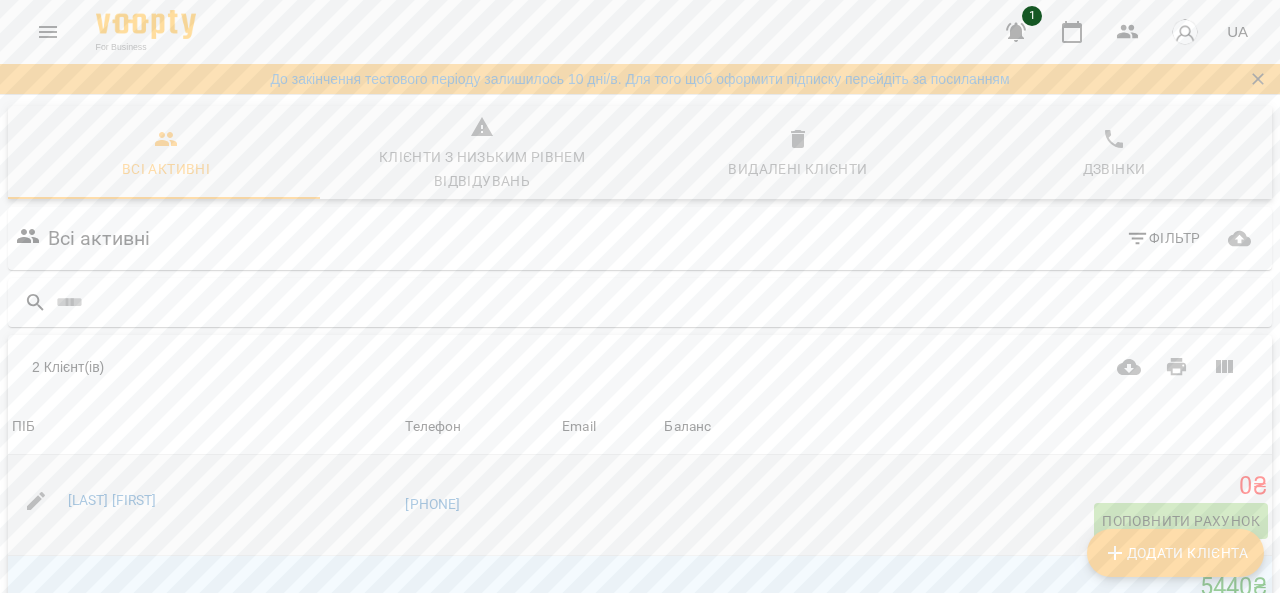 scroll, scrollTop: 184, scrollLeft: 0, axis: vertical 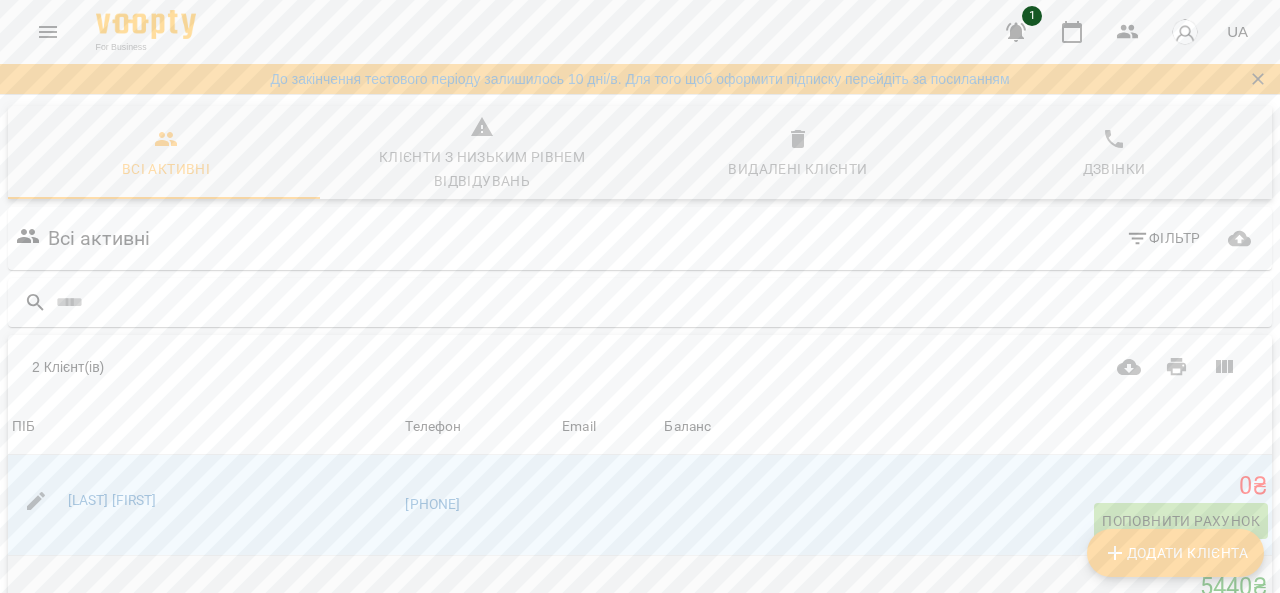 click on "[LAST] [FIRST]" at bounding box center [112, 601] 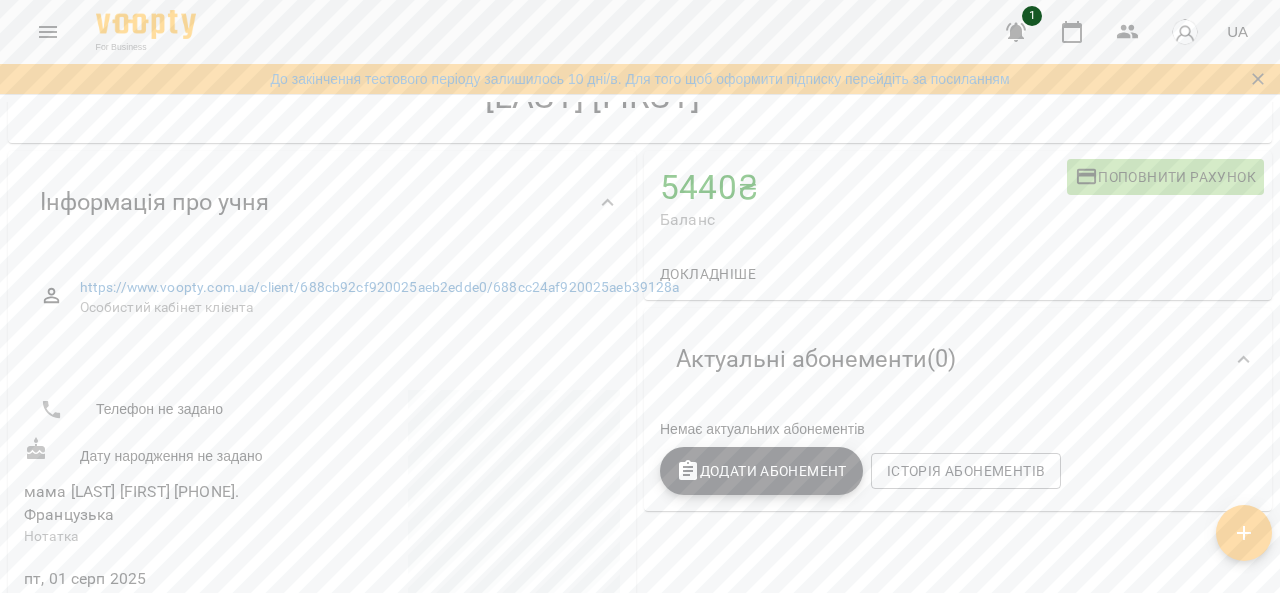 scroll, scrollTop: 100, scrollLeft: 0, axis: vertical 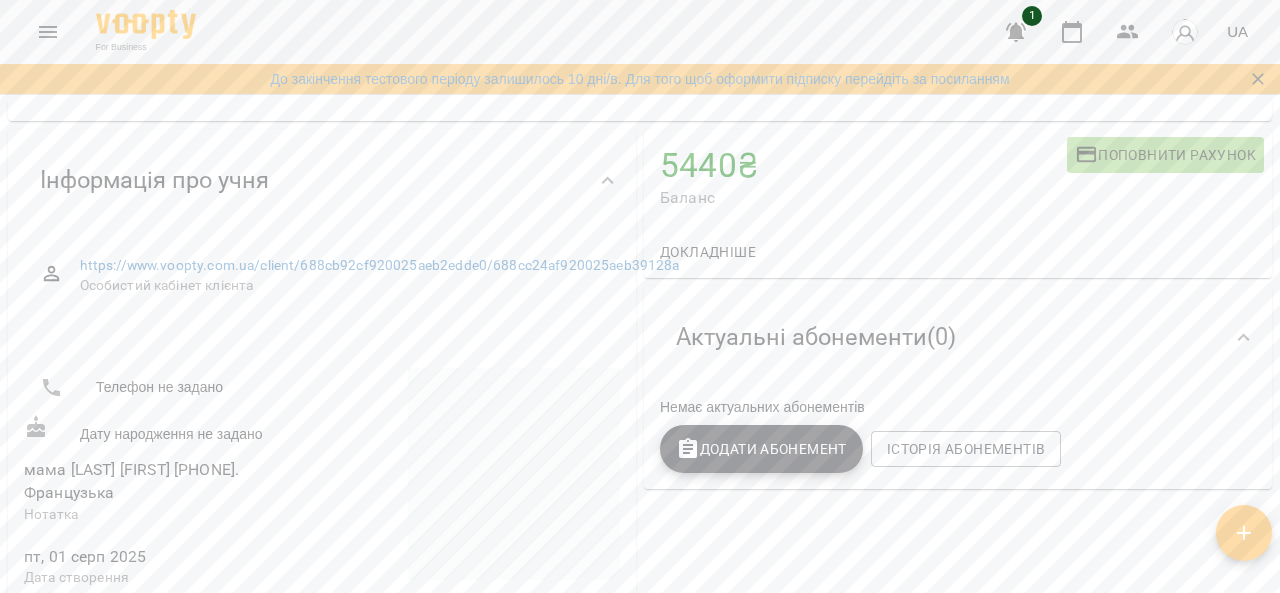 click on "Додати Абонемент" at bounding box center [761, 449] 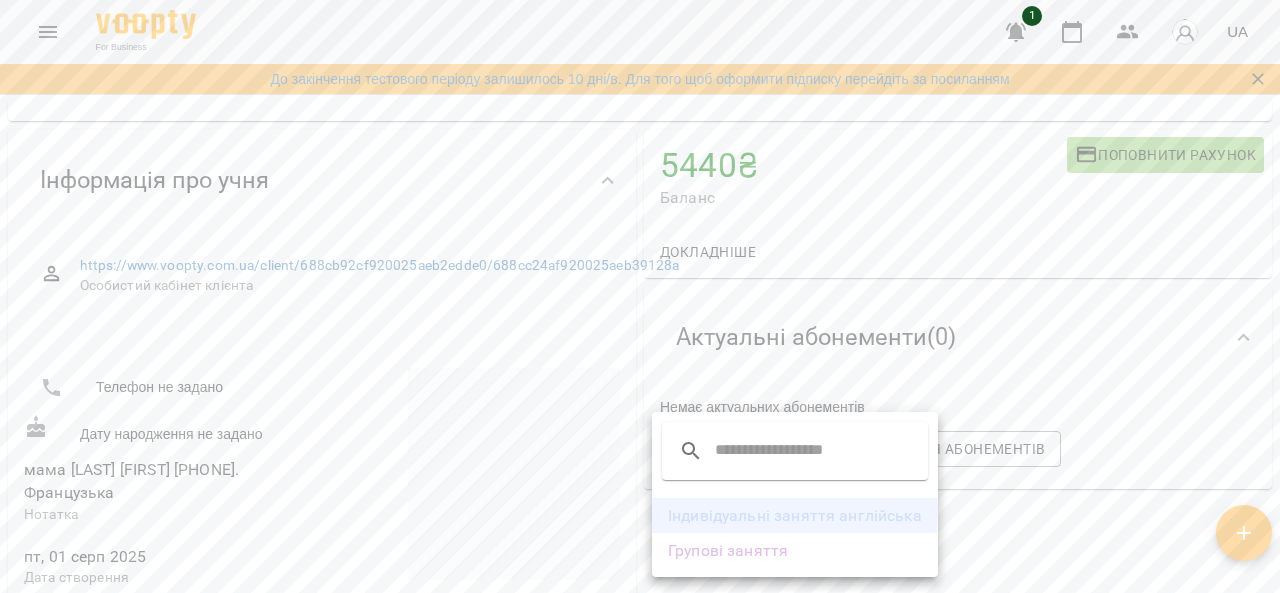 click on "Індивідуальні заняття англійська" at bounding box center [795, 516] 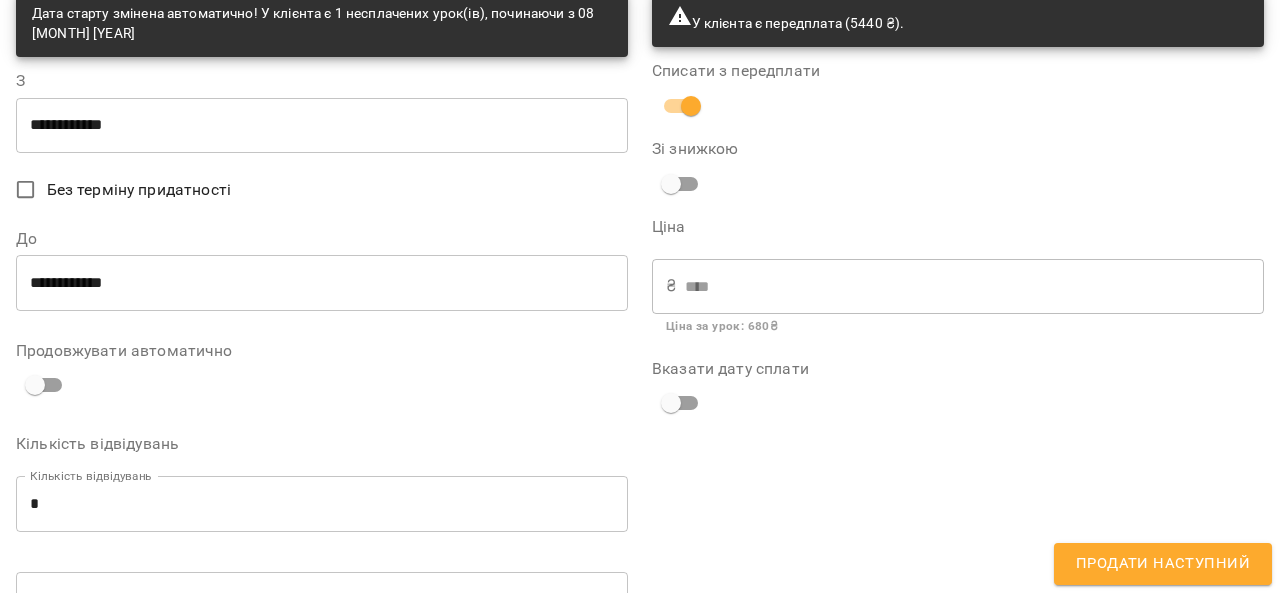scroll, scrollTop: 0, scrollLeft: 0, axis: both 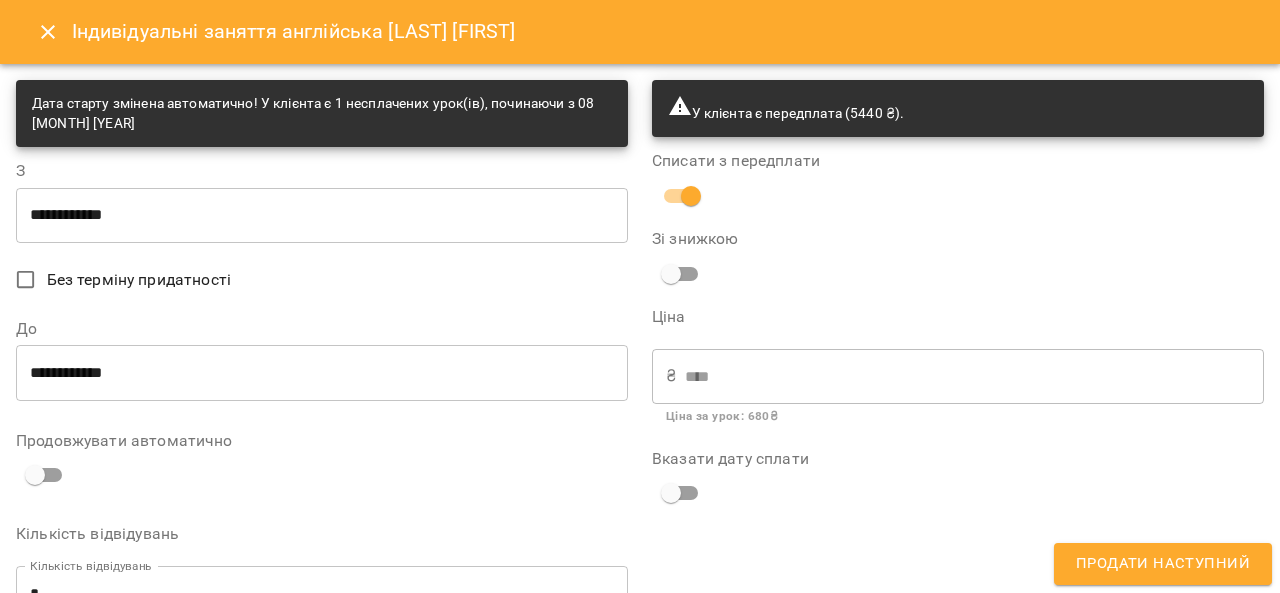 click on "**********" at bounding box center (322, 215) 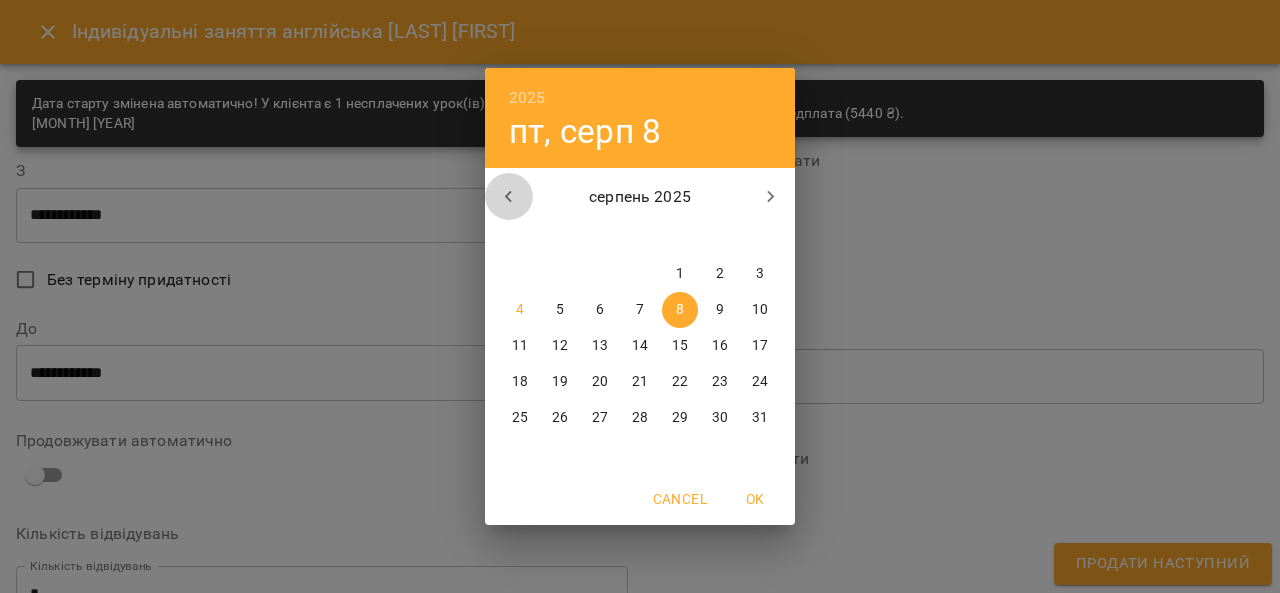 click 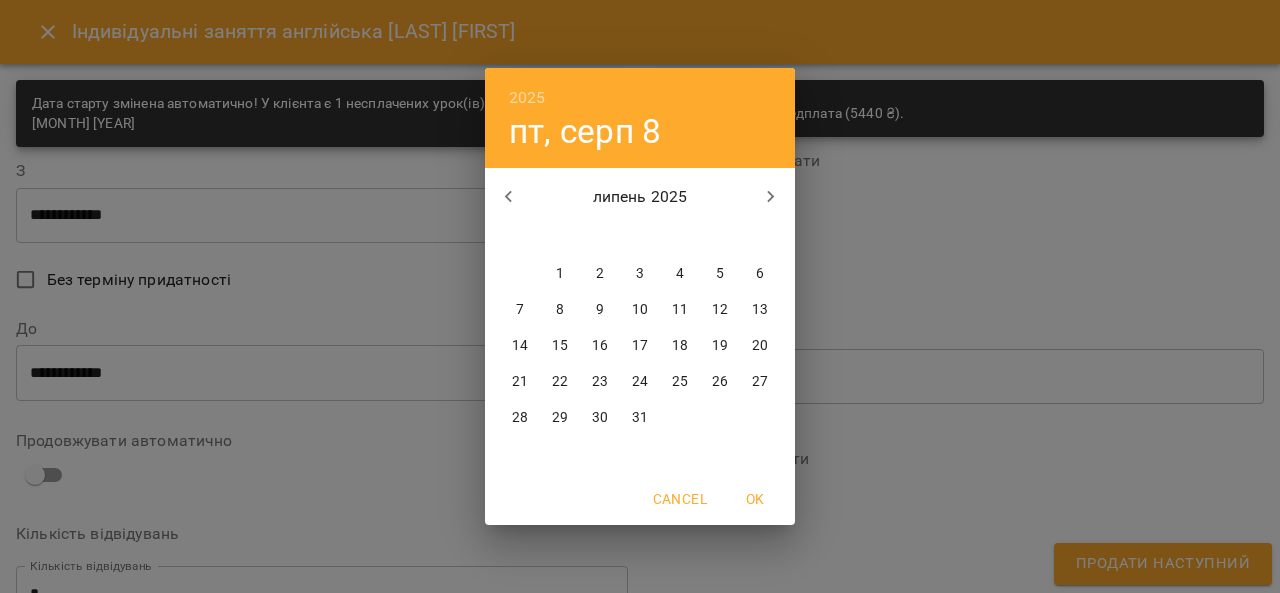 click on "30" at bounding box center (600, 418) 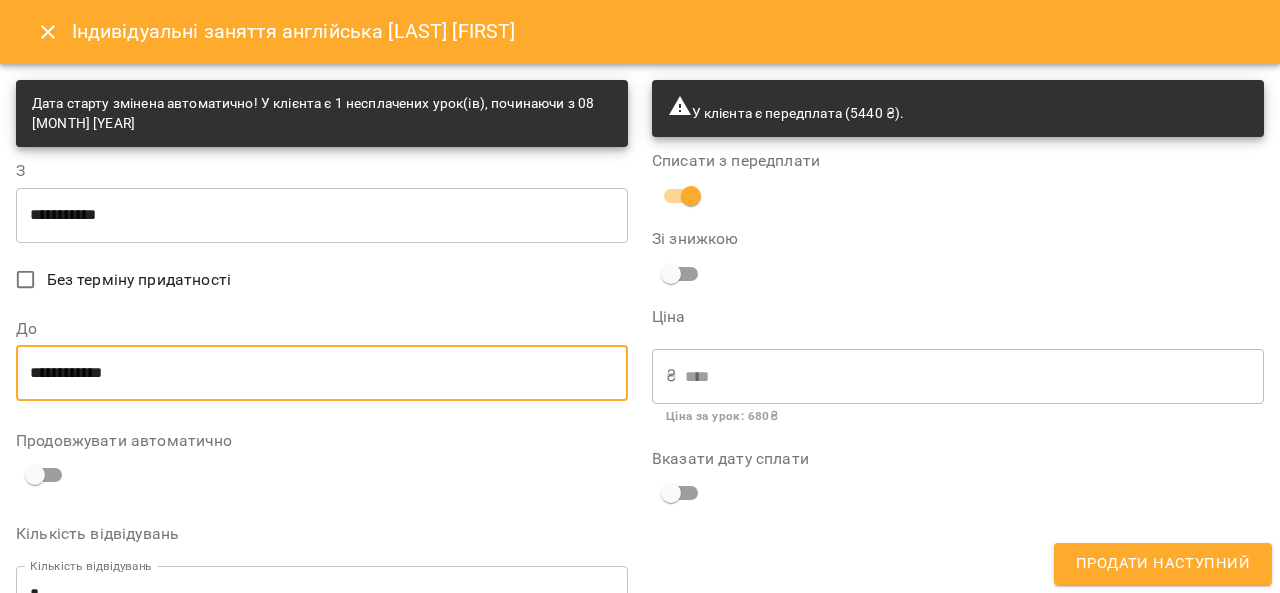 click on "**********" at bounding box center [322, 373] 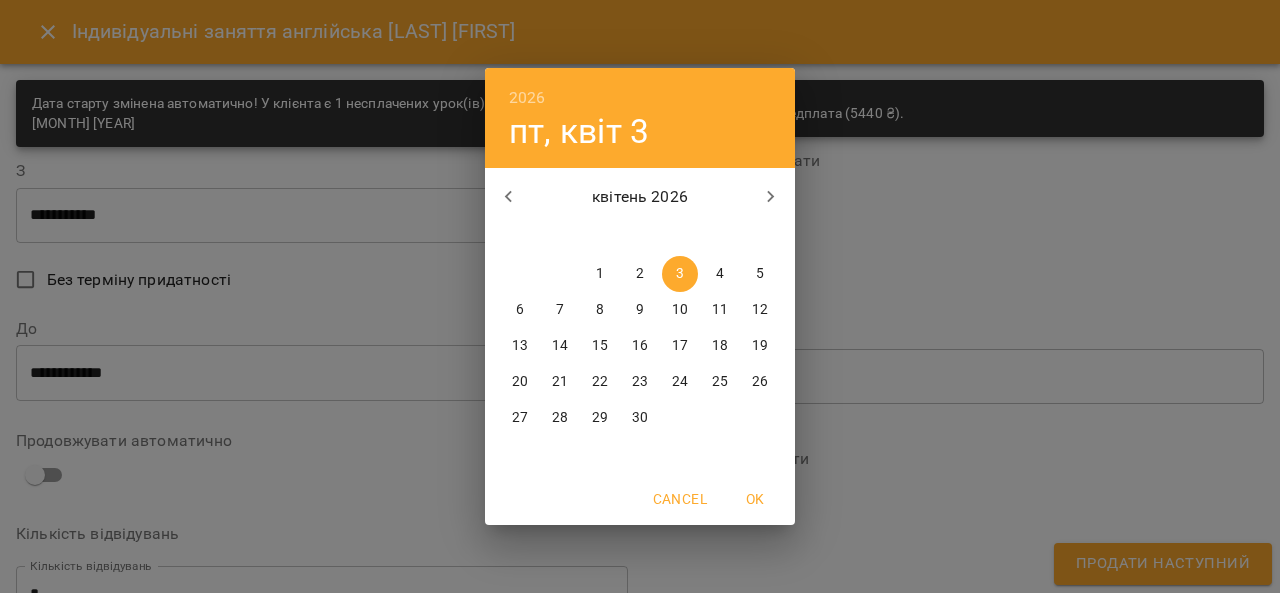 click 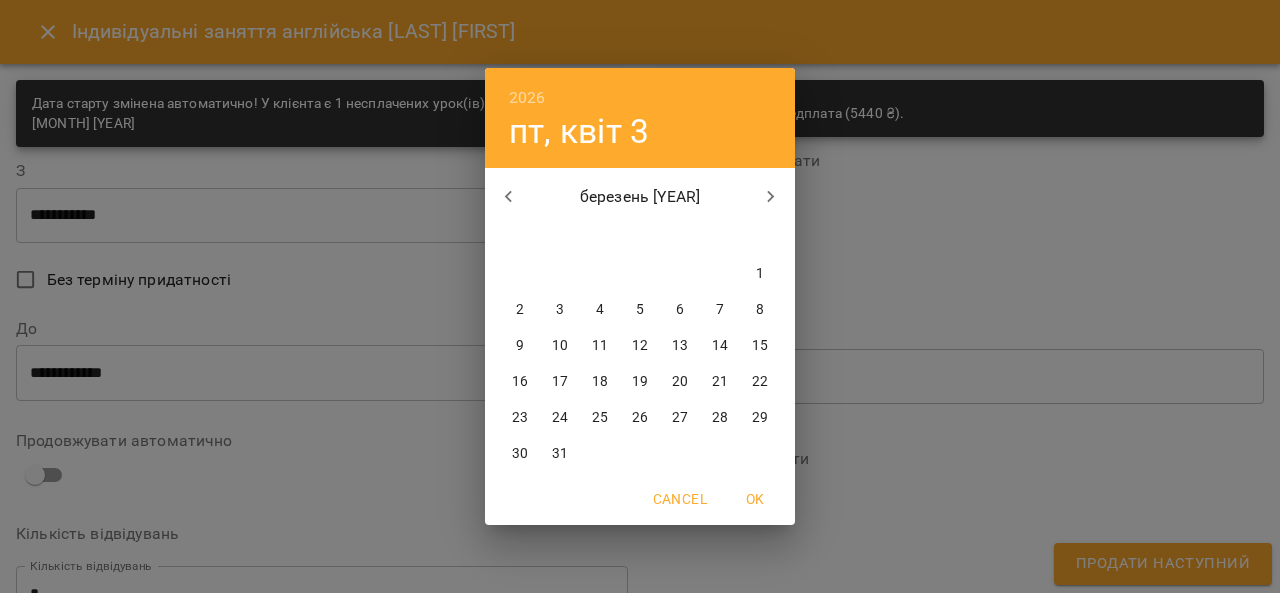click on "2026 пт, квіт 3 березень 2026 пн вт ср чт пт сб нд 23 24 25 26 27 28 1 2 3 4 5 6 7 8 9 10 11 12 13 14 15 16 17 18 19 20 21 22 23 24 25 26 27 28 29 30 31 1 2 3 4 5 Cancel OK" at bounding box center [640, 296] 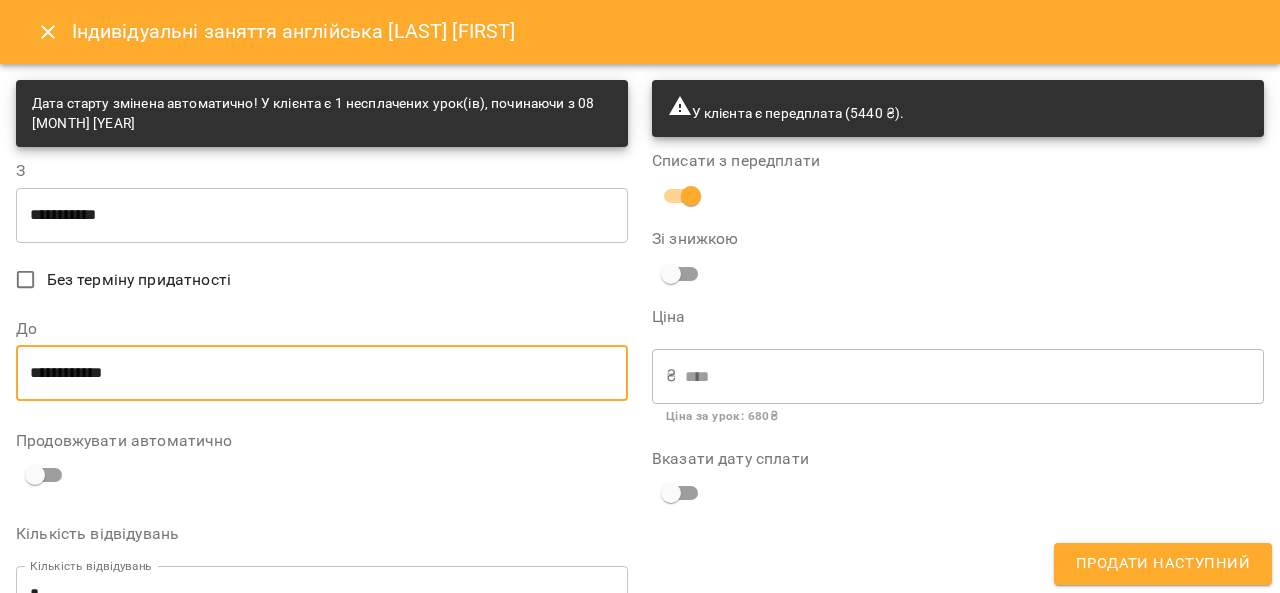 click on "**********" at bounding box center [322, 373] 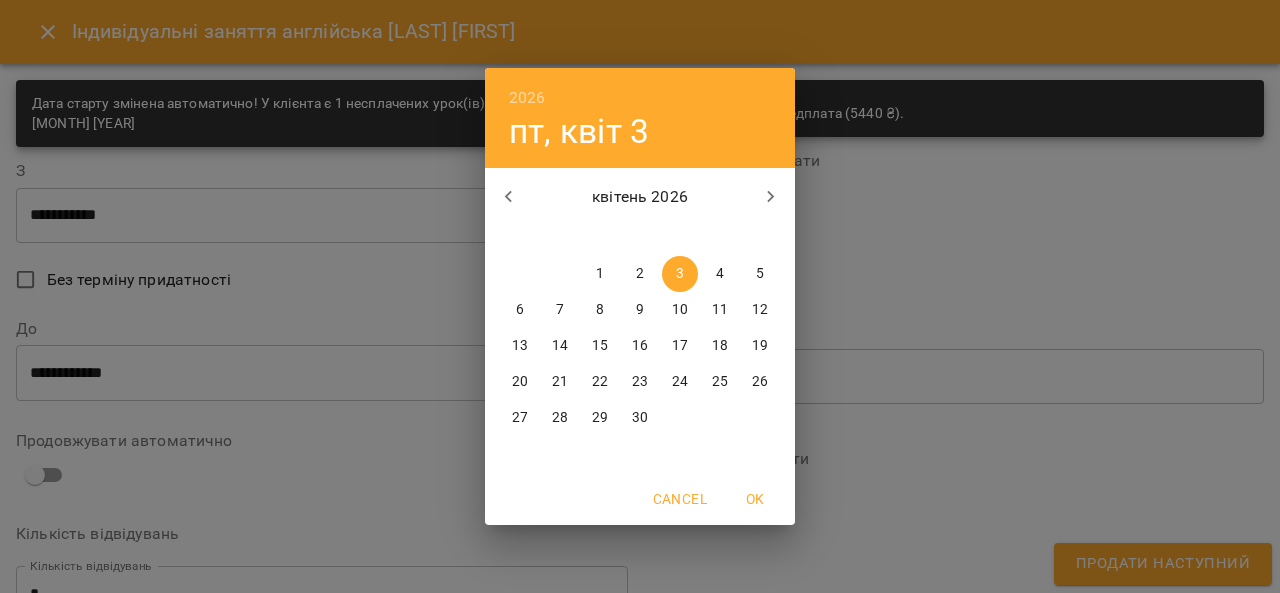 drag, startPoint x: 128, startPoint y: 373, endPoint x: 28, endPoint y: 373, distance: 100 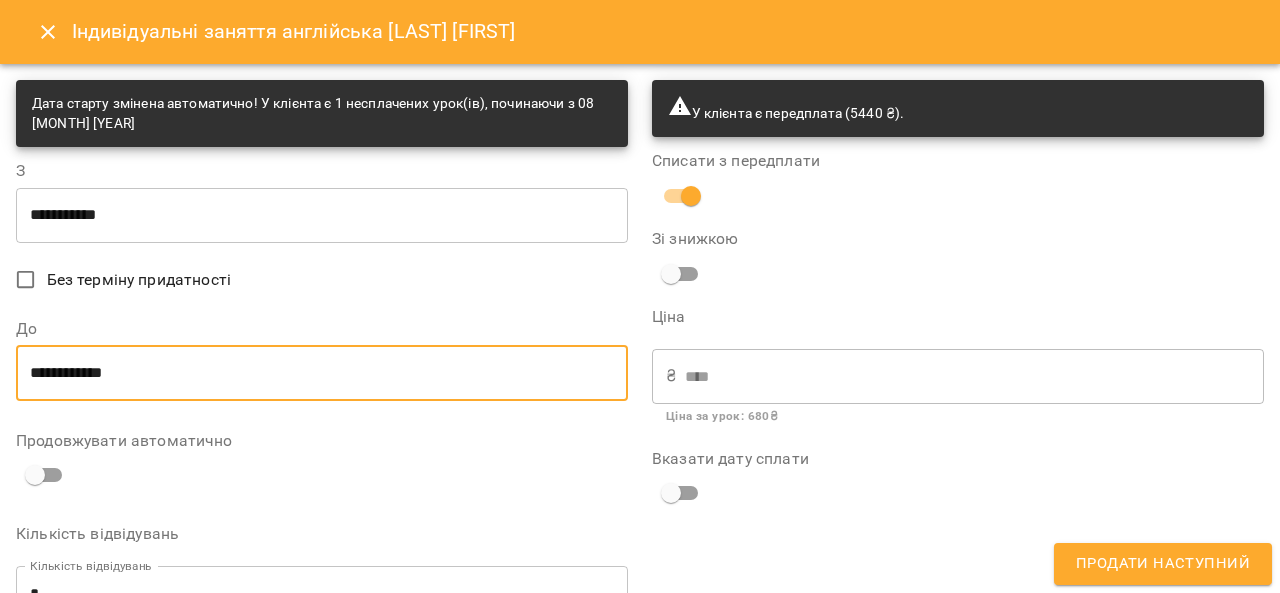 click on "**********" at bounding box center [322, 373] 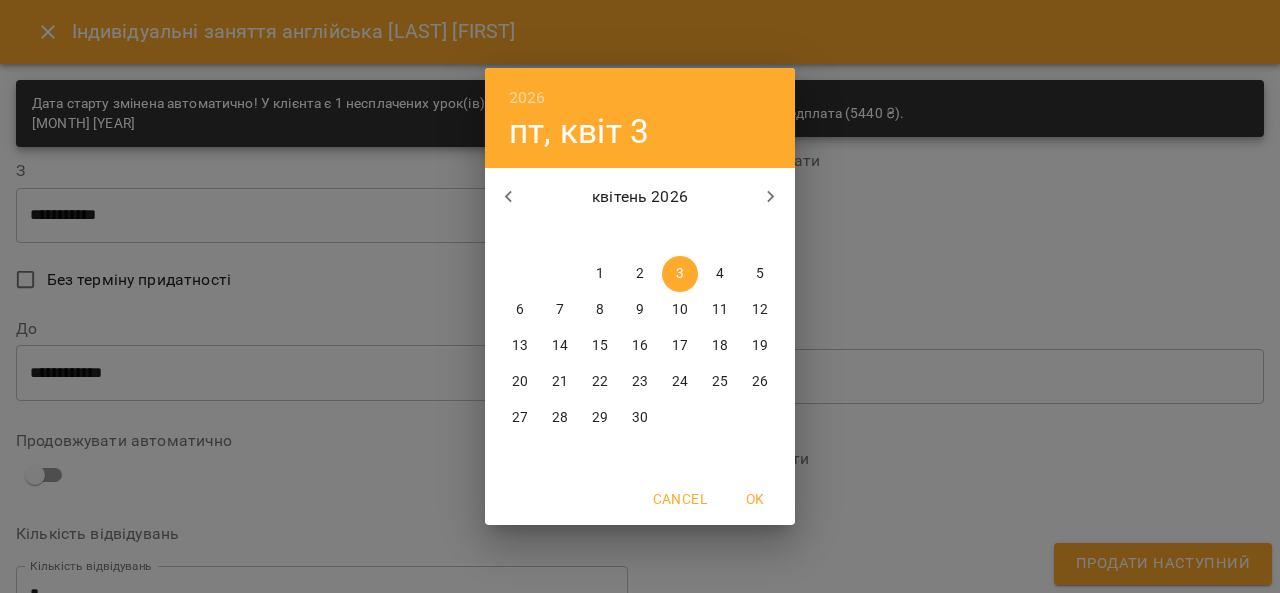 click on "2026 пт, квіт 3 квітень 2026 пн вт ср чт пт сб нд 30 31 1 2 3 4 5 6 7 8 9 10 11 12 13 14 15 16 17 18 19 20 21 22 23 24 25 26 27 28 29 30 1 2 3 Cancel OK" at bounding box center [640, 296] 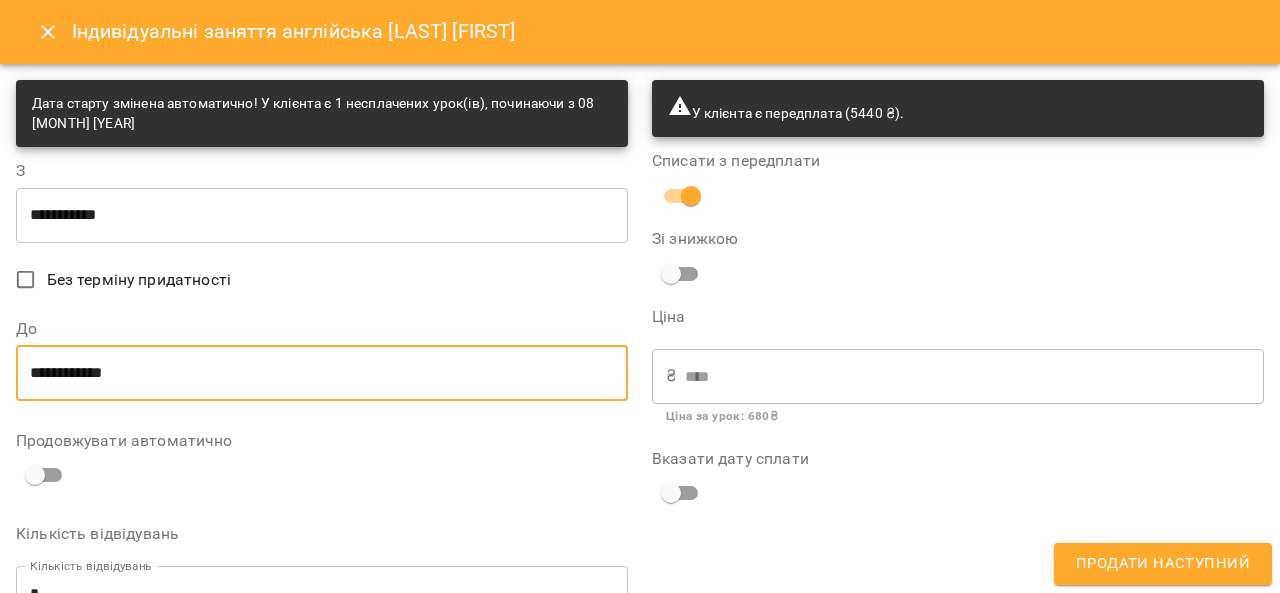 click on "**********" at bounding box center (322, 373) 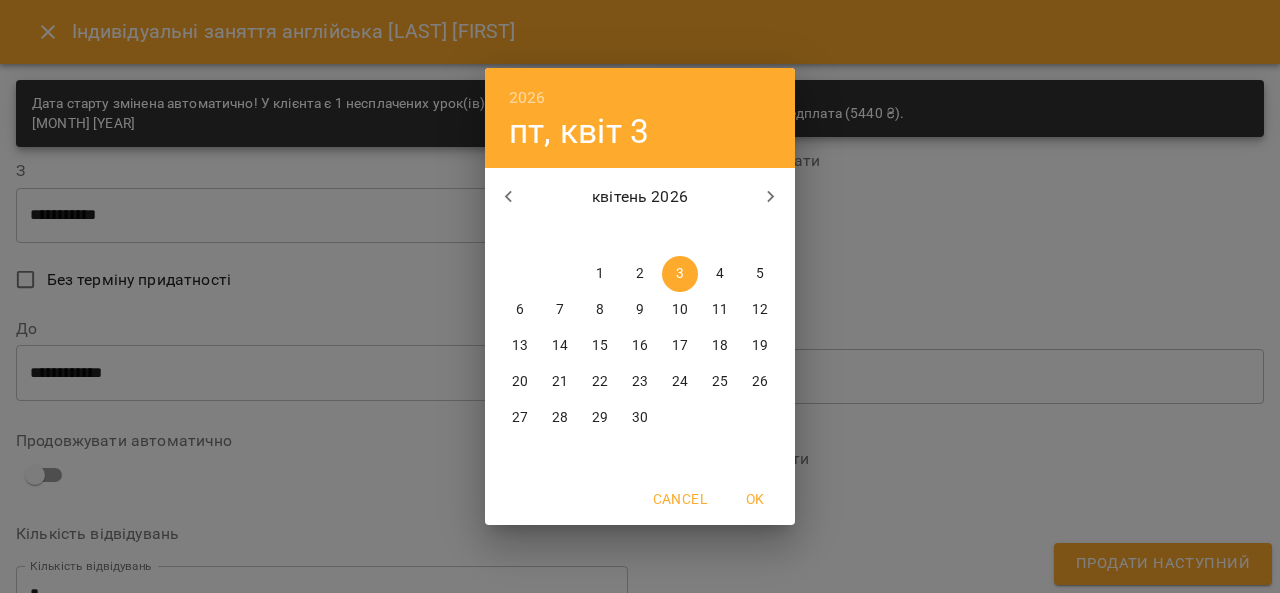 click on "пт, квіт 3" at bounding box center (579, 131) 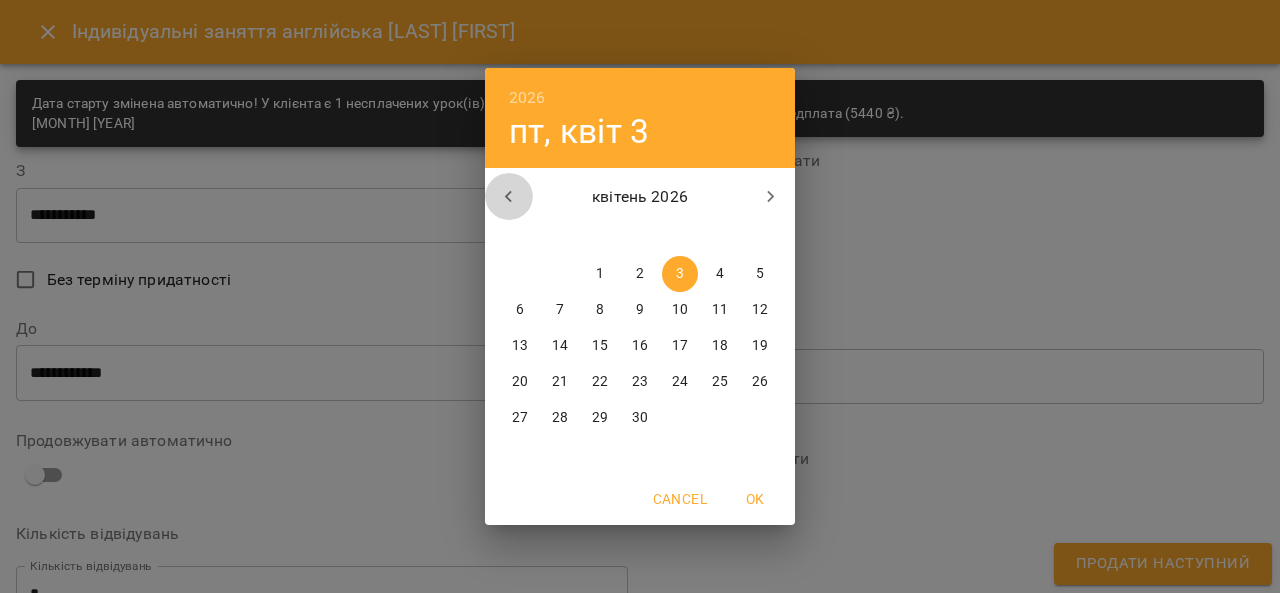 click 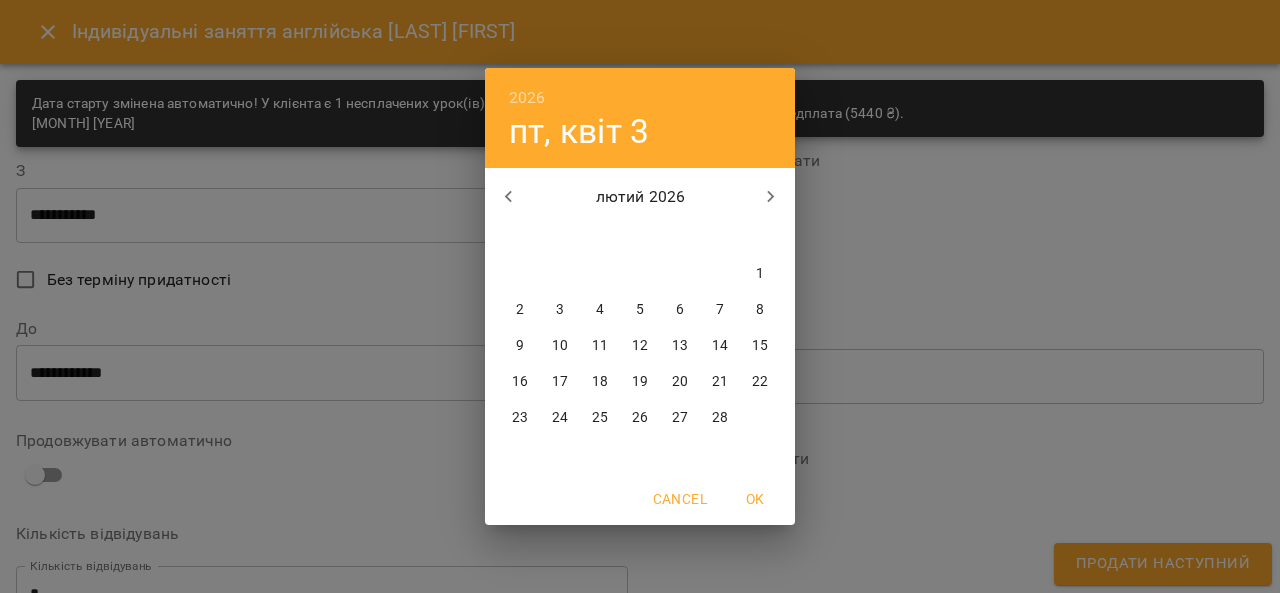 click 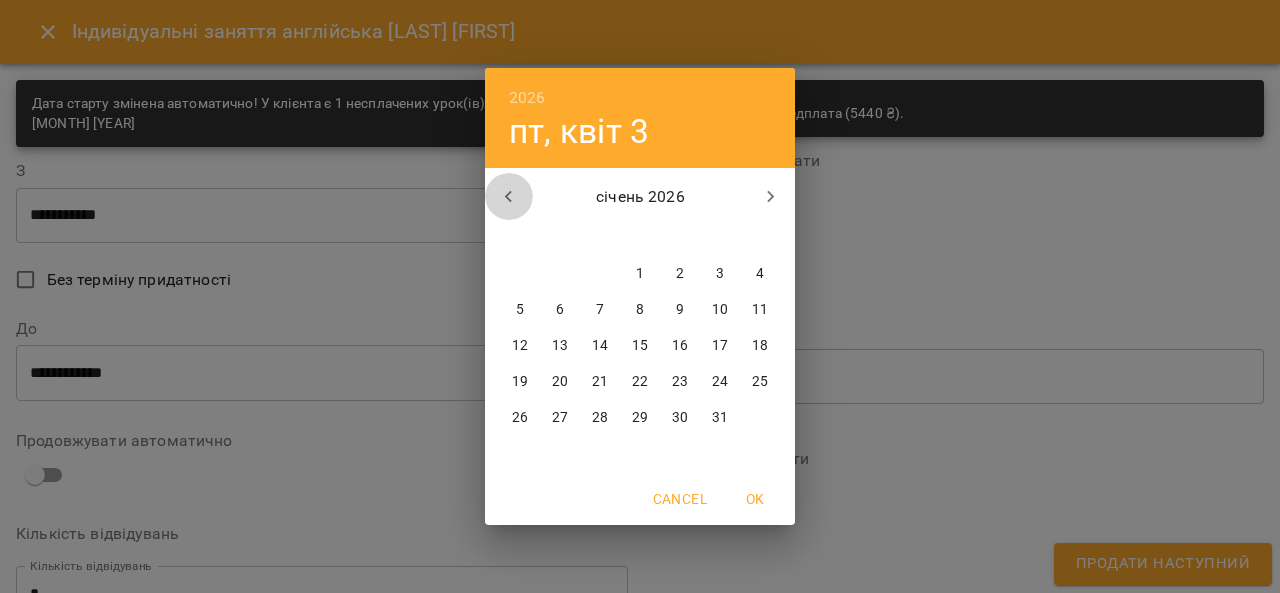 click 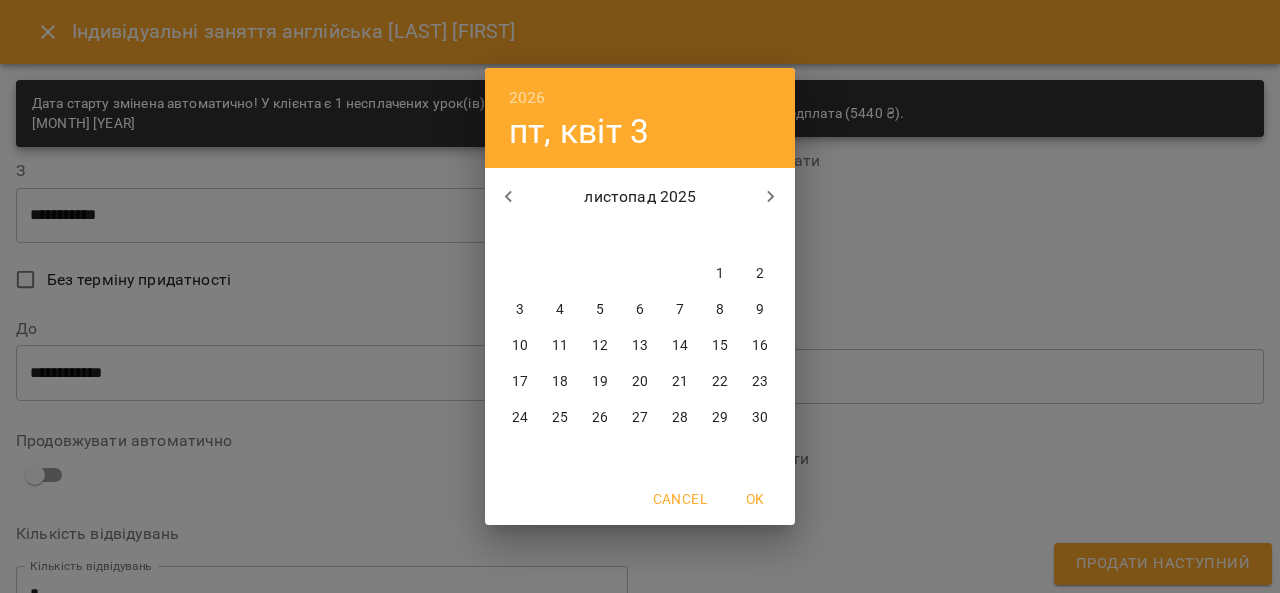 click 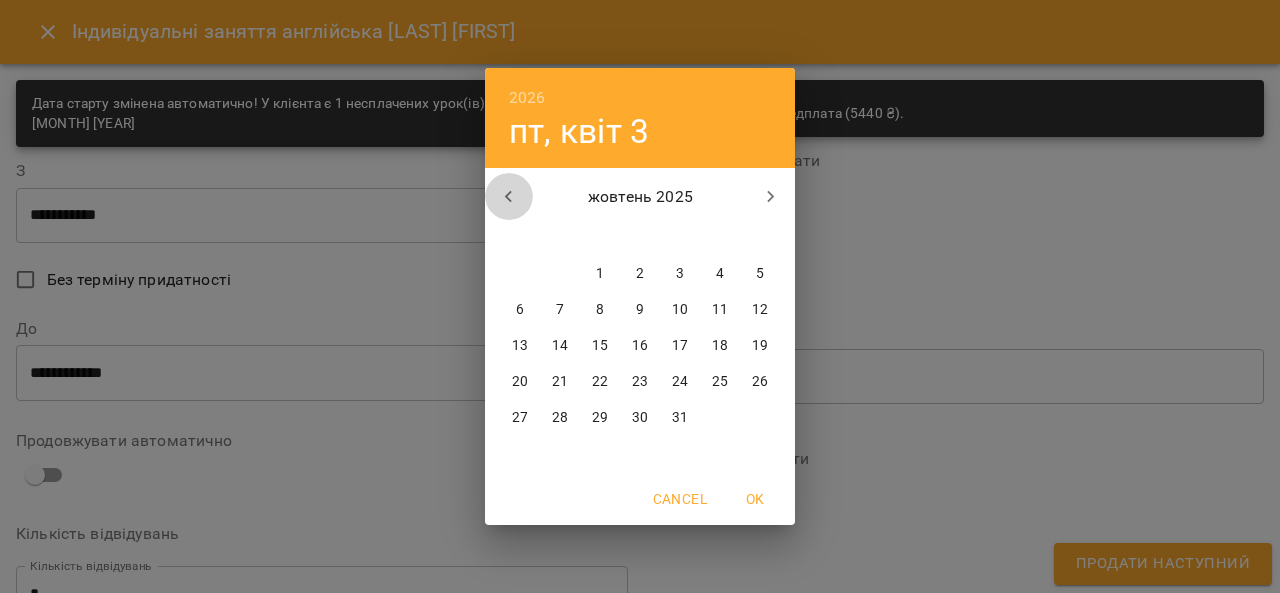 click 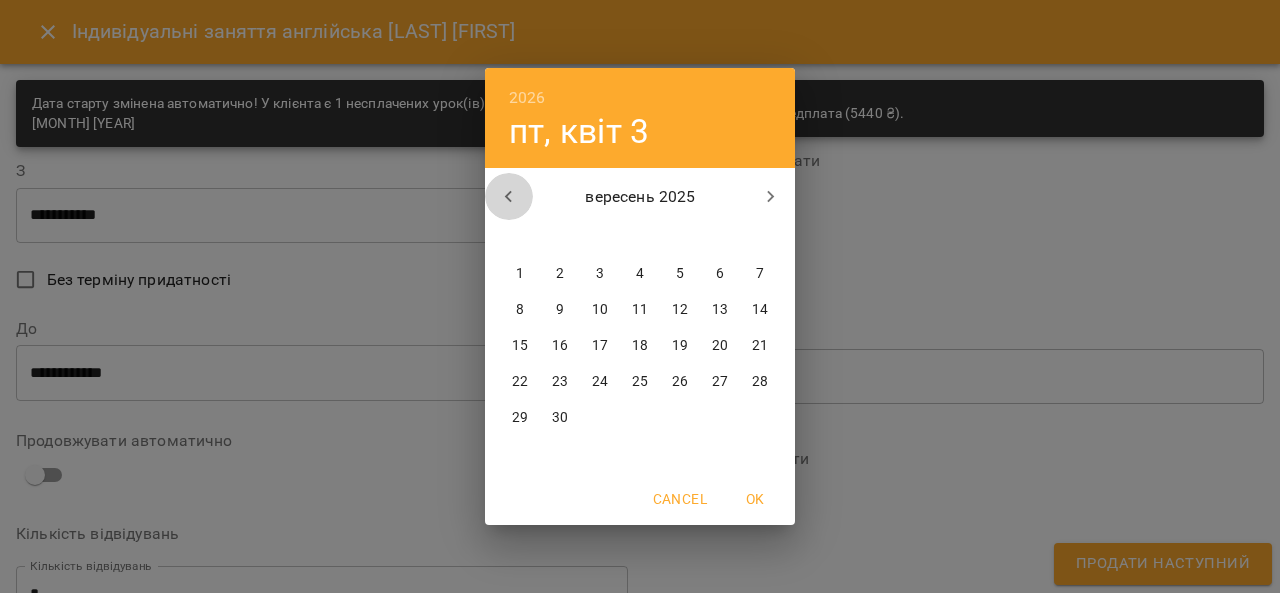 click 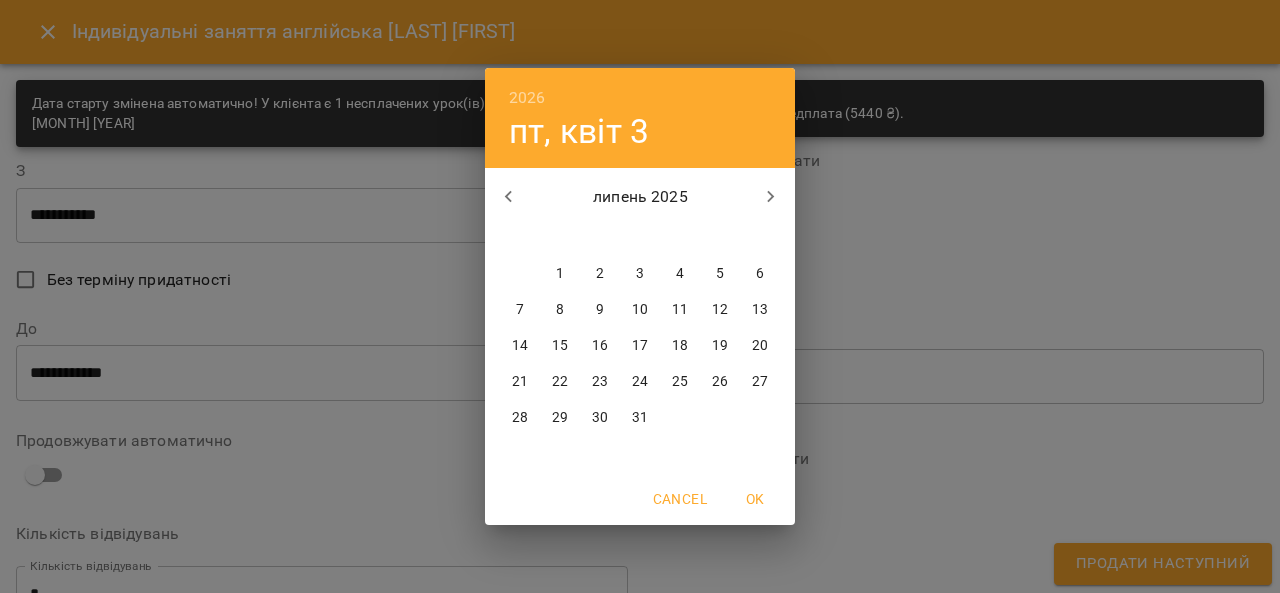 click 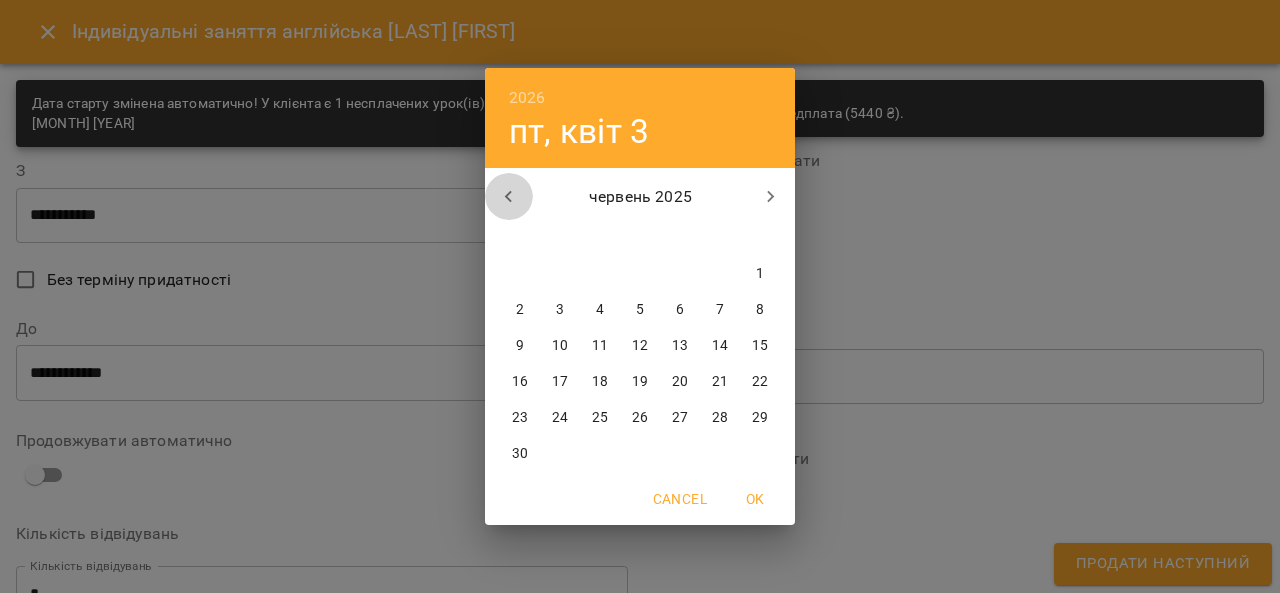 click 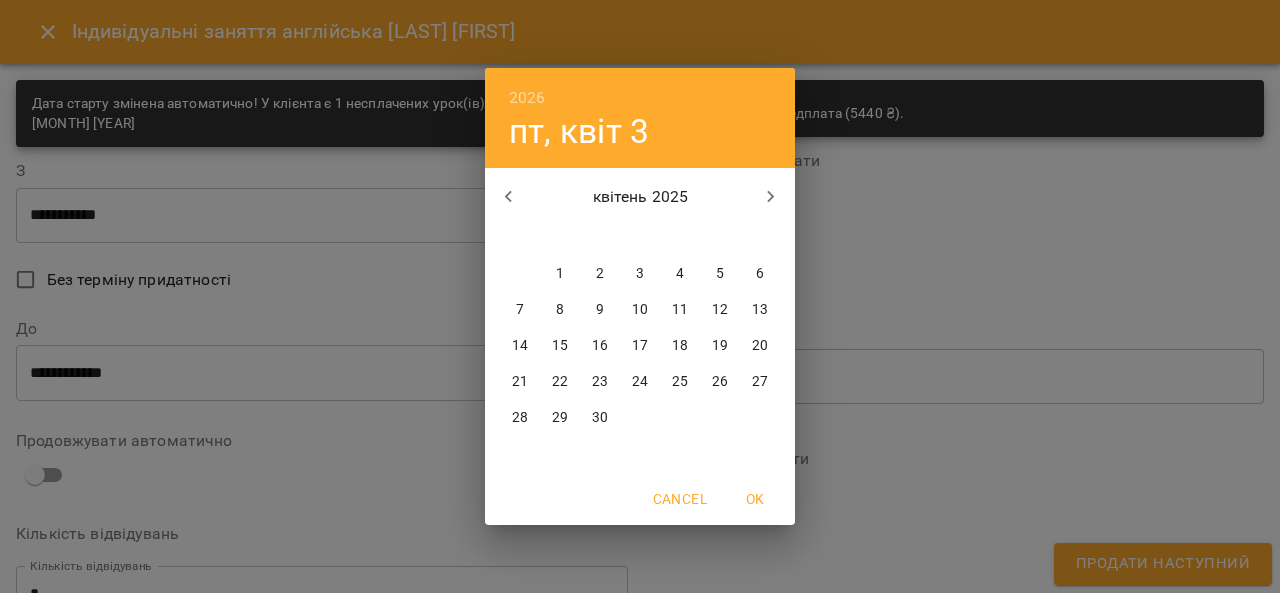 click 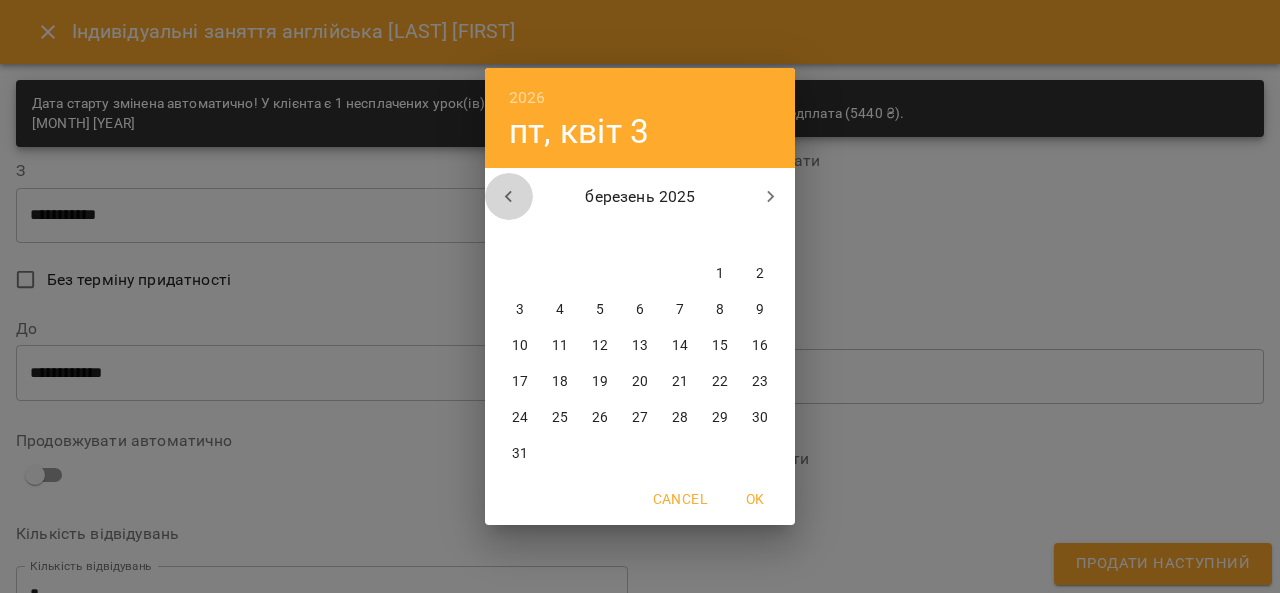 click 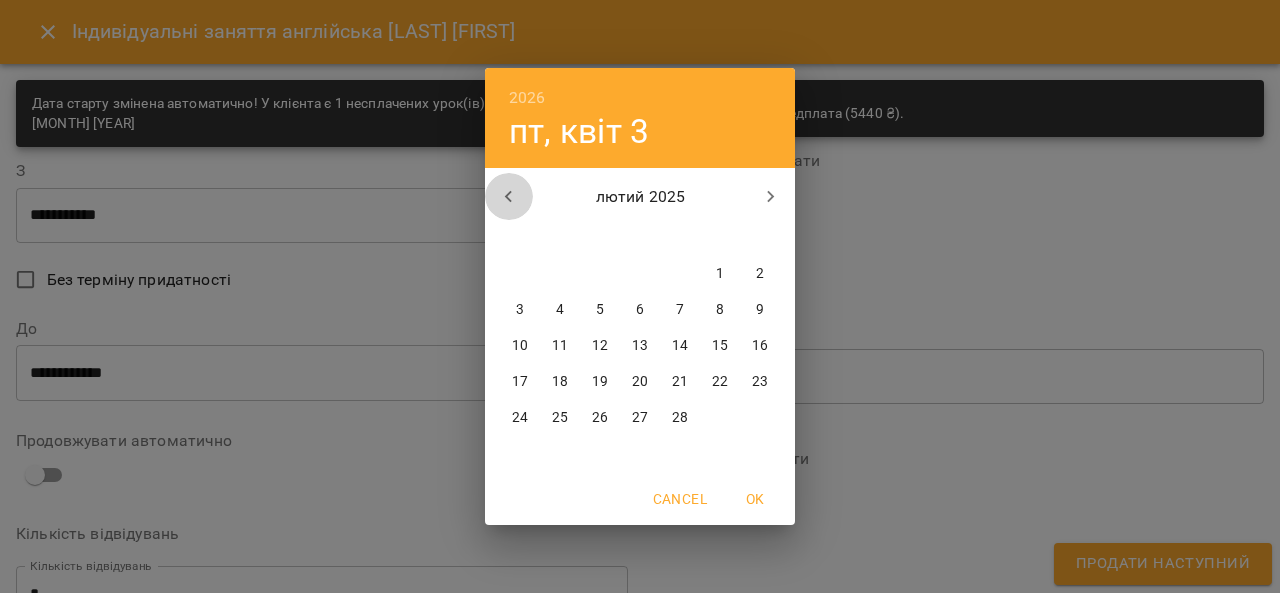 click 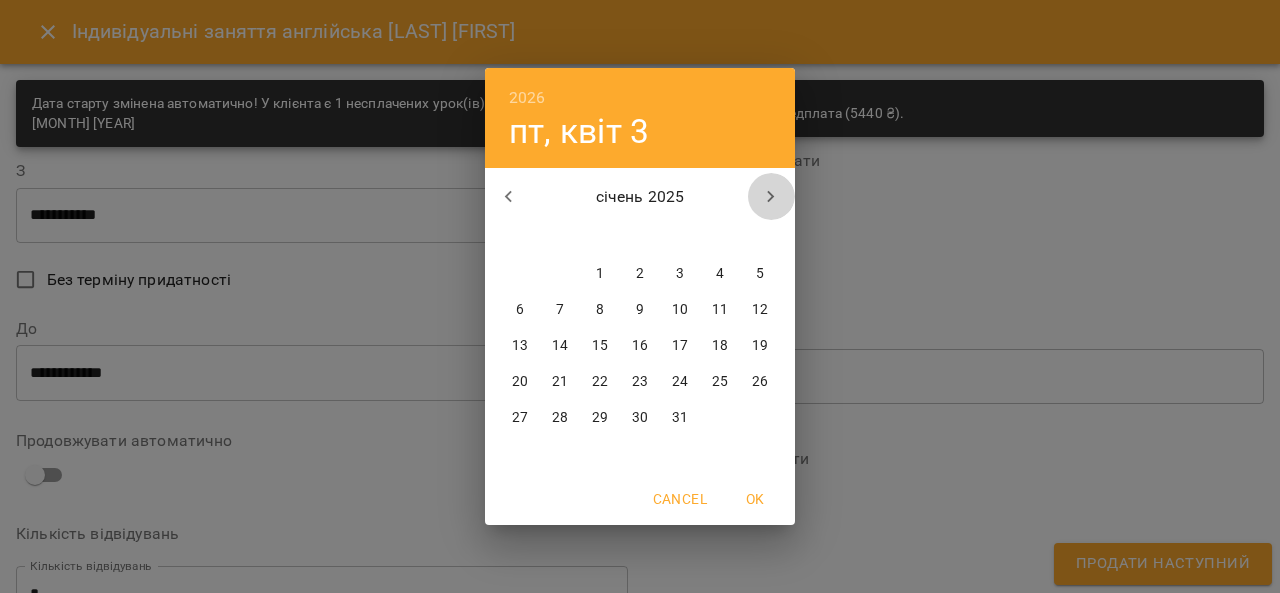 click 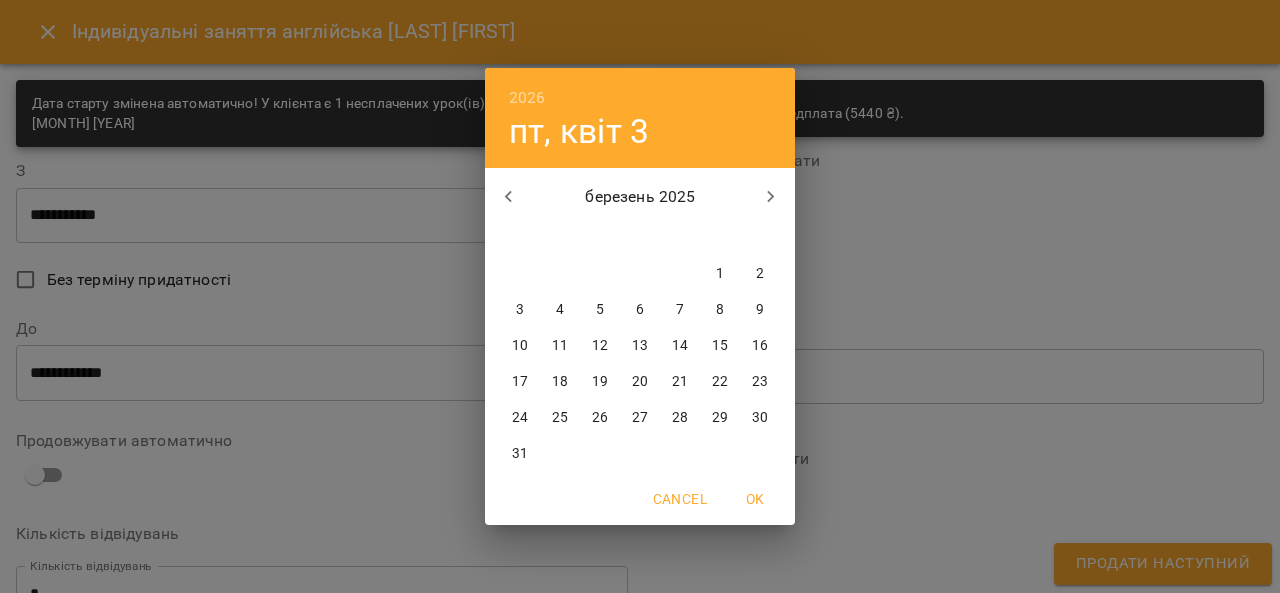 click 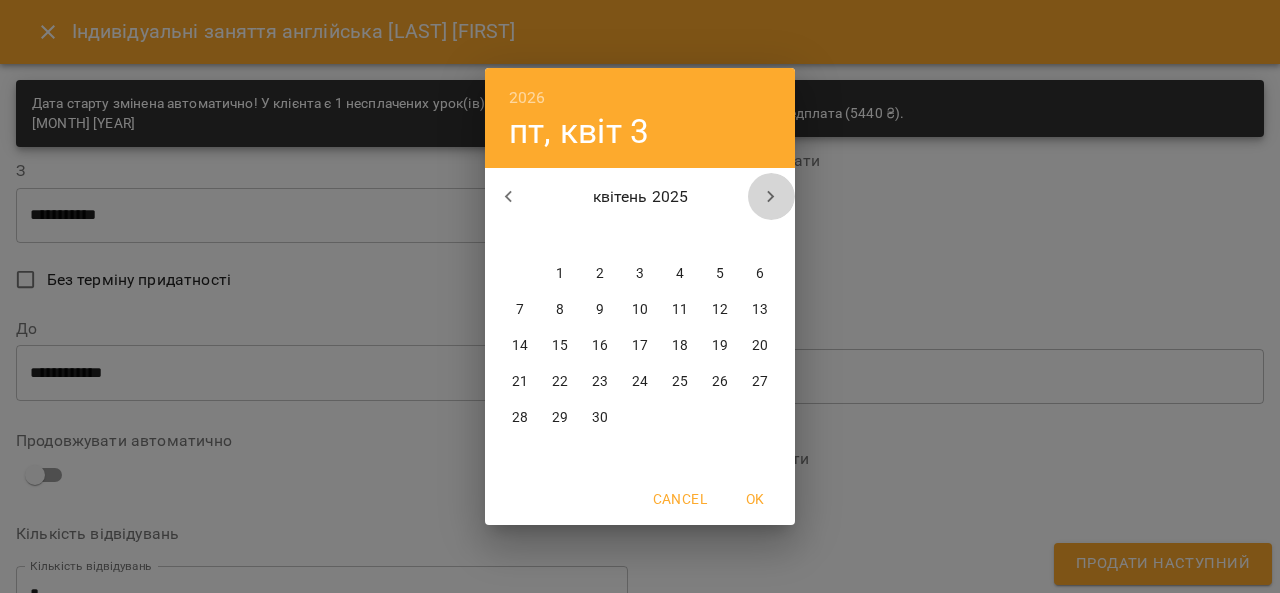 click 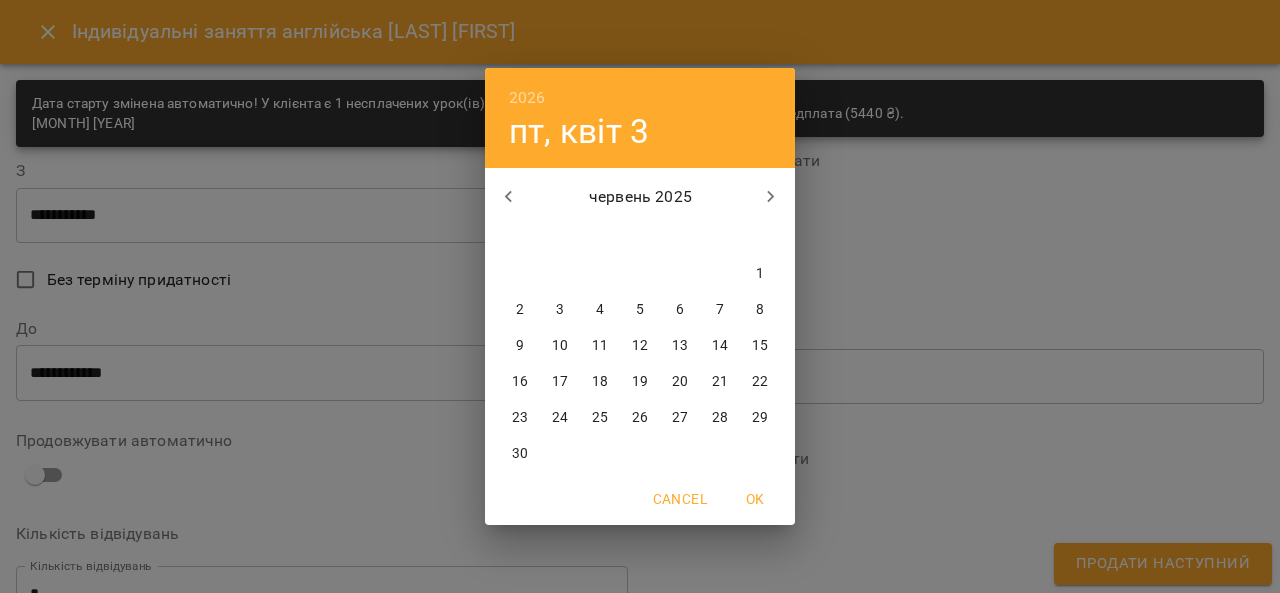 click 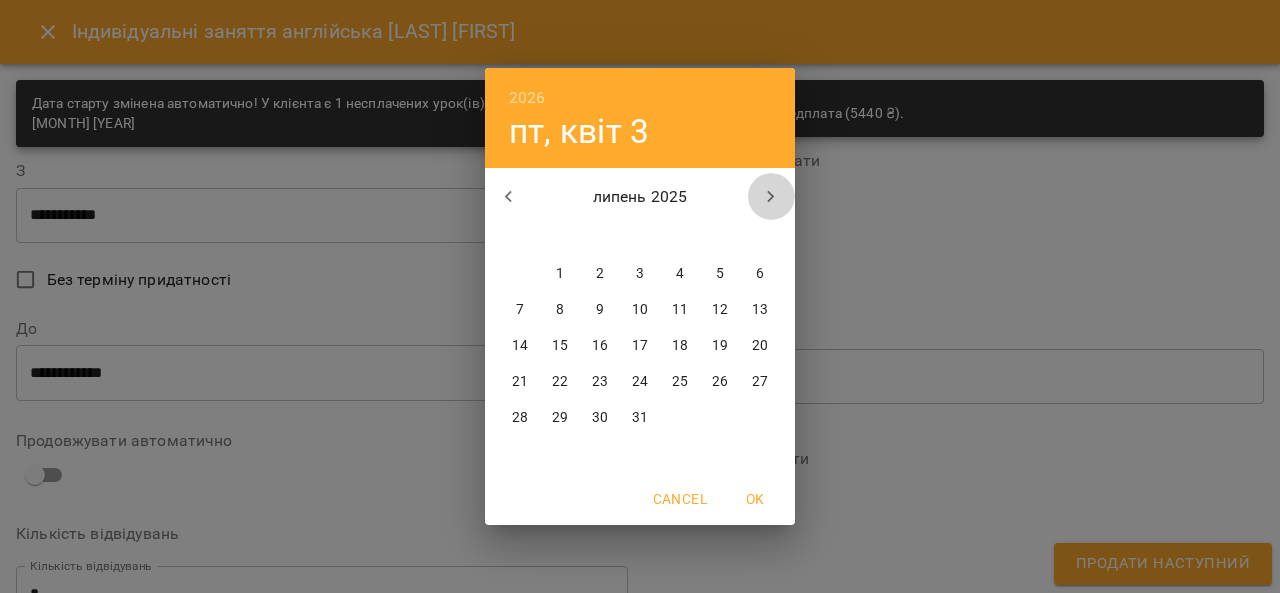 click 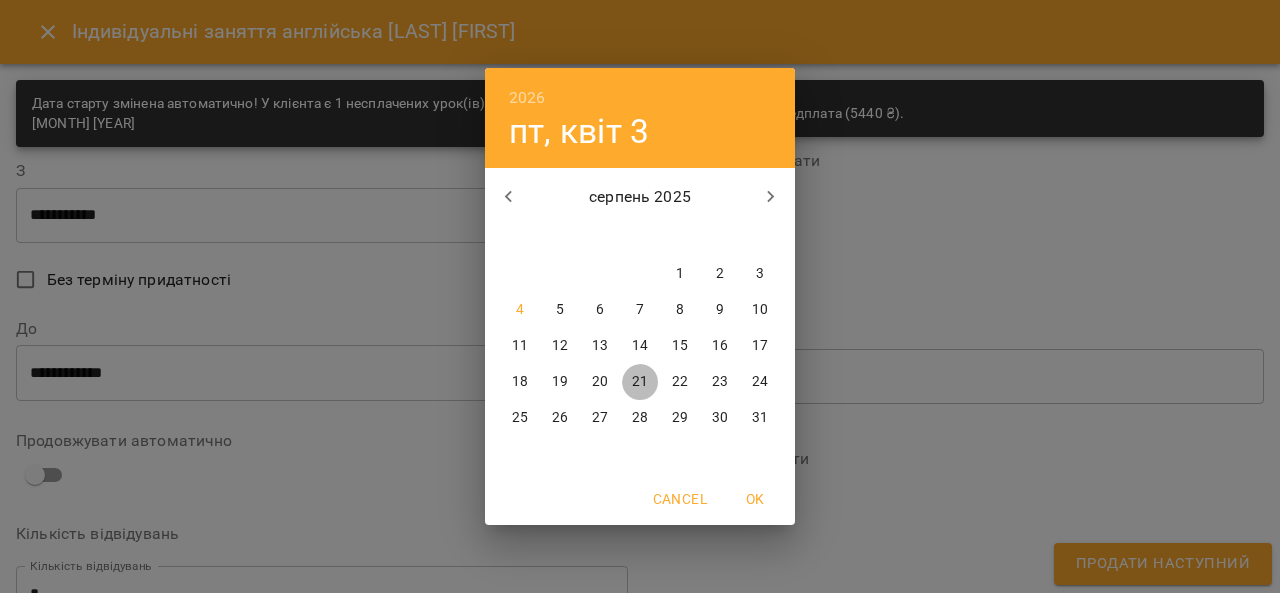 click on "21" at bounding box center (640, 382) 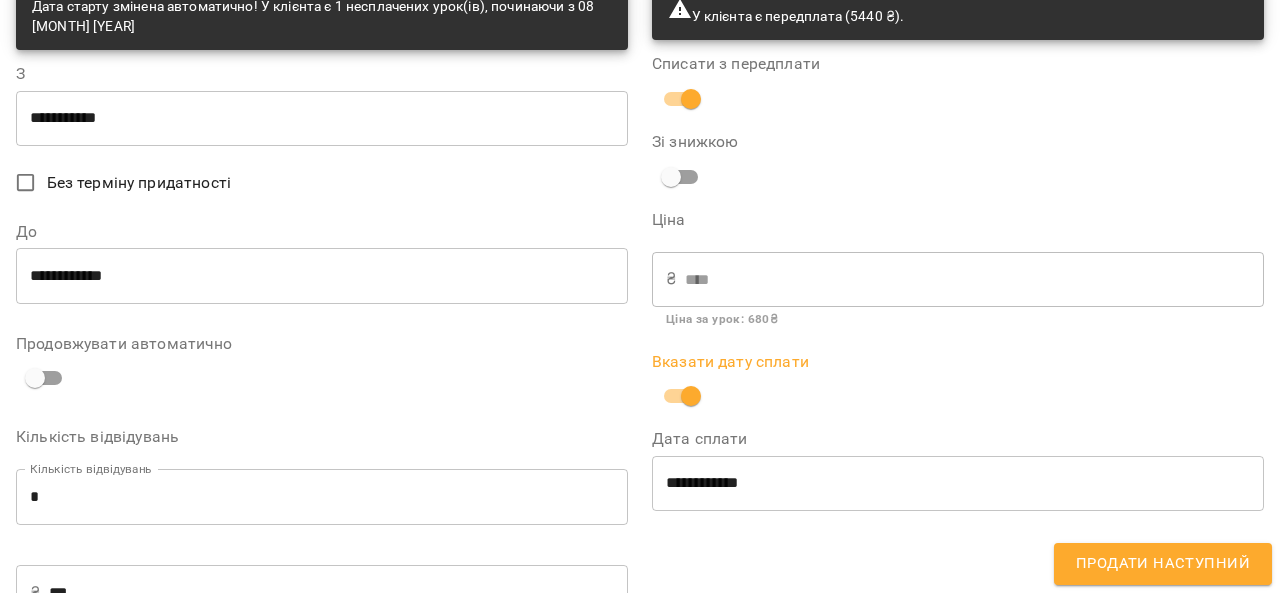 scroll, scrollTop: 200, scrollLeft: 0, axis: vertical 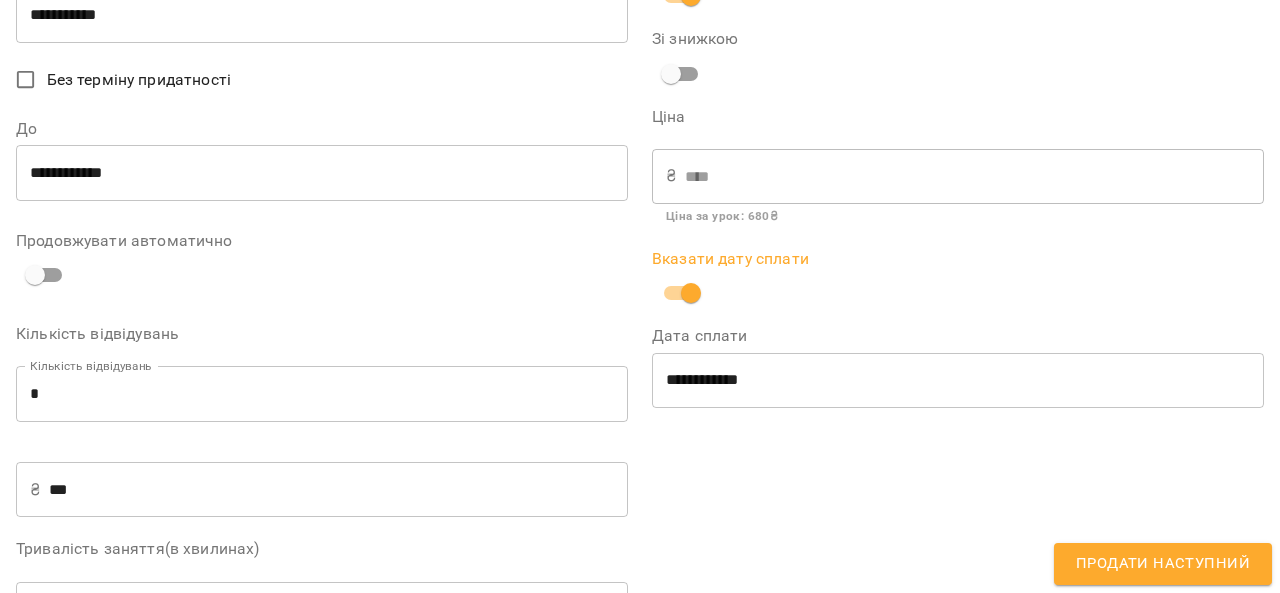 click on "**********" at bounding box center [958, 380] 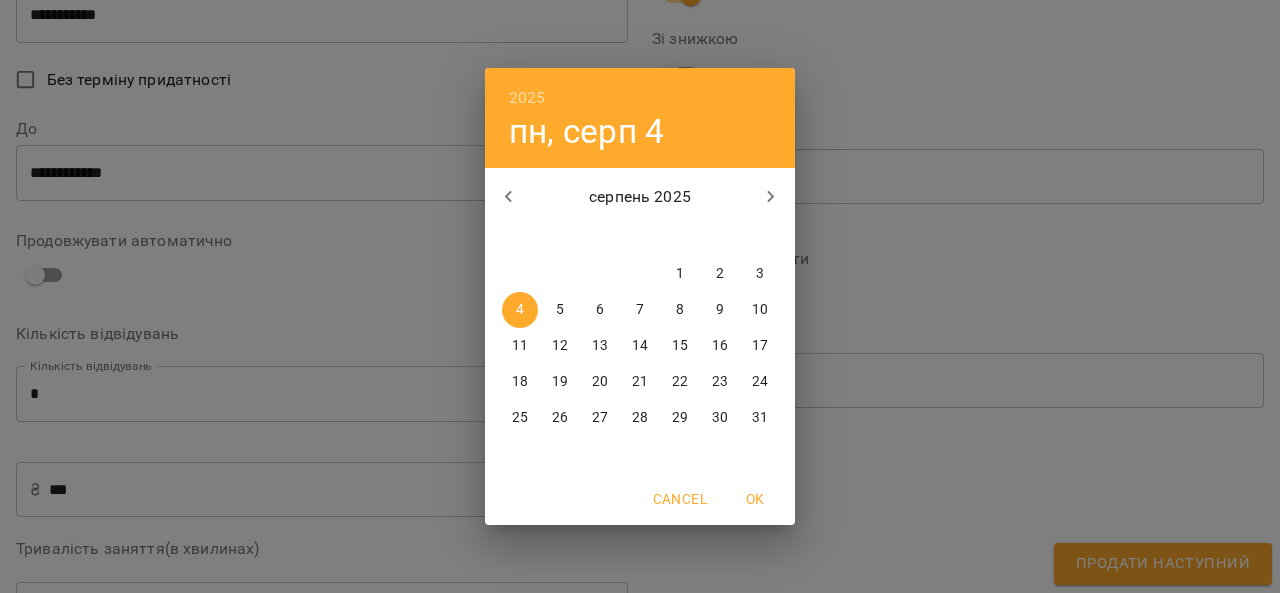 click 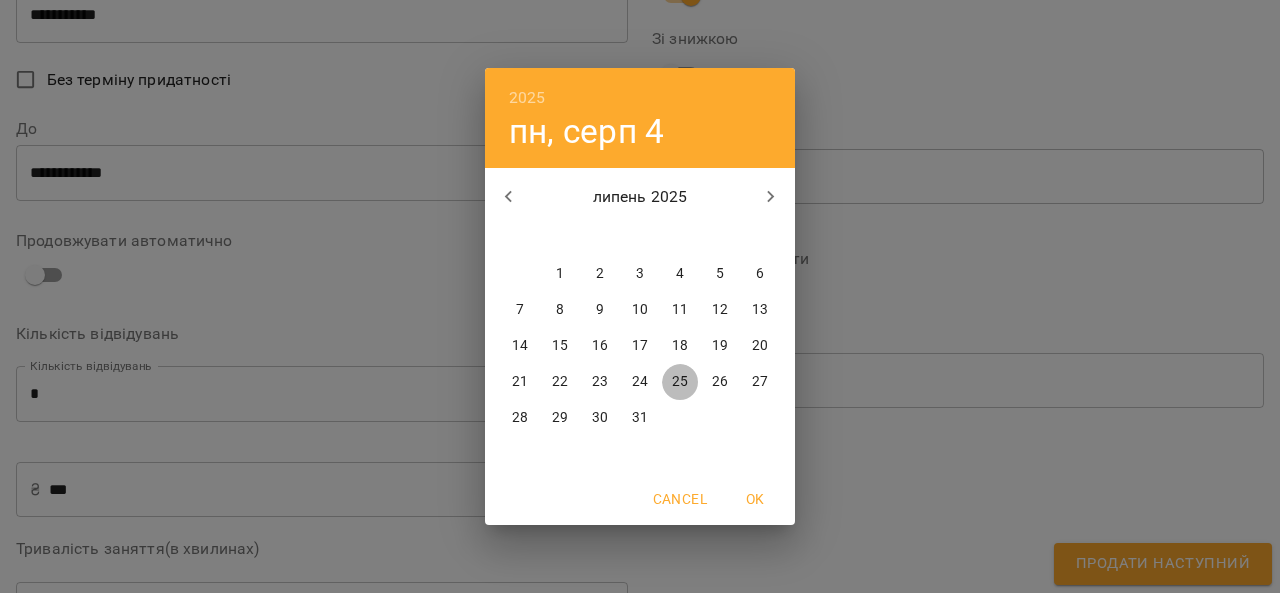 click on "25" at bounding box center [680, 382] 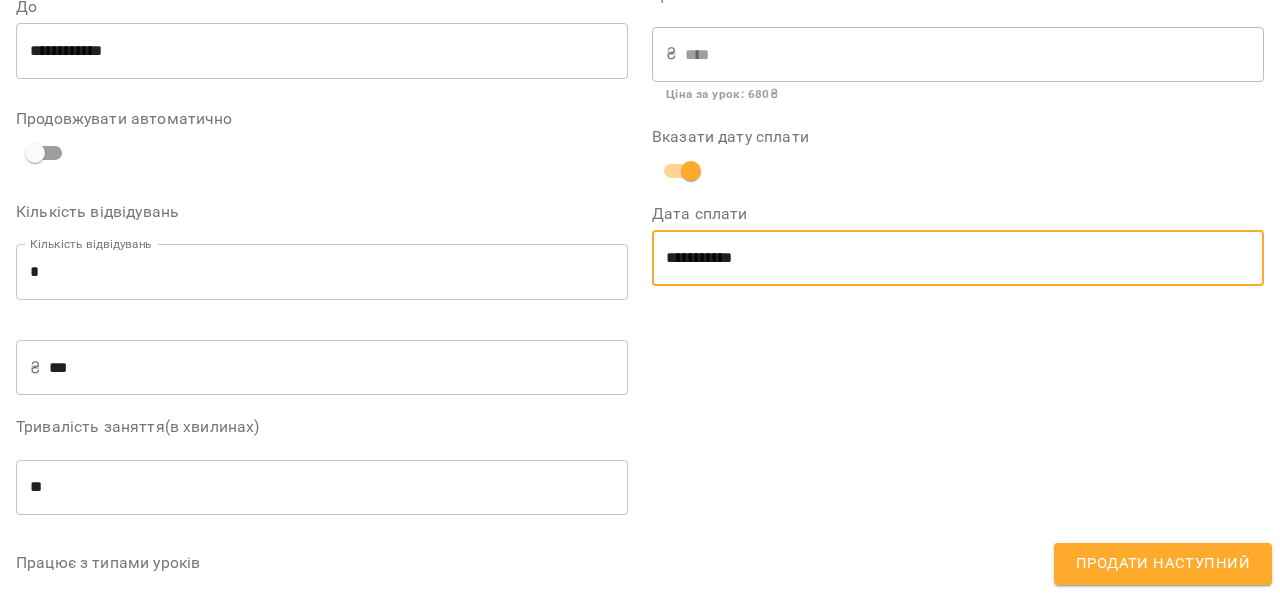 scroll, scrollTop: 400, scrollLeft: 0, axis: vertical 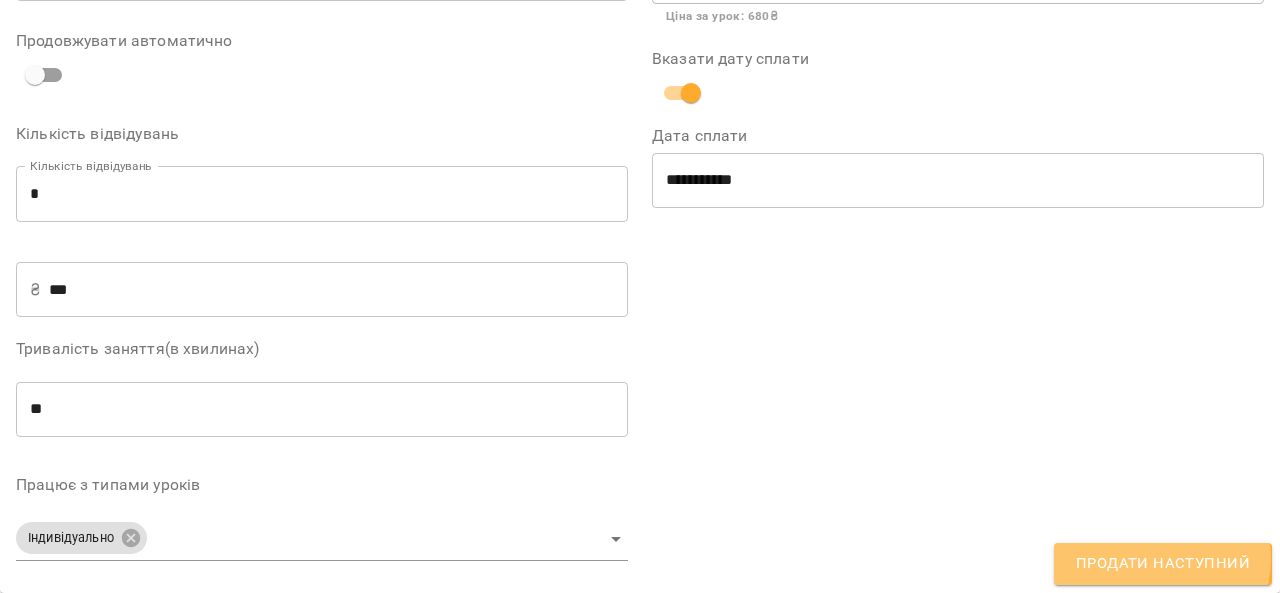 click on "Продати наступний" at bounding box center [1163, 564] 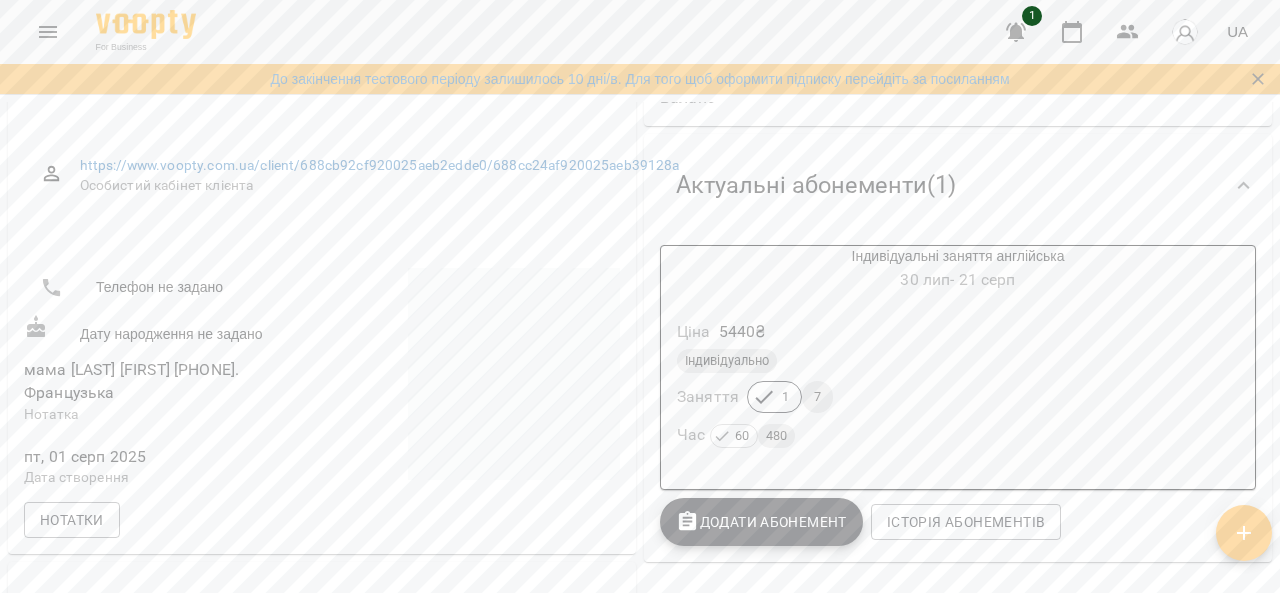scroll, scrollTop: 100, scrollLeft: 0, axis: vertical 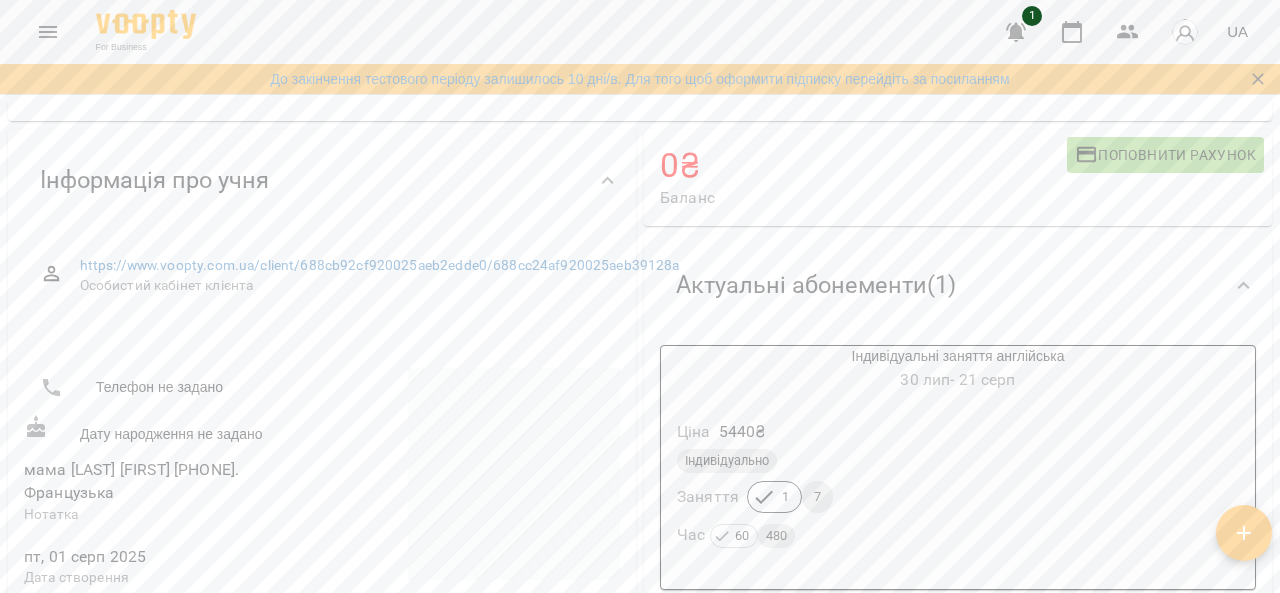 click on "Інформація про учня" at bounding box center (154, 180) 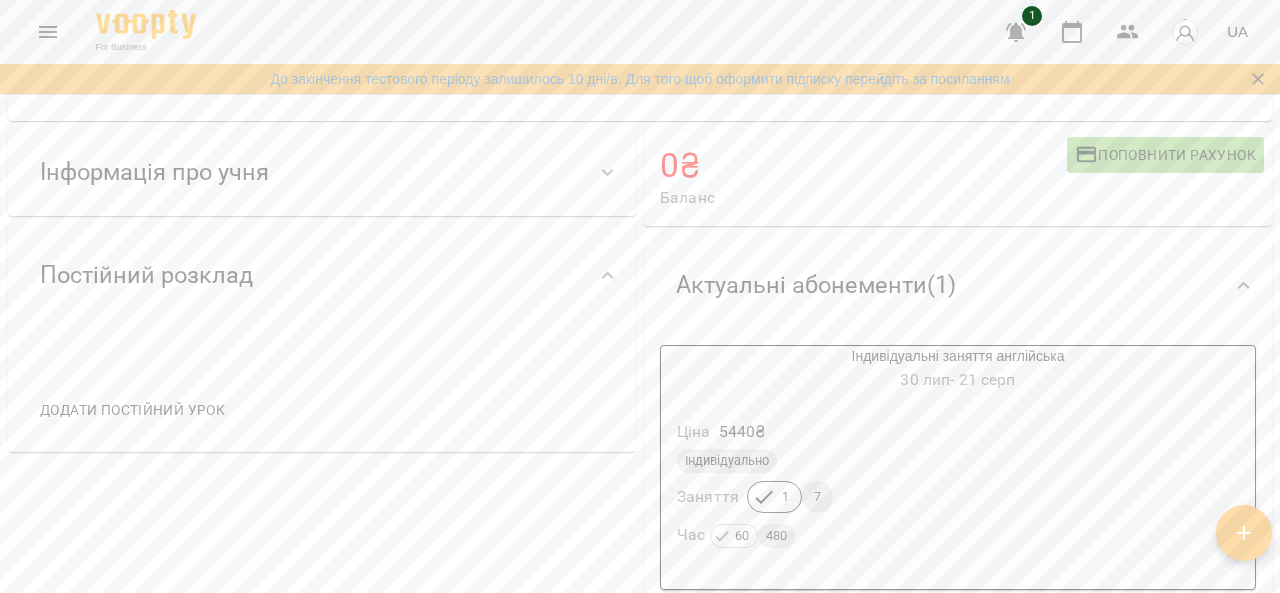 click on "Інформація про учня" at bounding box center (154, 172) 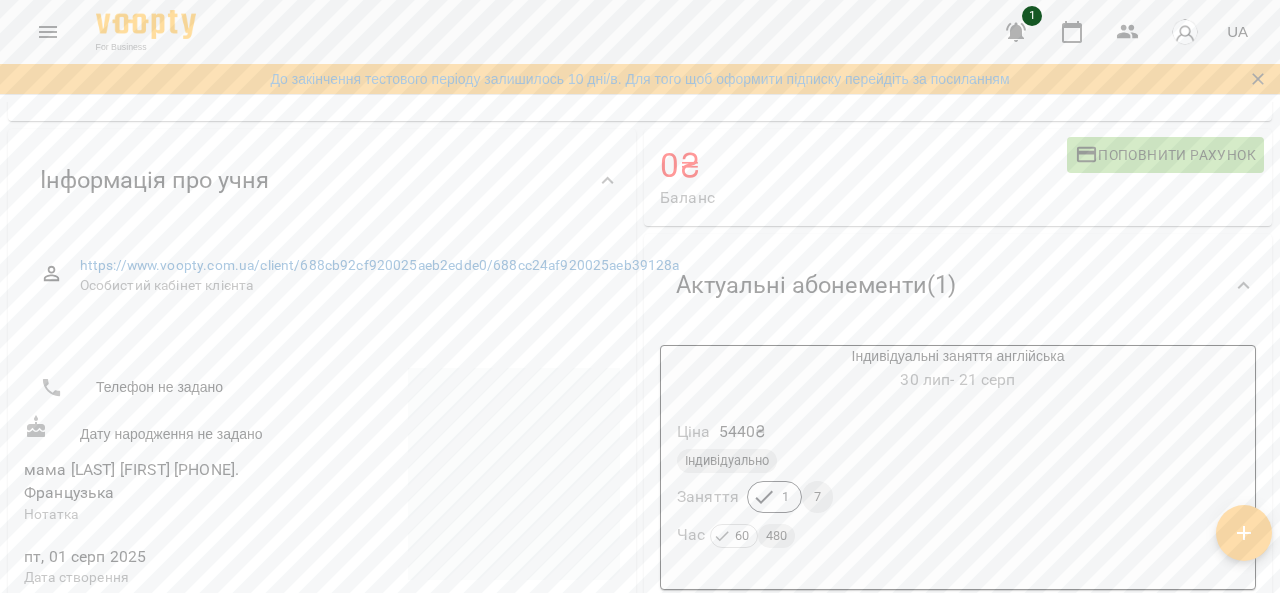 scroll, scrollTop: 400, scrollLeft: 0, axis: vertical 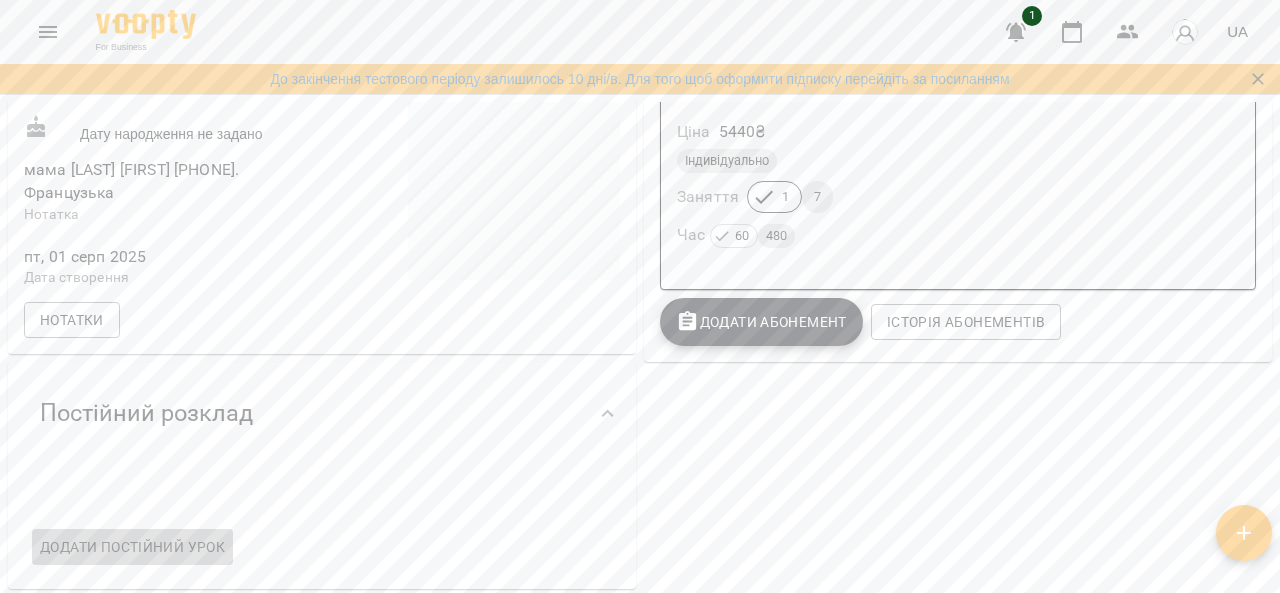 click on "Додати постійний урок" at bounding box center [132, 547] 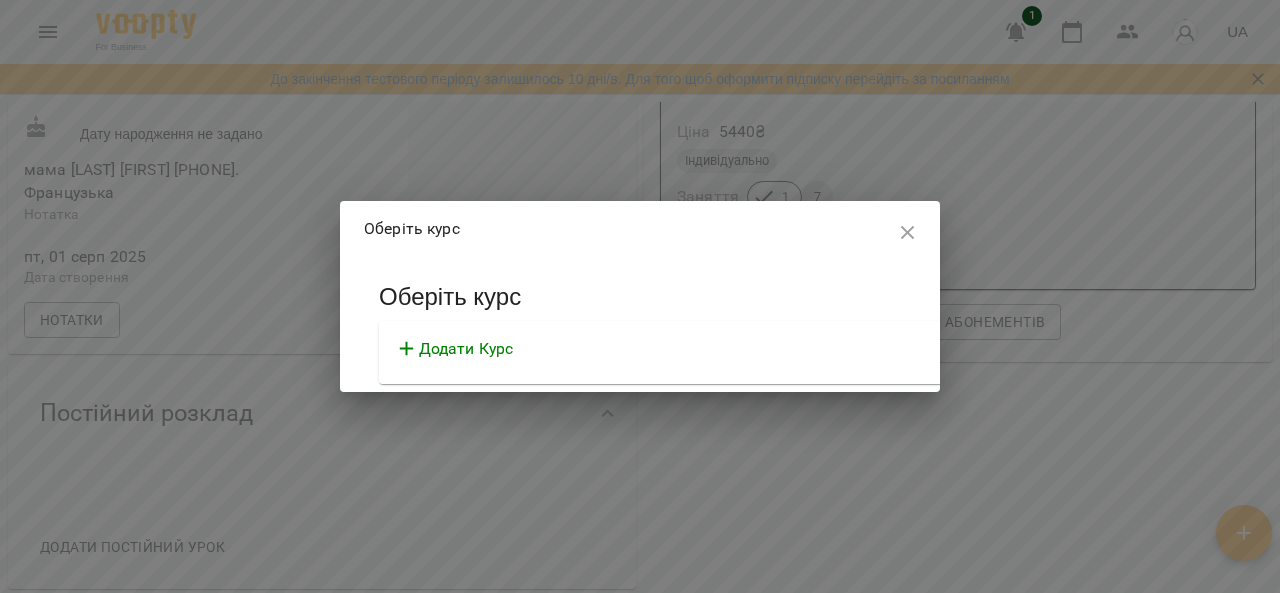 click on "Оберіть курс" at bounding box center (949, 297) 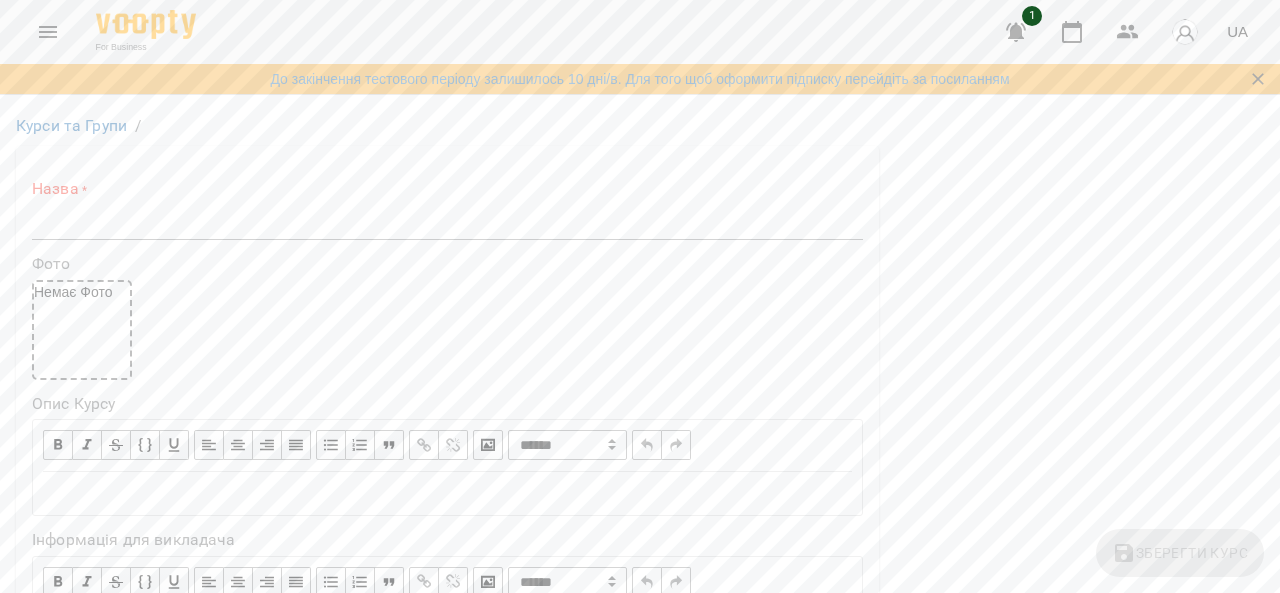 click on "Назва   *" at bounding box center (447, 209) 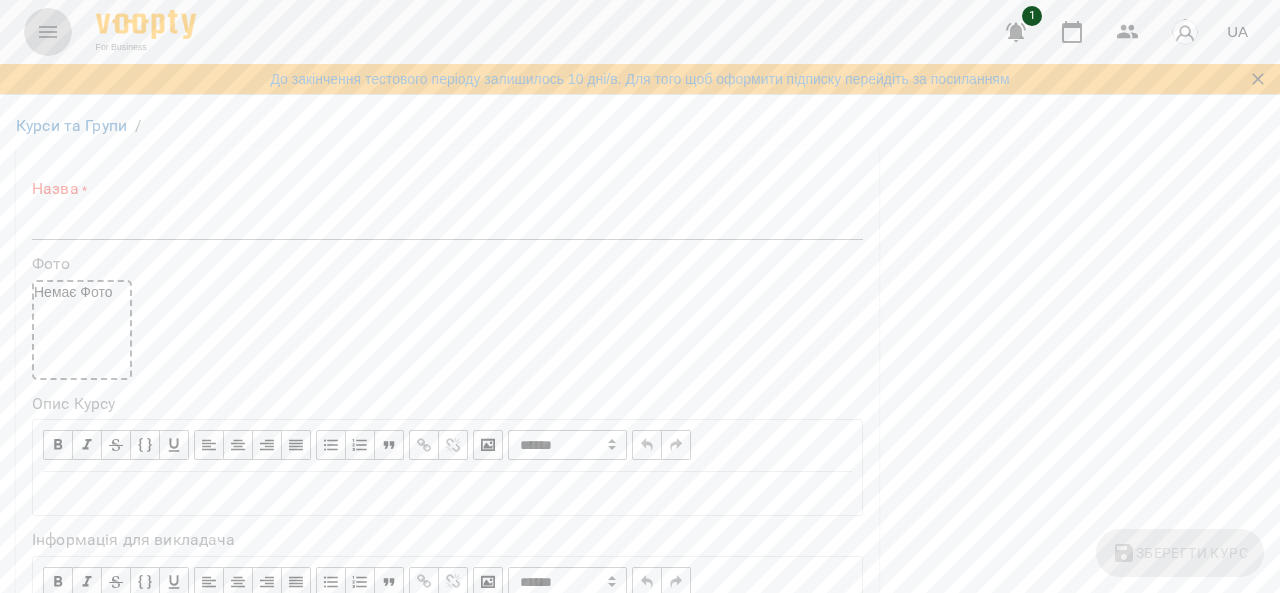 click 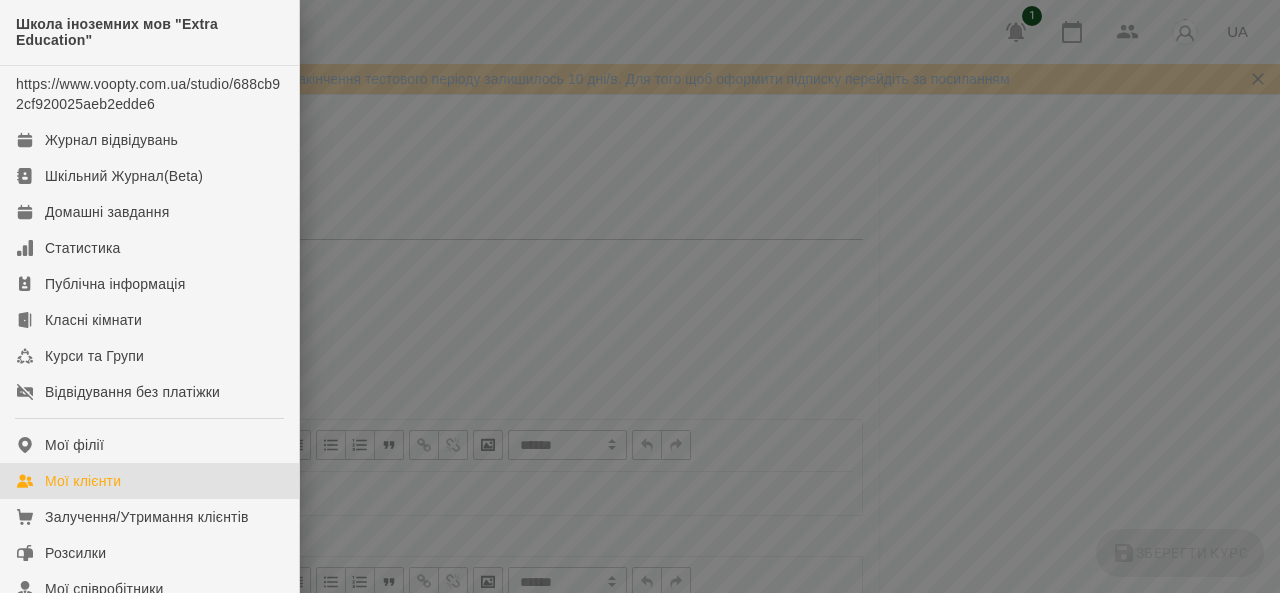 click on "Мої клієнти" at bounding box center (83, 481) 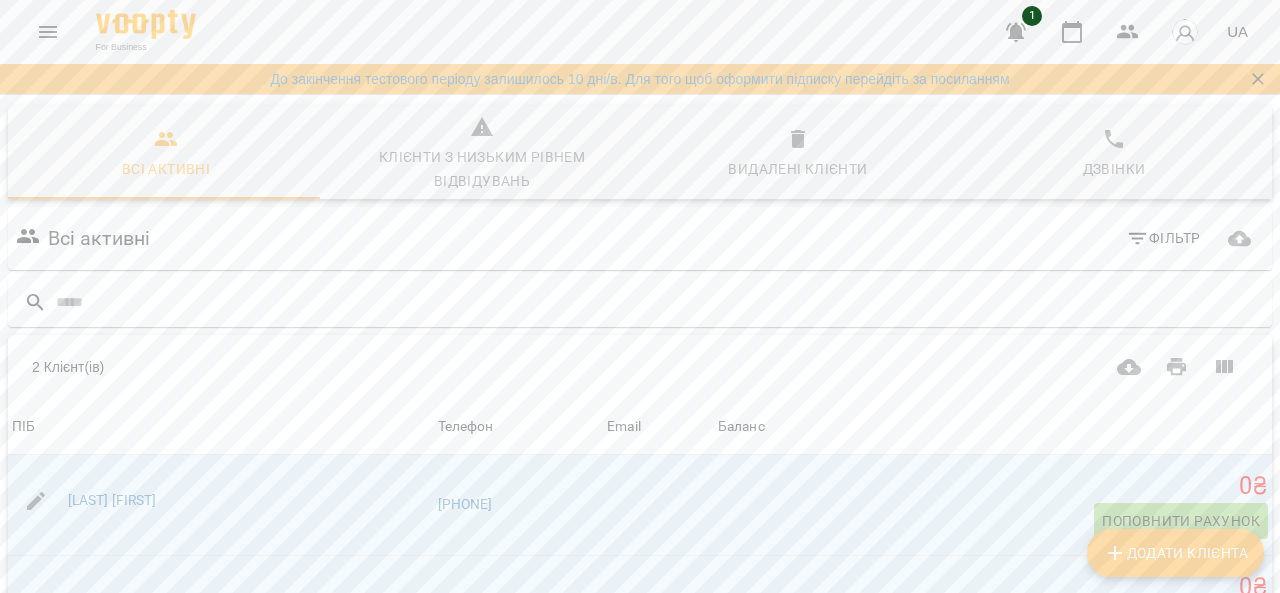 scroll, scrollTop: 184, scrollLeft: 0, axis: vertical 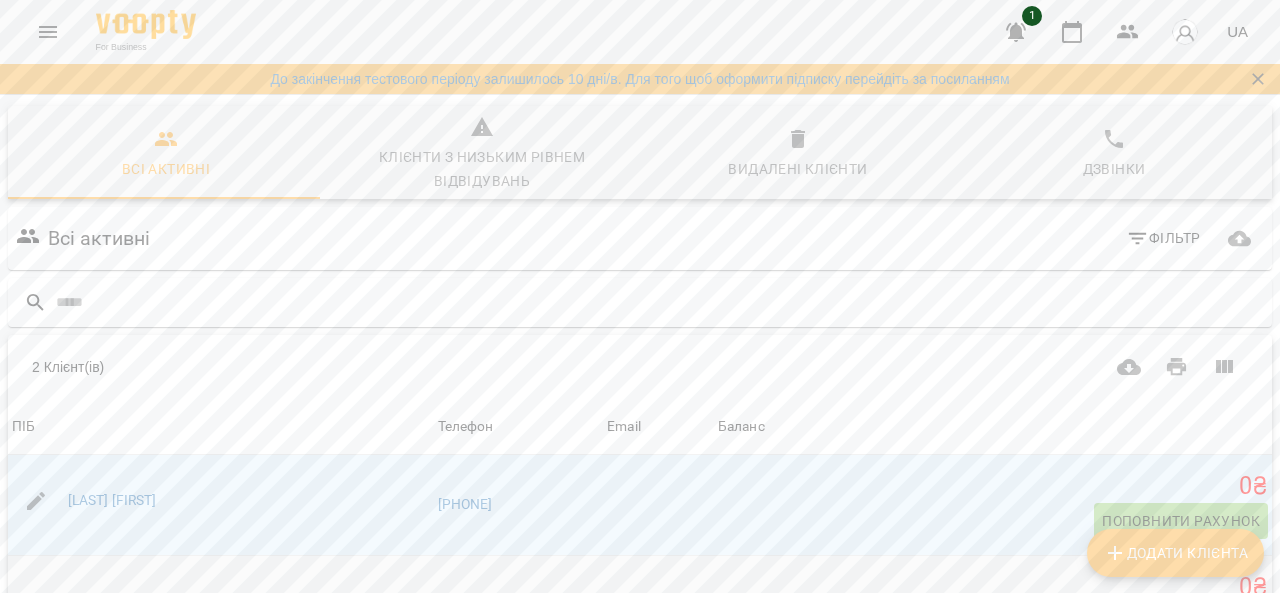 click on "[LAST] [FIRST]" at bounding box center (112, 601) 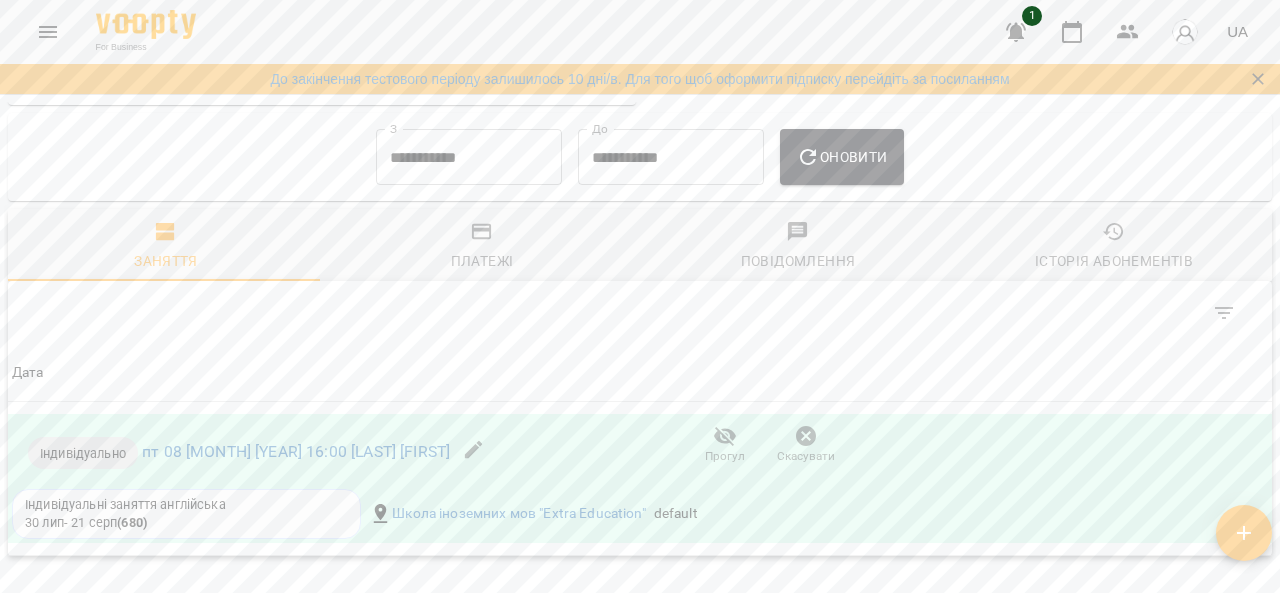 scroll, scrollTop: 788, scrollLeft: 0, axis: vertical 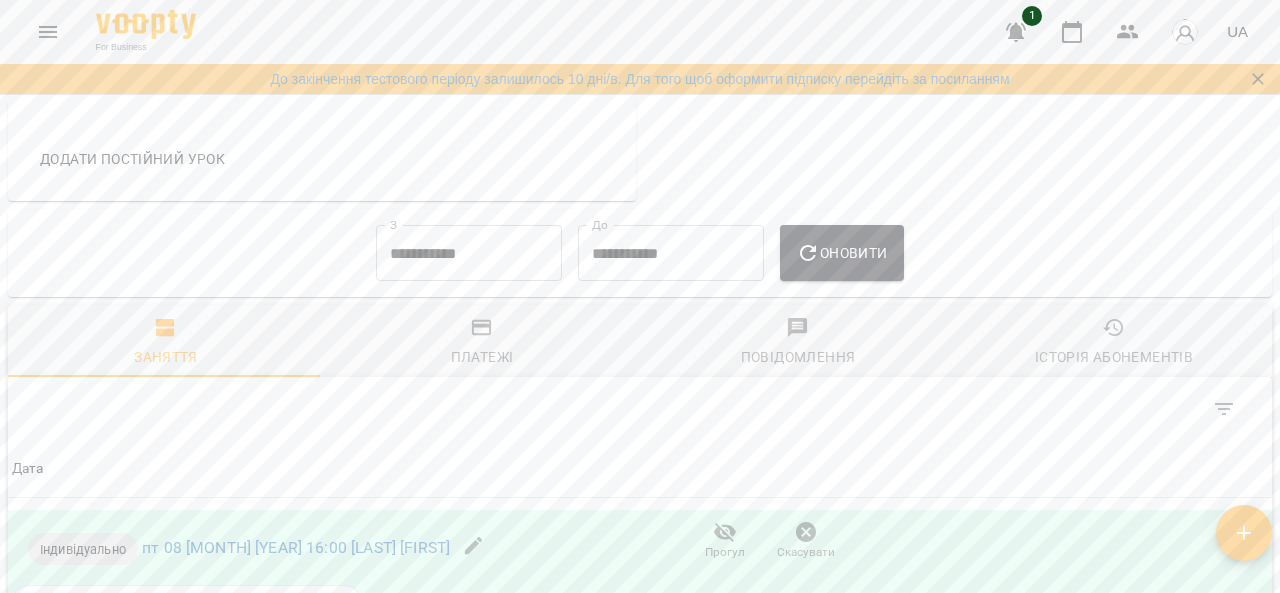 click on "Платежі" at bounding box center (482, 343) 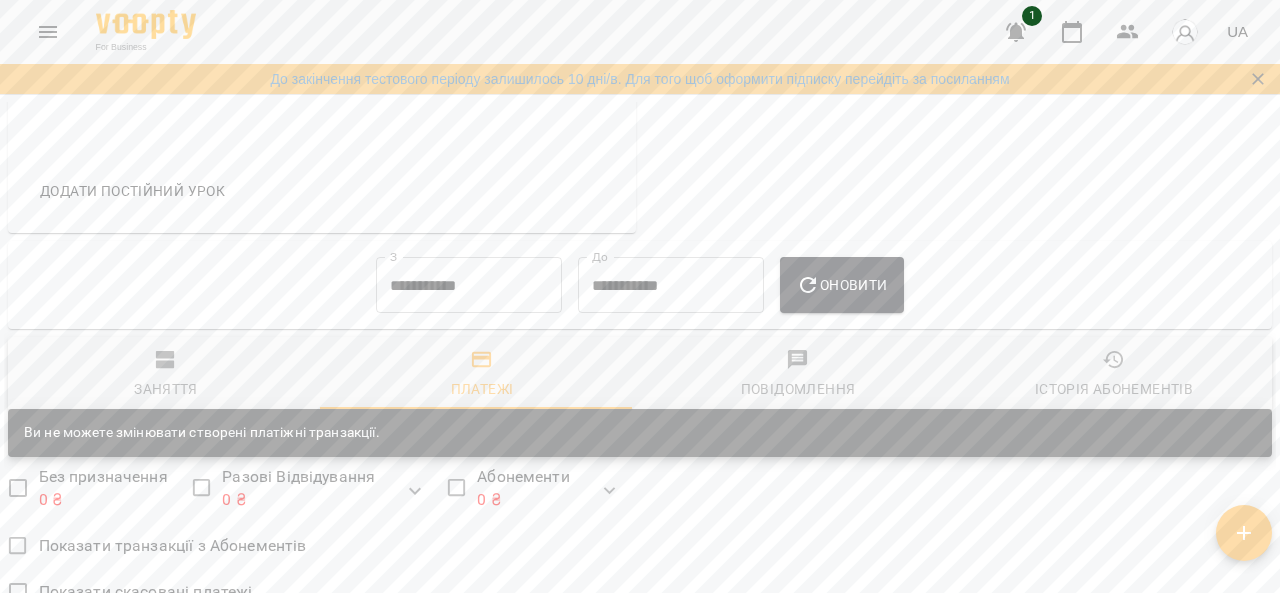 scroll, scrollTop: 707, scrollLeft: 0, axis: vertical 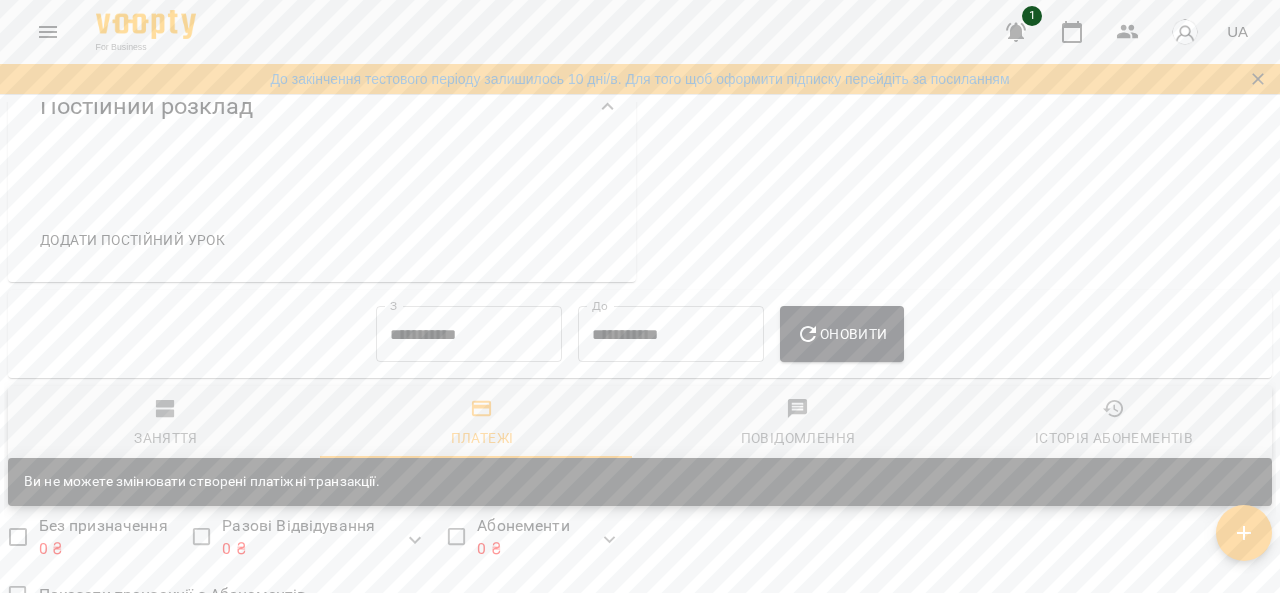 click on "Повідомлення" at bounding box center (798, 424) 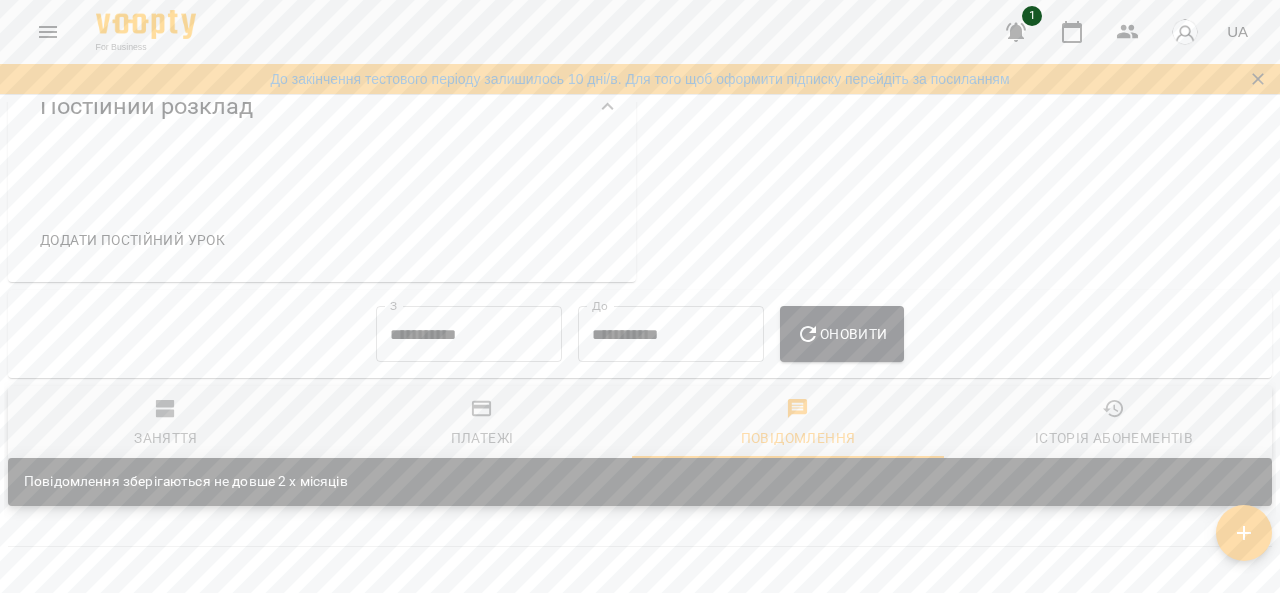 scroll, scrollTop: 902, scrollLeft: 0, axis: vertical 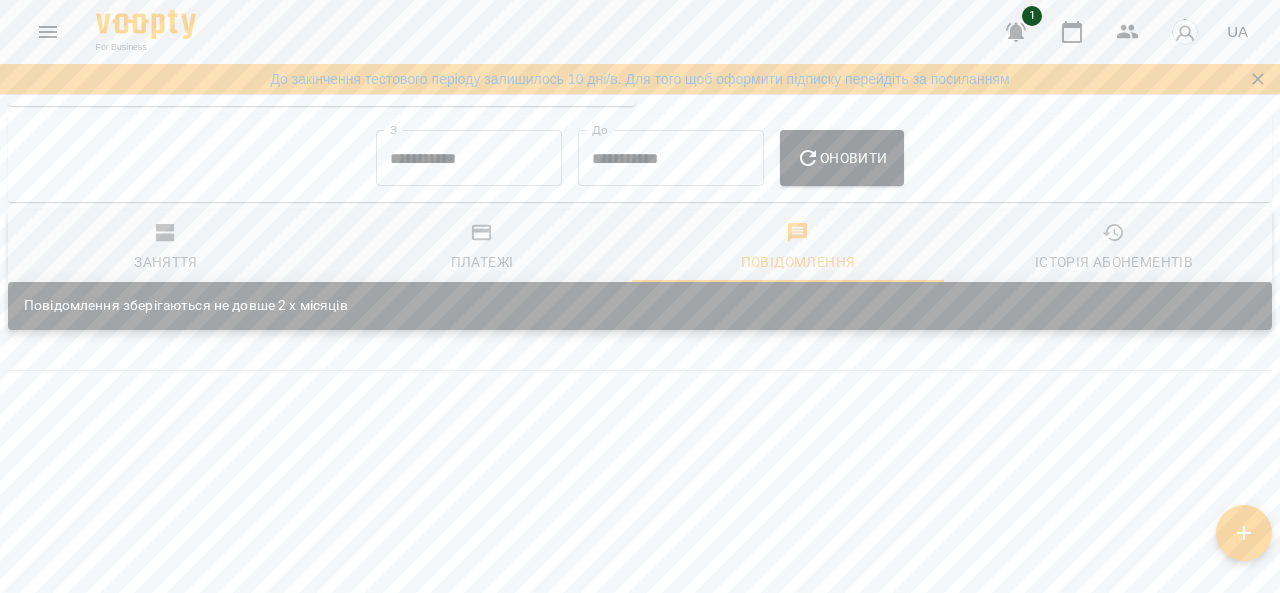 click on "Історія абонементів" at bounding box center [1114, 248] 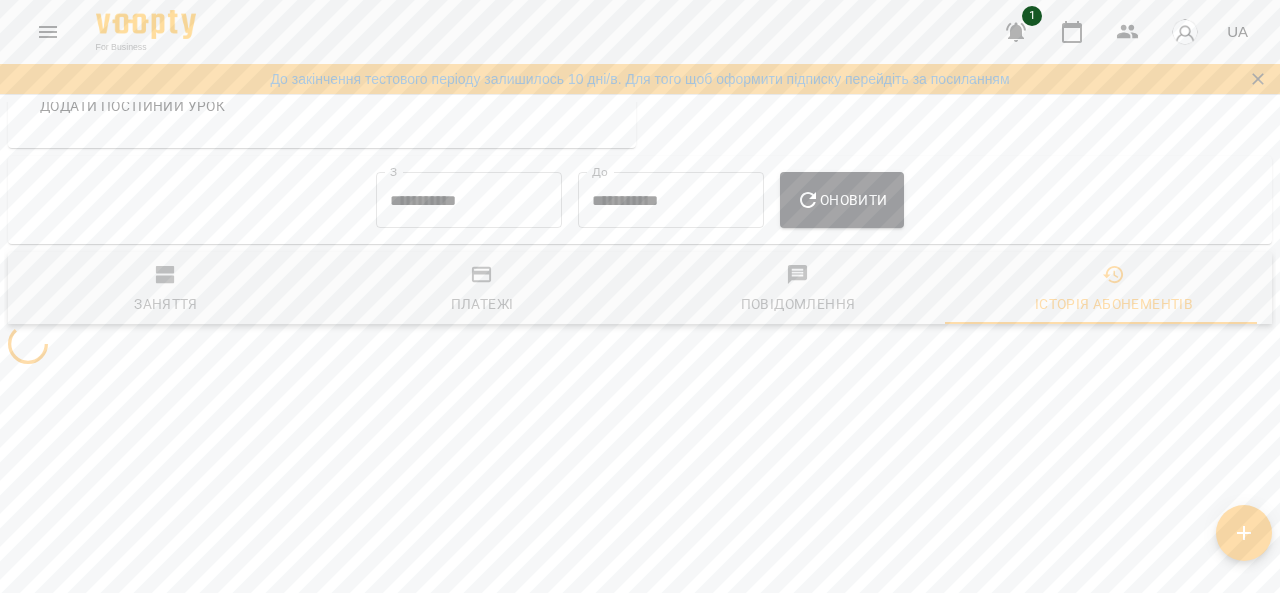 scroll, scrollTop: 902, scrollLeft: 0, axis: vertical 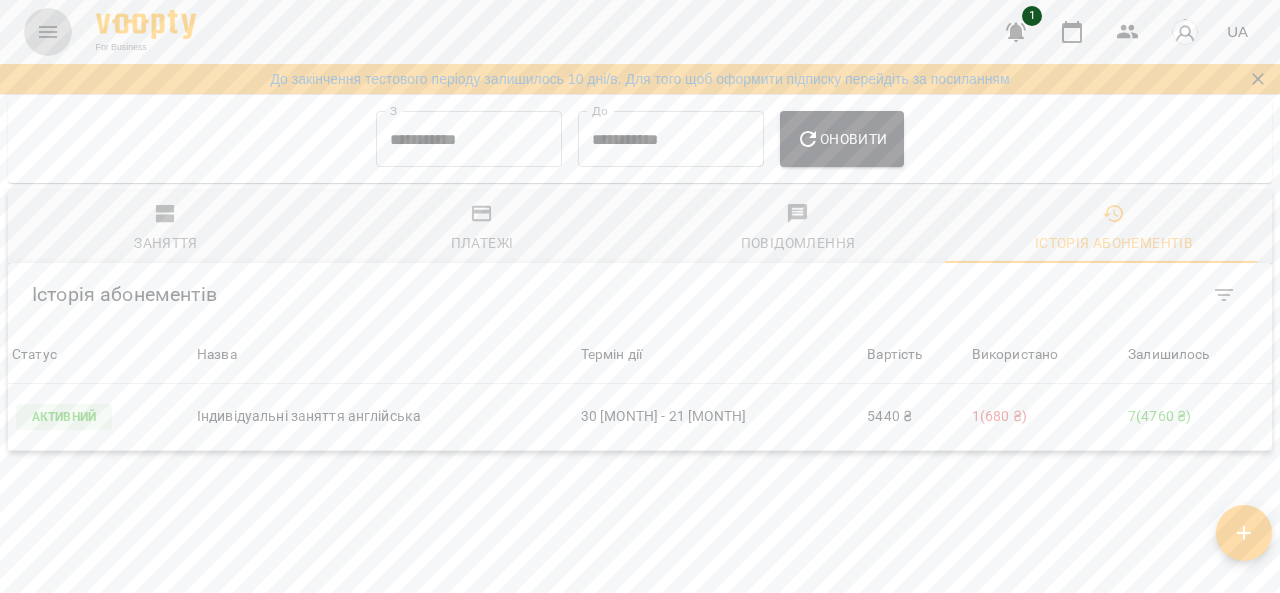 click 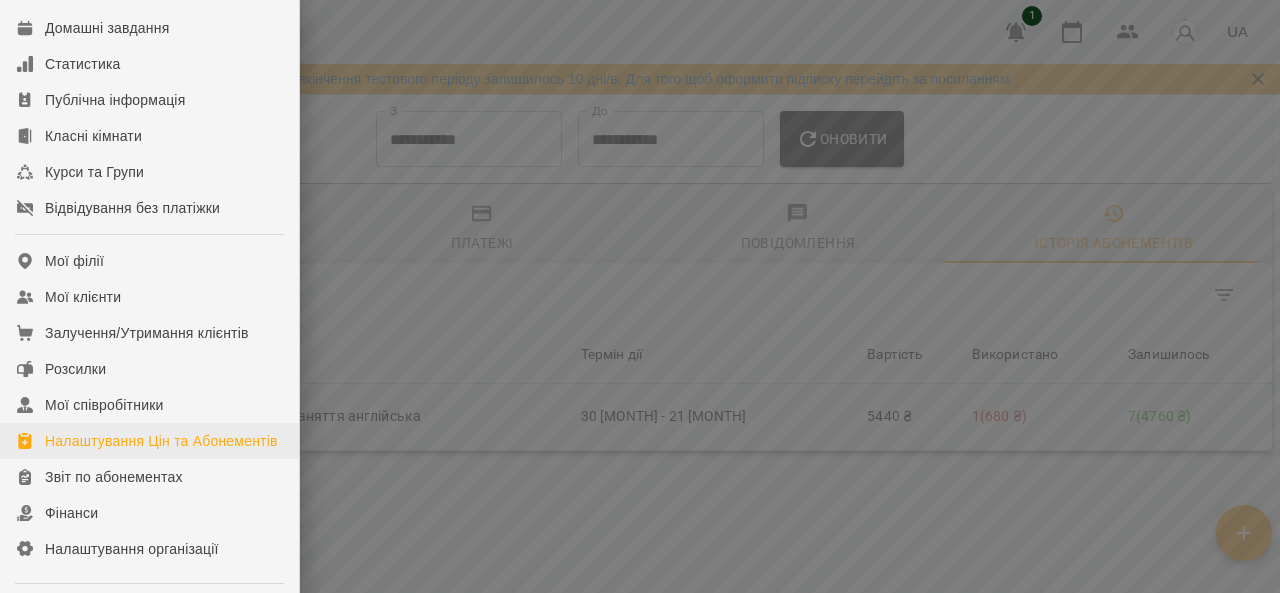 scroll, scrollTop: 200, scrollLeft: 0, axis: vertical 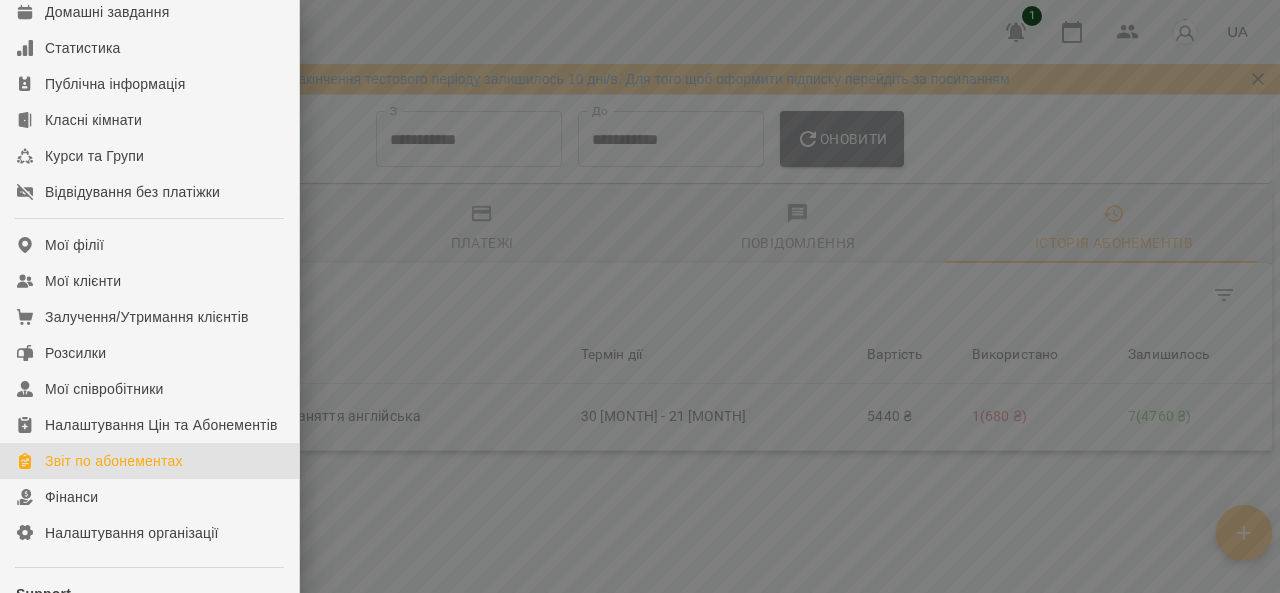 click on "Звіт по абонементах" at bounding box center [114, 461] 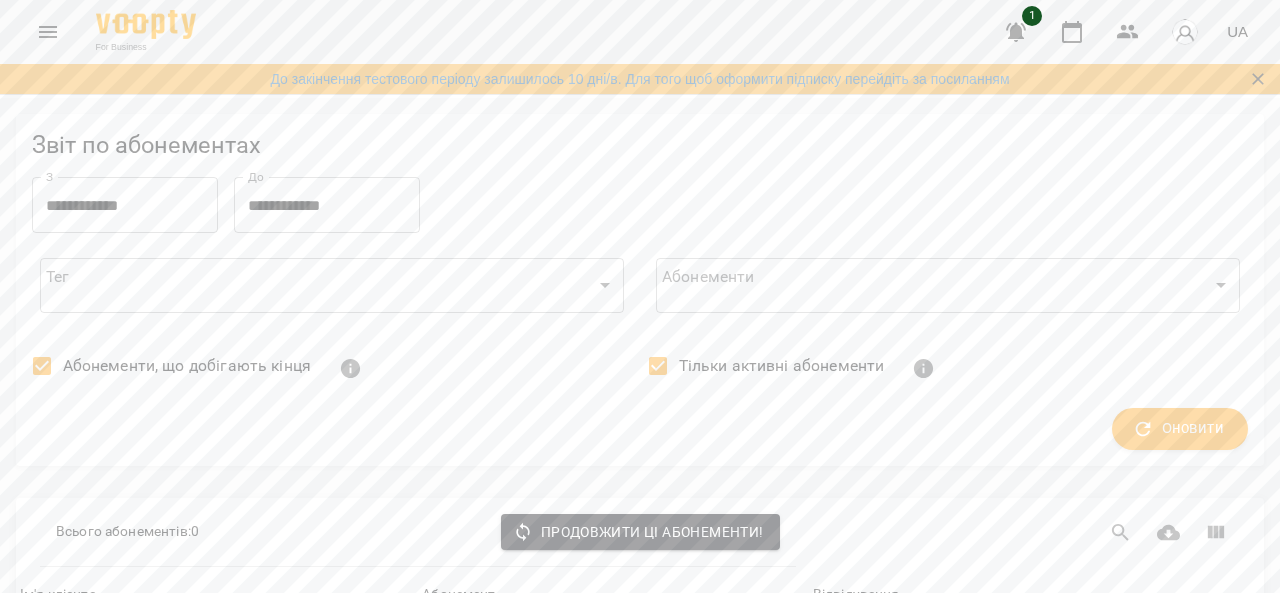 click on "**********" at bounding box center (640, 376) 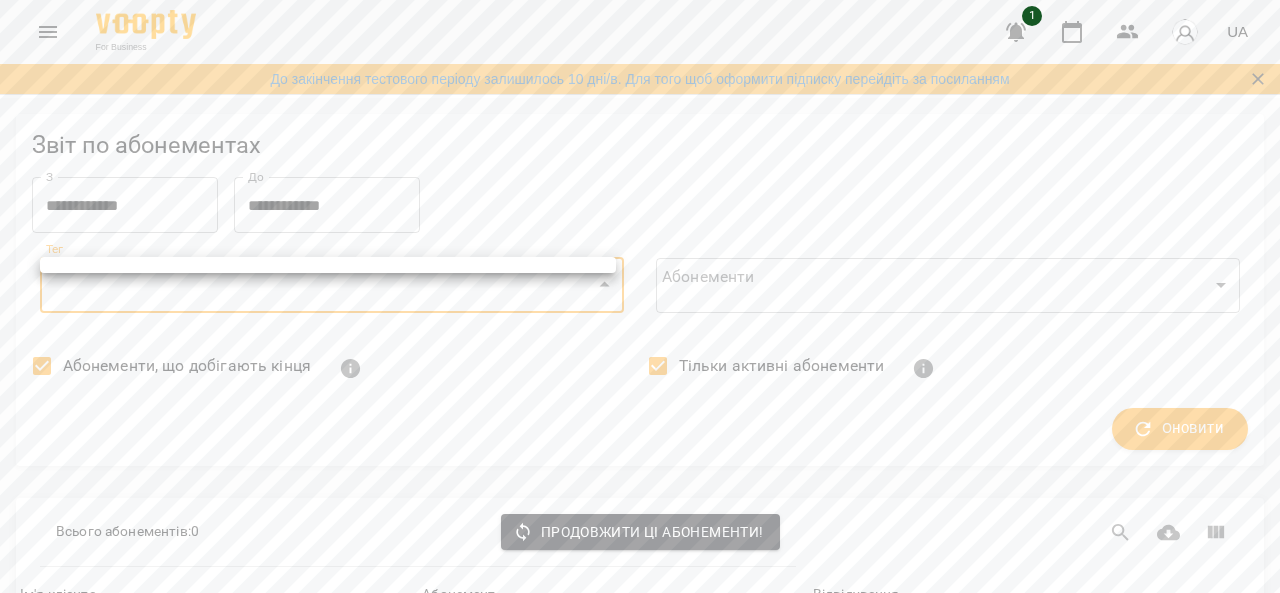 click at bounding box center [640, 296] 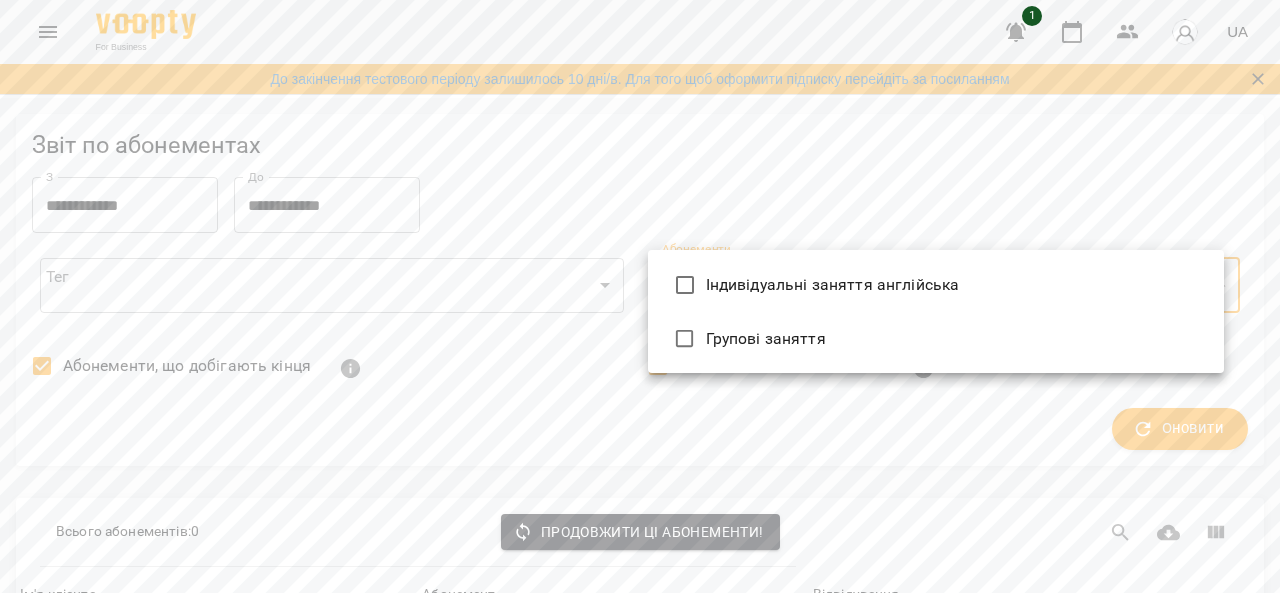 click on "**********" at bounding box center [640, 376] 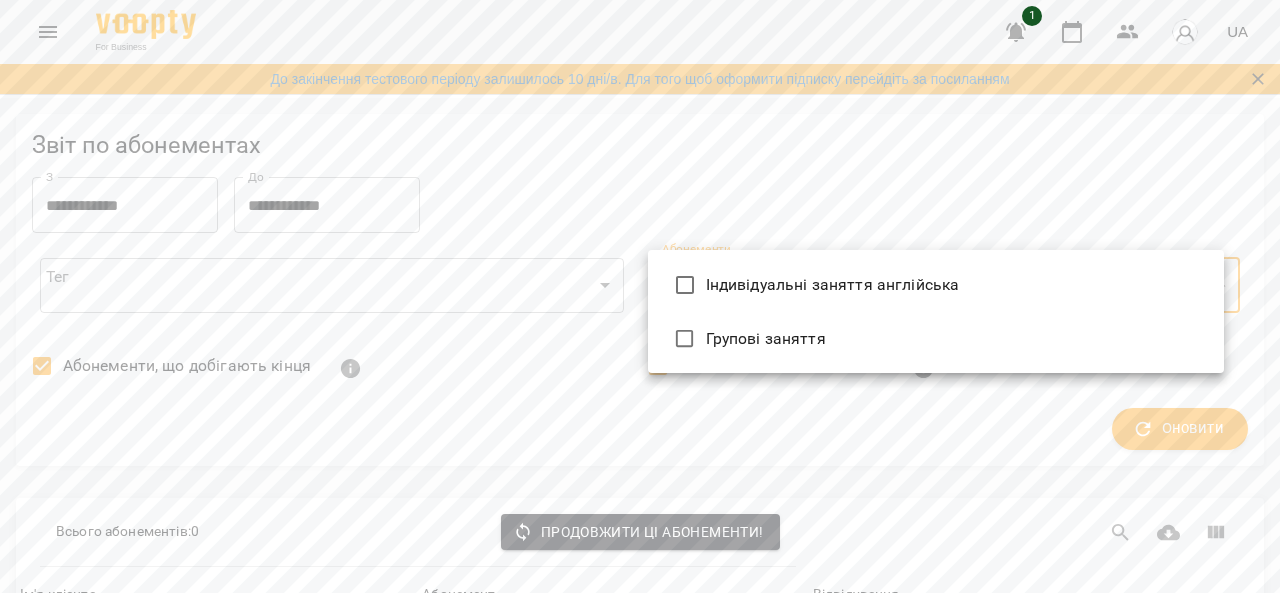 click on "Індивідуальні заняття англійська" at bounding box center [833, 285] 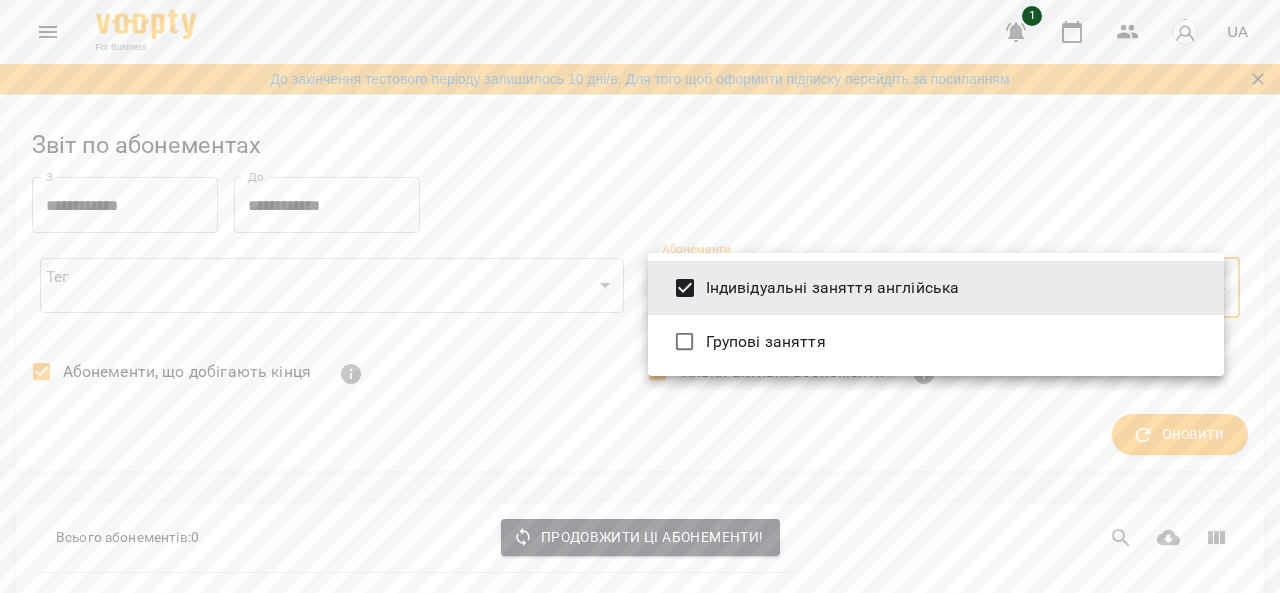 click at bounding box center [640, 296] 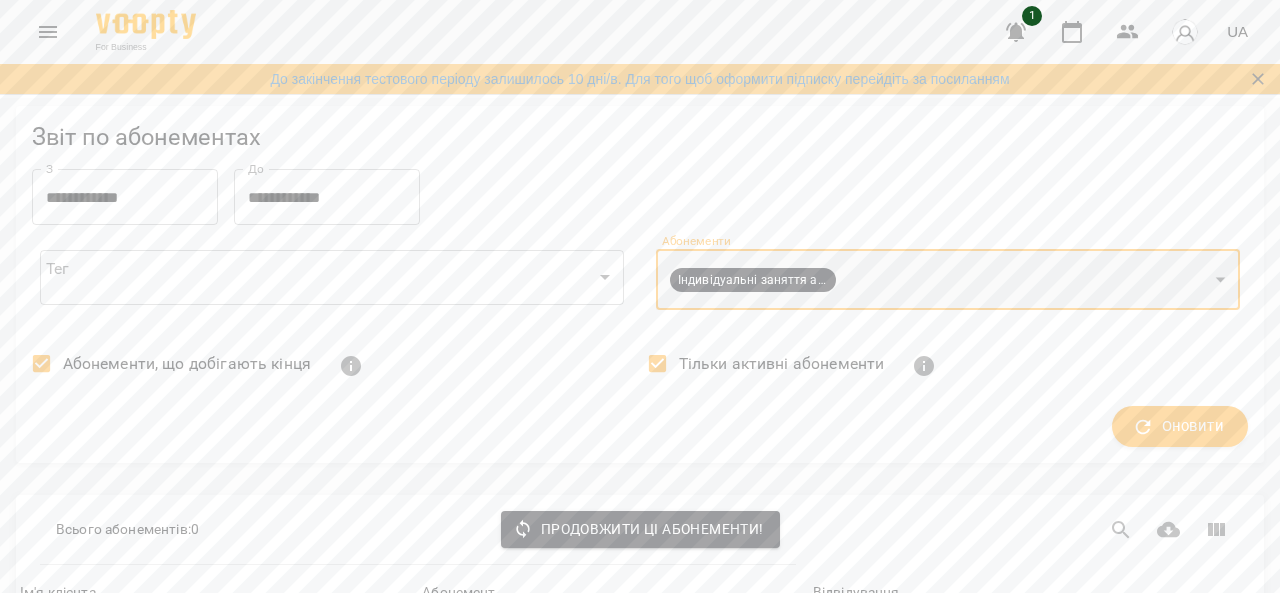 scroll, scrollTop: 0, scrollLeft: 0, axis: both 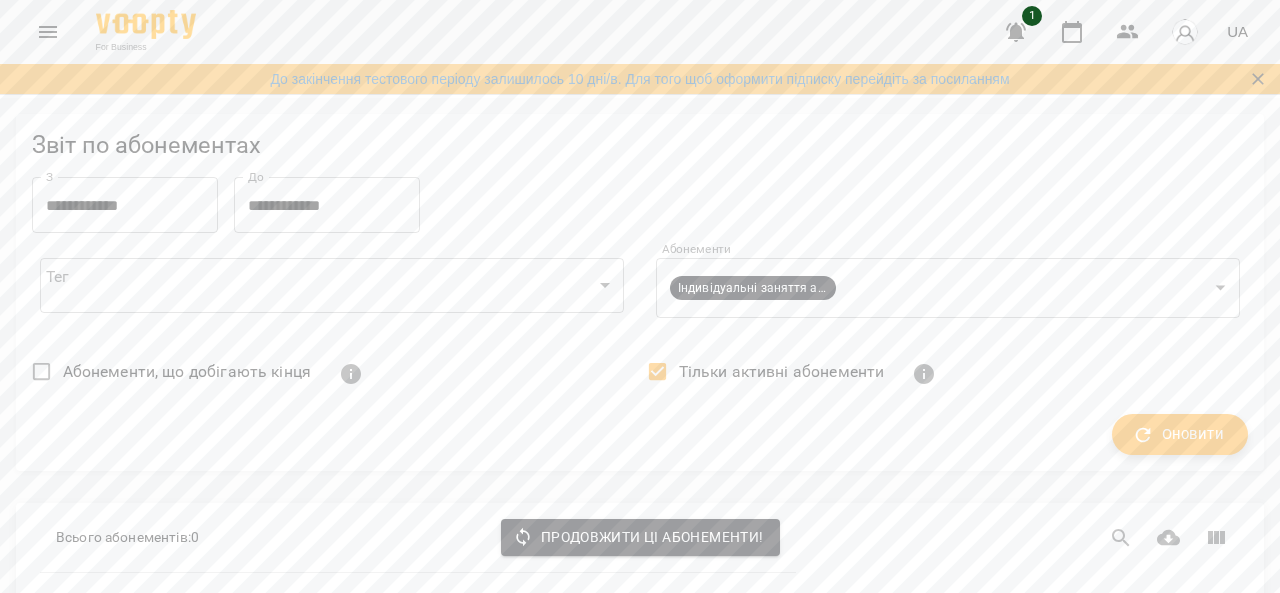 click on "Оновити" at bounding box center [1180, 435] 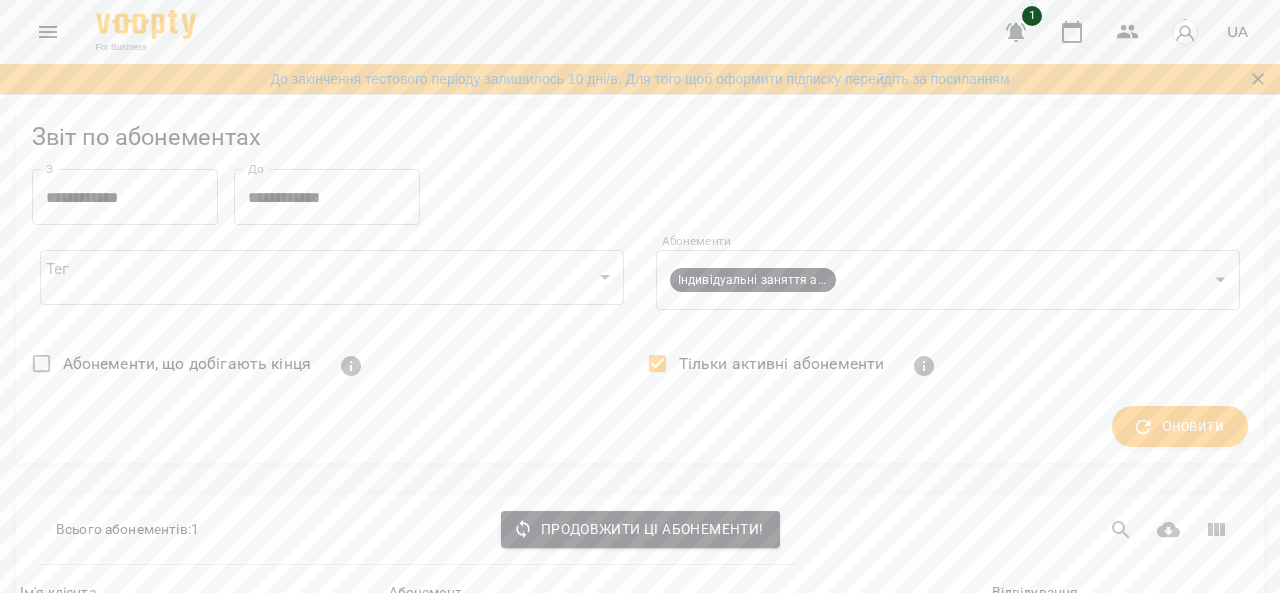 scroll, scrollTop: 290, scrollLeft: 0, axis: vertical 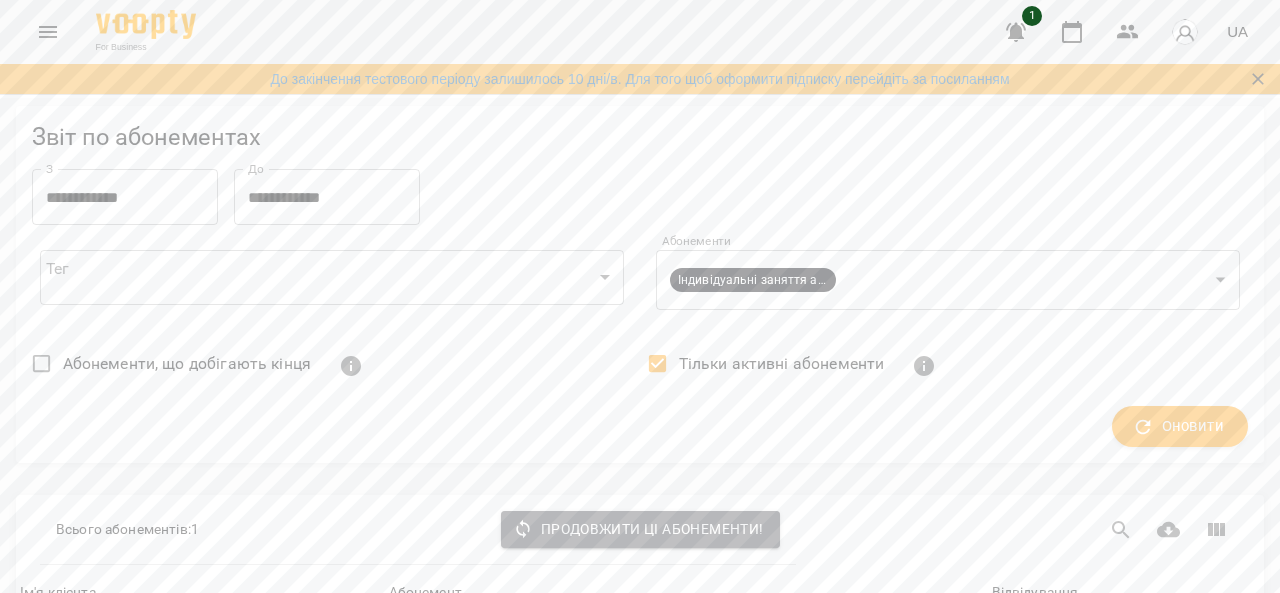 click on "Продовжити ці абонементи!" at bounding box center (640, 529) 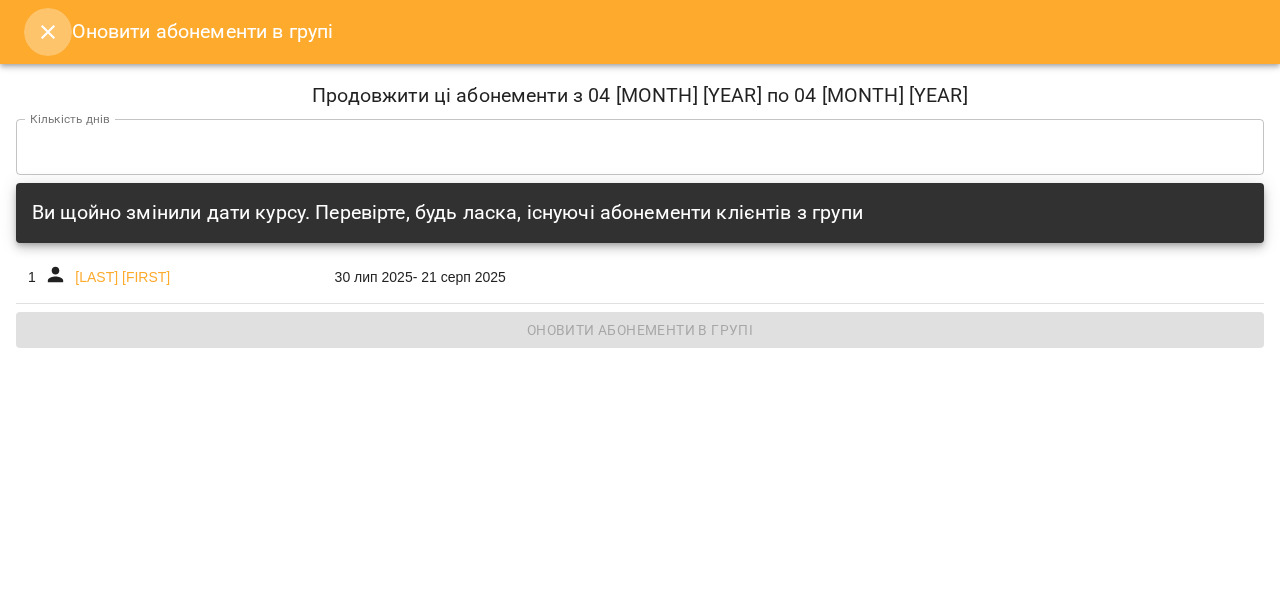 click 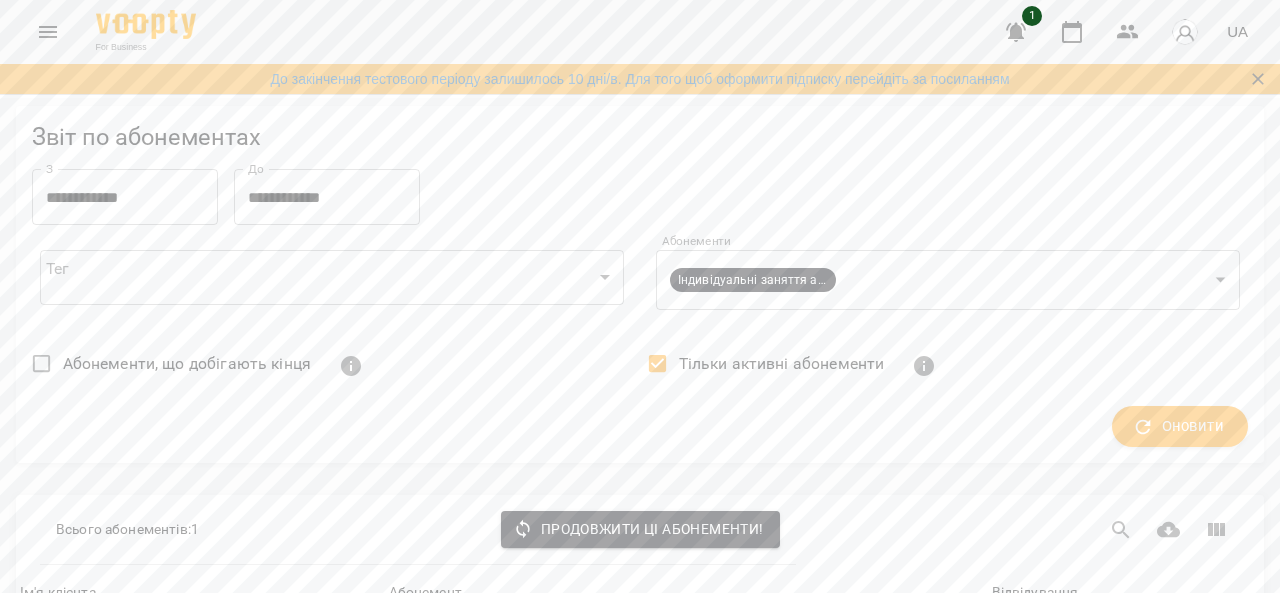 click on "Індивідуальні заняття англійська  ( 5440   ₴ )" at bounding box center (548, 691) 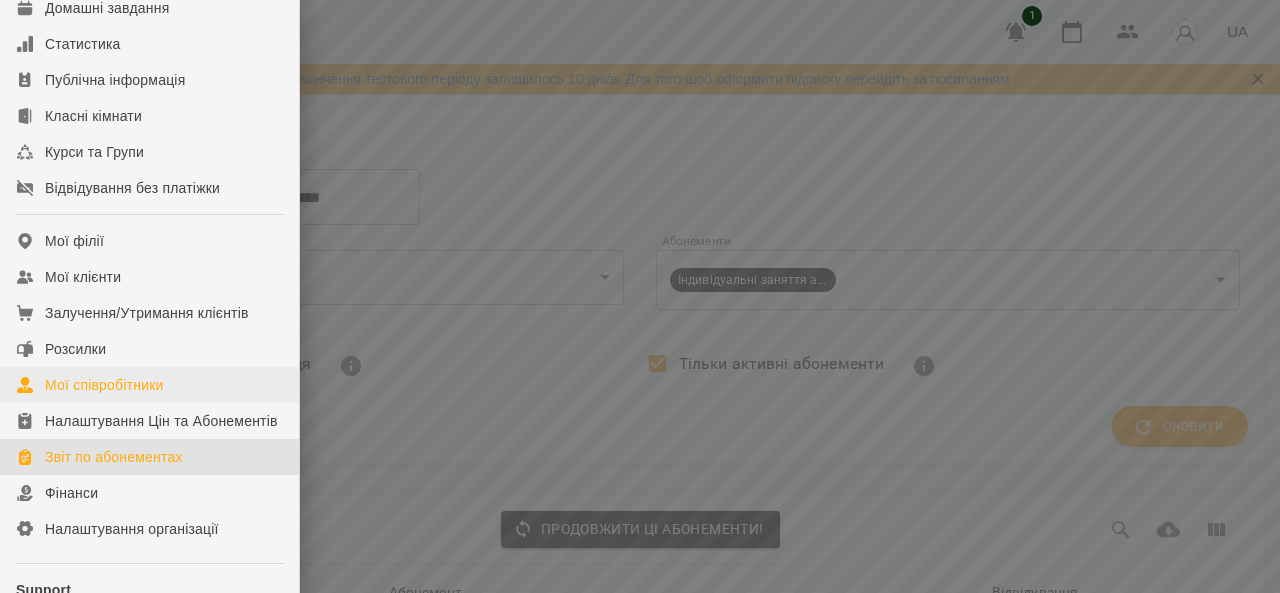 scroll, scrollTop: 300, scrollLeft: 0, axis: vertical 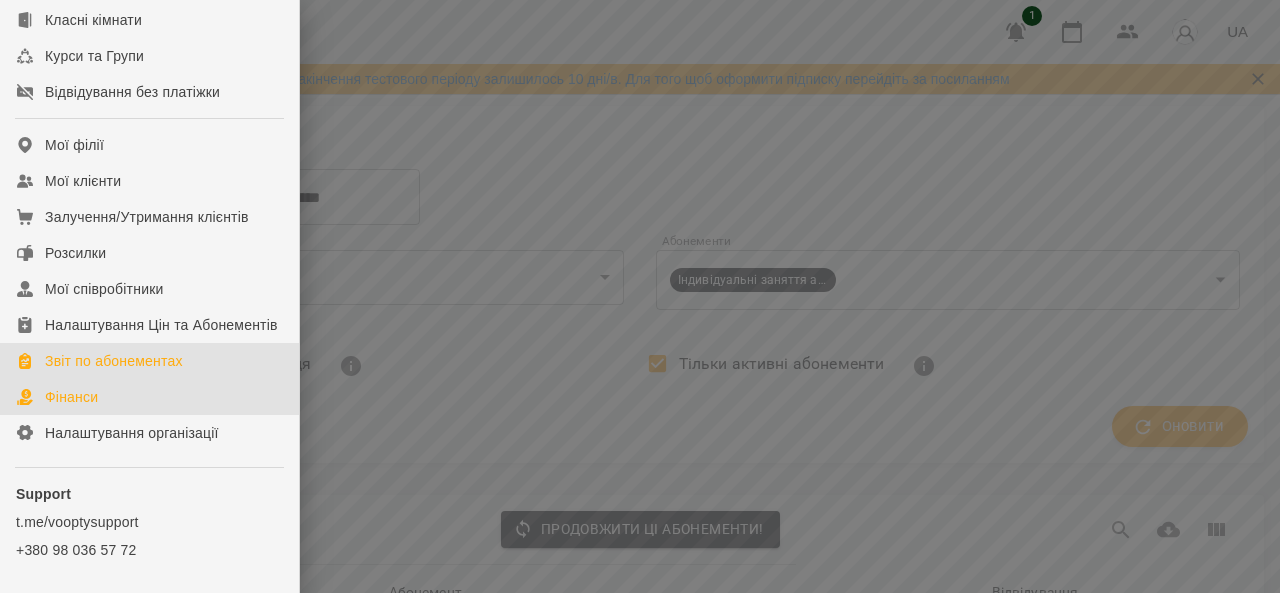 click on "Фінанси" at bounding box center (71, 397) 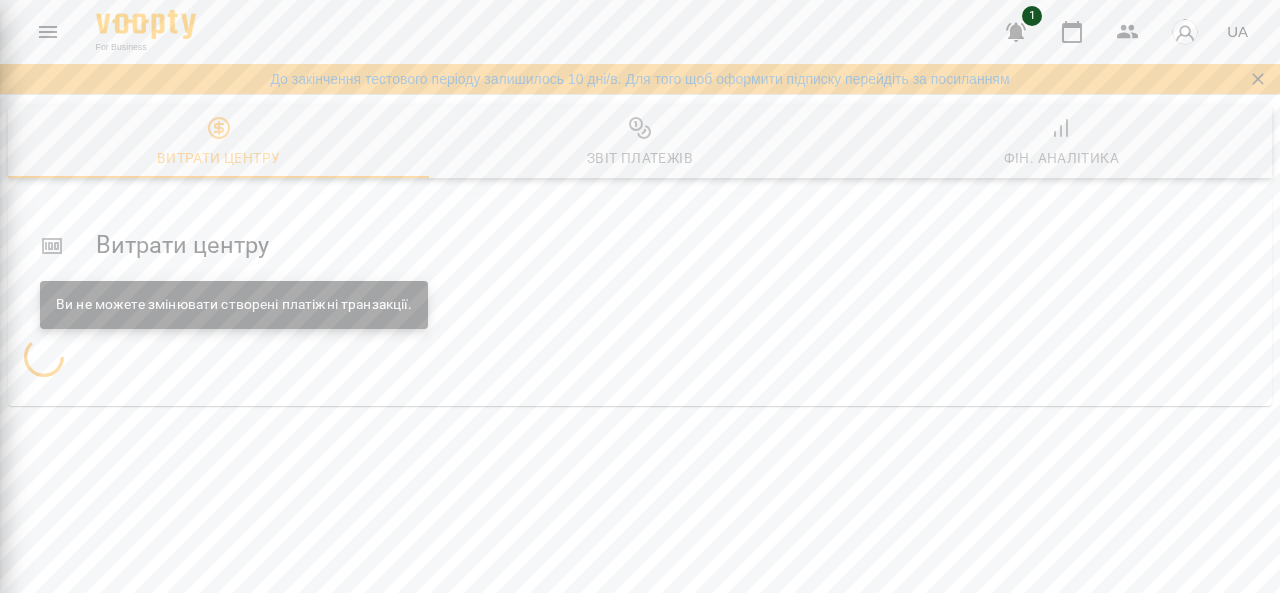scroll, scrollTop: 0, scrollLeft: 0, axis: both 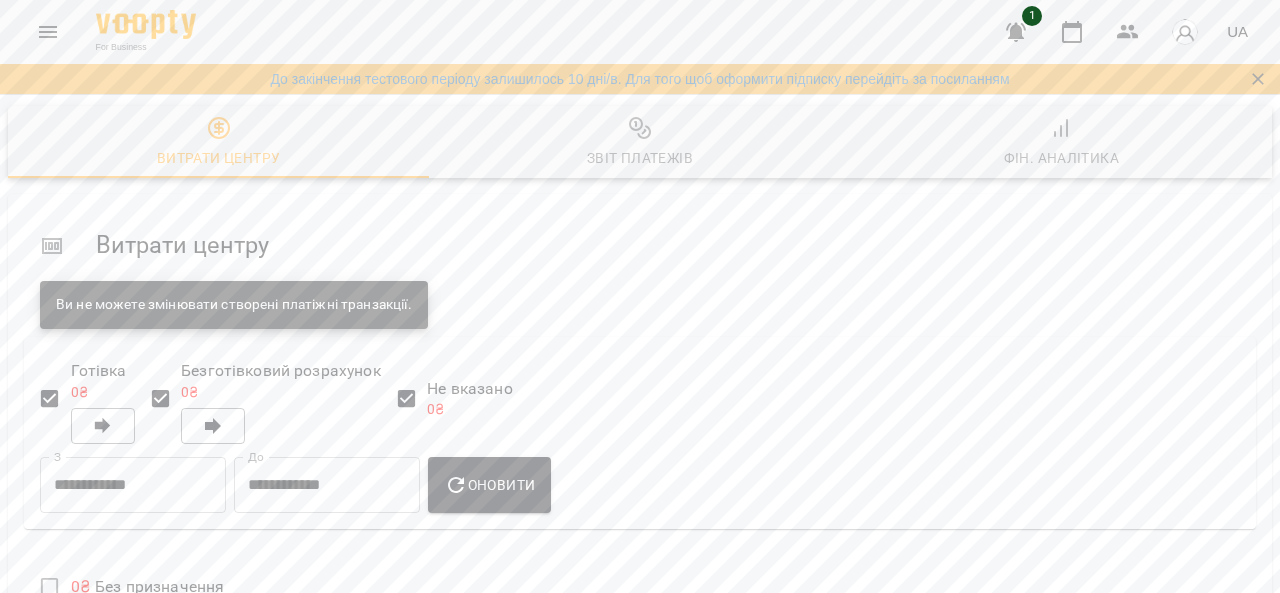 click on "Звіт платежів" at bounding box center [639, 143] 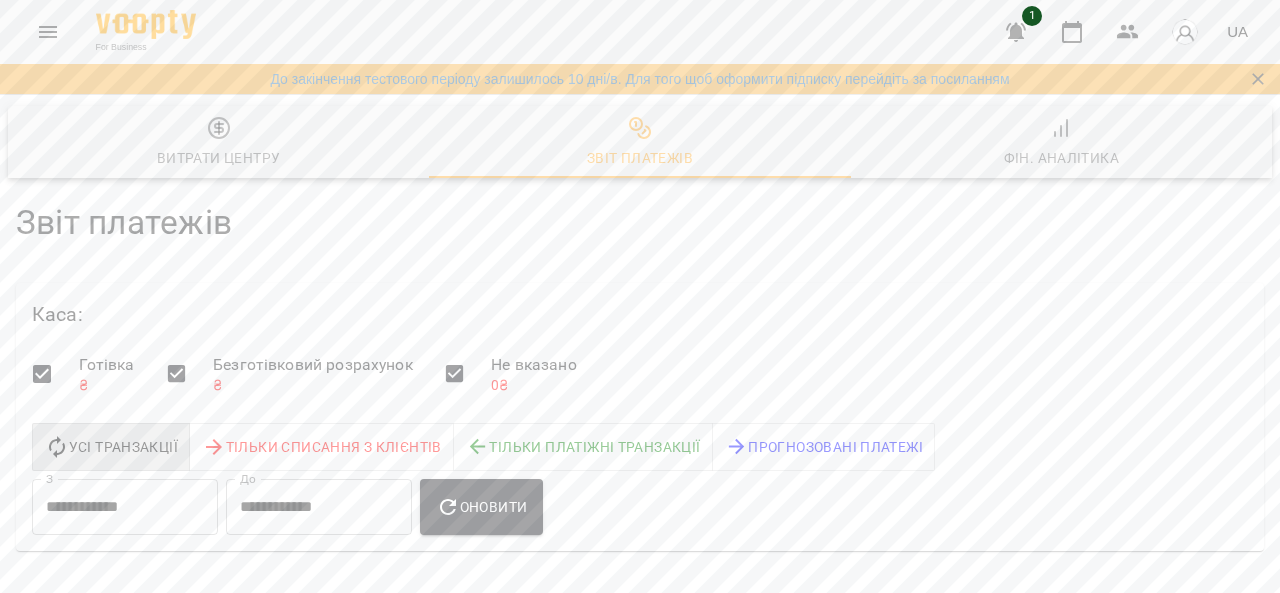 click on "Оновити" at bounding box center [481, 507] 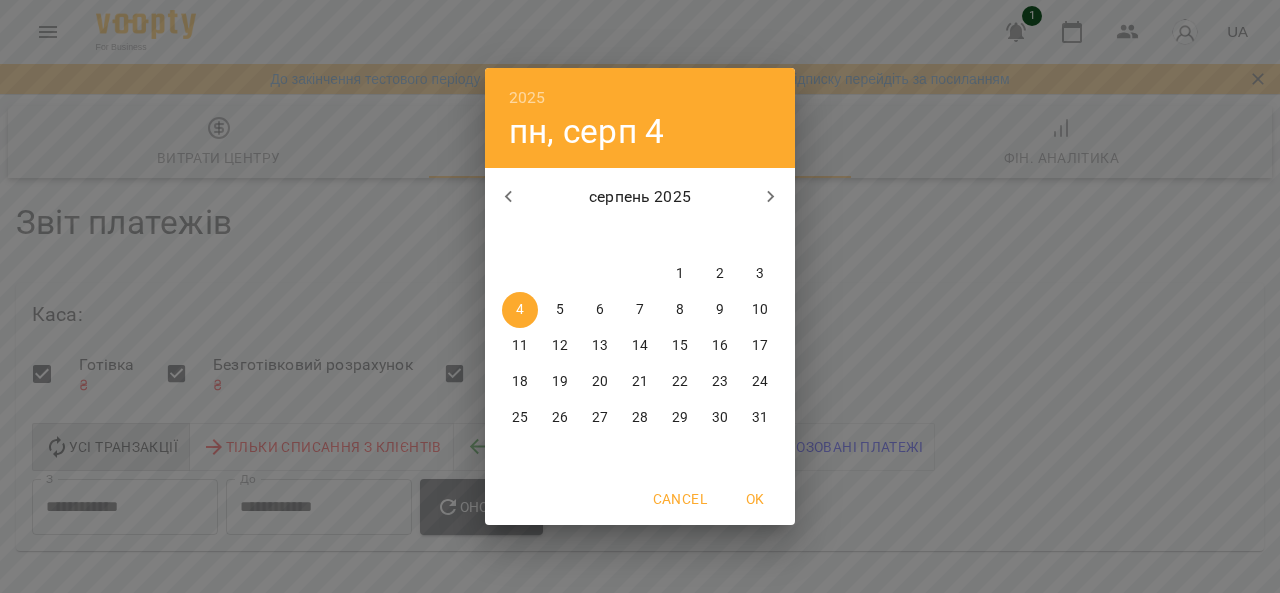 click 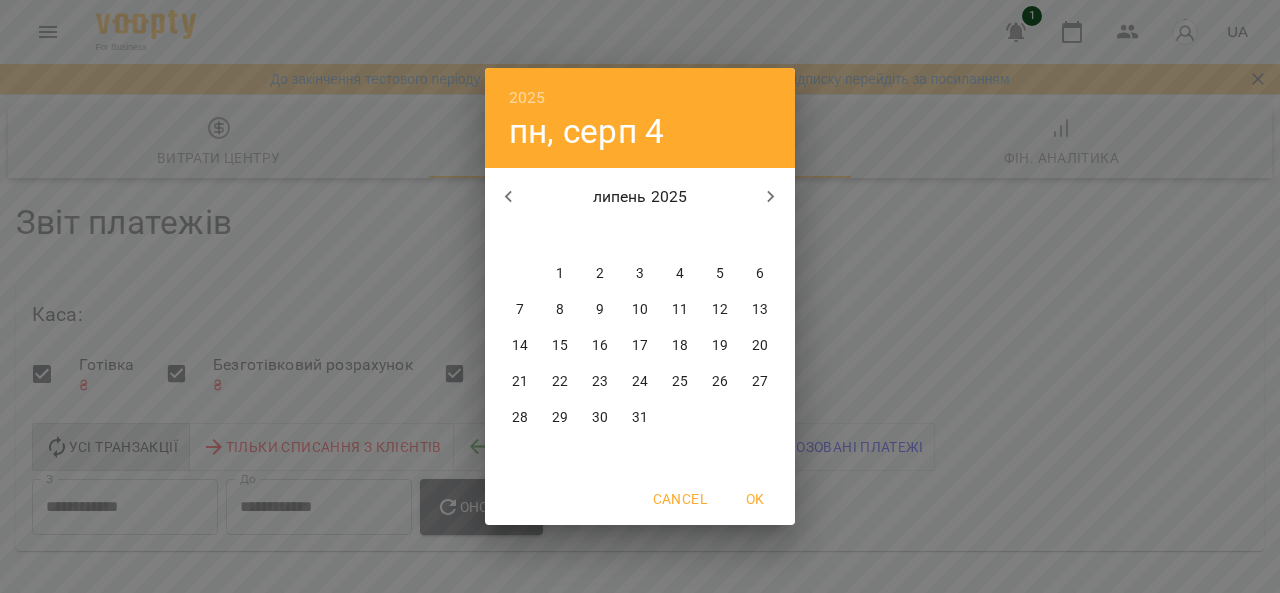 click on "25" at bounding box center [680, 382] 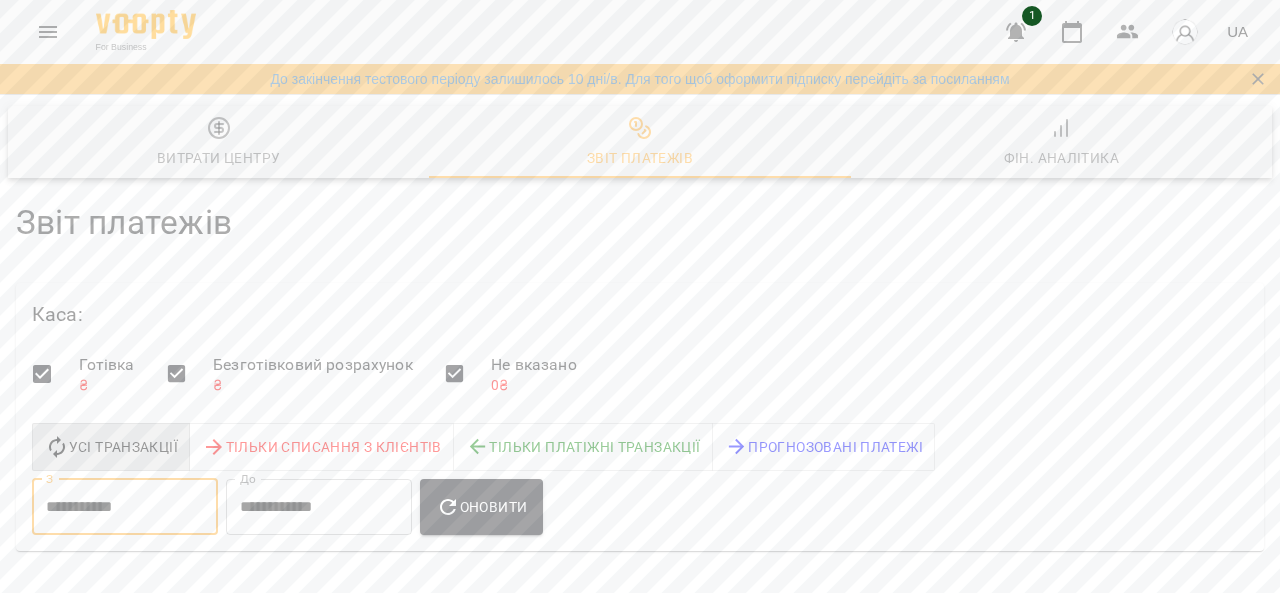 type on "**********" 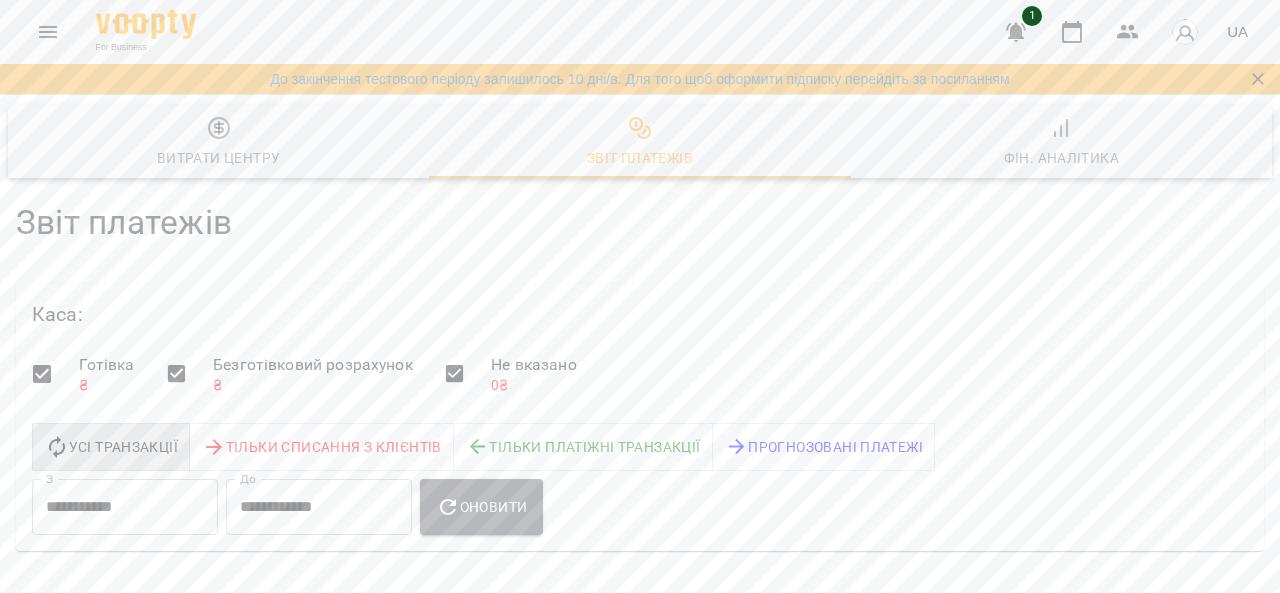 click on "Оновити" at bounding box center (481, 507) 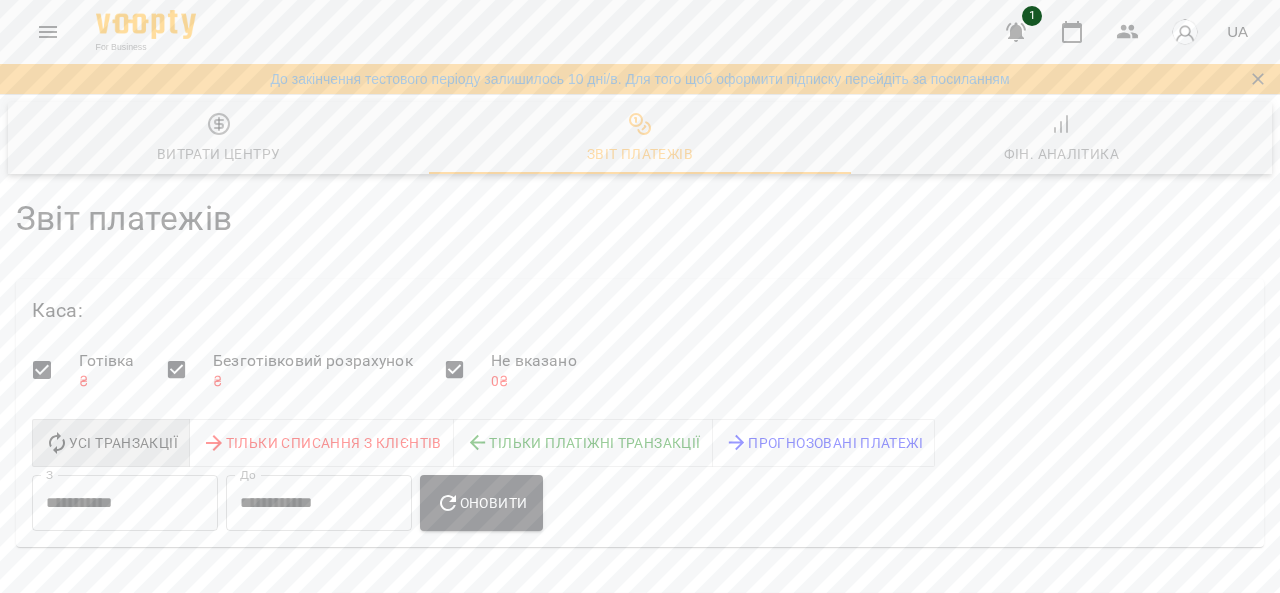 scroll, scrollTop: 347, scrollLeft: 0, axis: vertical 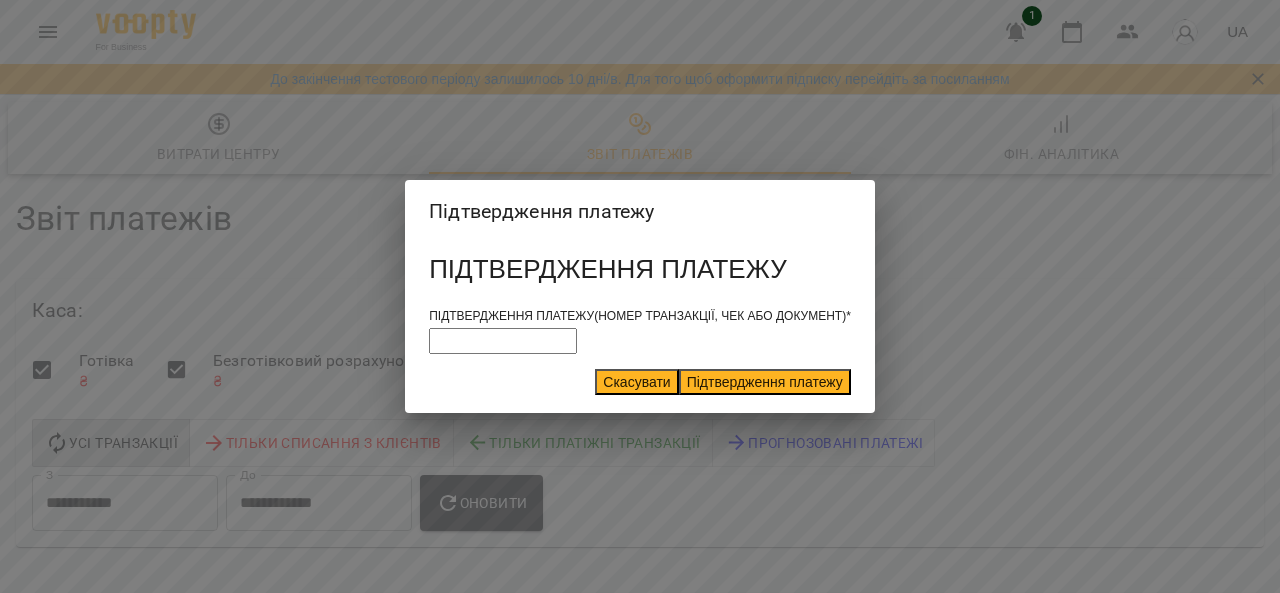 click on "Підтвердження платежу" at bounding box center [765, 382] 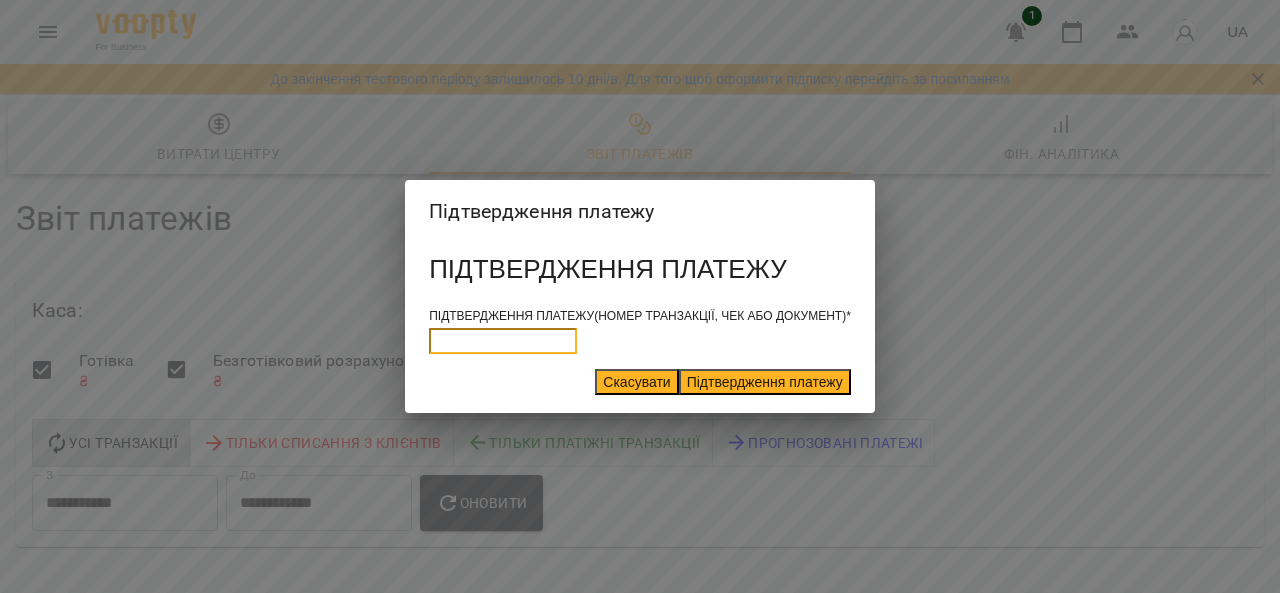 click at bounding box center (503, 341) 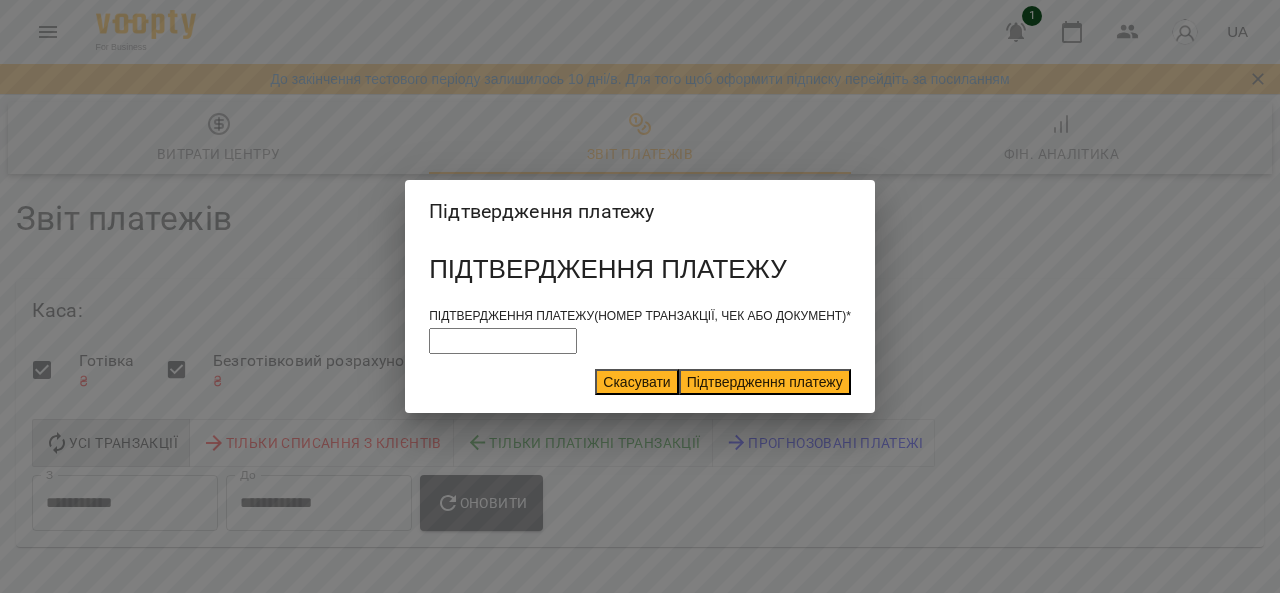 click on "Скасувати Підтвердження платежу" at bounding box center (640, 387) 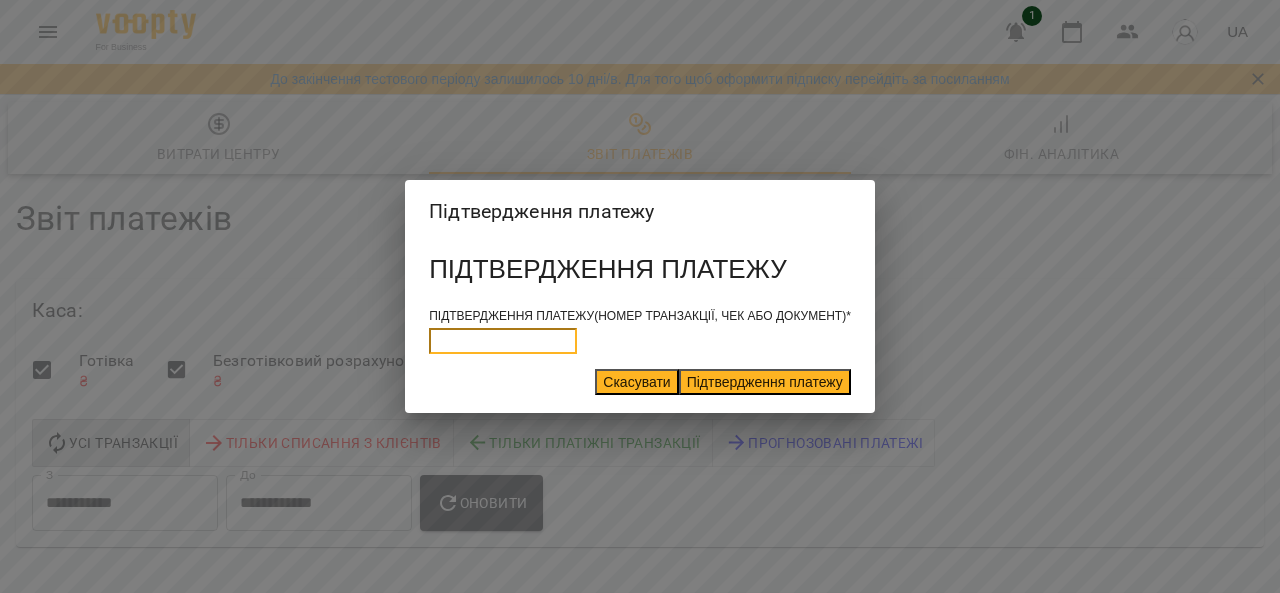 click at bounding box center [503, 341] 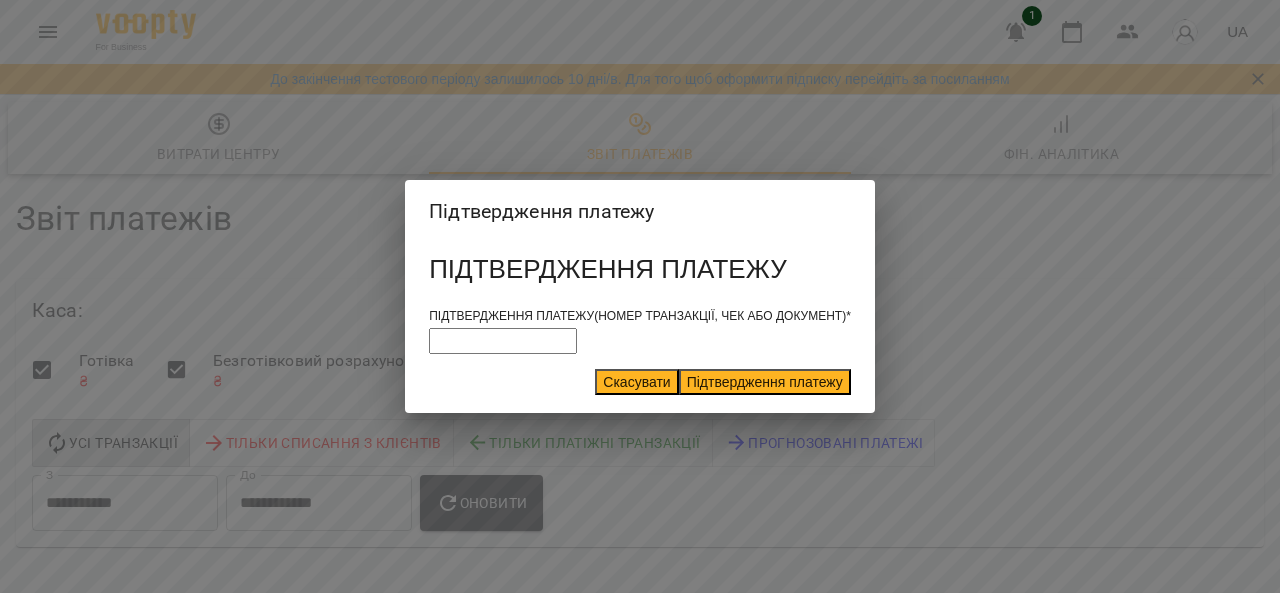 drag, startPoint x: 513, startPoint y: 329, endPoint x: 340, endPoint y: 343, distance: 173.56555 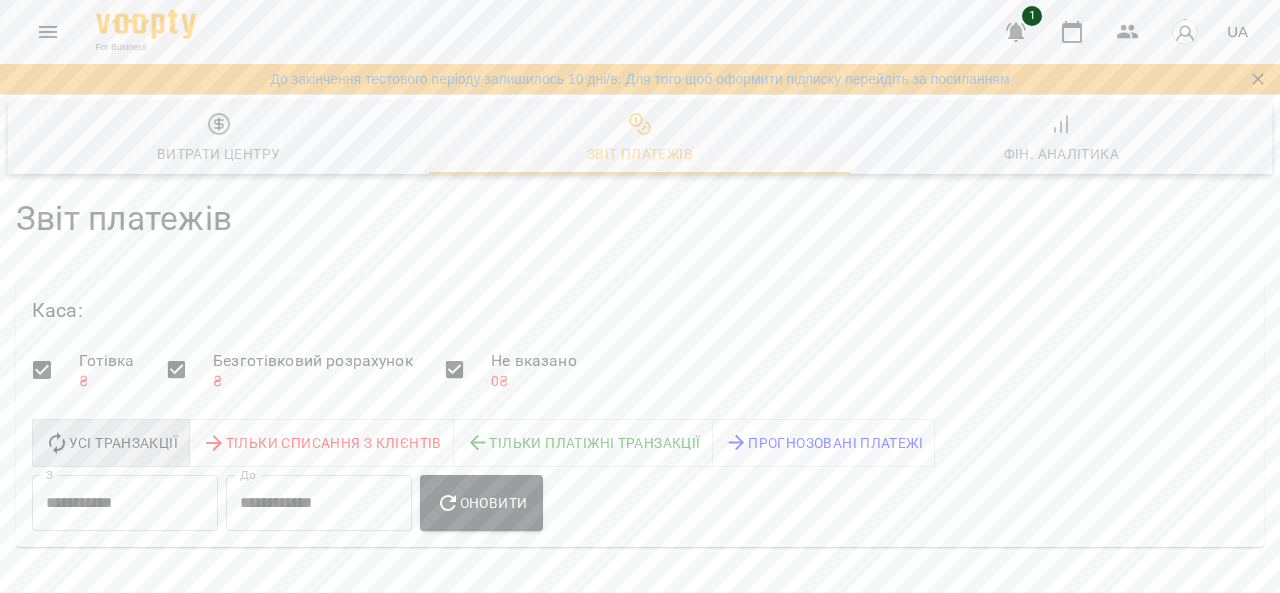 click on "Додати підтвердження платежу" at bounding box center (490, 1243) 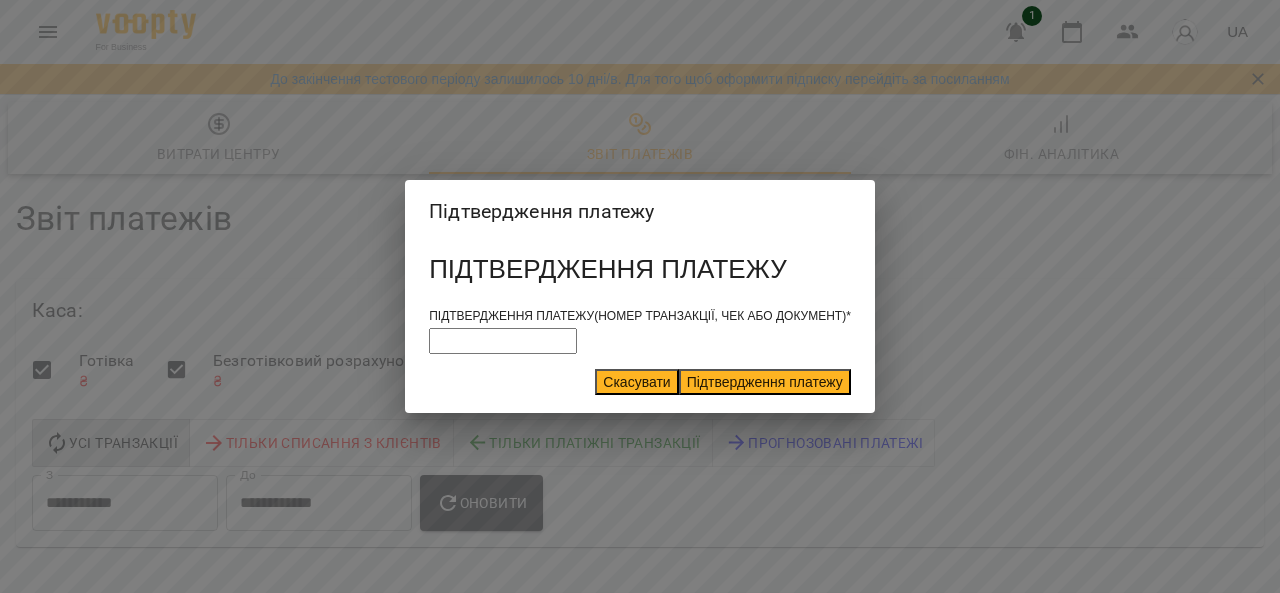 click on "Підтвердження платежу(номер транзакції, чек або документ) *" at bounding box center [640, 316] 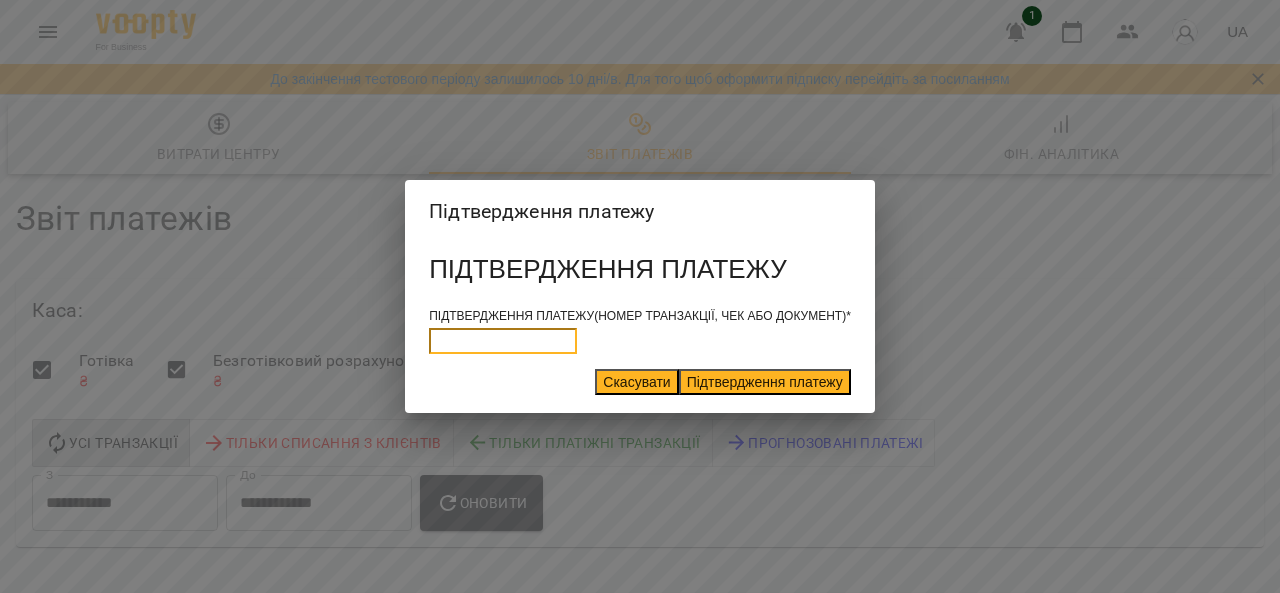click at bounding box center (503, 341) 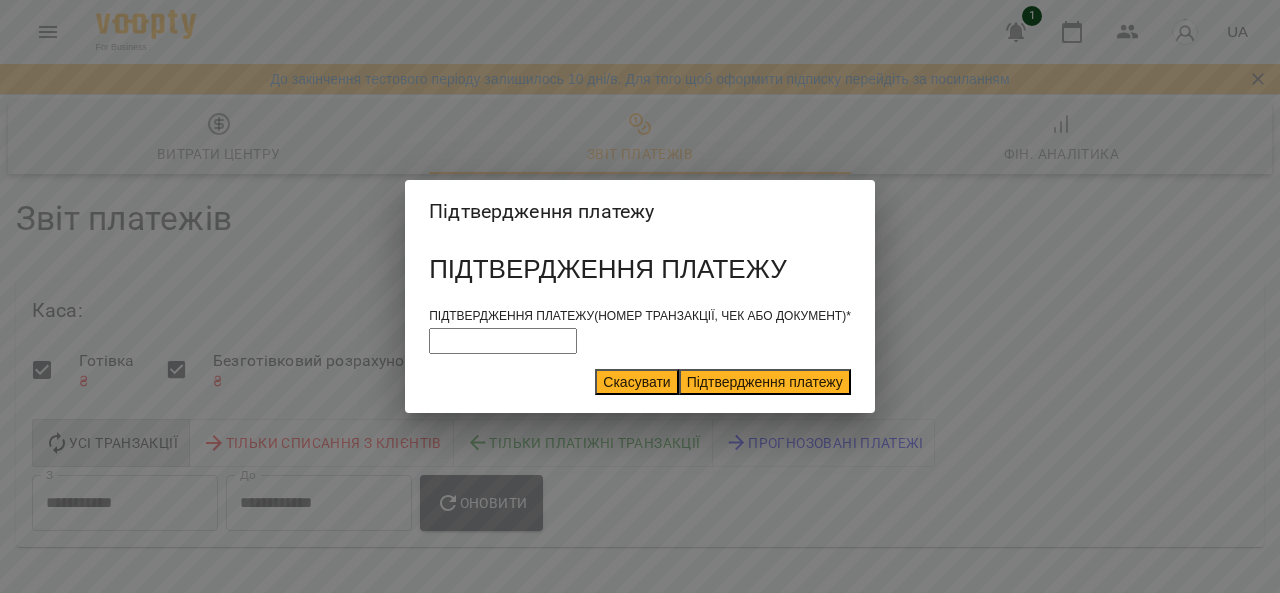 drag, startPoint x: 505, startPoint y: 339, endPoint x: 292, endPoint y: 293, distance: 217.91054 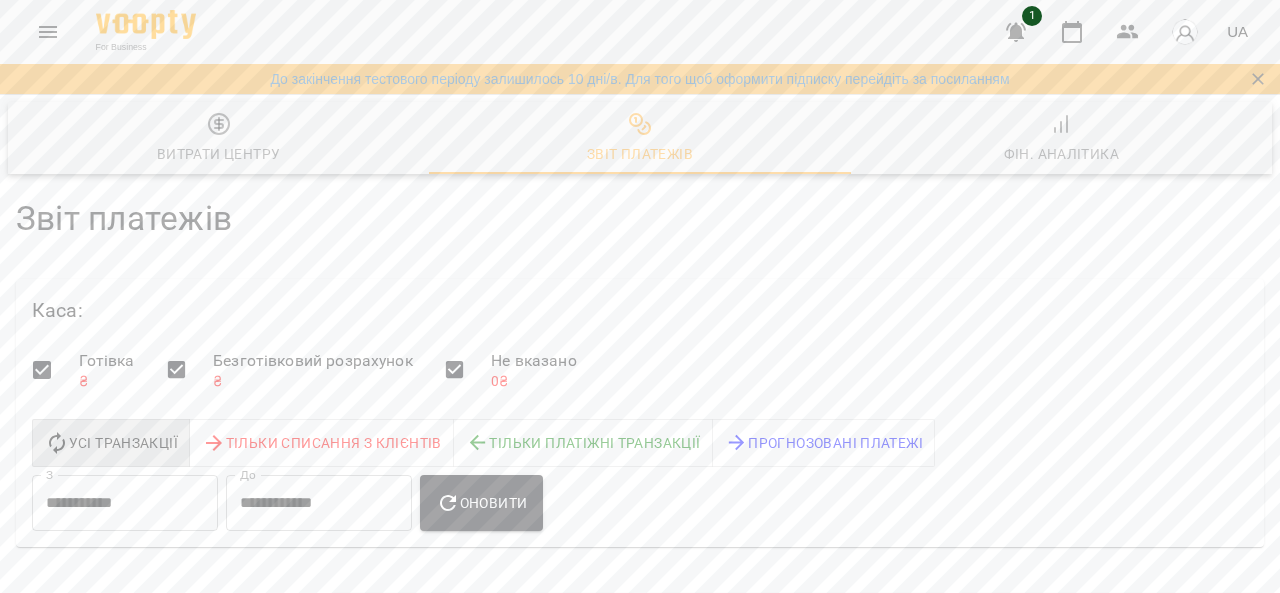 click on "Сервісна Транзакція" at bounding box center [181, 1224] 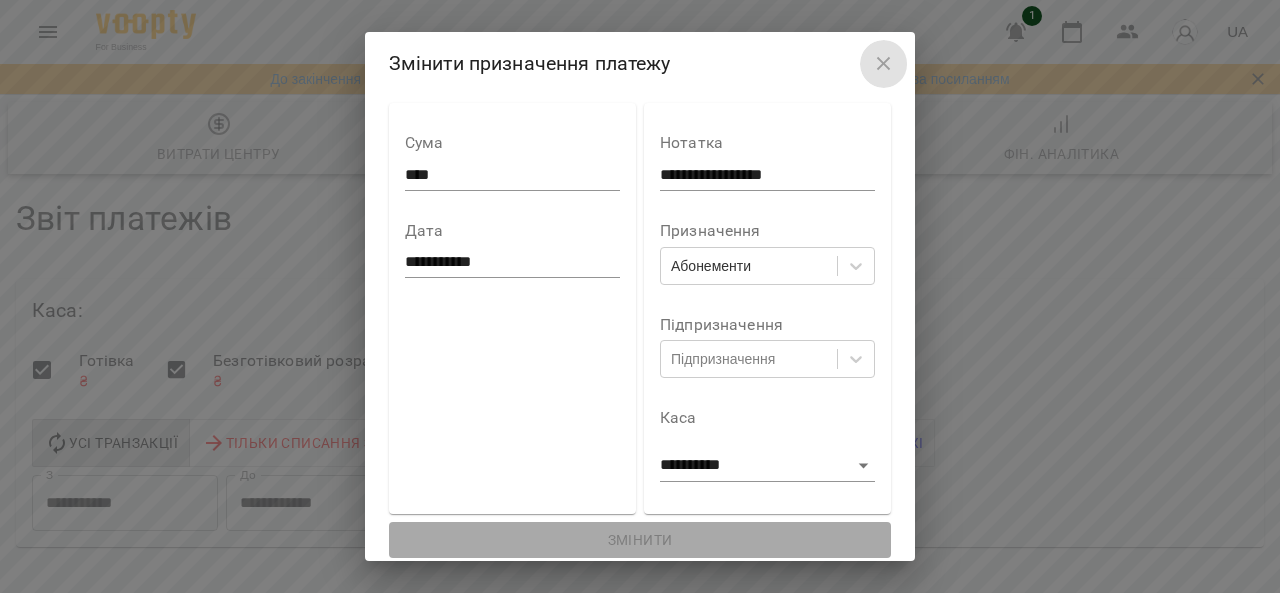 click 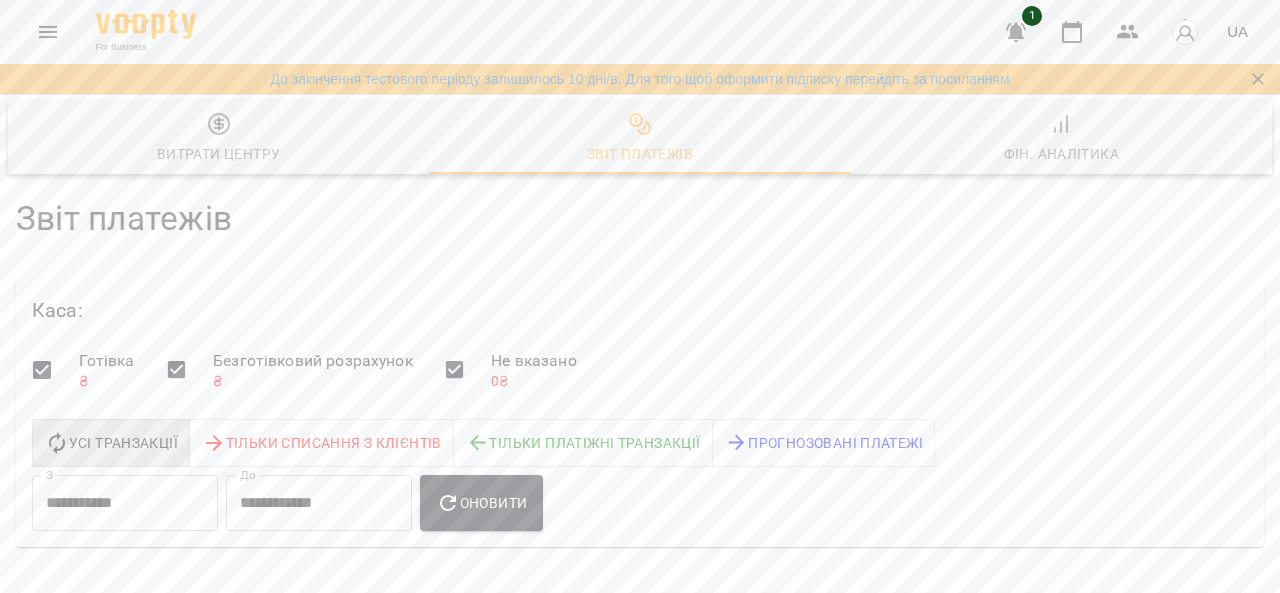 scroll, scrollTop: 942, scrollLeft: 0, axis: vertical 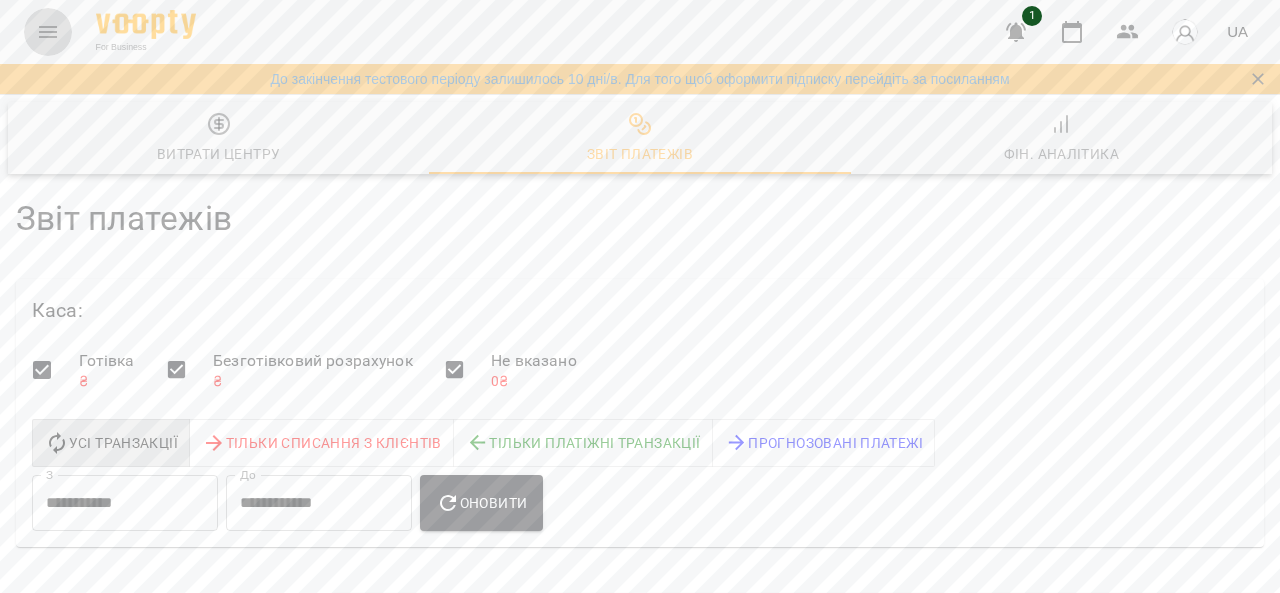 click 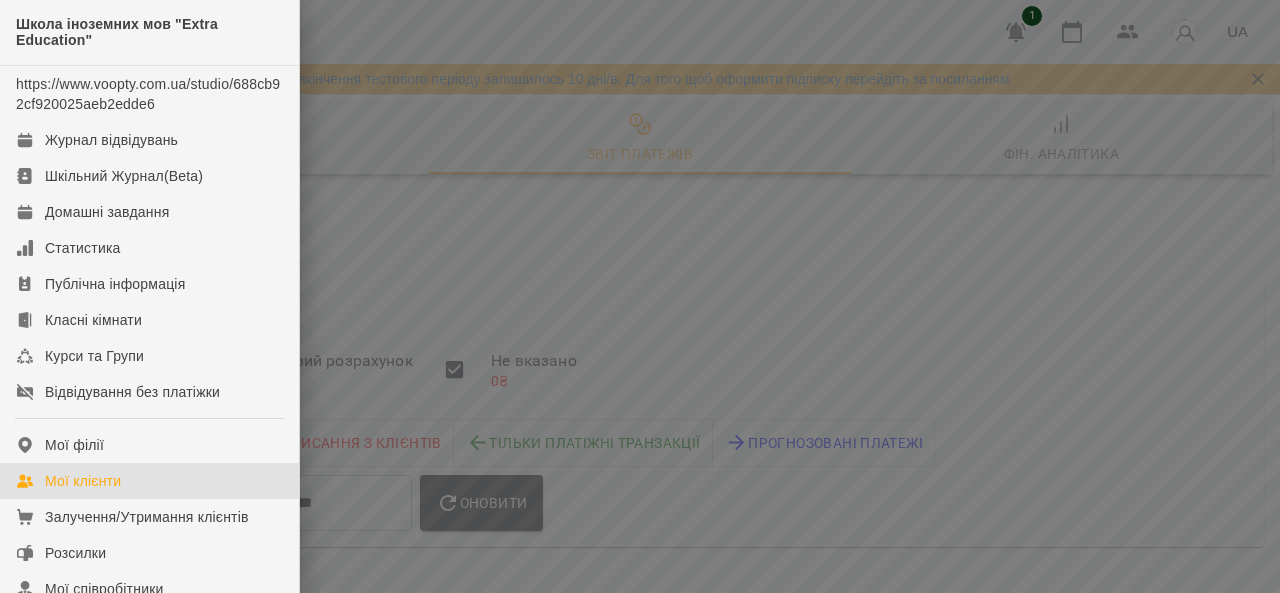 click on "Мої клієнти" at bounding box center (83, 481) 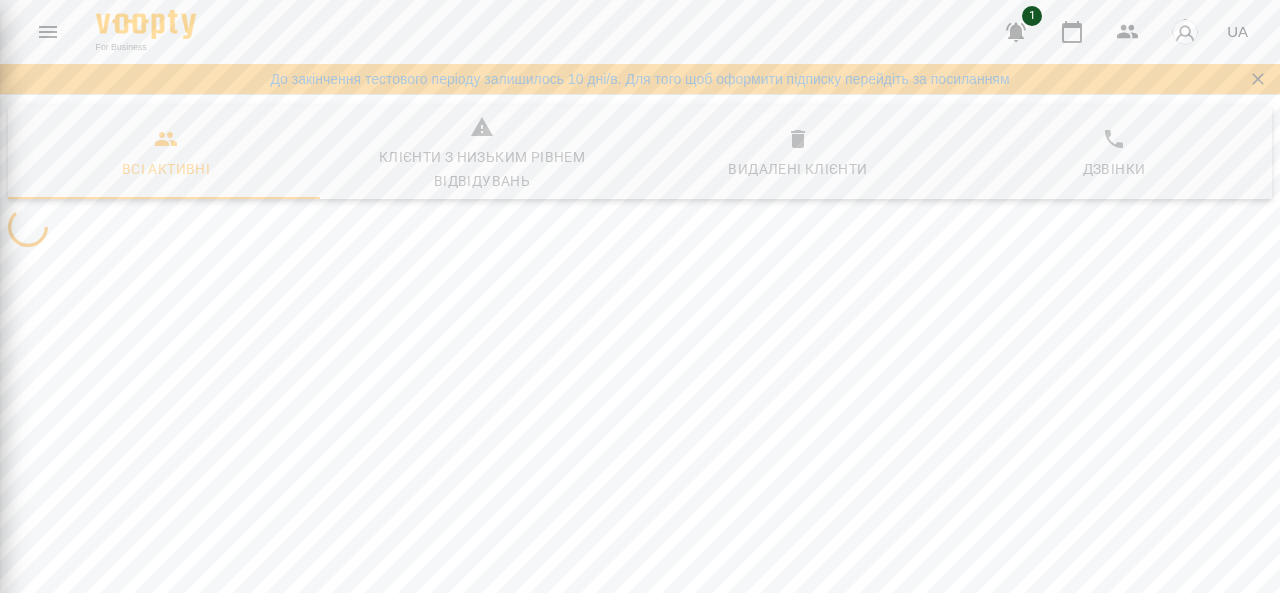 scroll, scrollTop: 0, scrollLeft: 0, axis: both 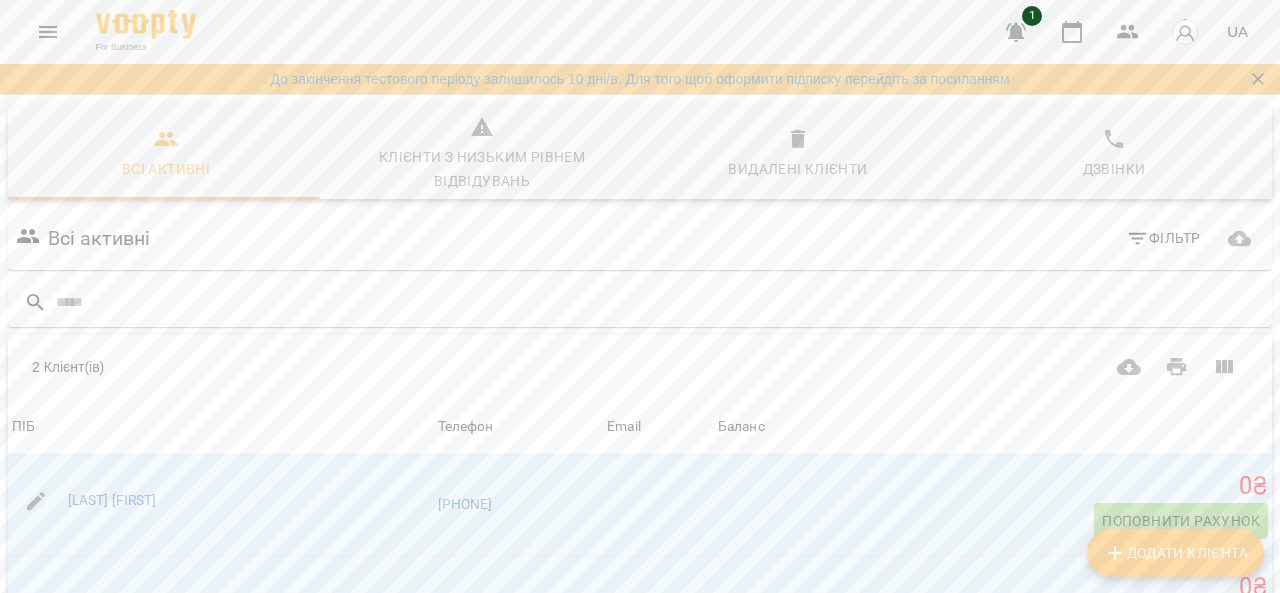 click on "Додати клієнта" at bounding box center (1175, 553) 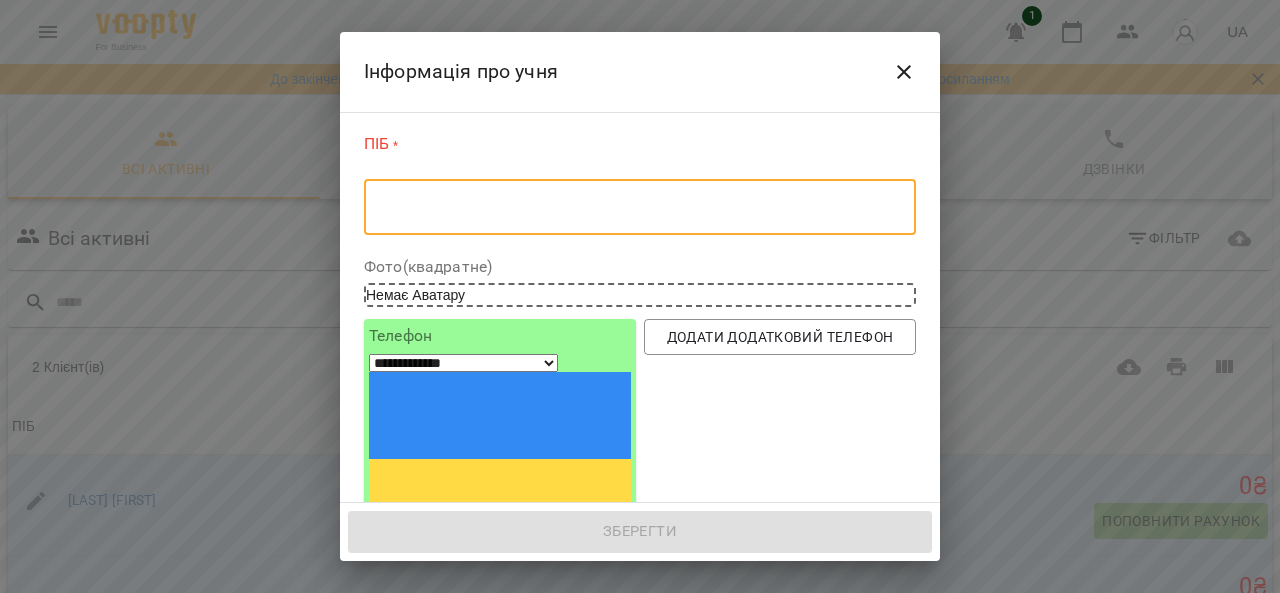 click at bounding box center [640, 207] 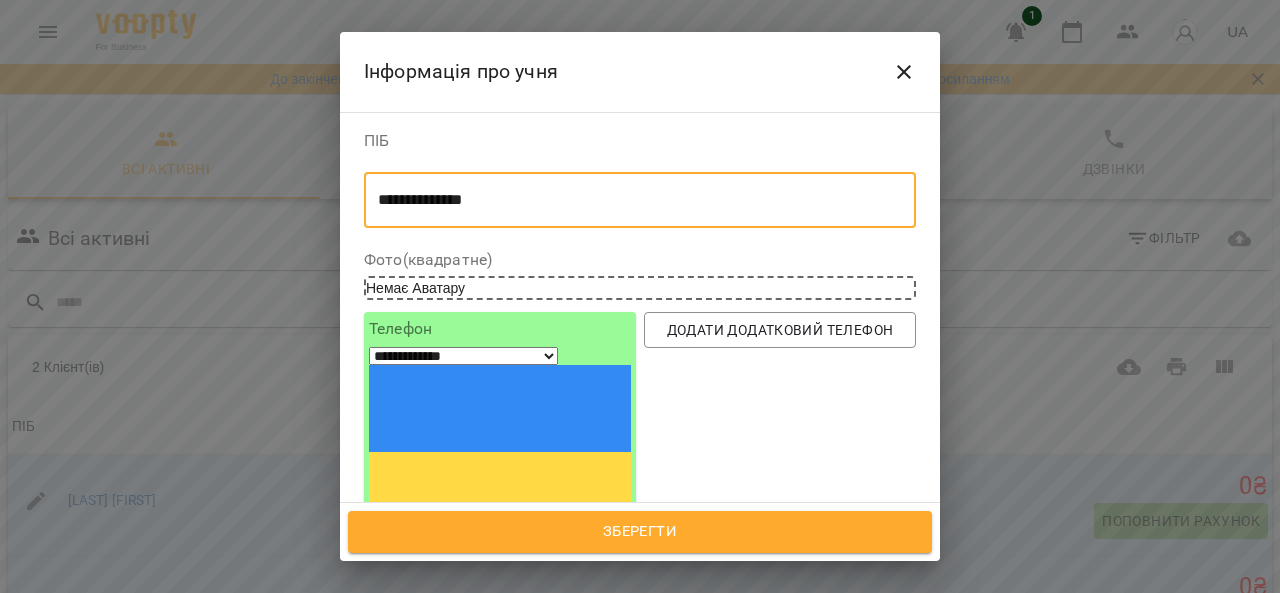 click on "**********" at bounding box center [632, 200] 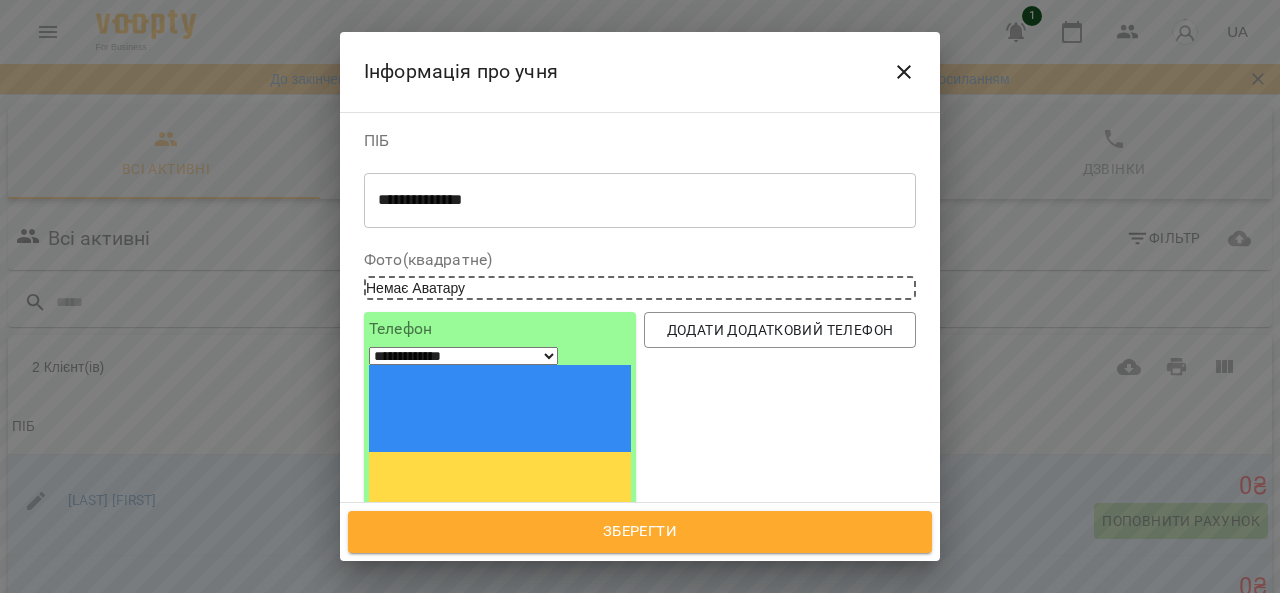 click on "**********" at bounding box center [463, 356] 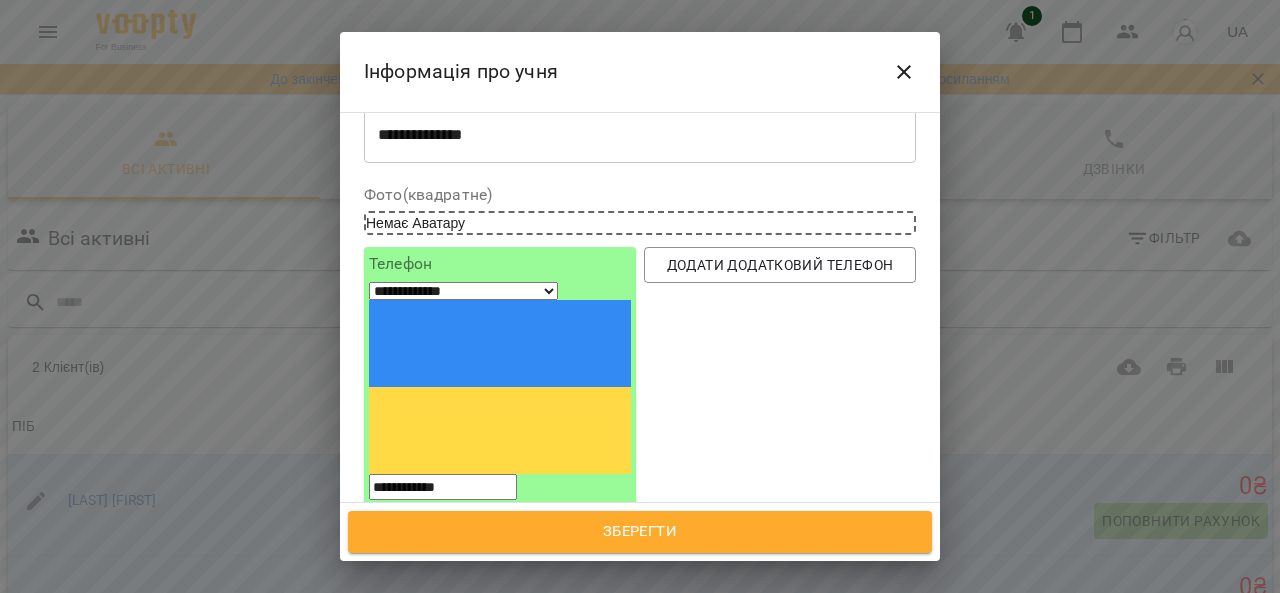 scroll, scrollTop: 200, scrollLeft: 0, axis: vertical 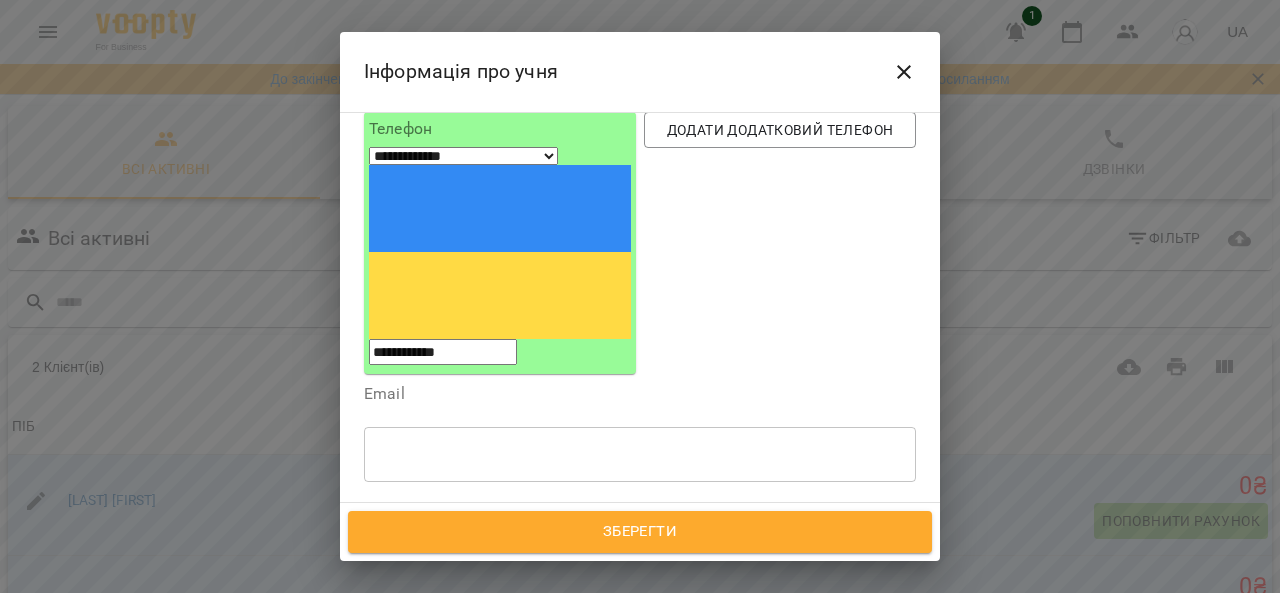 type on "**********" 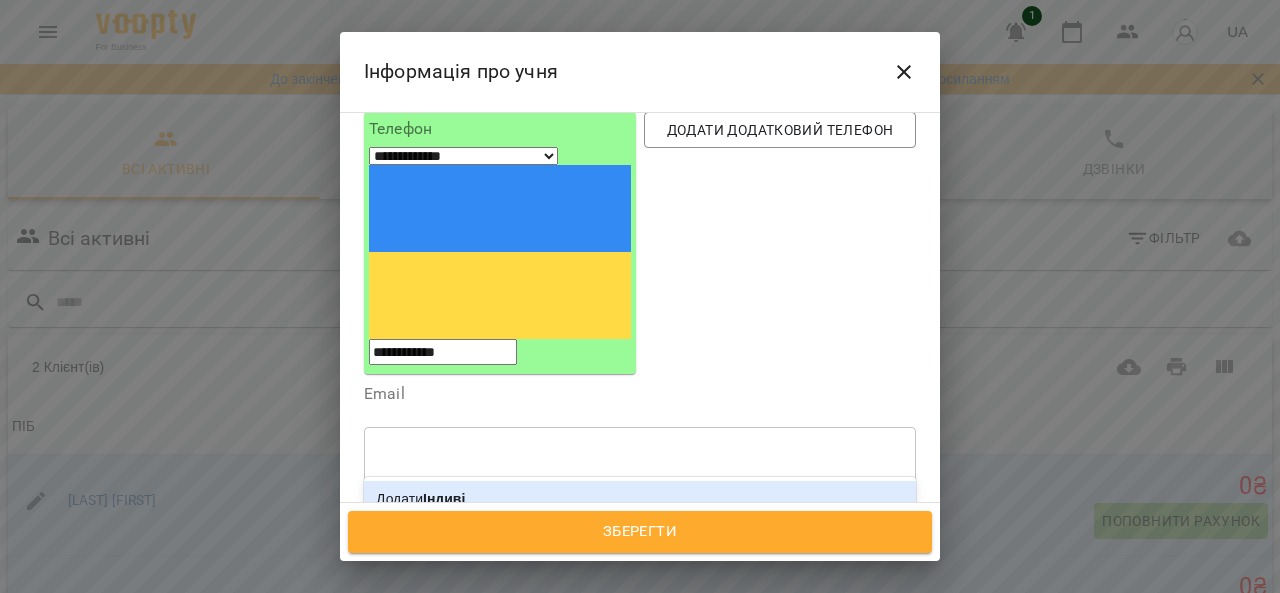 type on "*" 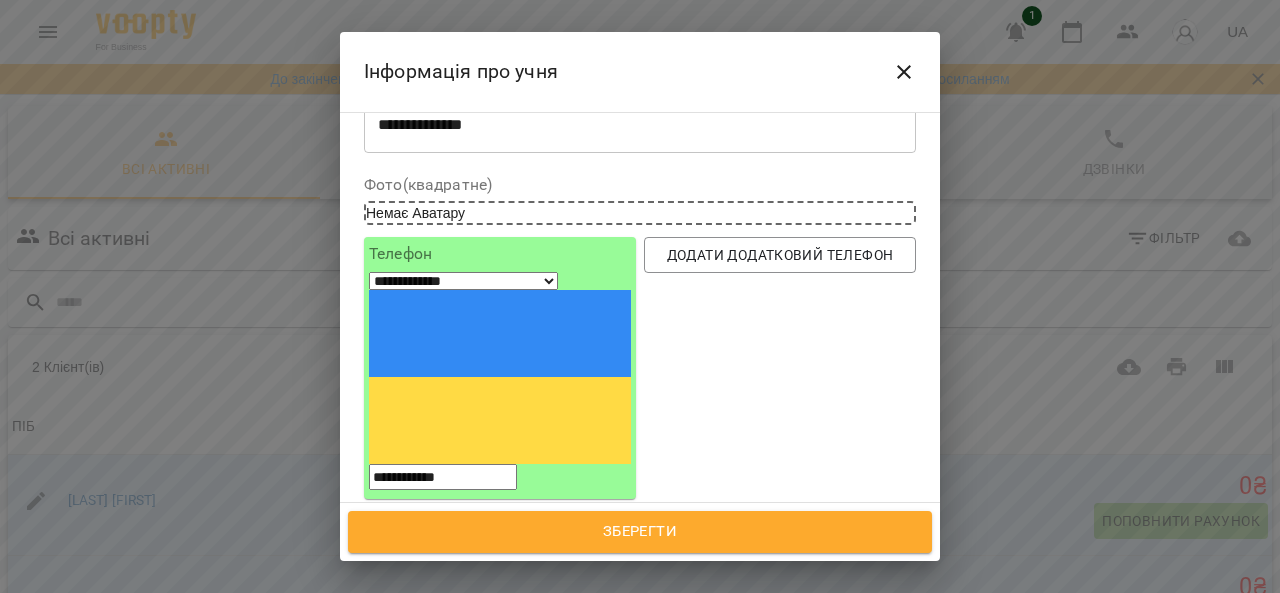 scroll, scrollTop: 0, scrollLeft: 0, axis: both 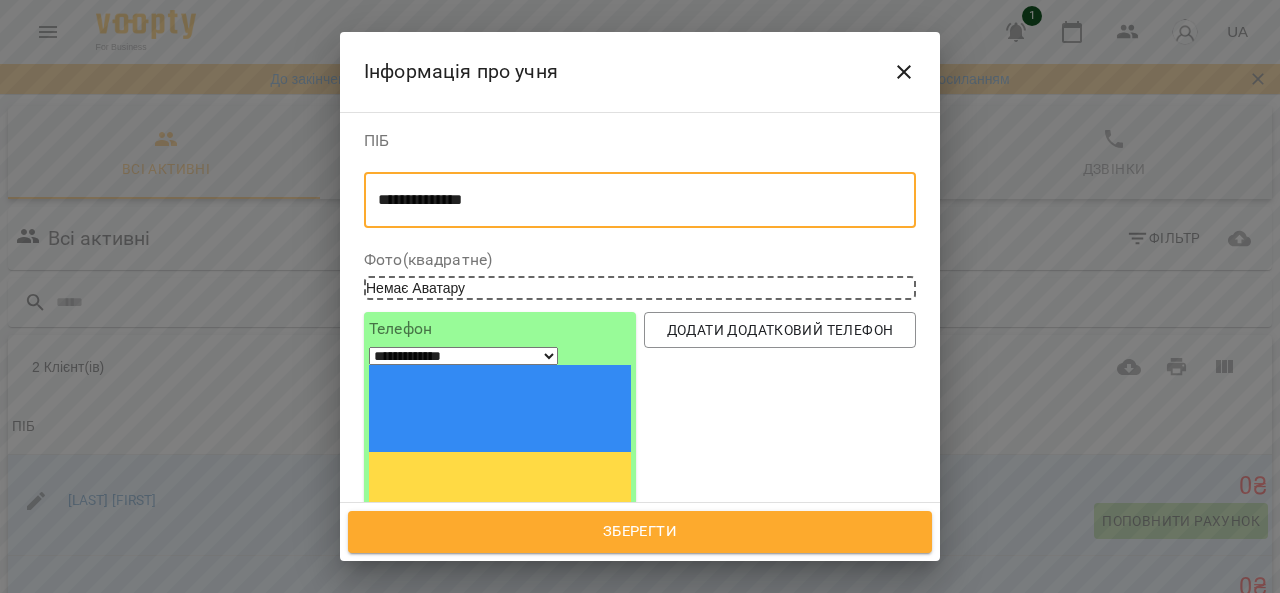 drag, startPoint x: 528, startPoint y: 202, endPoint x: 284, endPoint y: 201, distance: 244.00204 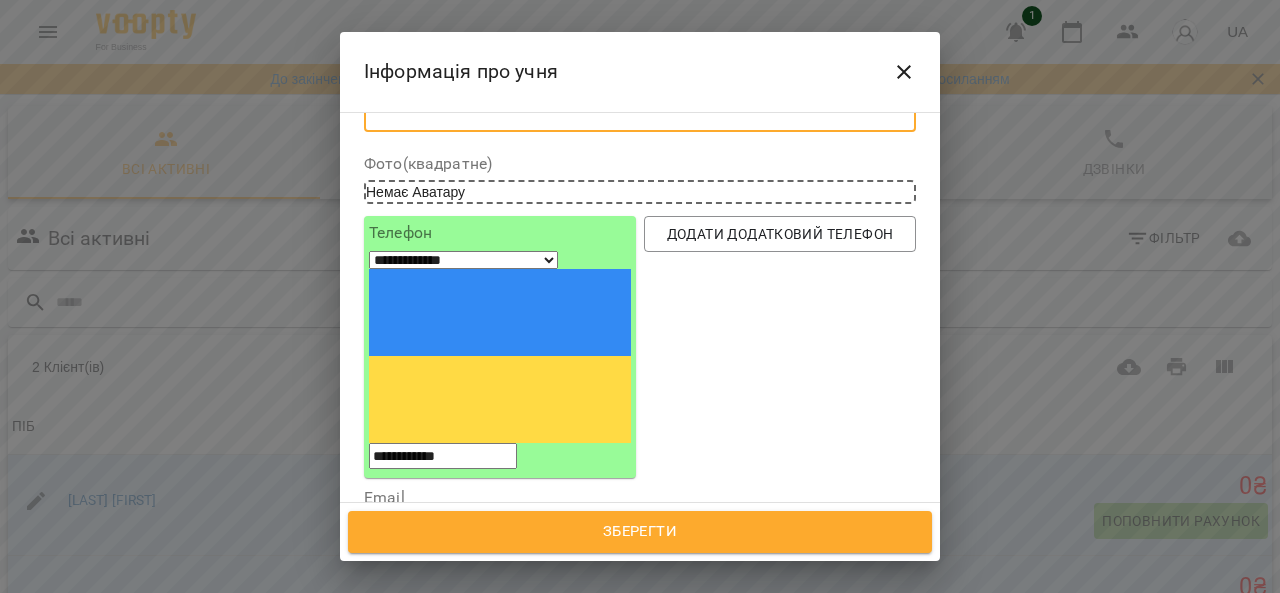 scroll, scrollTop: 200, scrollLeft: 0, axis: vertical 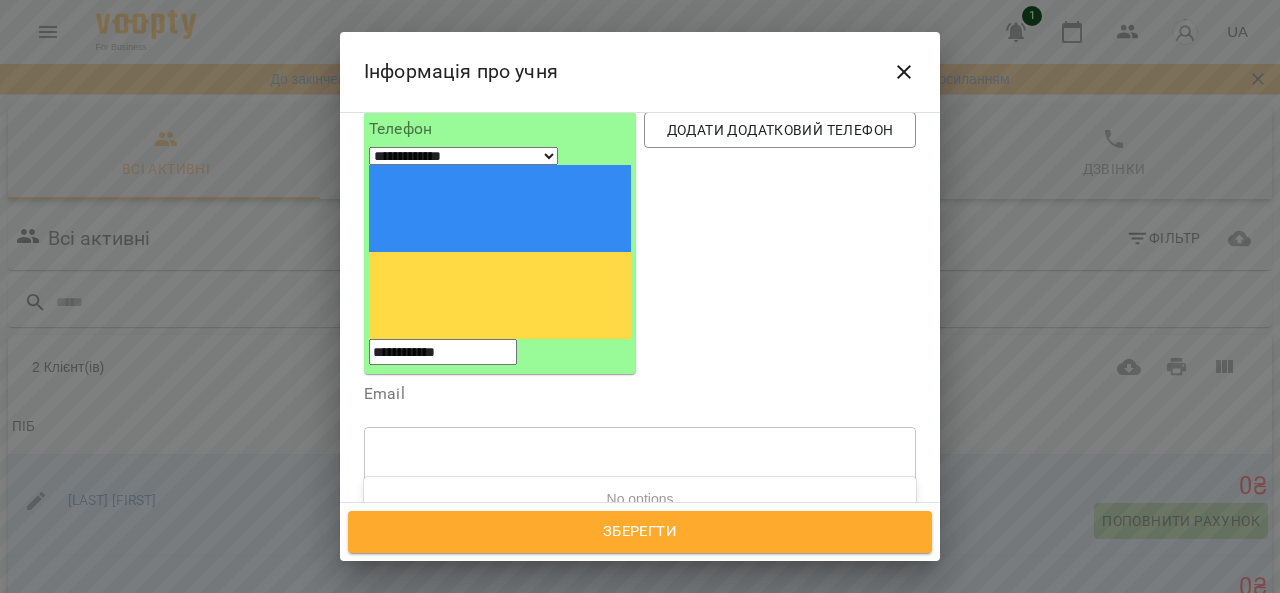 click on "Надрукуйте або оберіть..." at bounding box center [458, 548] 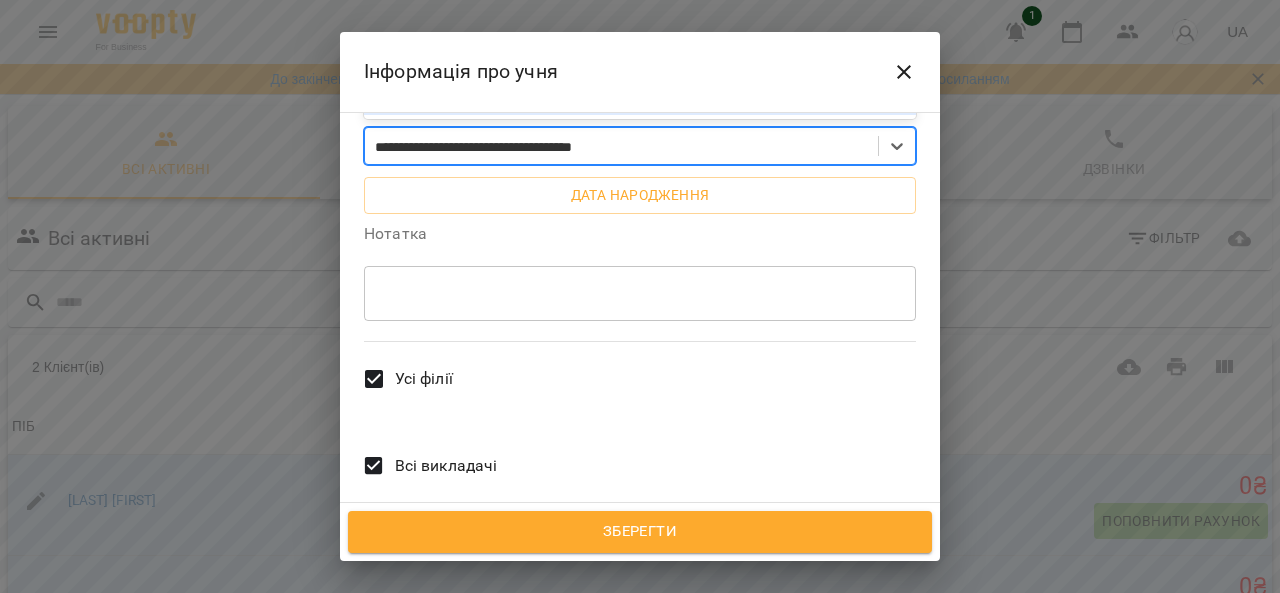 scroll, scrollTop: 616, scrollLeft: 0, axis: vertical 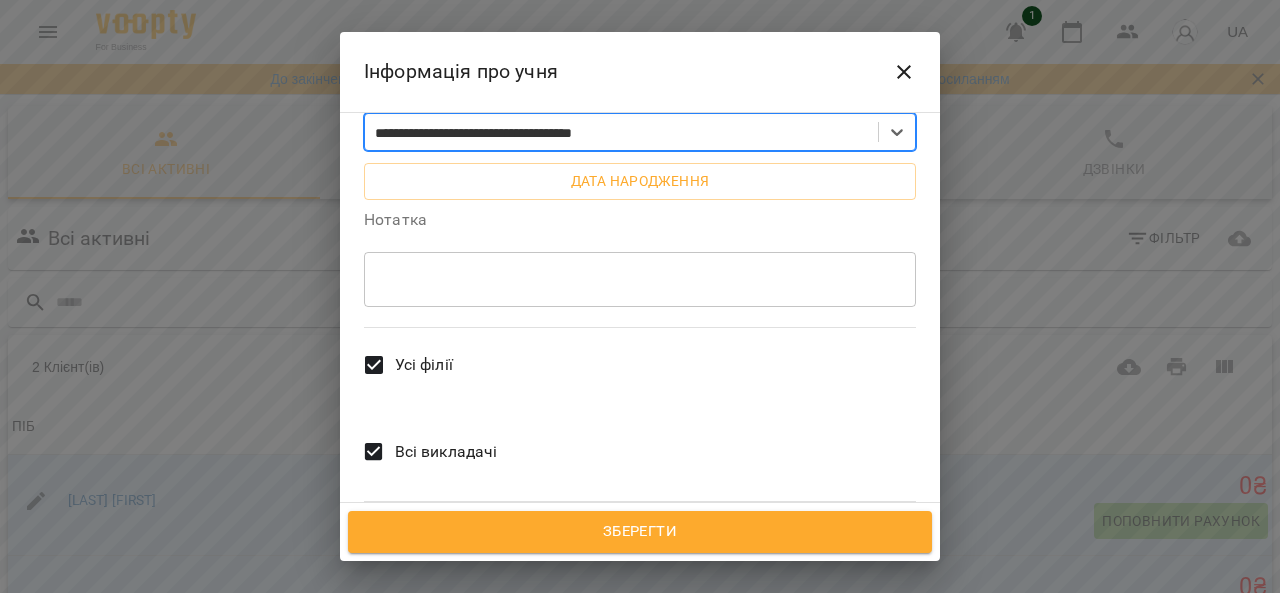 type on "**********" 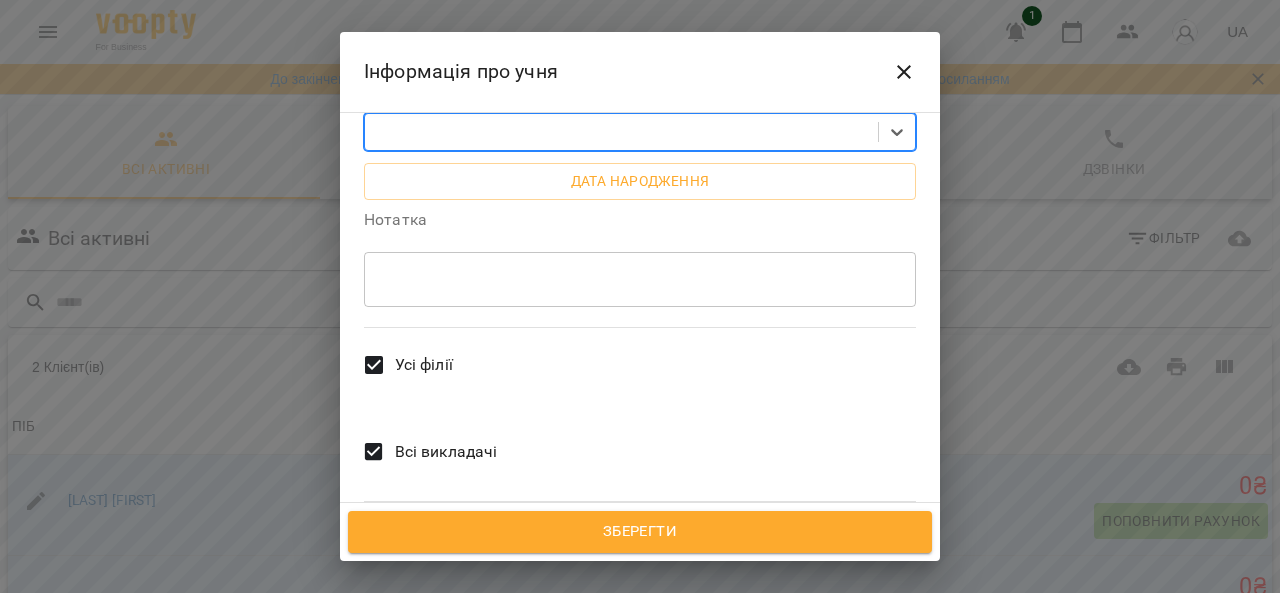 click on "Зберегти" at bounding box center [640, 532] 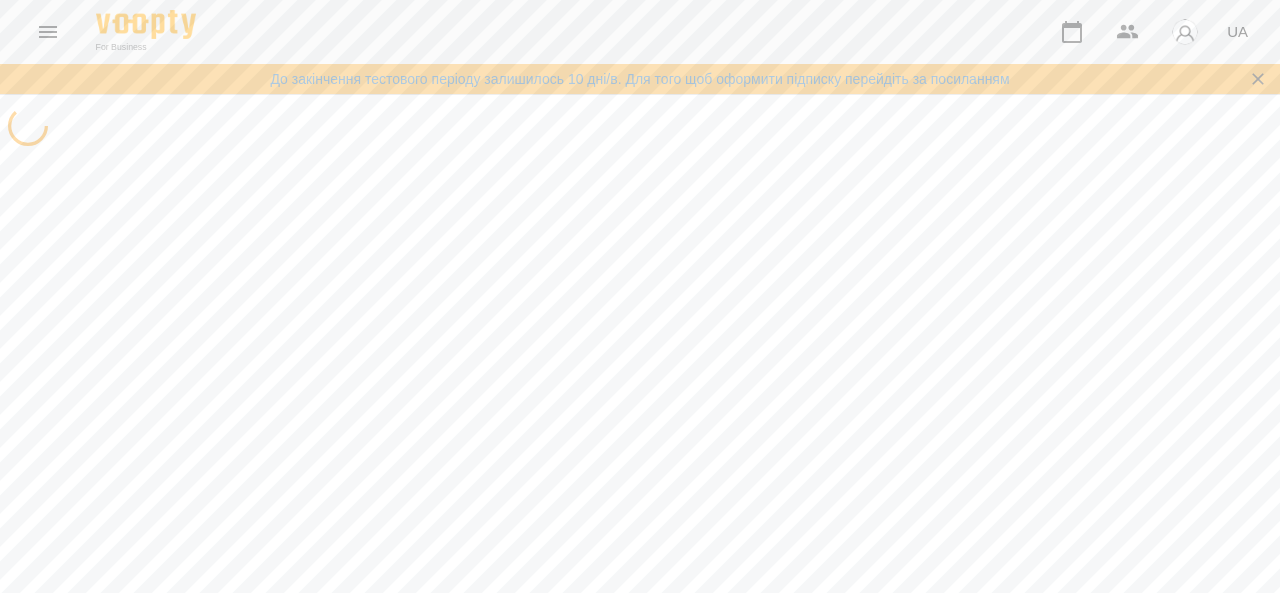 scroll, scrollTop: 0, scrollLeft: 0, axis: both 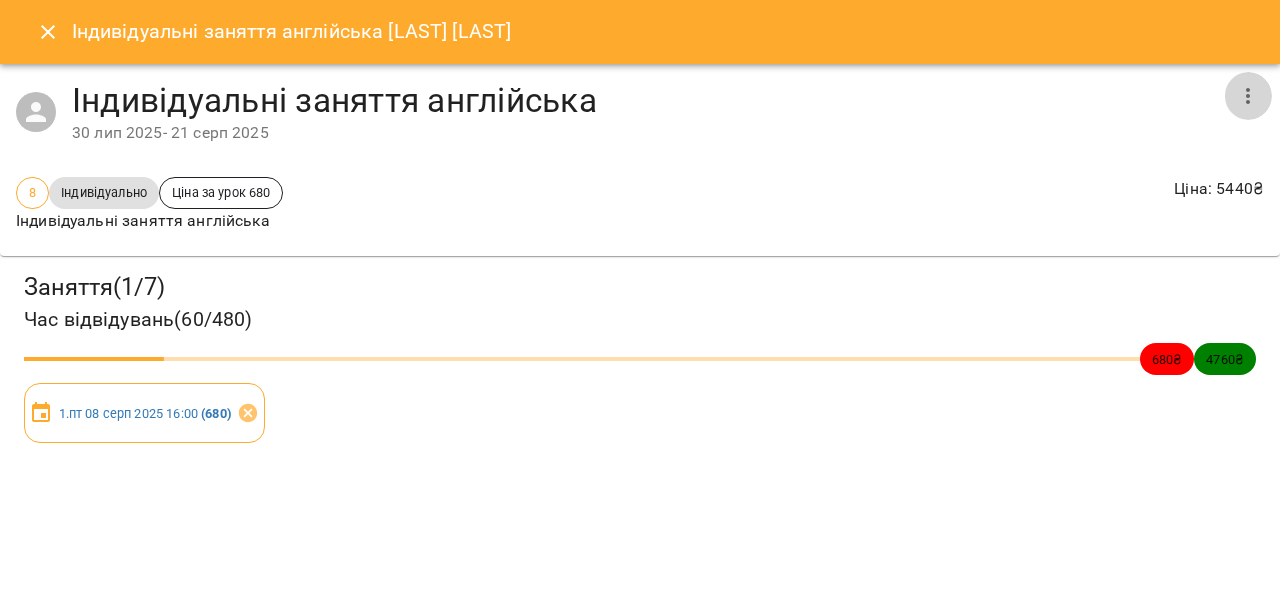 click at bounding box center [1248, 96] 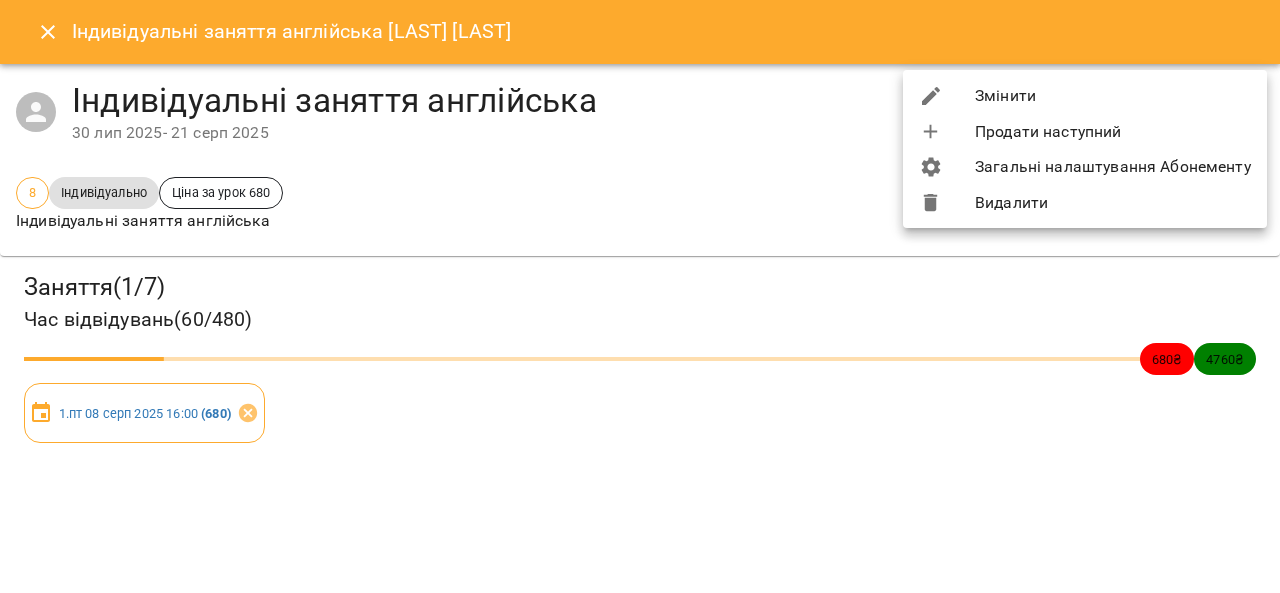 click on "Змінити" at bounding box center (1085, 96) 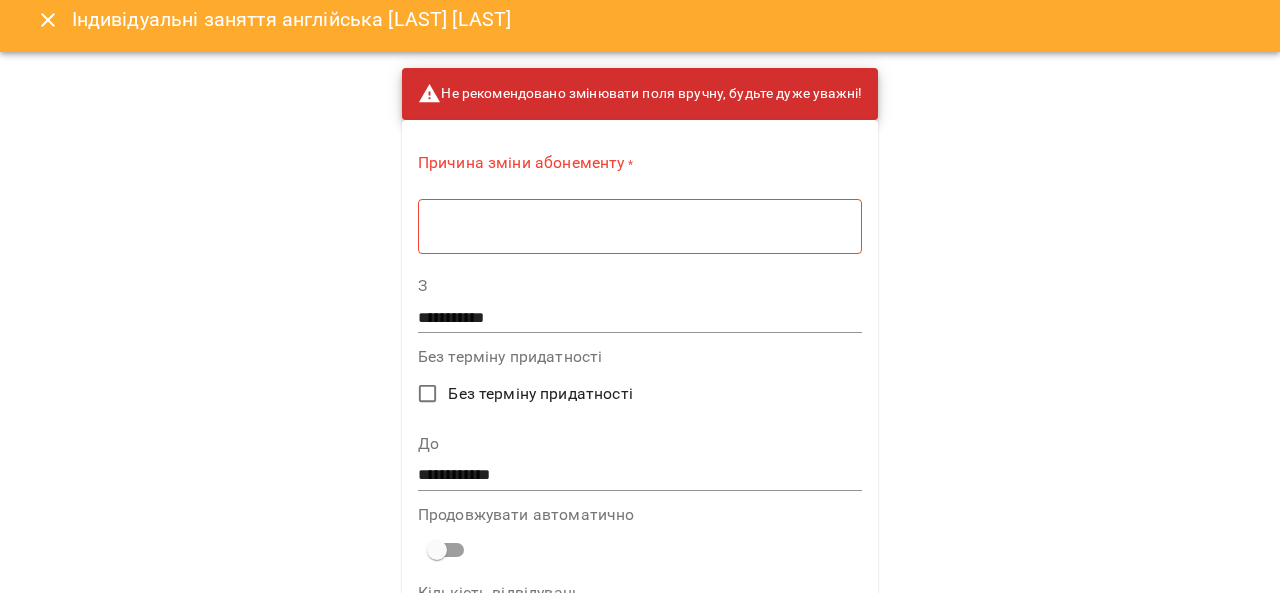 scroll, scrollTop: 0, scrollLeft: 0, axis: both 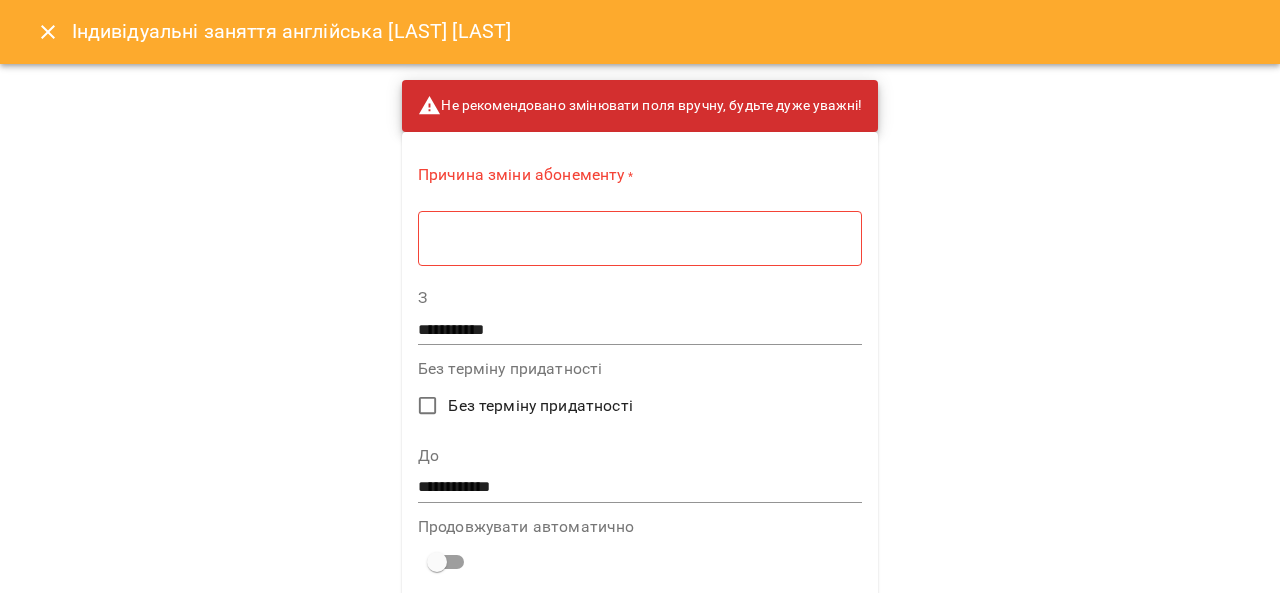 click at bounding box center (640, 238) 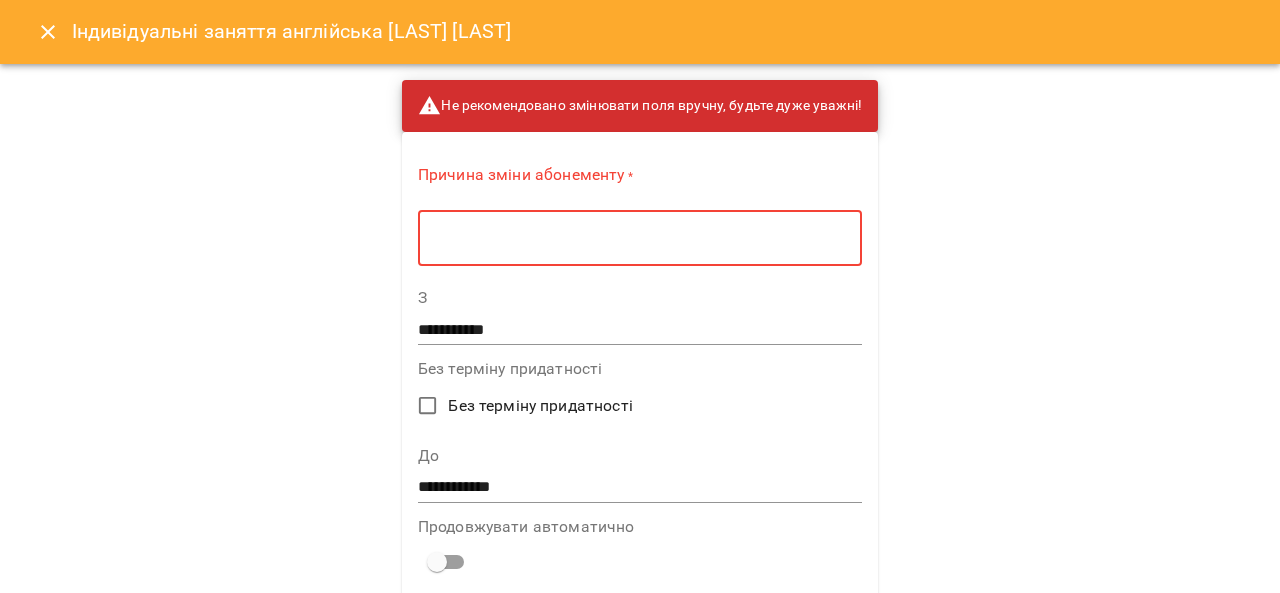 click on "**********" at bounding box center [640, 296] 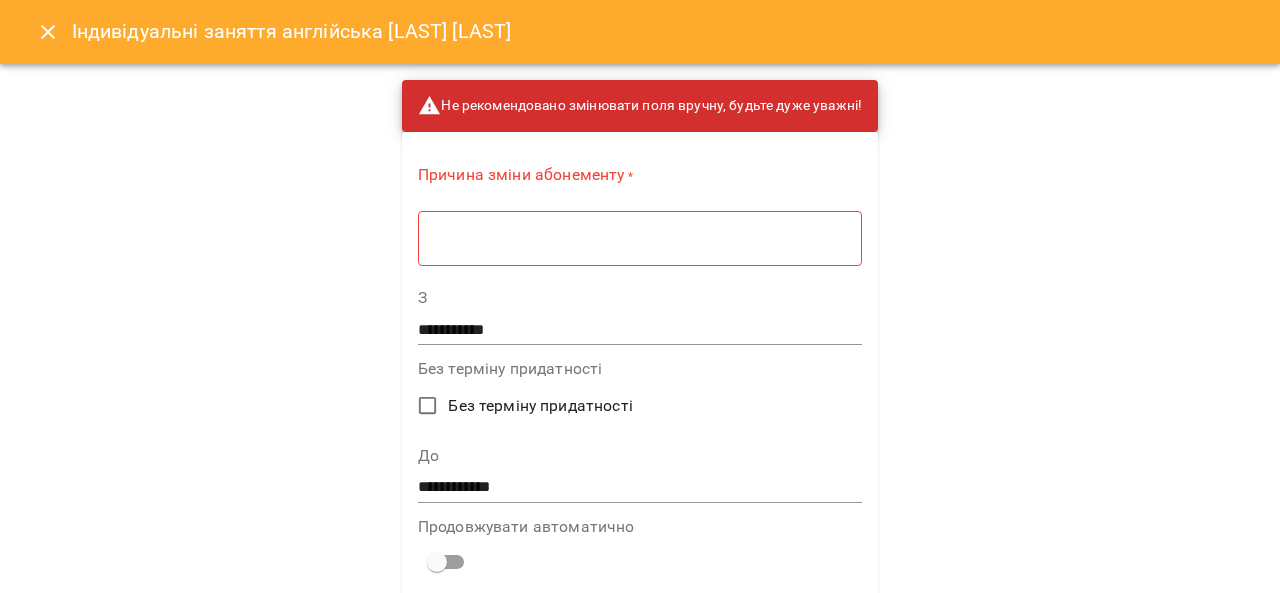 click 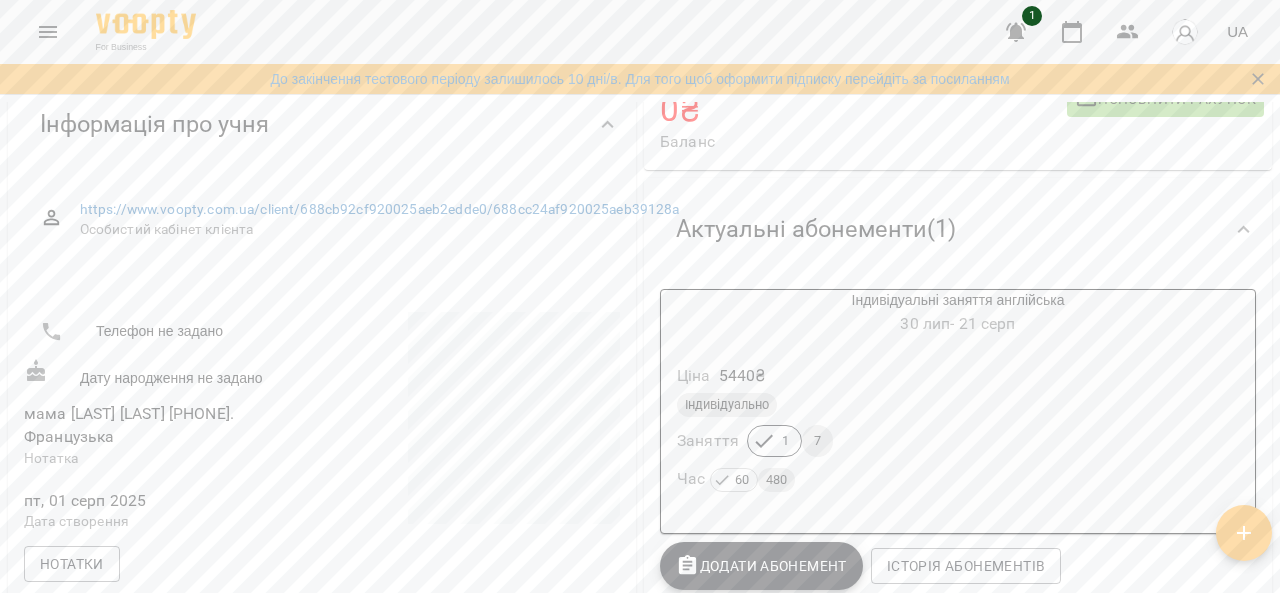 scroll, scrollTop: 200, scrollLeft: 0, axis: vertical 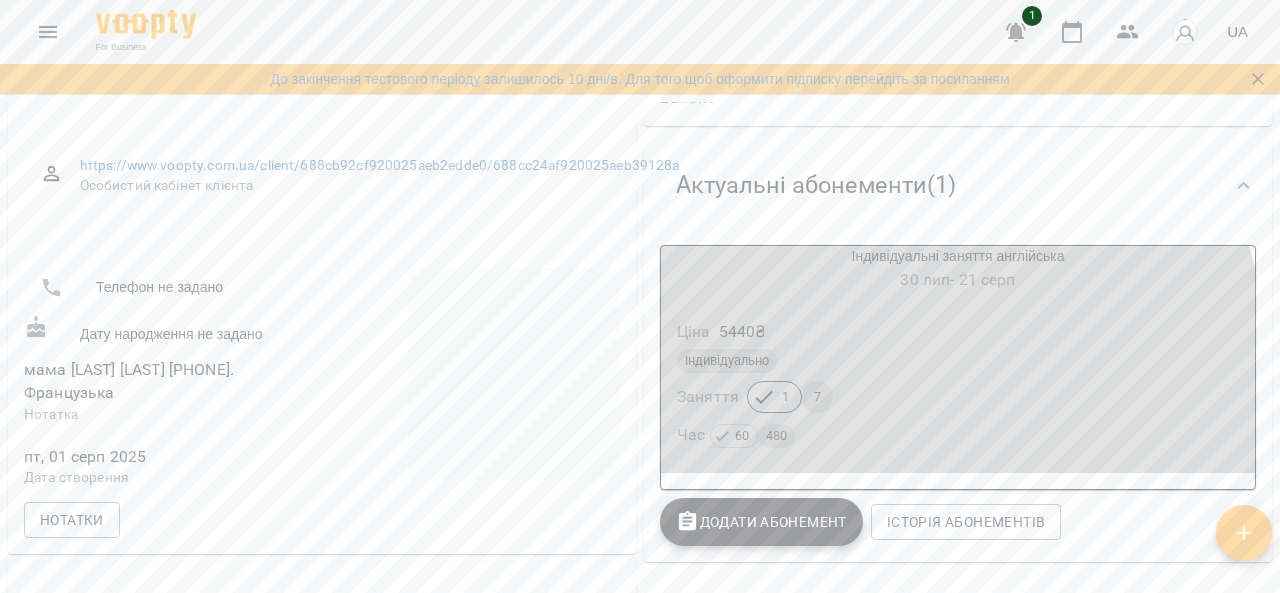 click on "Заняття" at bounding box center [708, 397] 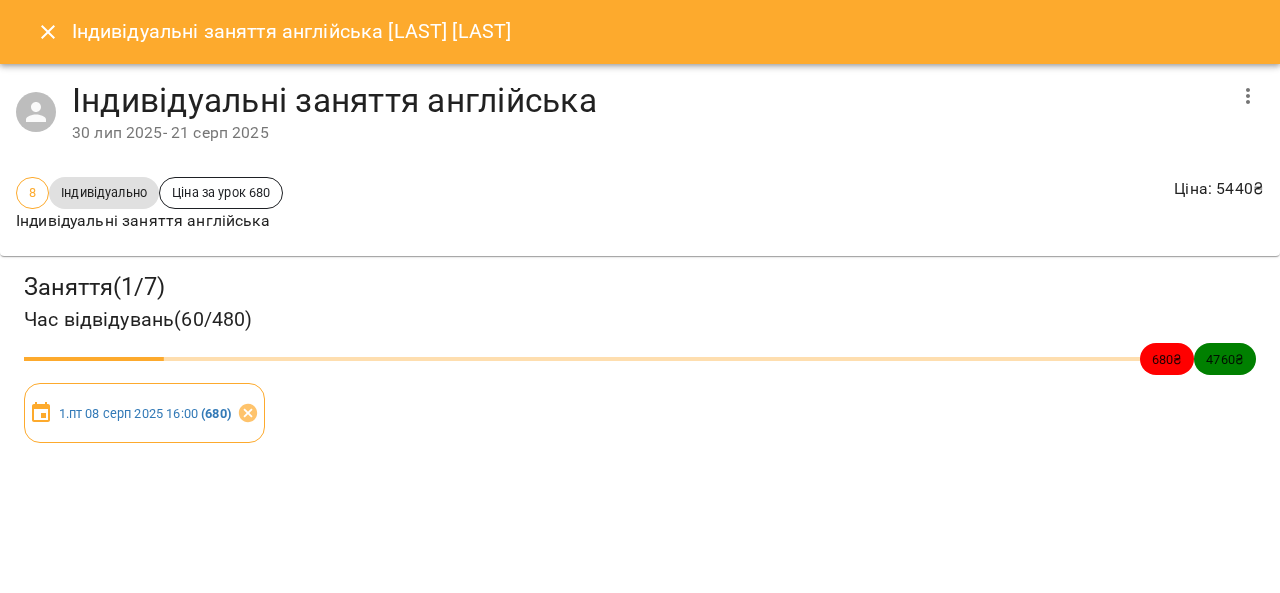 click 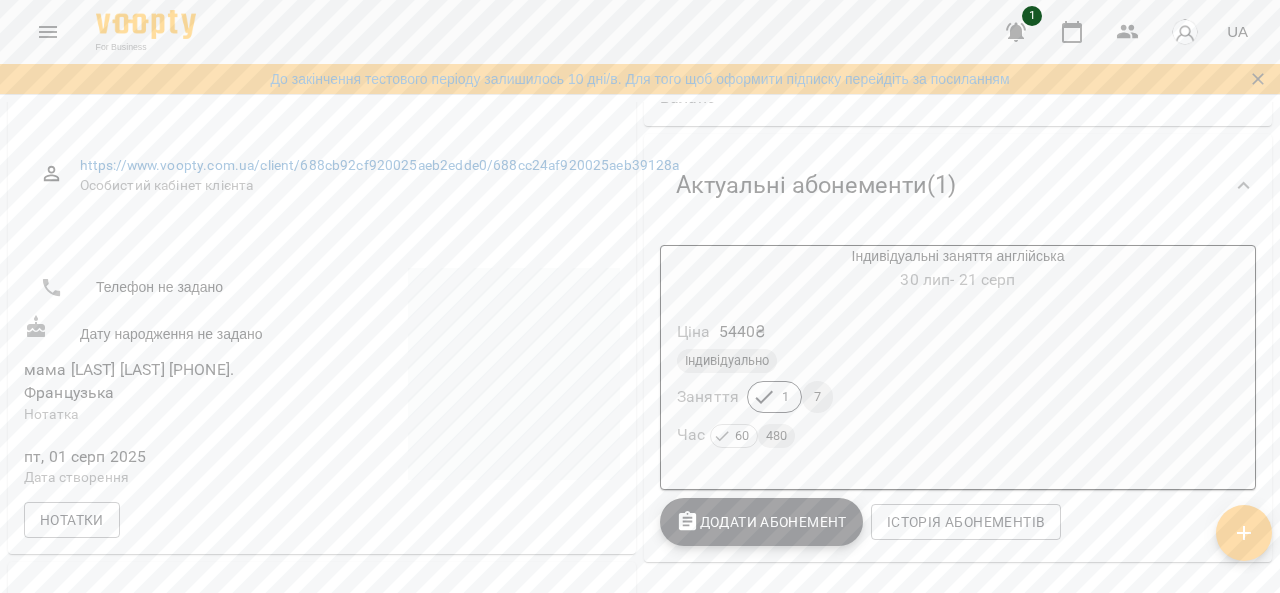 click 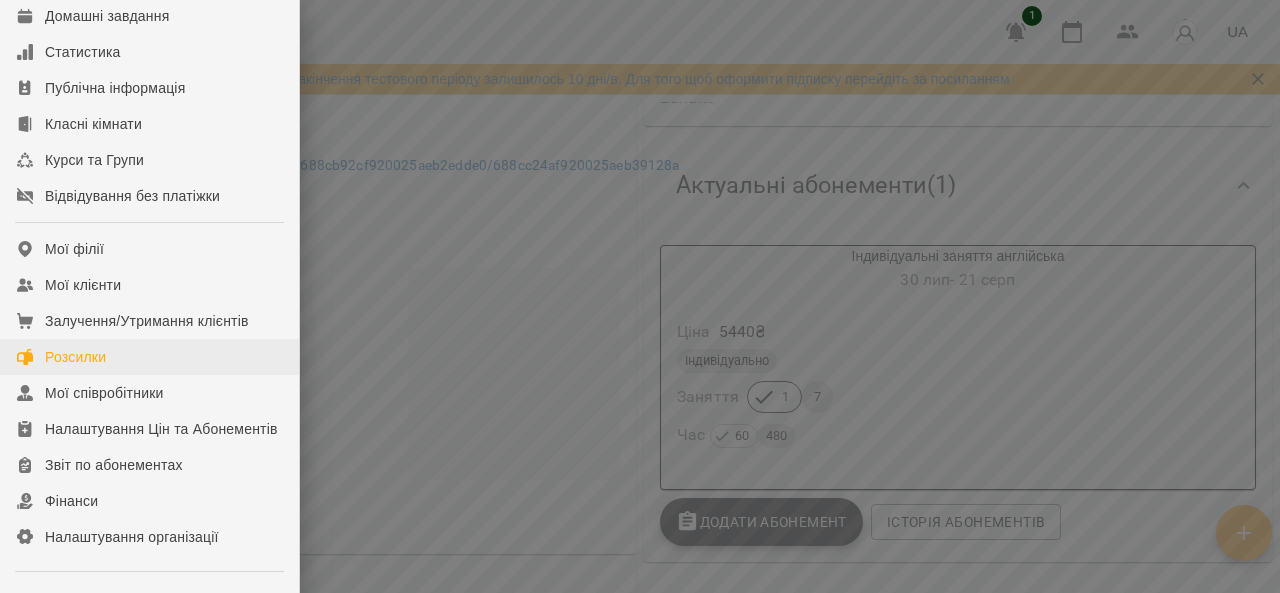 scroll, scrollTop: 200, scrollLeft: 0, axis: vertical 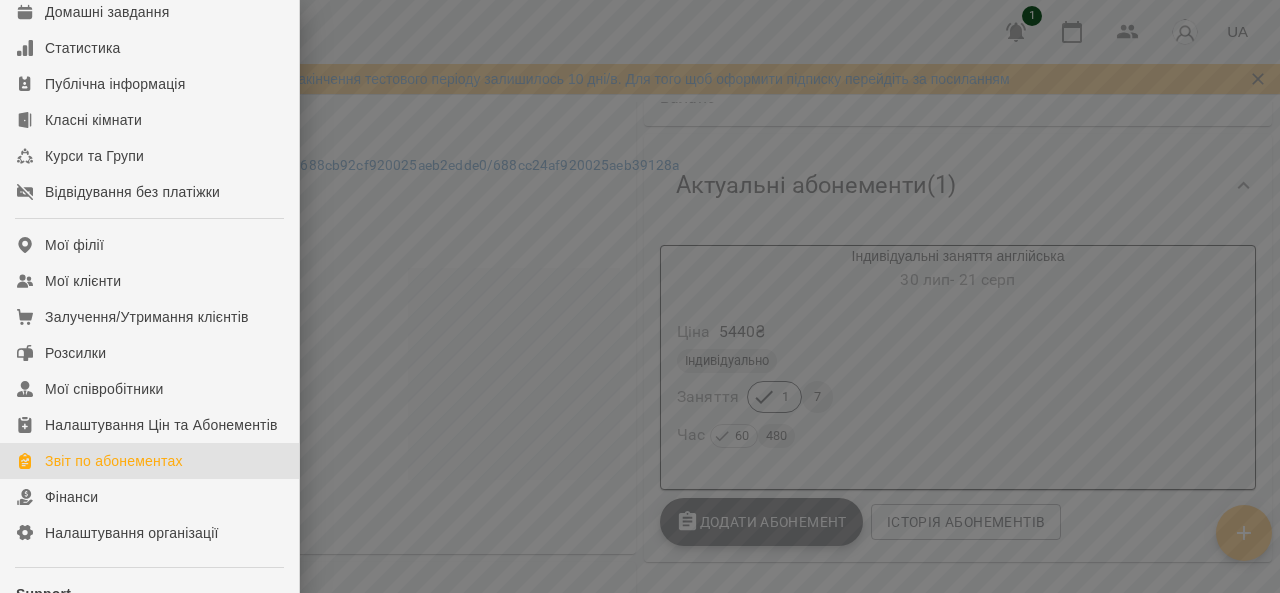 drag, startPoint x: 99, startPoint y: 477, endPoint x: 626, endPoint y: 464, distance: 527.16034 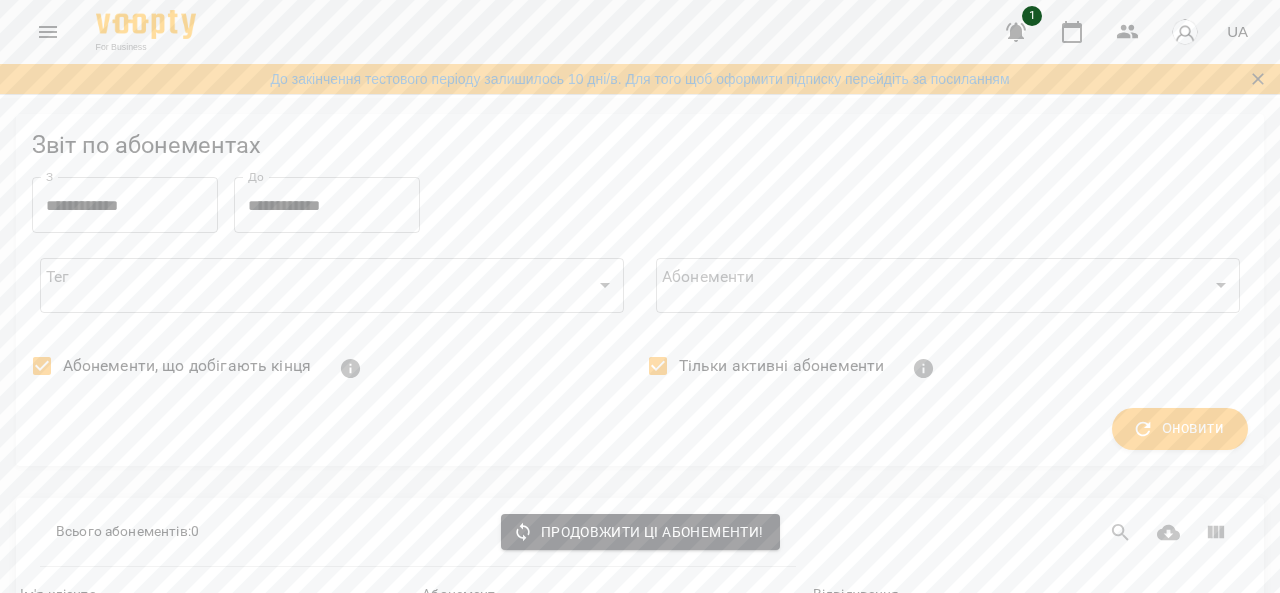 click on "Оновити" at bounding box center (1180, 429) 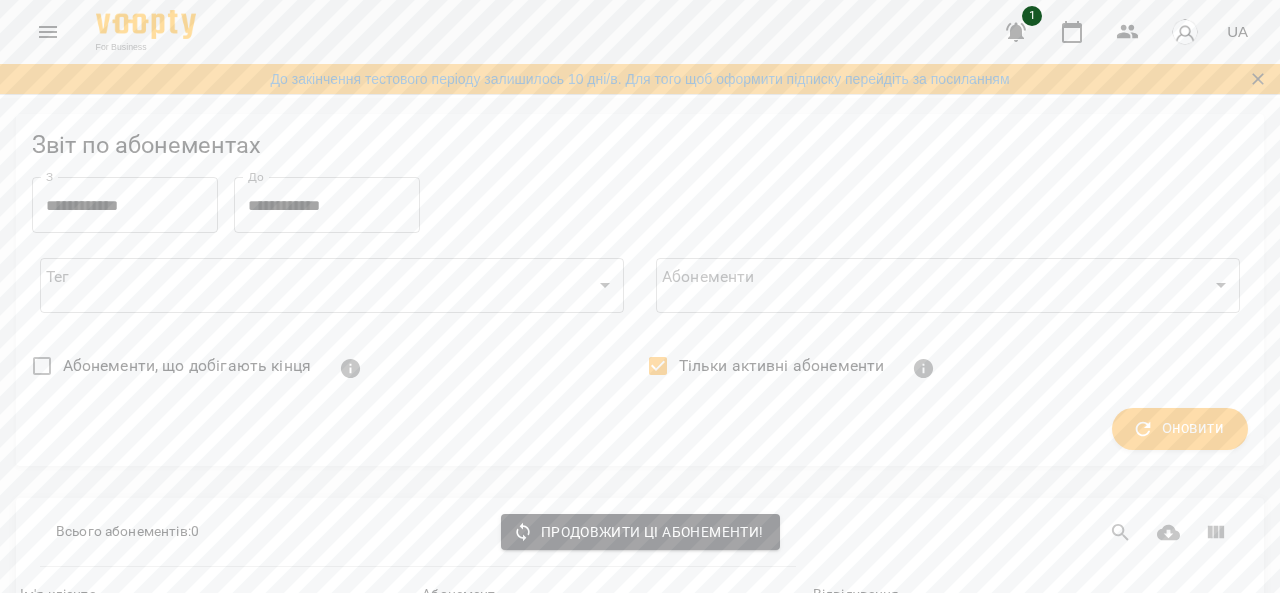 click on "Оновити" at bounding box center [1180, 429] 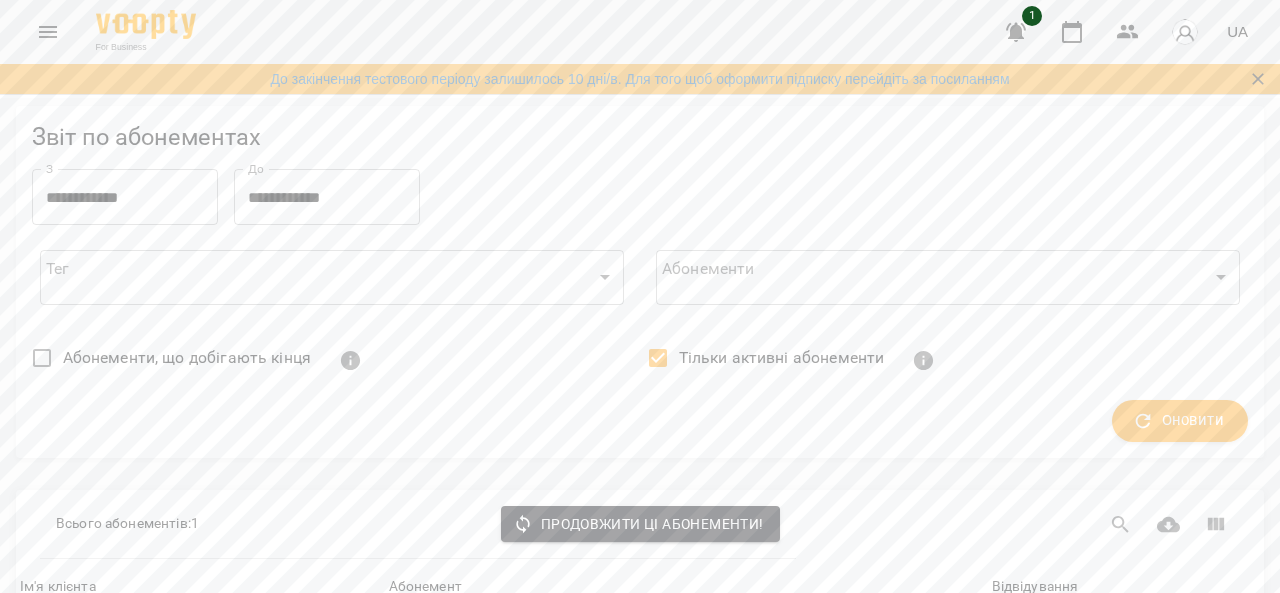 scroll, scrollTop: 0, scrollLeft: 0, axis: both 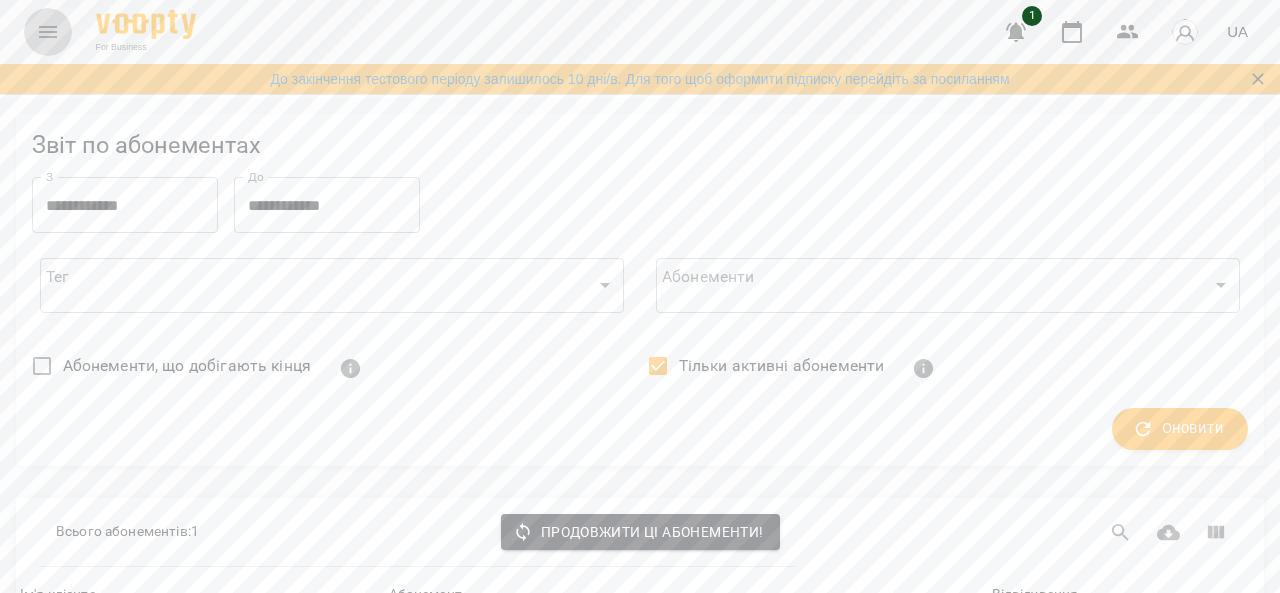 click at bounding box center (48, 32) 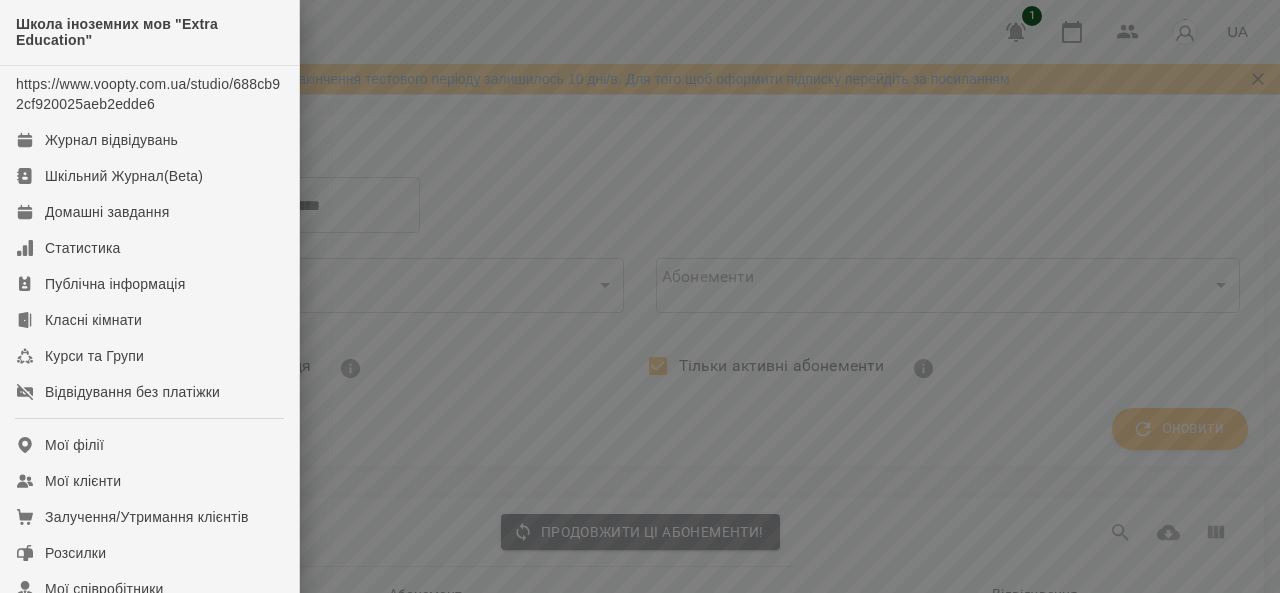 click at bounding box center [640, 296] 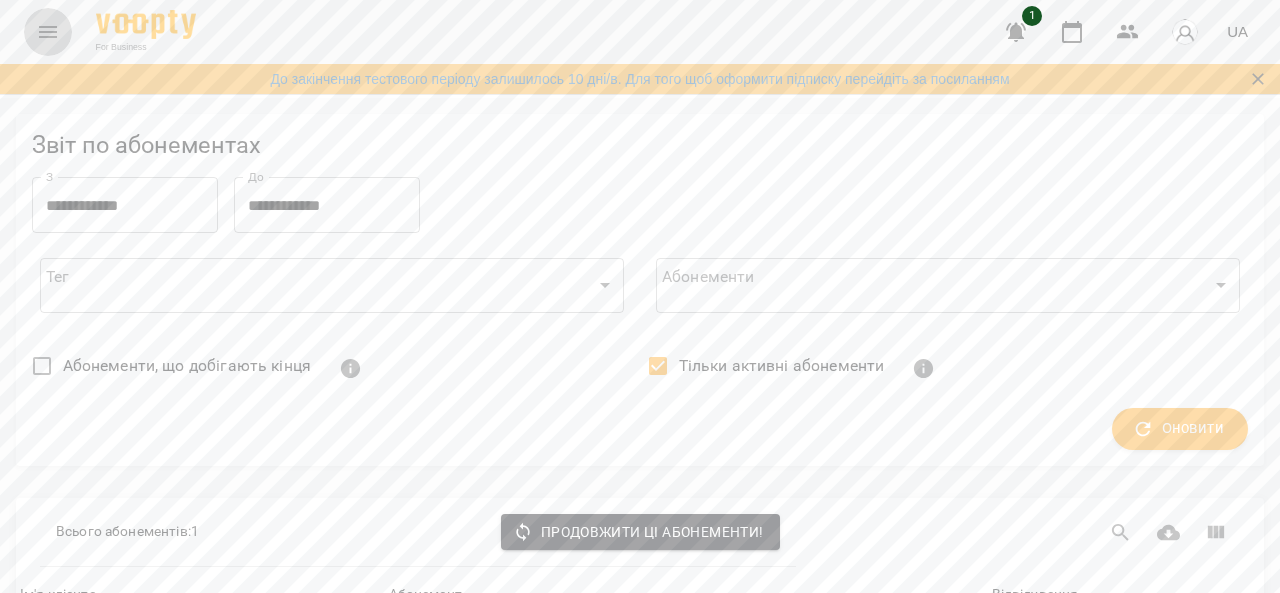 click 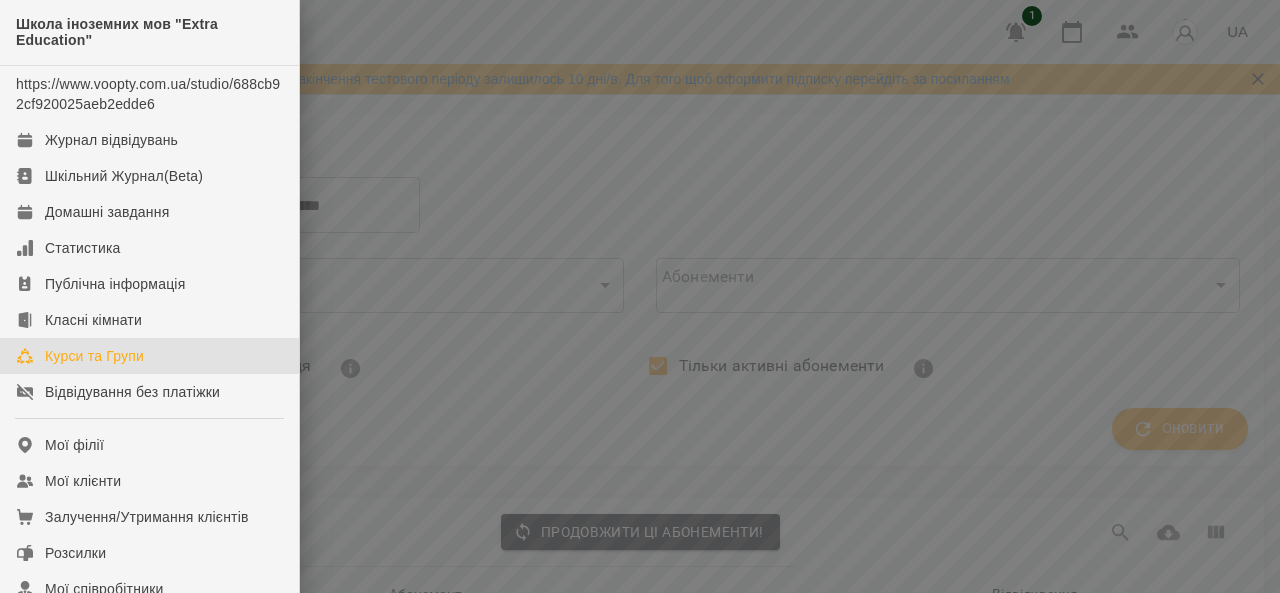 click on "Курси та Групи" at bounding box center (94, 356) 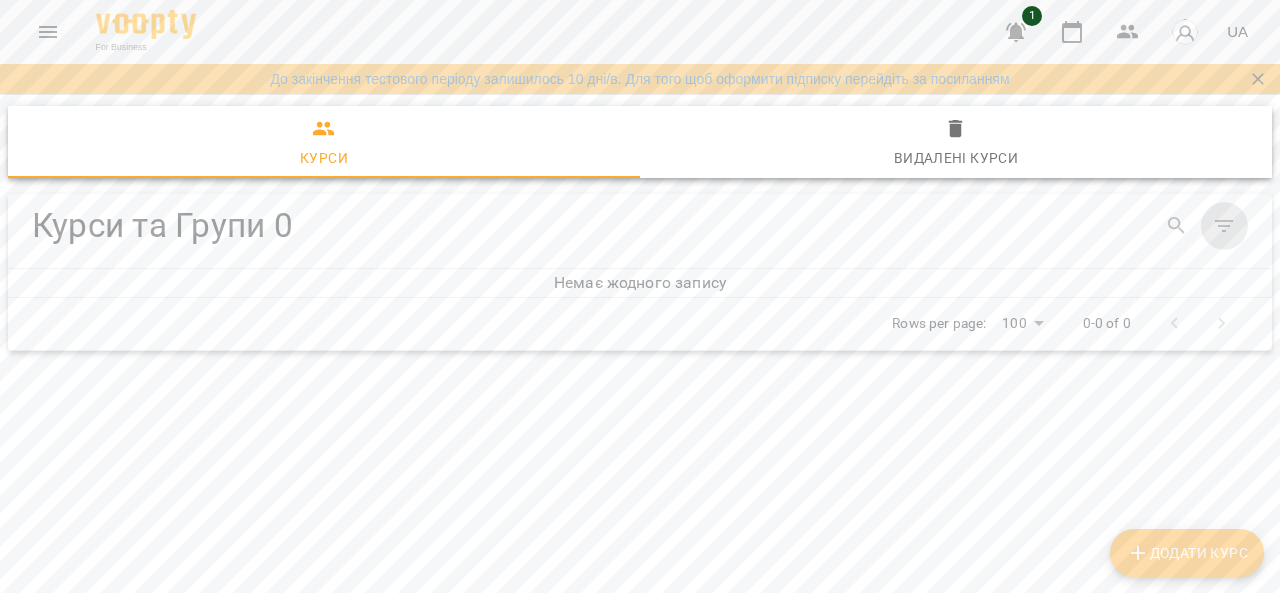 click 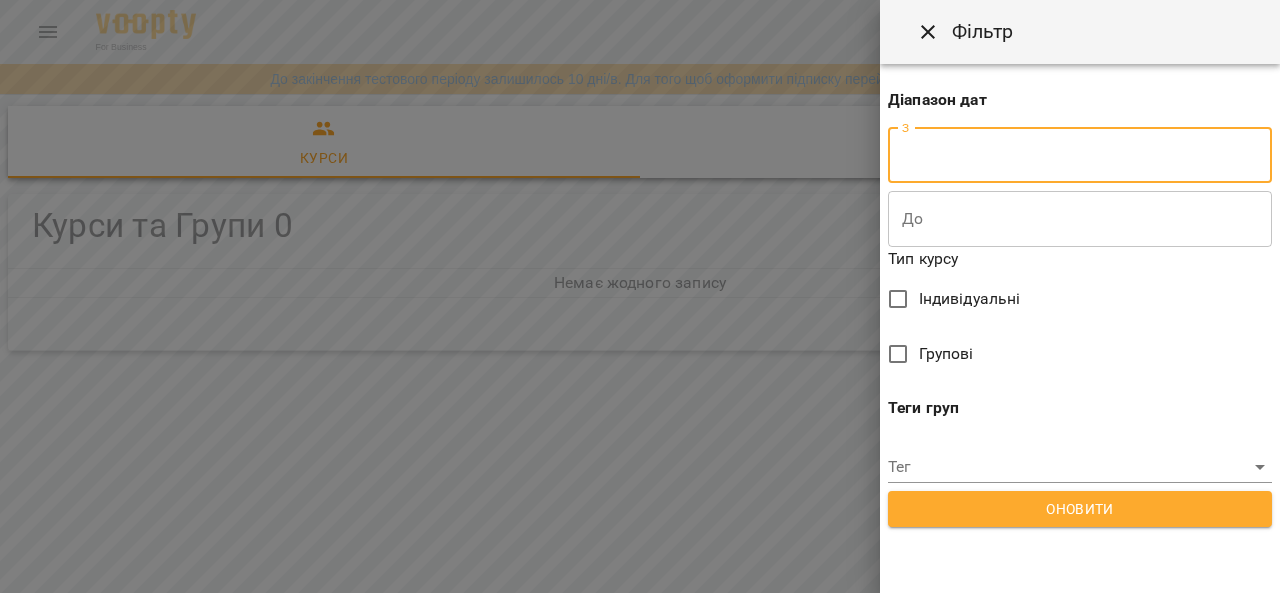 click at bounding box center (1080, 156) 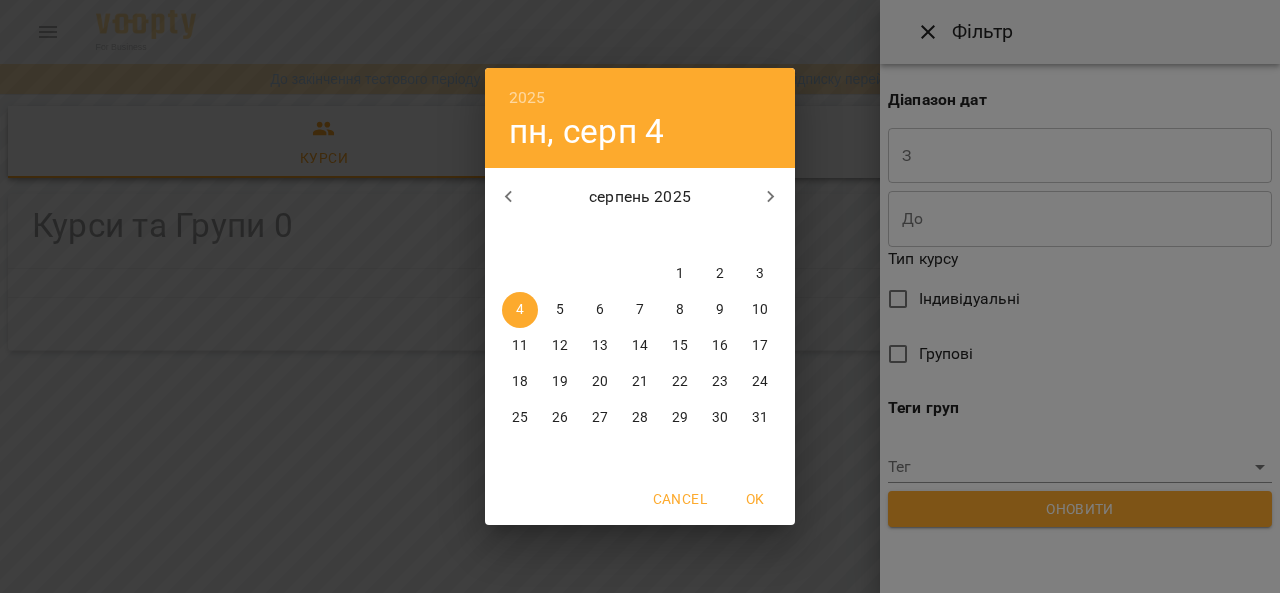 click on "2025 пн, серп 4 серпень 2025 пн вт ср чт пт сб нд 28 29 30 31 1 2 3 4 5 6 7 8 9 10 11 12 13 14 15 16 17 18 19 20 21 22 23 24 25 26 27 28 29 30 31 Cancel OK" at bounding box center (640, 296) 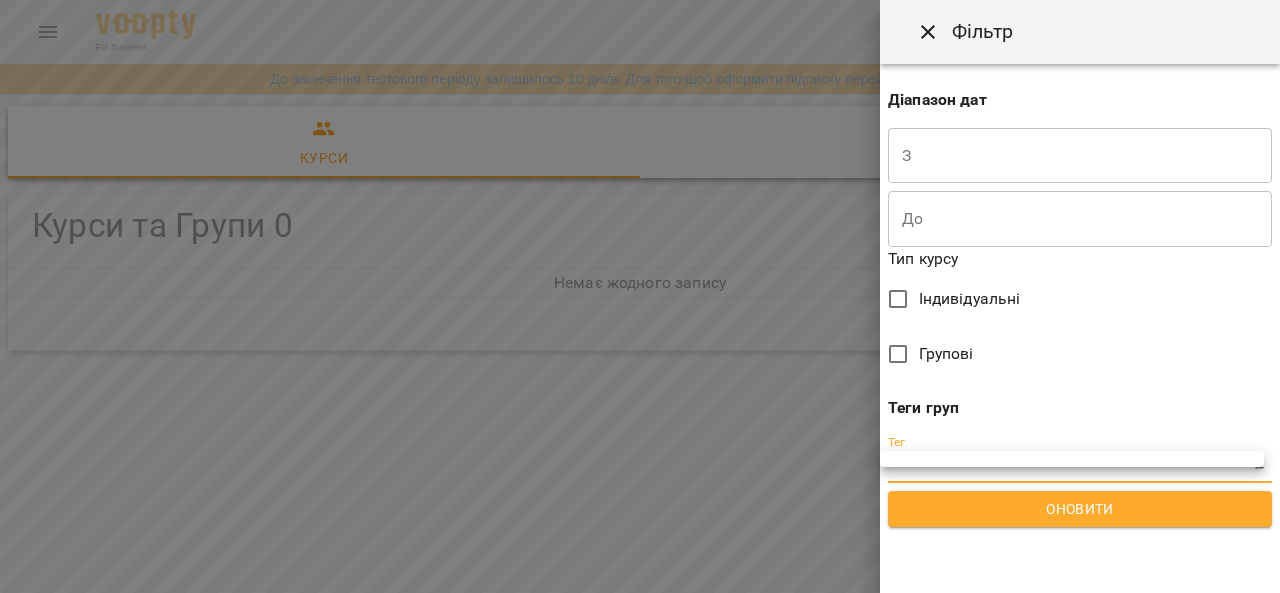 click on "For Business 1 UA До закінчення тестового періоду залишилось 10 дні/в. Для того щоб оформити підписку перейдіть за посиланням Курси Видалені курси Курси та Групи   0 Курси та Групи   0   Немає жодного запису Rows per page: 100 *** 0-0 of 0 Додати Курс
Фільтр Діапазон дат З З До До Тип курсу Індивідуальні Групові Теги груп Тег ​ Оновити" at bounding box center (640, 316) 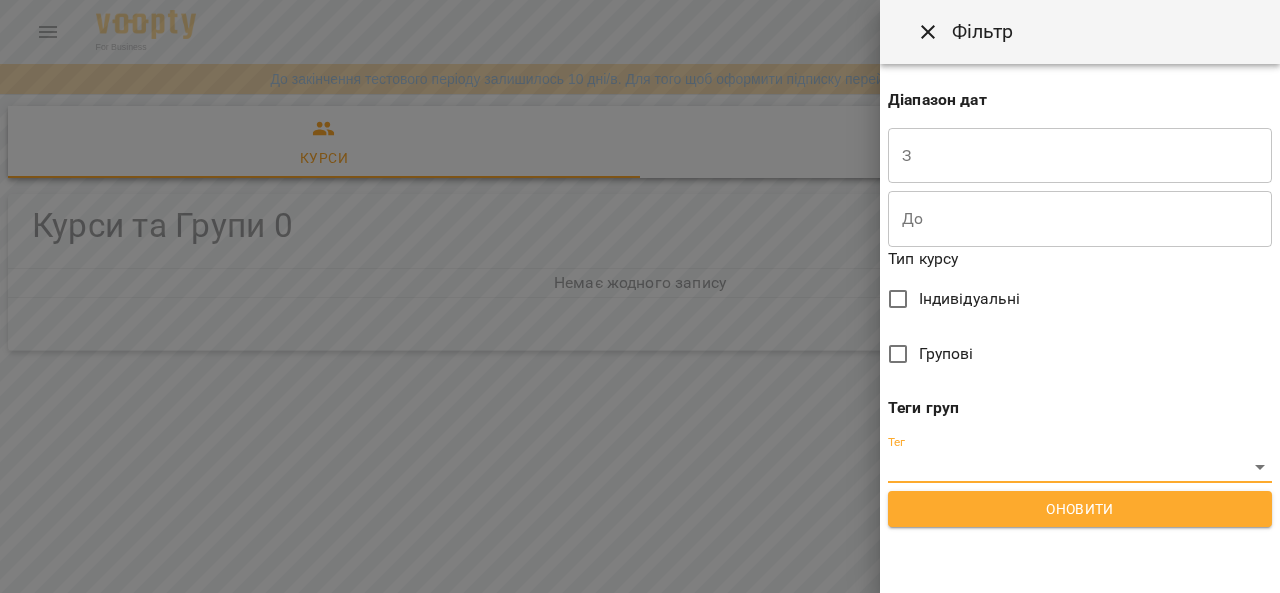 click at bounding box center (640, 296) 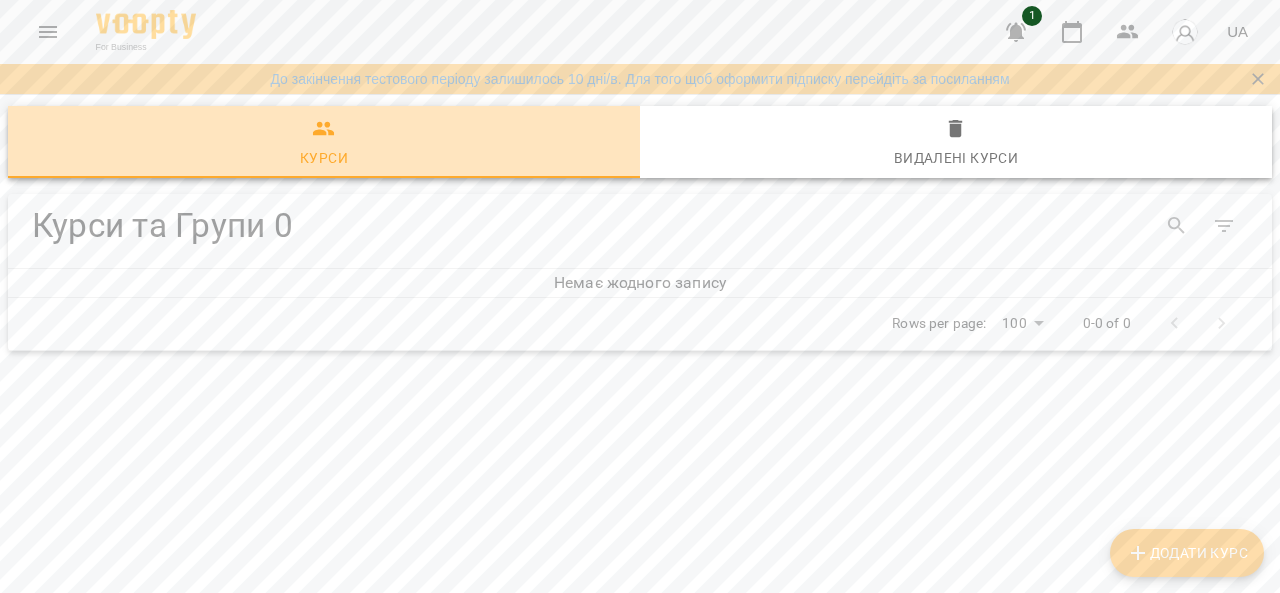 click 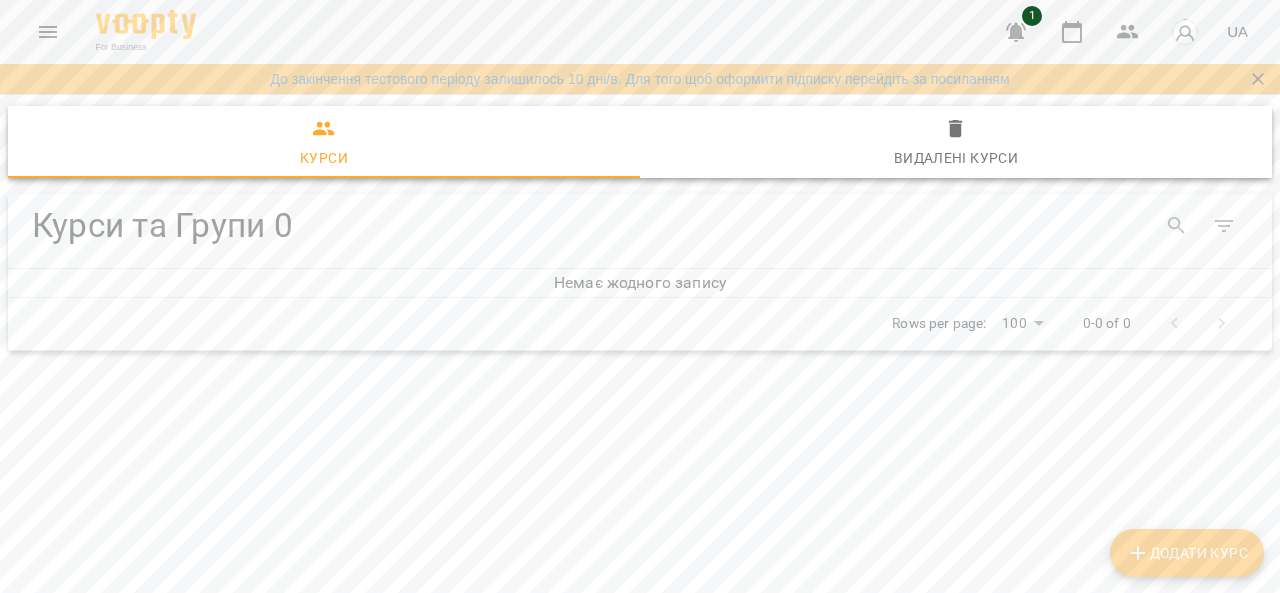 click on "Додати Курс" at bounding box center (1187, 553) 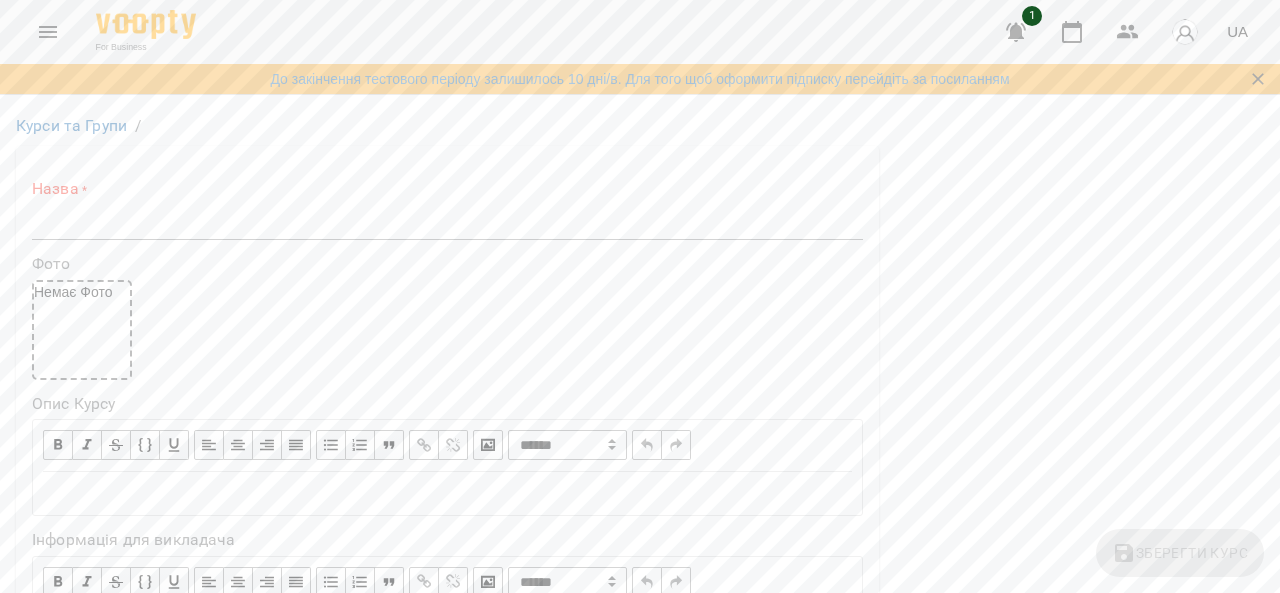 scroll, scrollTop: 0, scrollLeft: 0, axis: both 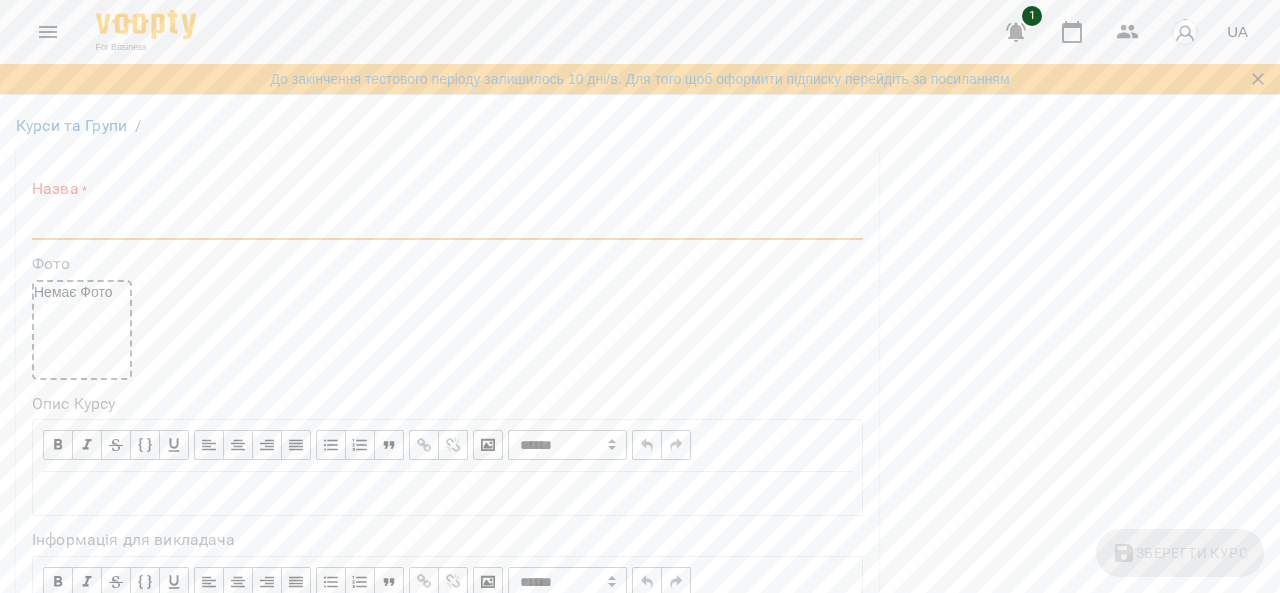 click at bounding box center (447, 224) 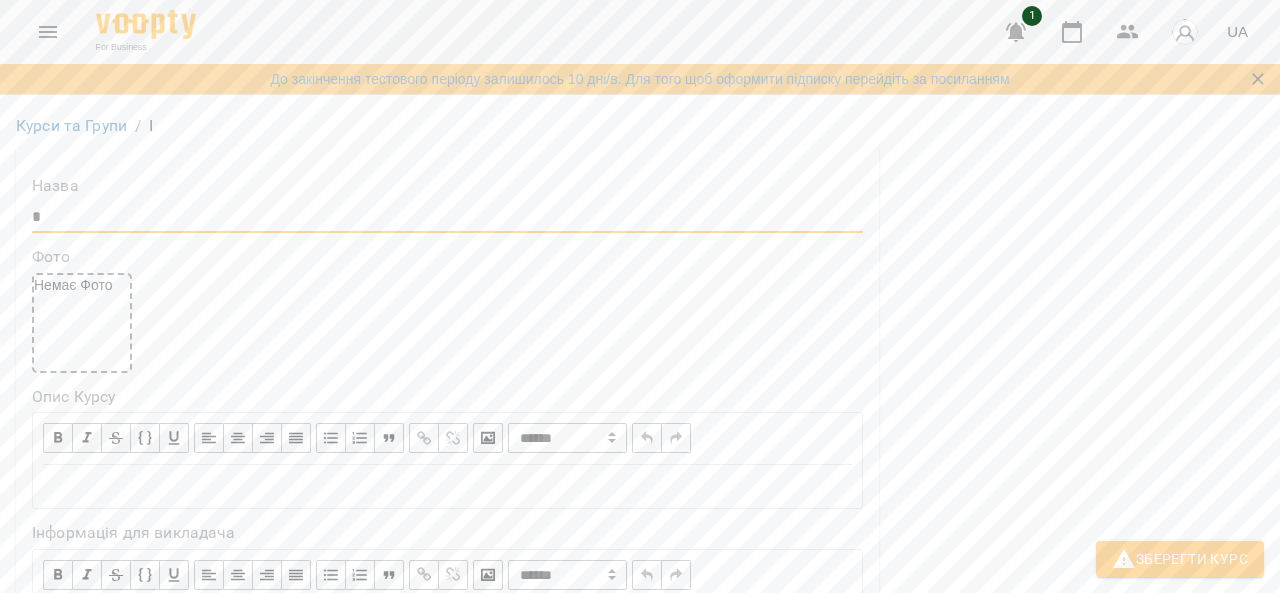 scroll, scrollTop: 1500, scrollLeft: 0, axis: vertical 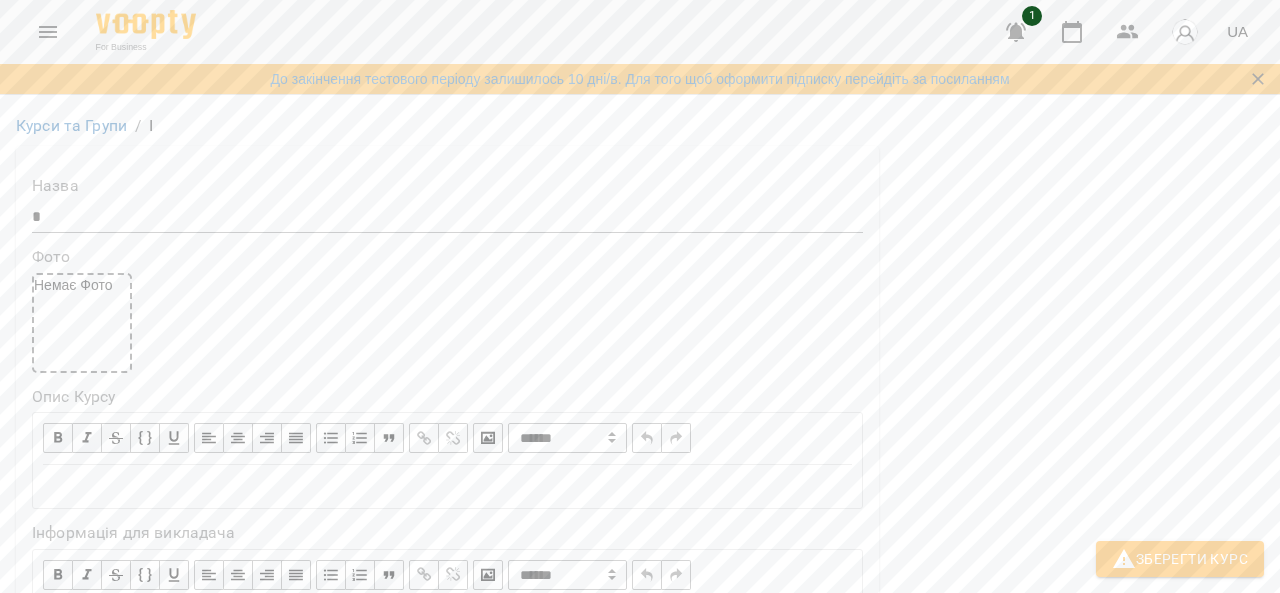 click on "Обрати клієнтів, які це відвідують" at bounding box center [189, 1851] 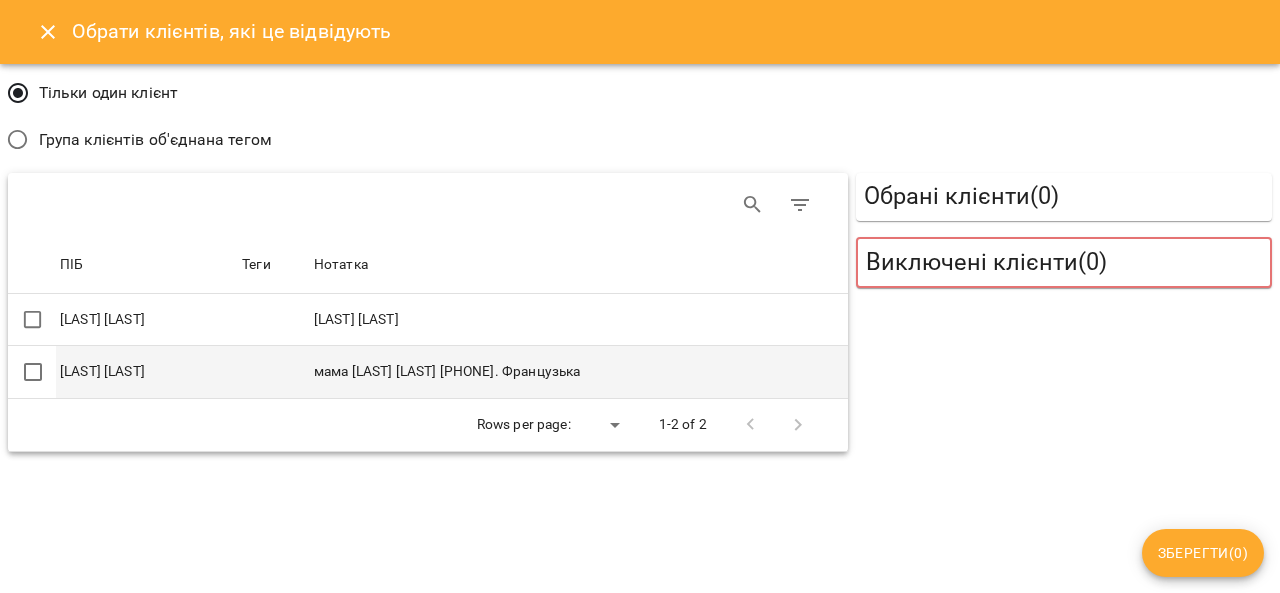 click on "[LAST] [FIRST]" at bounding box center (147, 372) 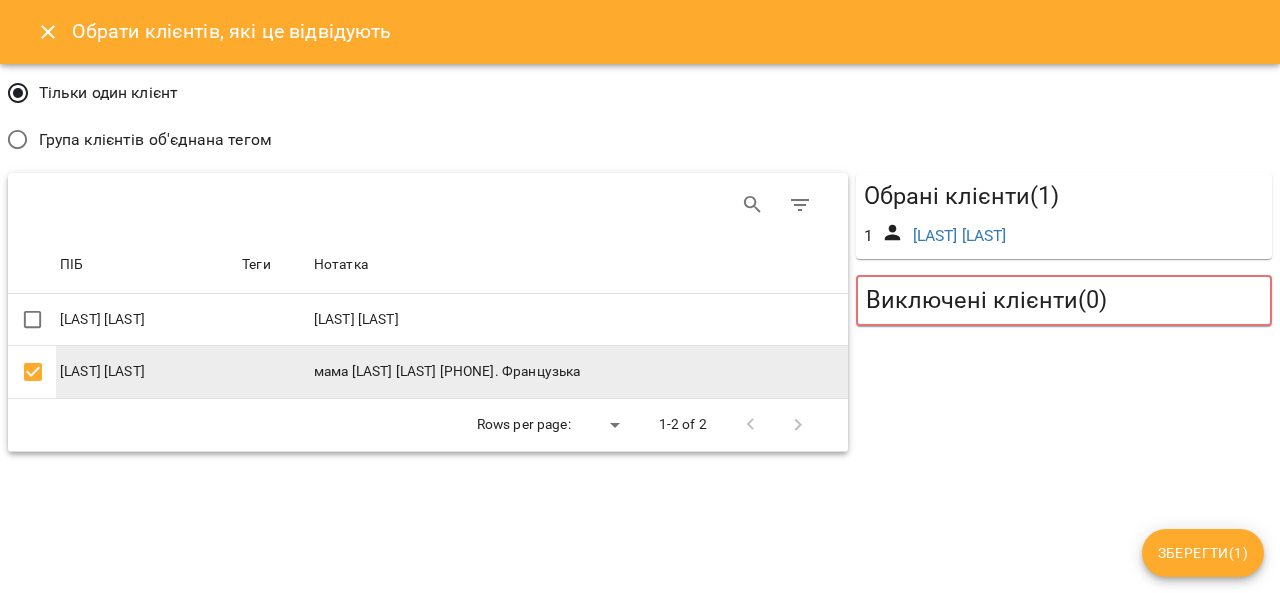 click on "Зберегти ( 1 )" at bounding box center (1203, 553) 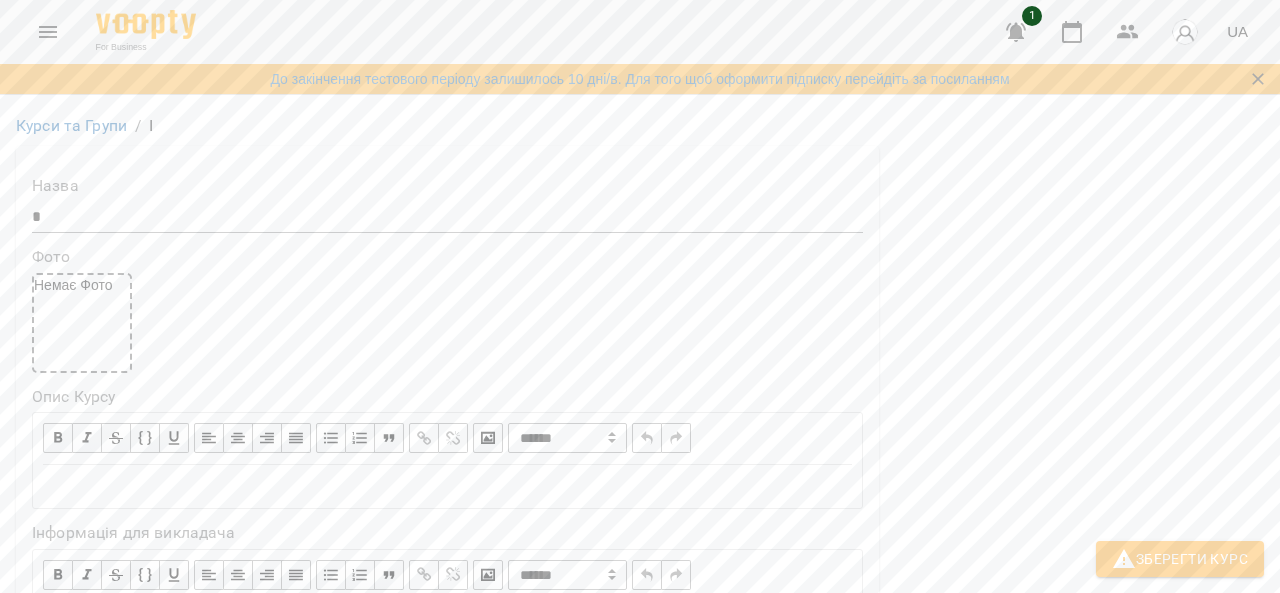 scroll, scrollTop: 1160, scrollLeft: 0, axis: vertical 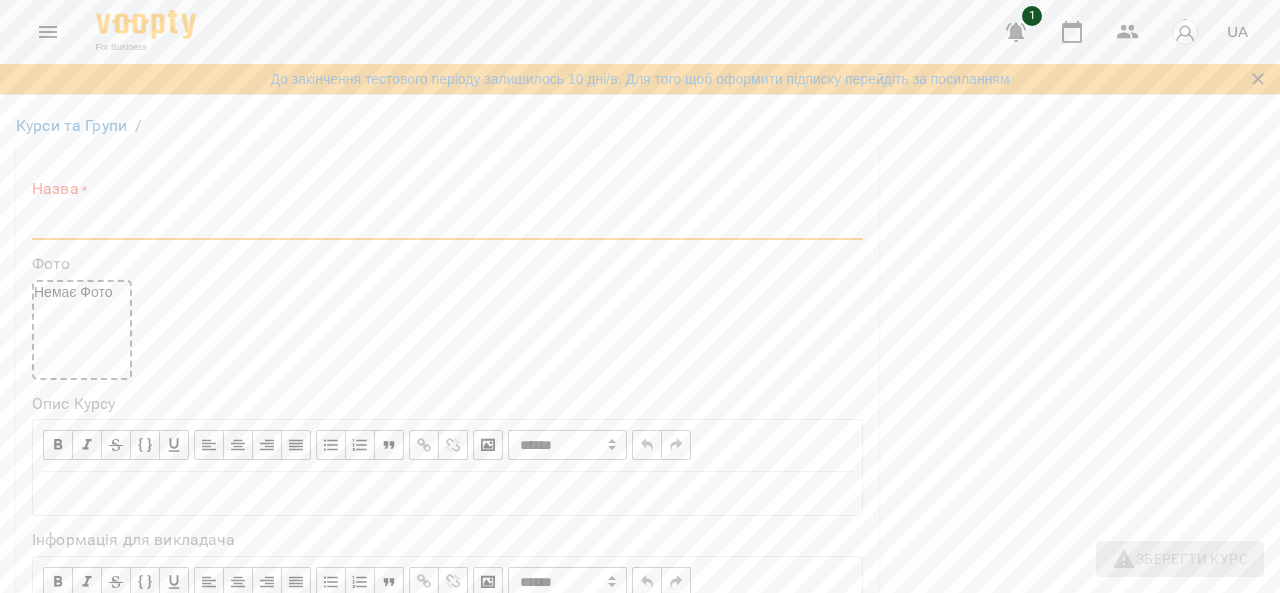 type 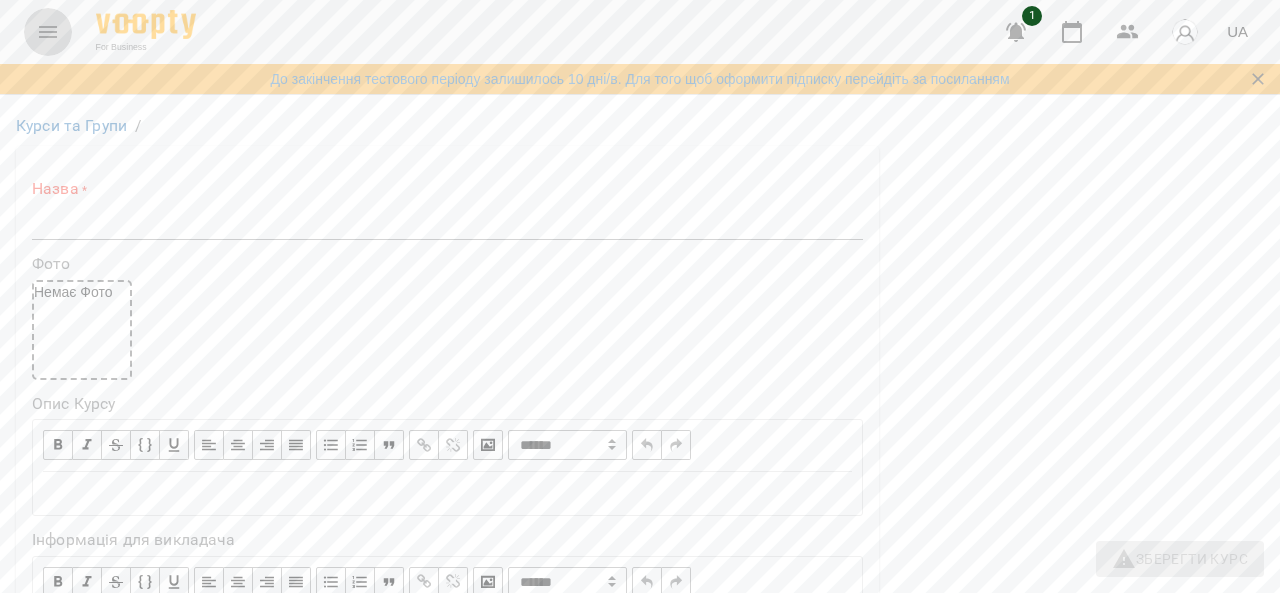 click 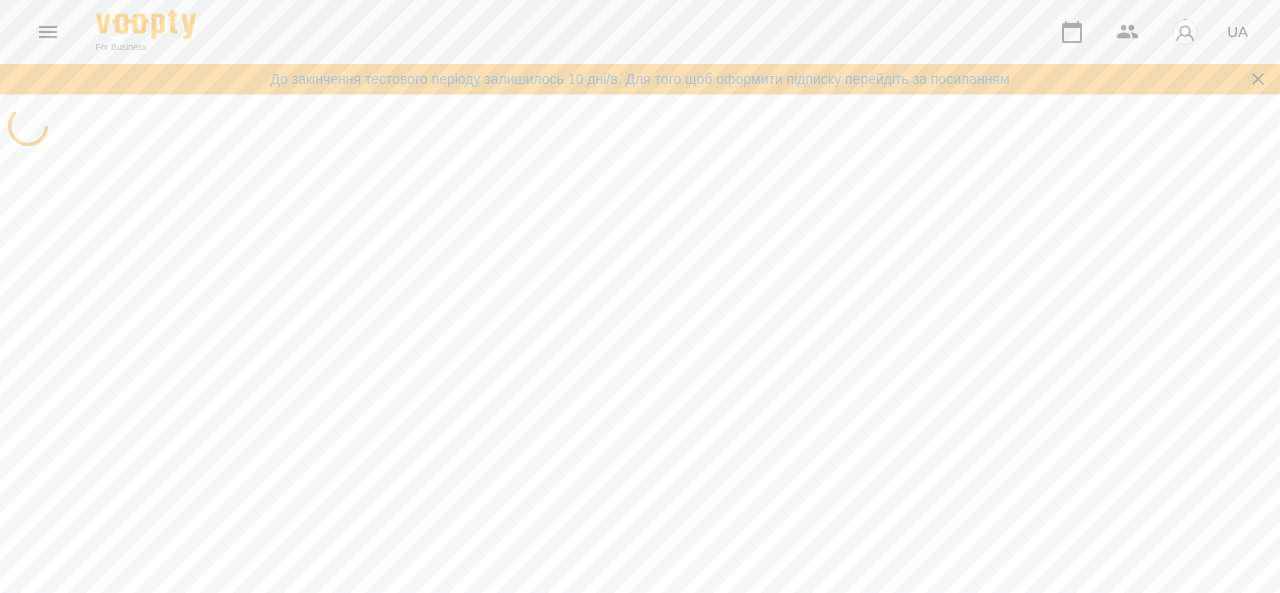 scroll, scrollTop: 0, scrollLeft: 0, axis: both 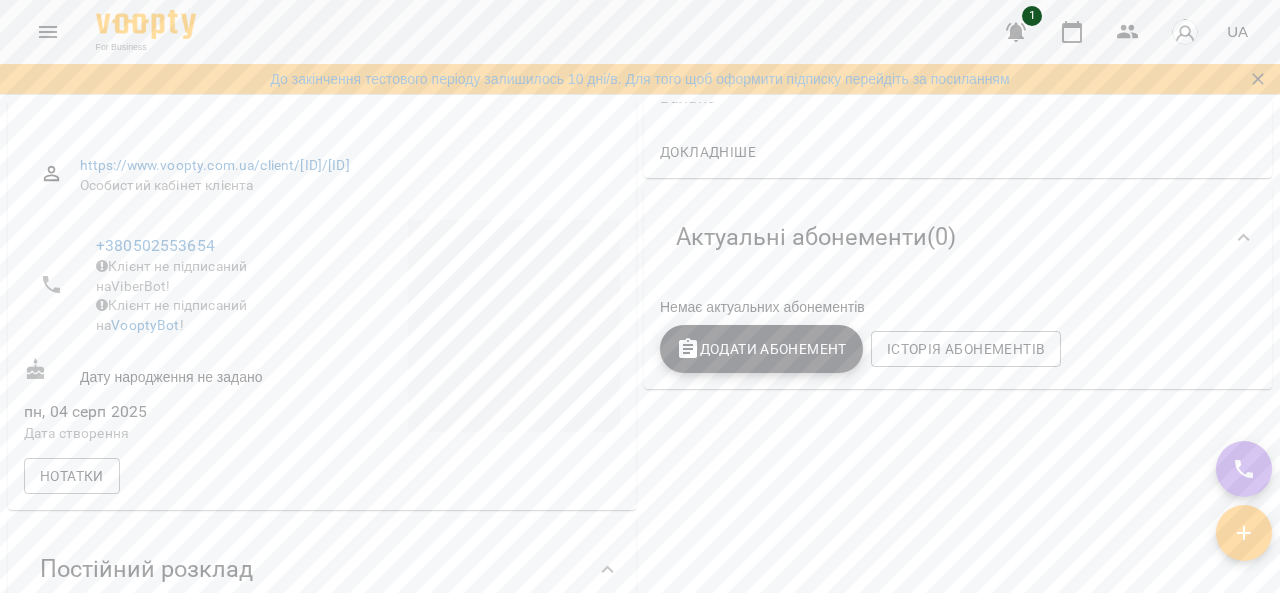 click on "Додати Абонемент" at bounding box center [761, 349] 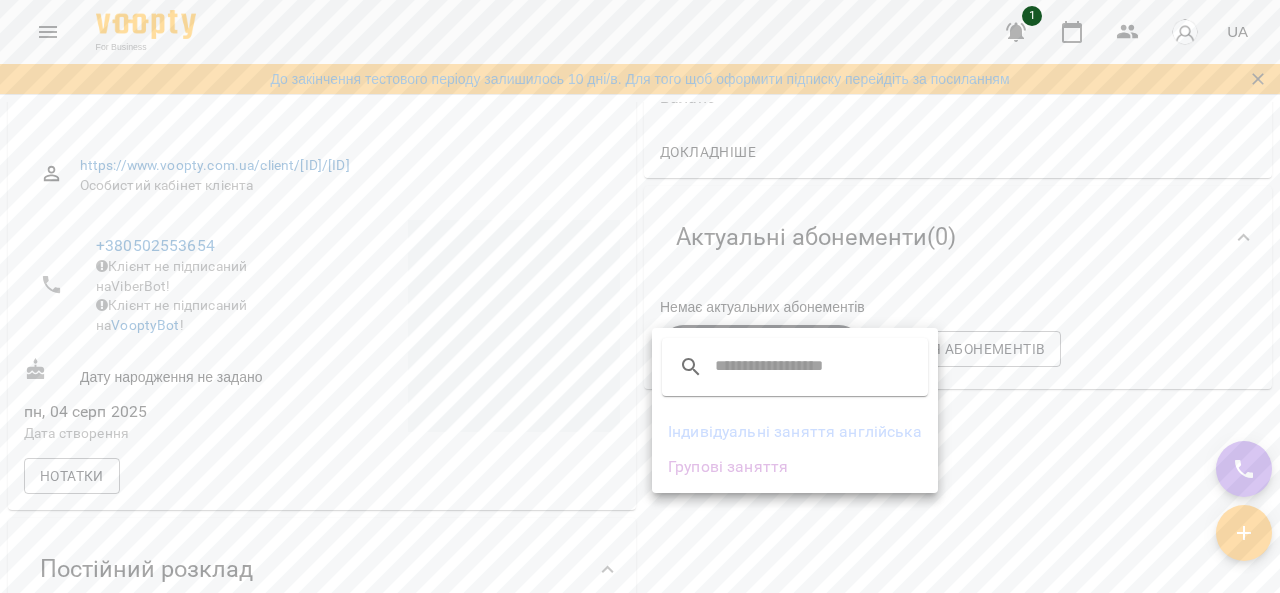 click on "Індивідуальні заняття англійська" at bounding box center (795, 432) 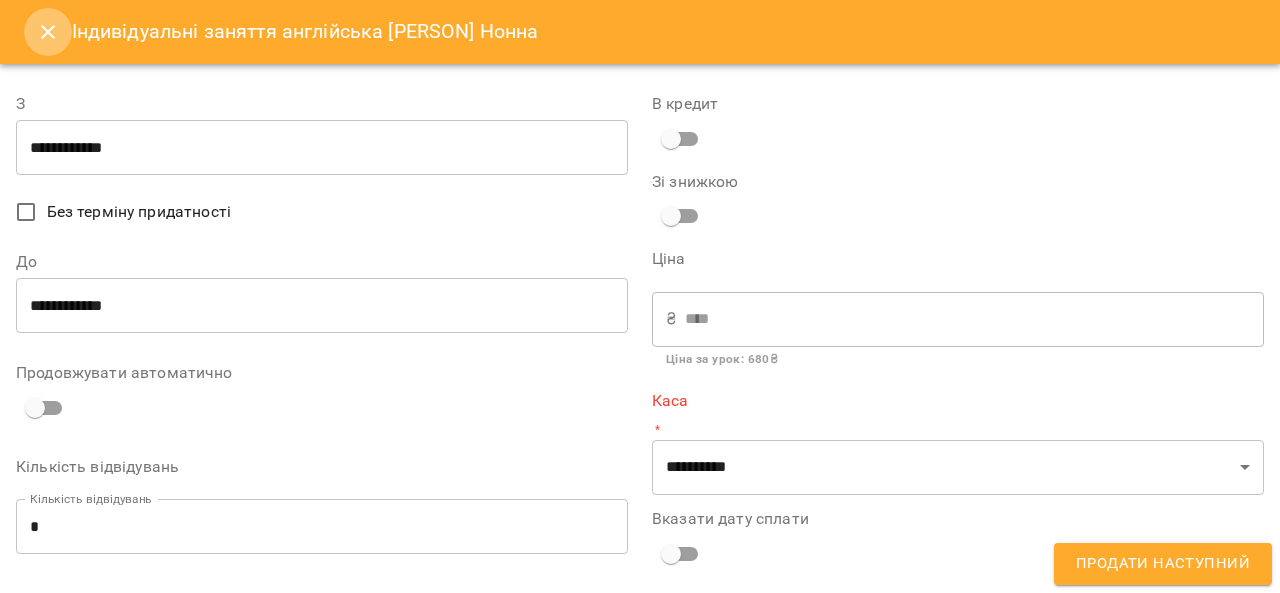 click 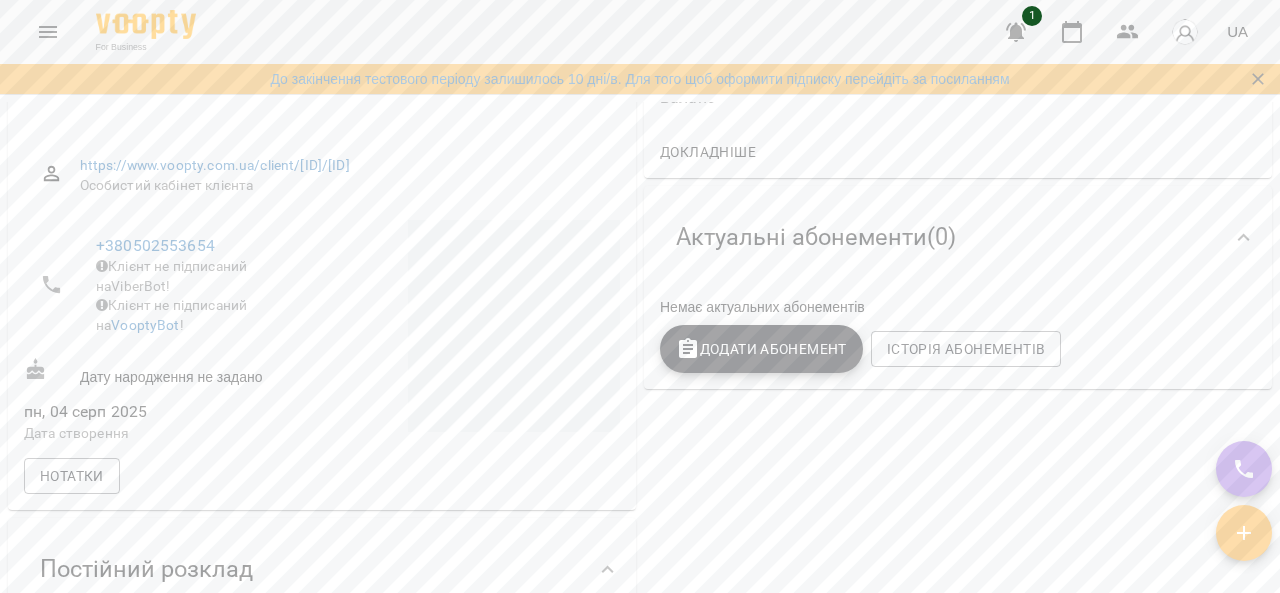 click 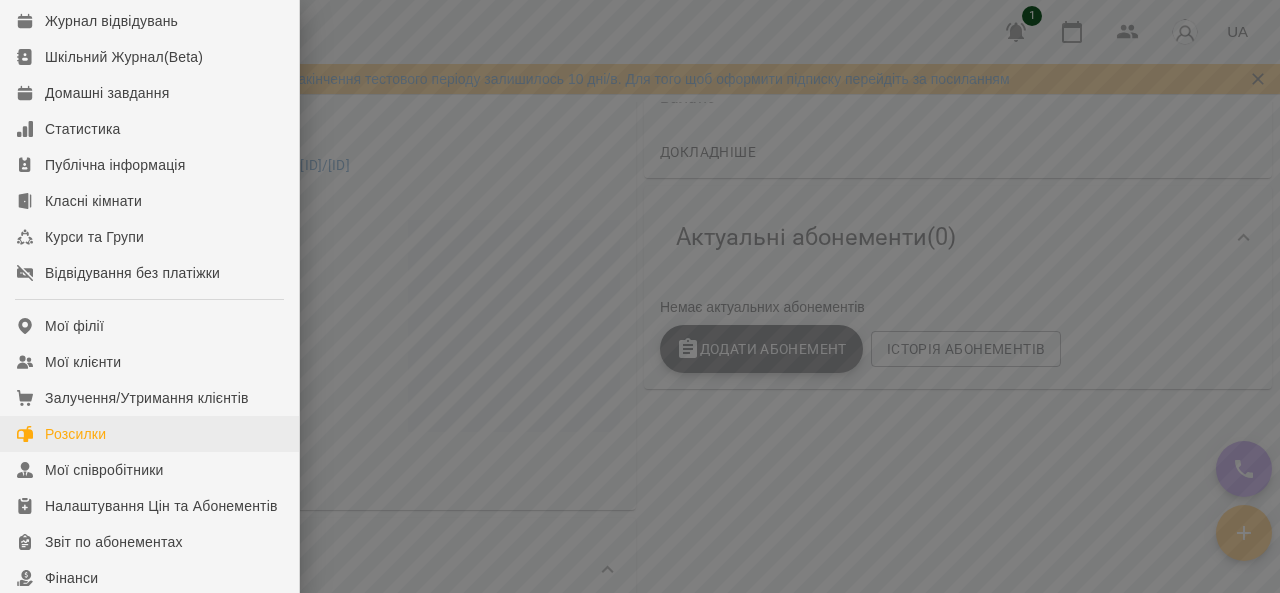 scroll, scrollTop: 200, scrollLeft: 0, axis: vertical 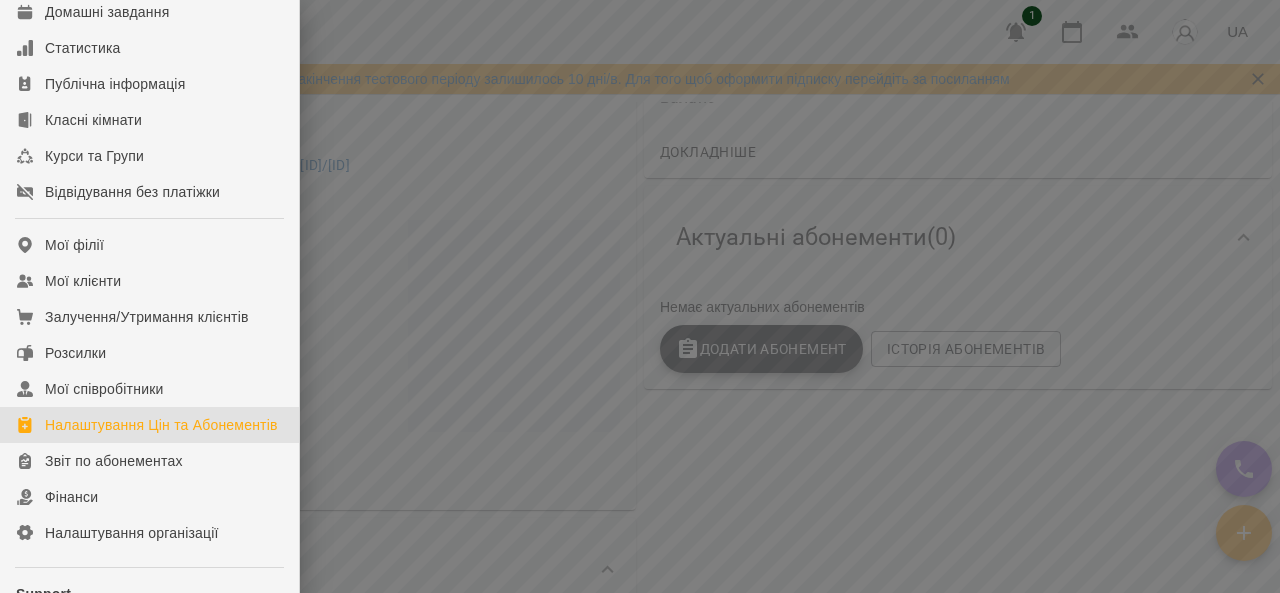 click on "Налаштування Цін та Абонементів" at bounding box center (161, 425) 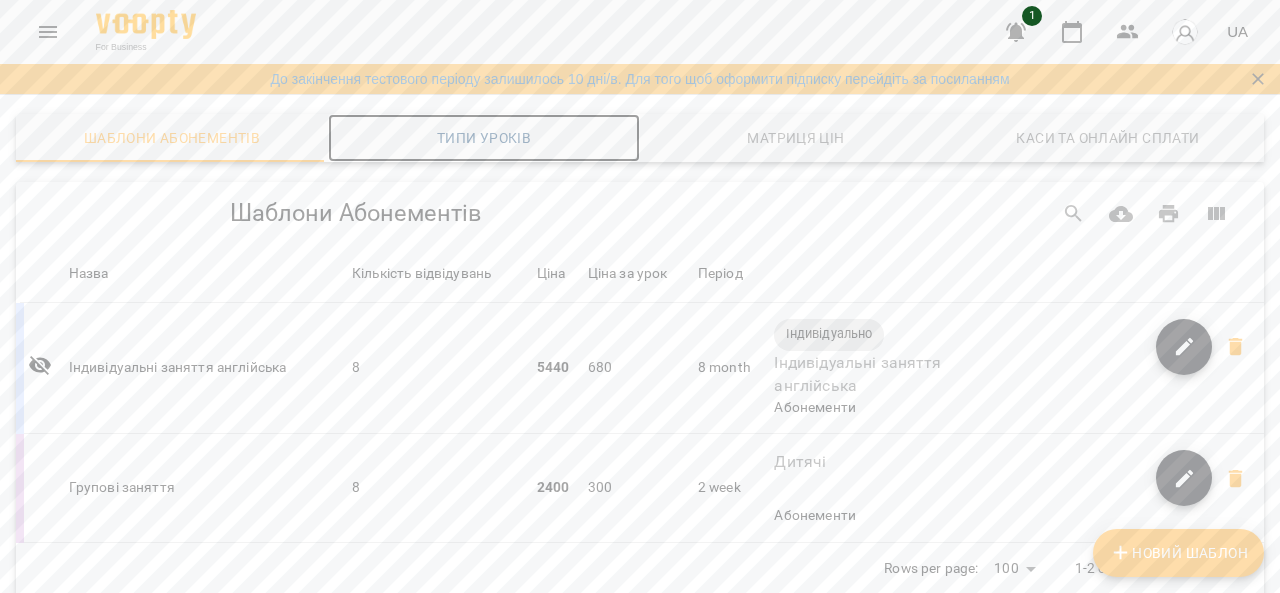 click on "Типи уроків" at bounding box center (484, 138) 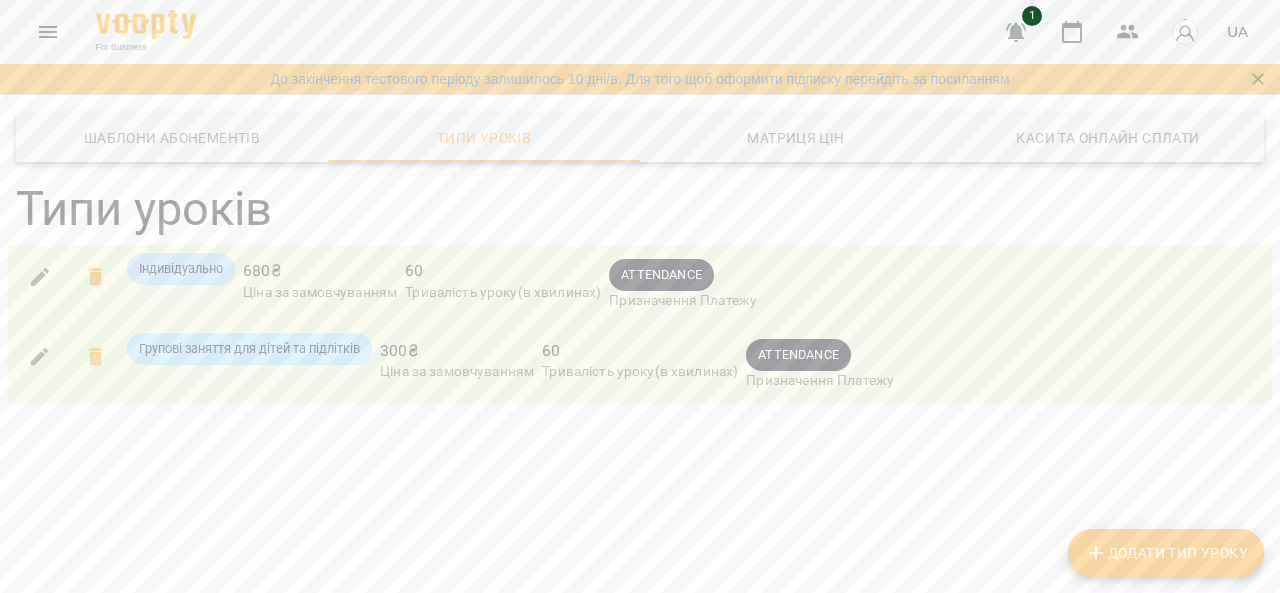 click on "Додати Тип Уроку" at bounding box center [1166, 553] 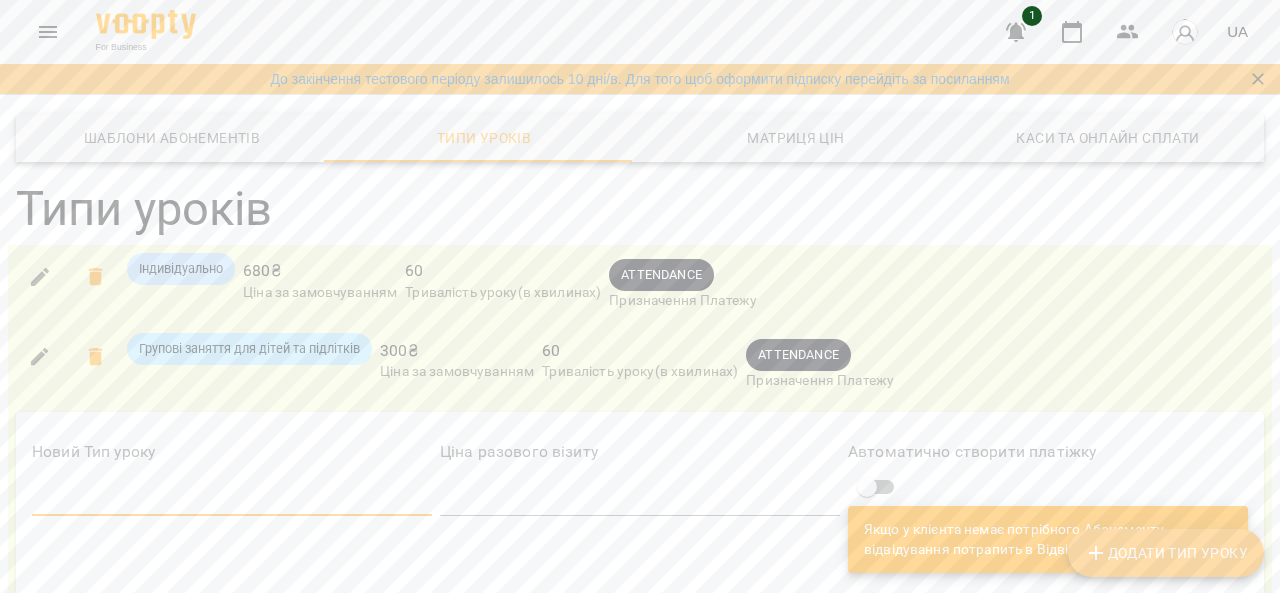 click at bounding box center [232, 500] 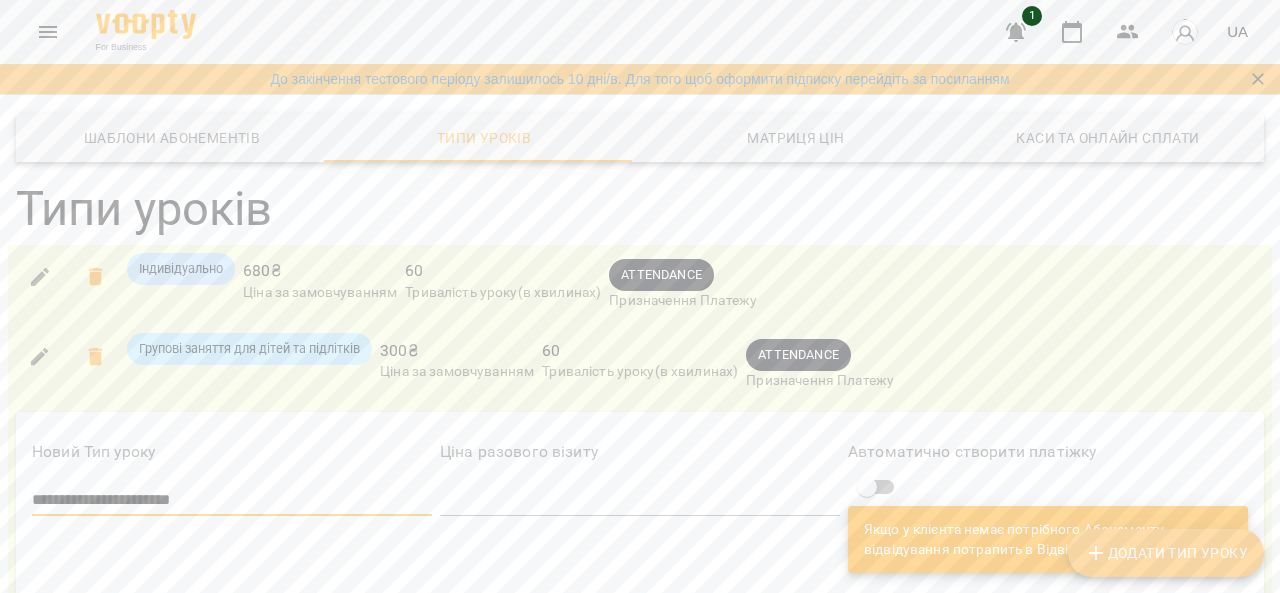 type on "**********" 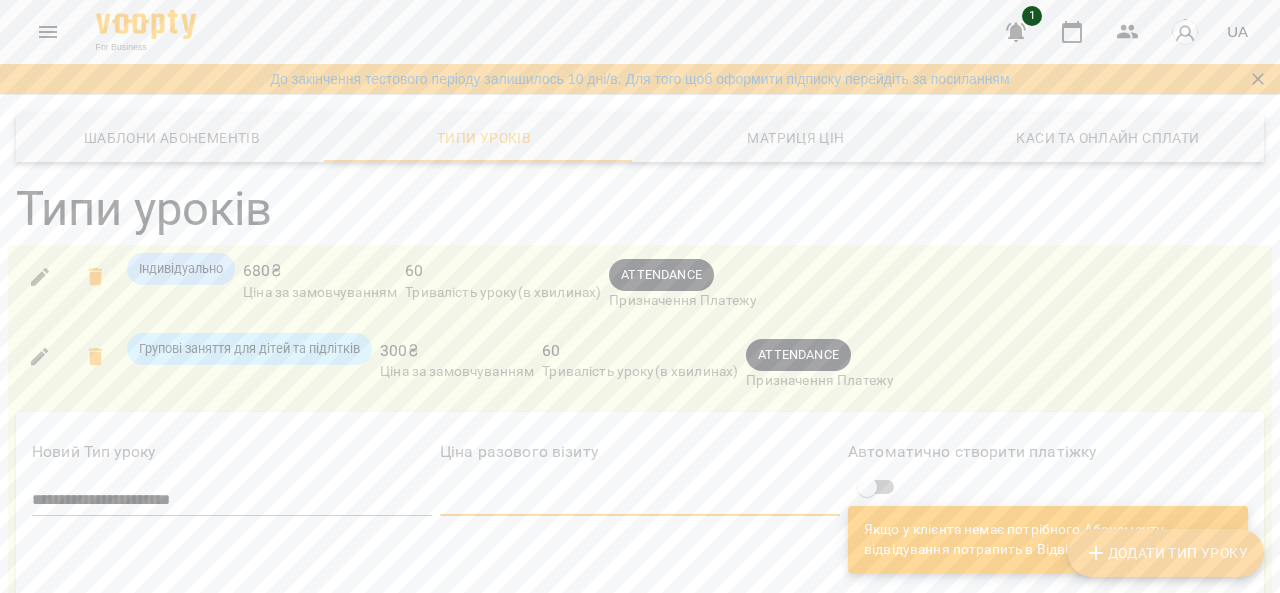 scroll, scrollTop: 200, scrollLeft: 0, axis: vertical 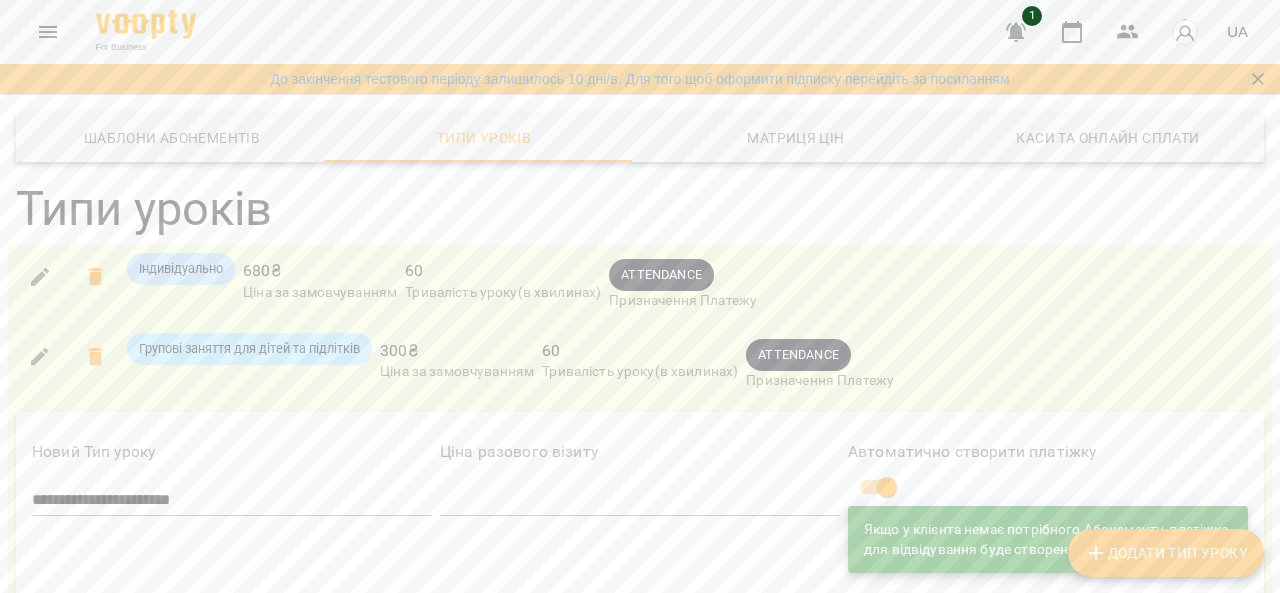 click at bounding box center [67, 789] 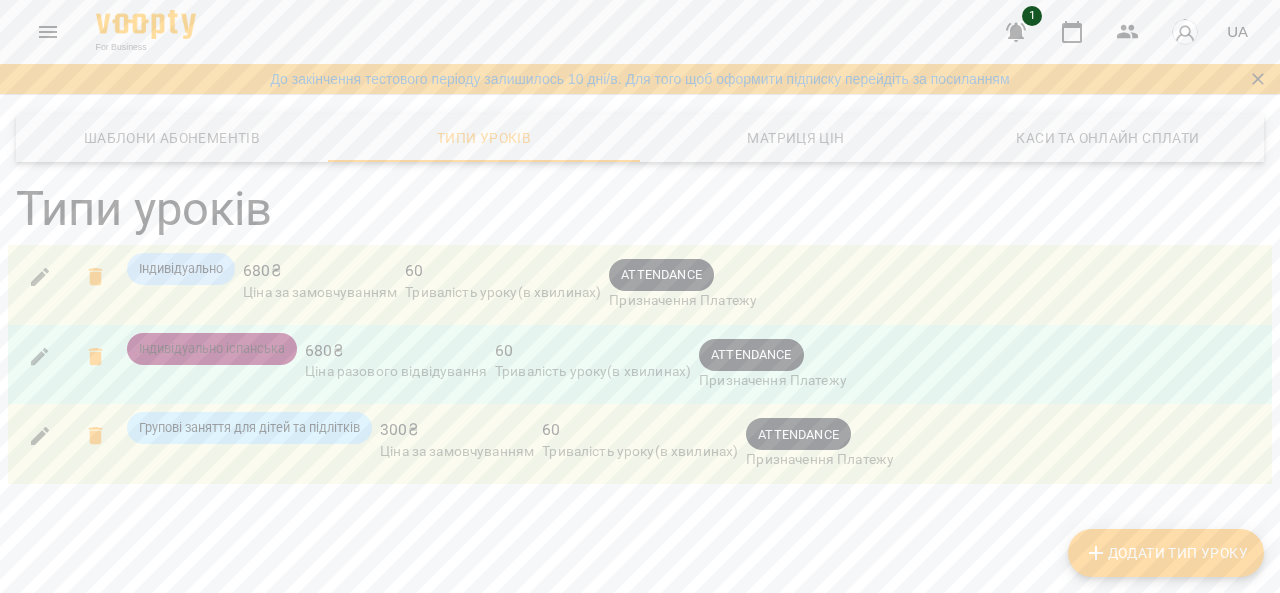 click on "Індивідуально іспанська" at bounding box center (212, 349) 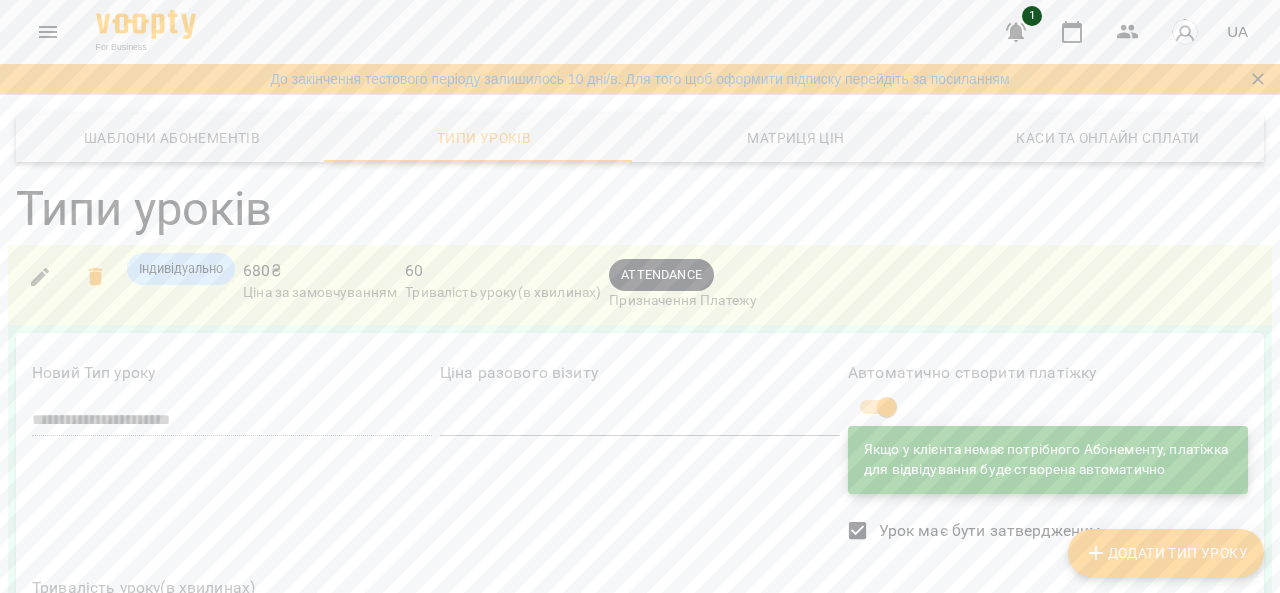 scroll, scrollTop: 344, scrollLeft: 0, axis: vertical 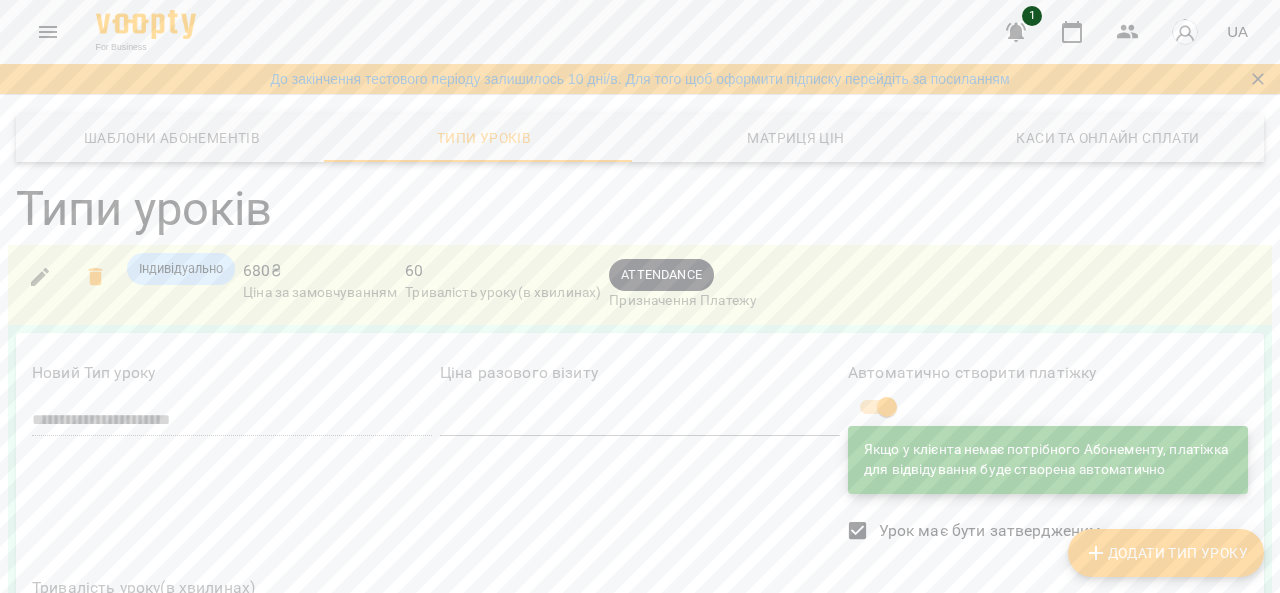 click at bounding box center [118, 822] 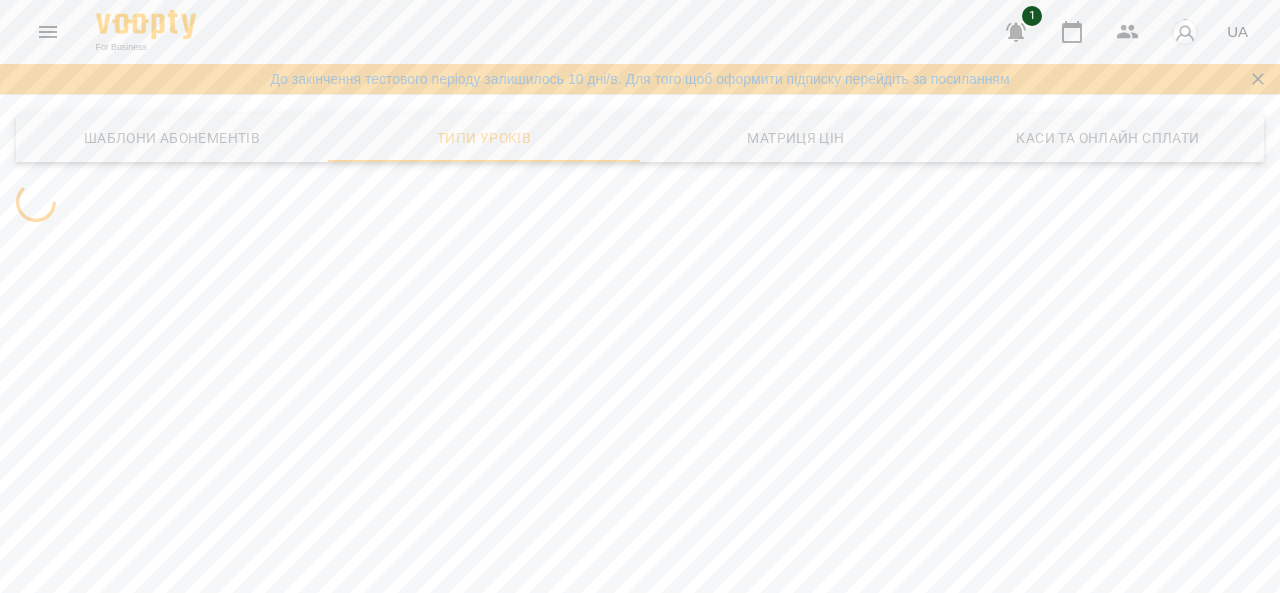 scroll, scrollTop: 0, scrollLeft: 0, axis: both 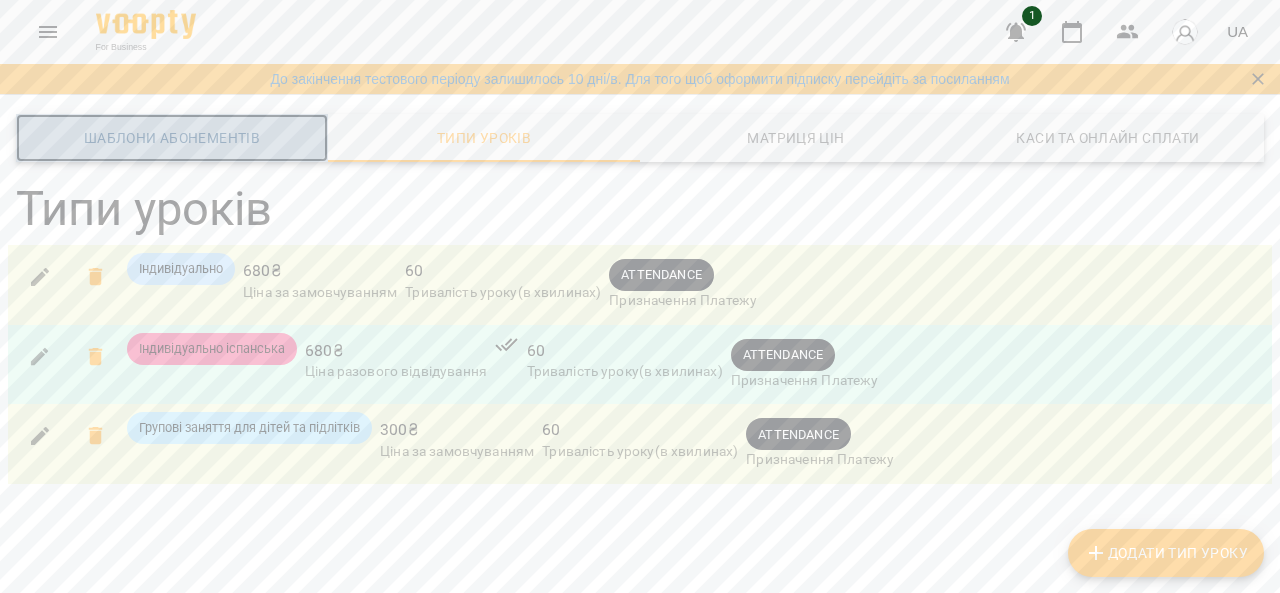 click on "Шаблони Абонементів" at bounding box center (172, 138) 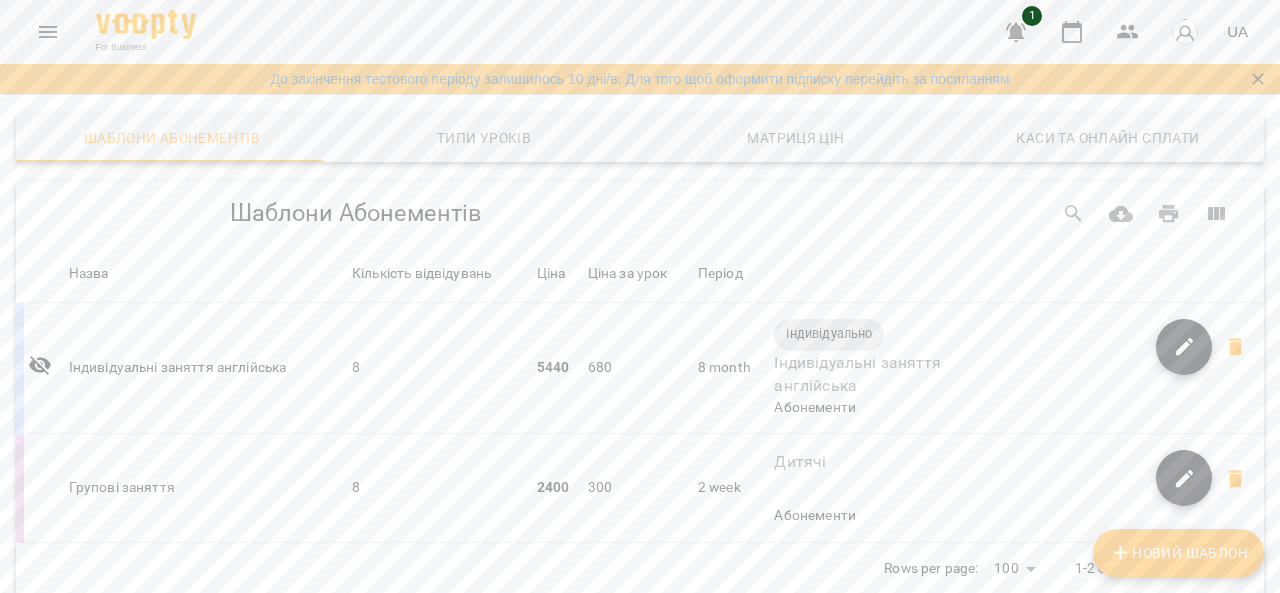 click on "Новий Шаблон" at bounding box center (1178, 553) 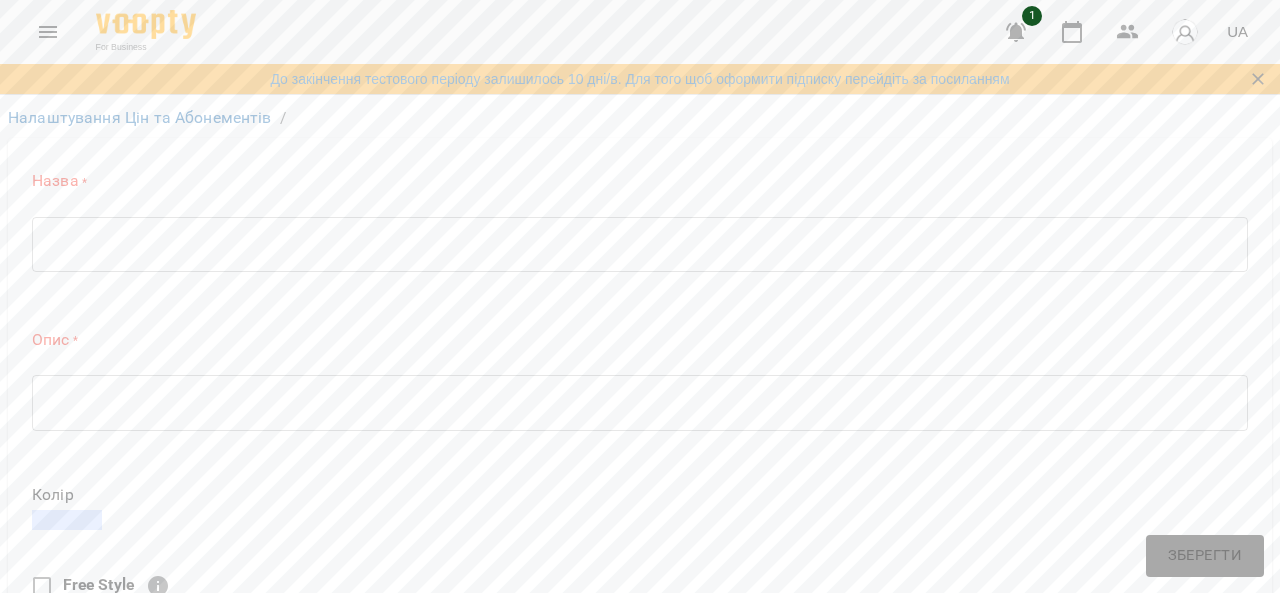click at bounding box center (640, 244) 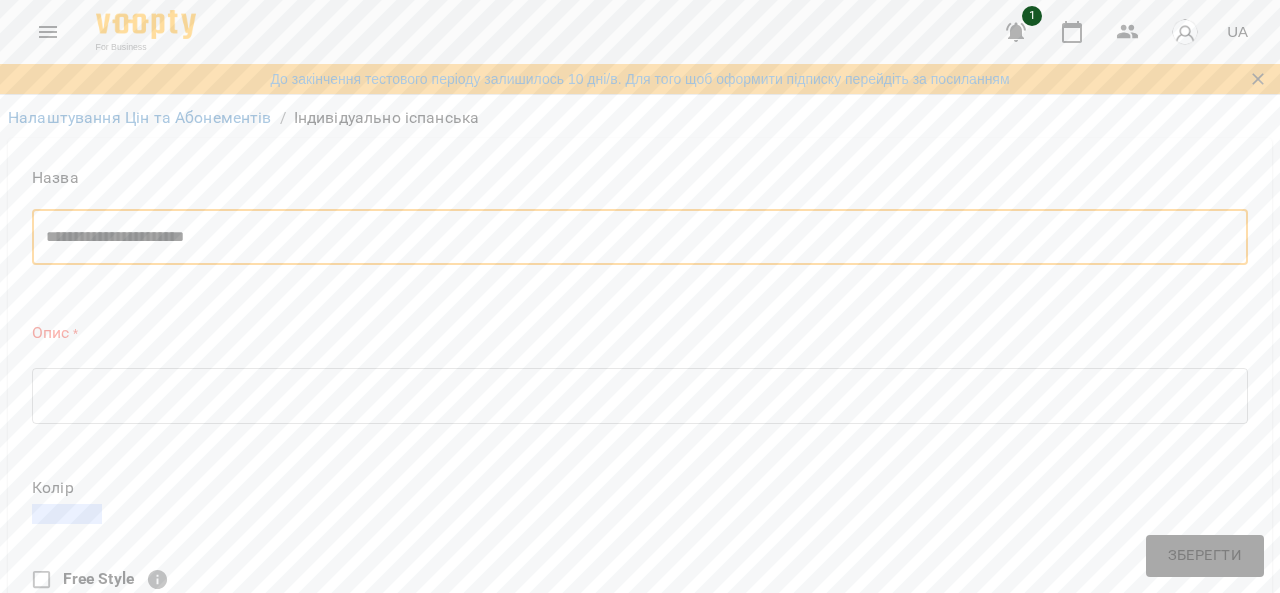 drag, startPoint x: 200, startPoint y: 235, endPoint x: 0, endPoint y: 219, distance: 200.63898 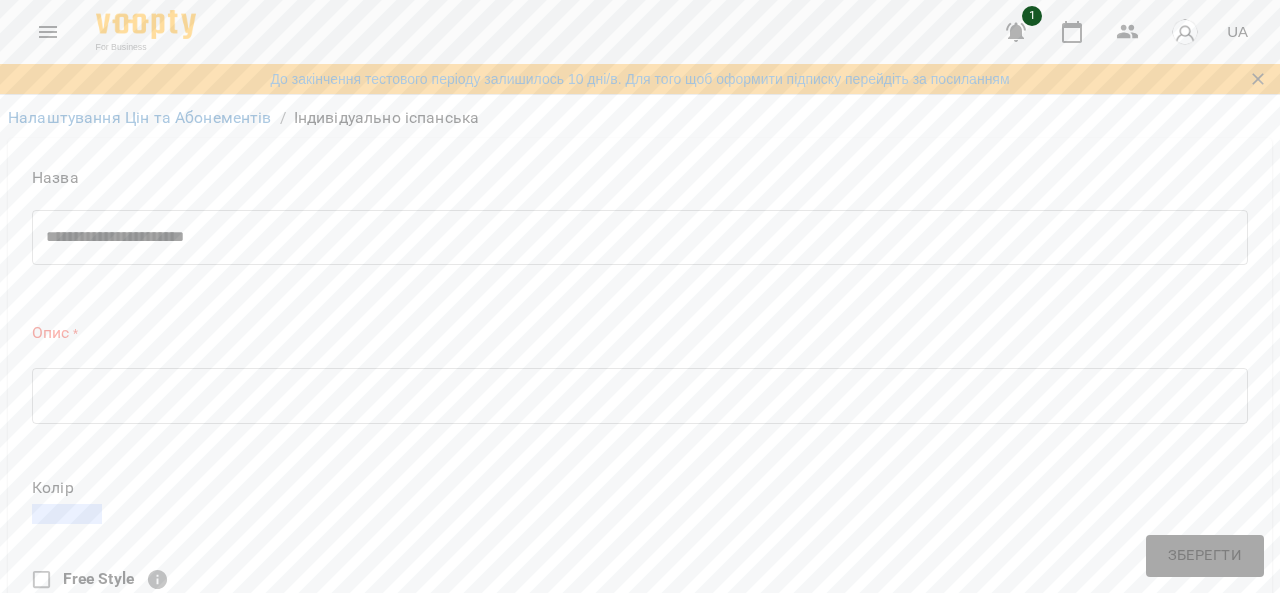click on "* ​" at bounding box center (640, 396) 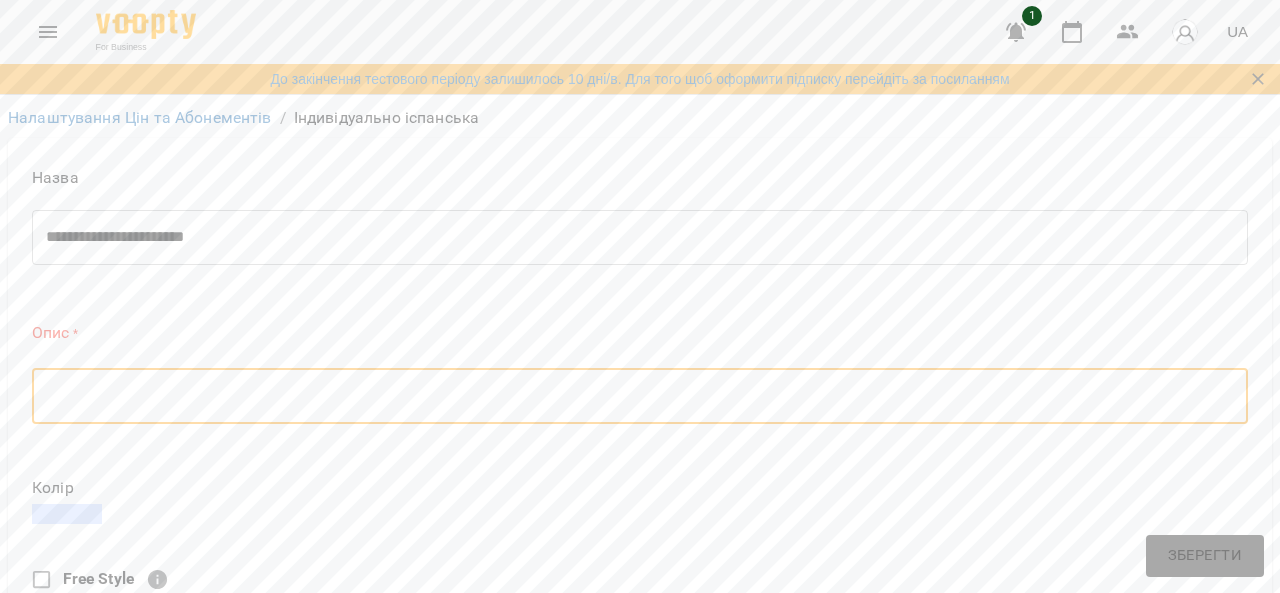 paste on "**********" 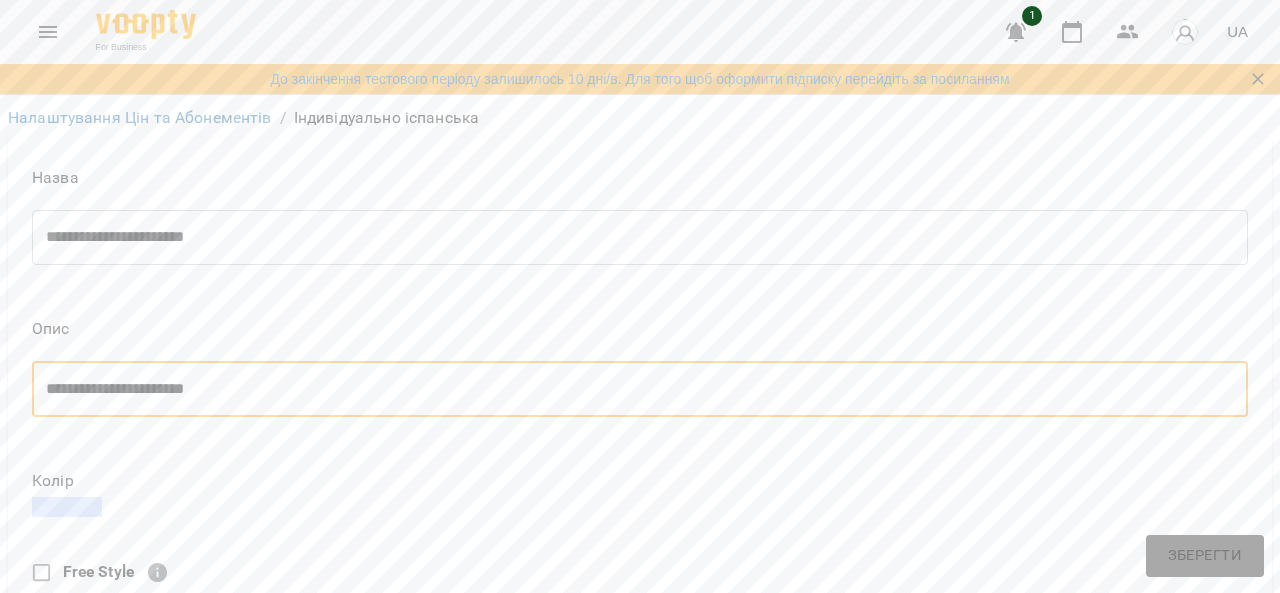 scroll, scrollTop: 100, scrollLeft: 0, axis: vertical 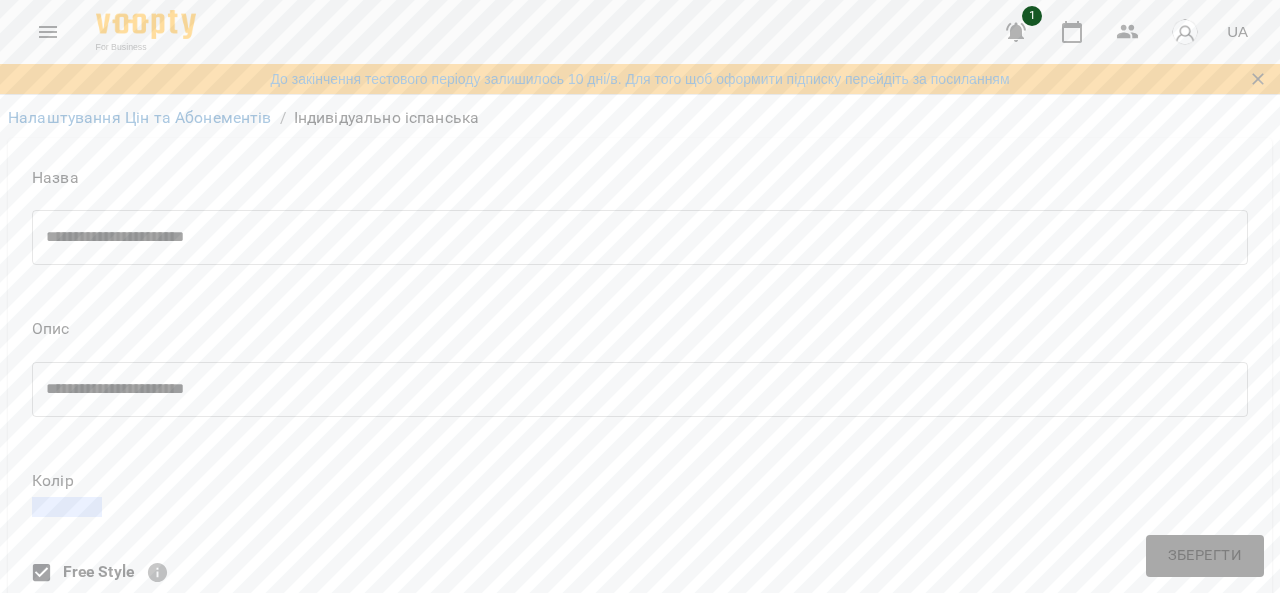 click at bounding box center (67, 507) 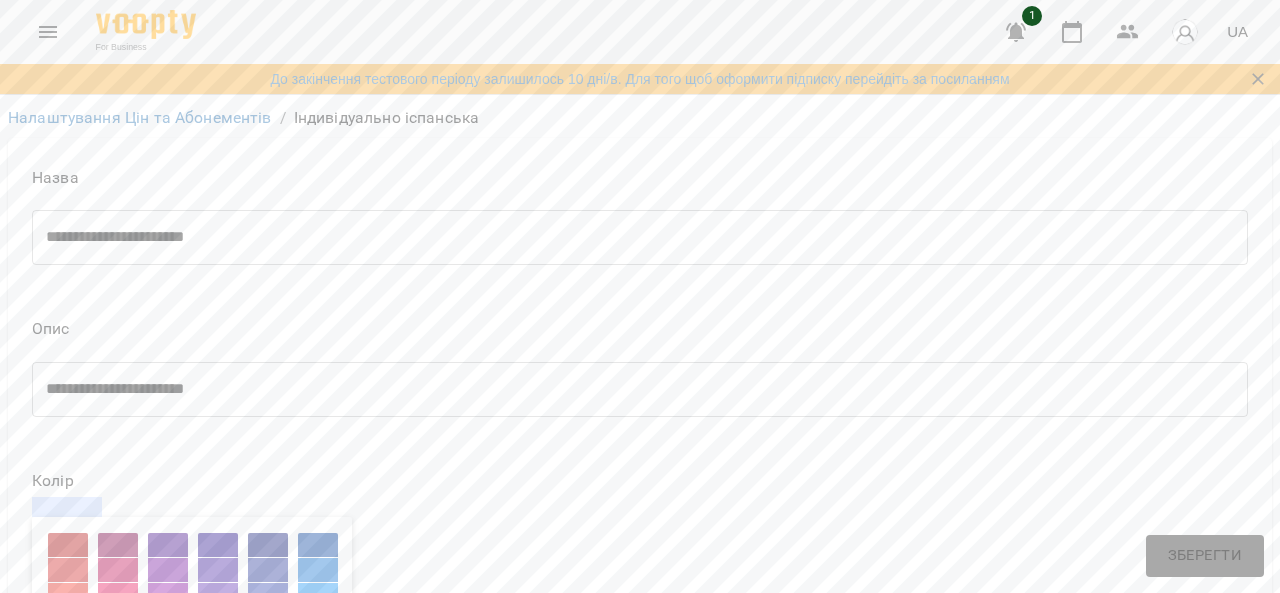 click at bounding box center (268, 645) 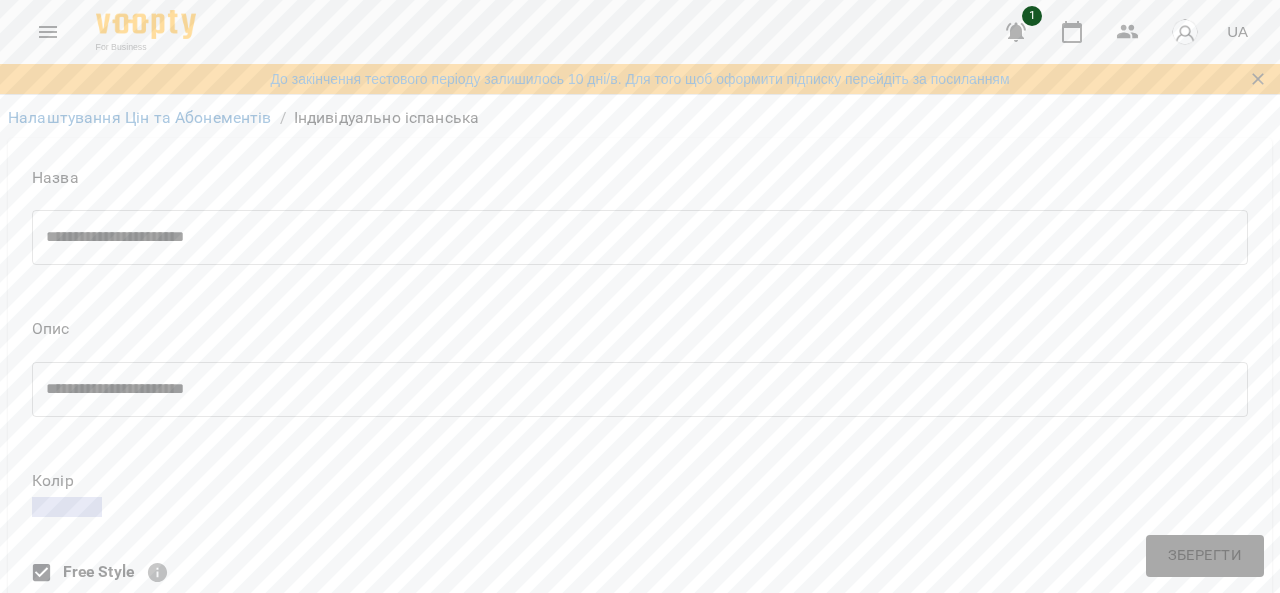 scroll, scrollTop: 500, scrollLeft: 0, axis: vertical 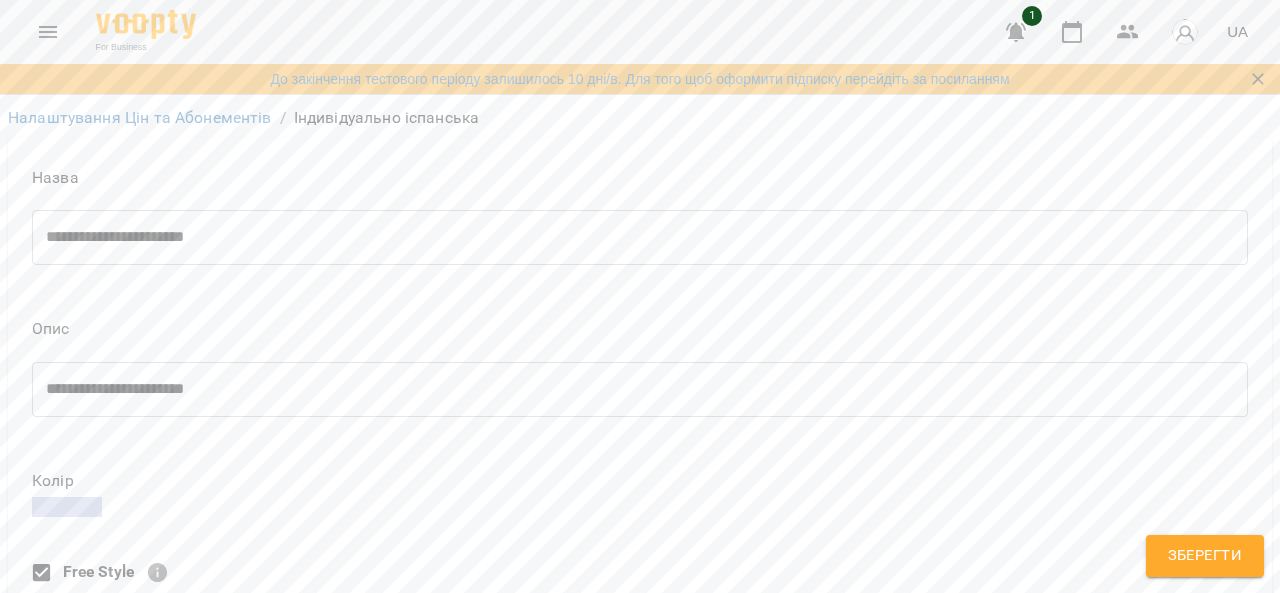 type on "*" 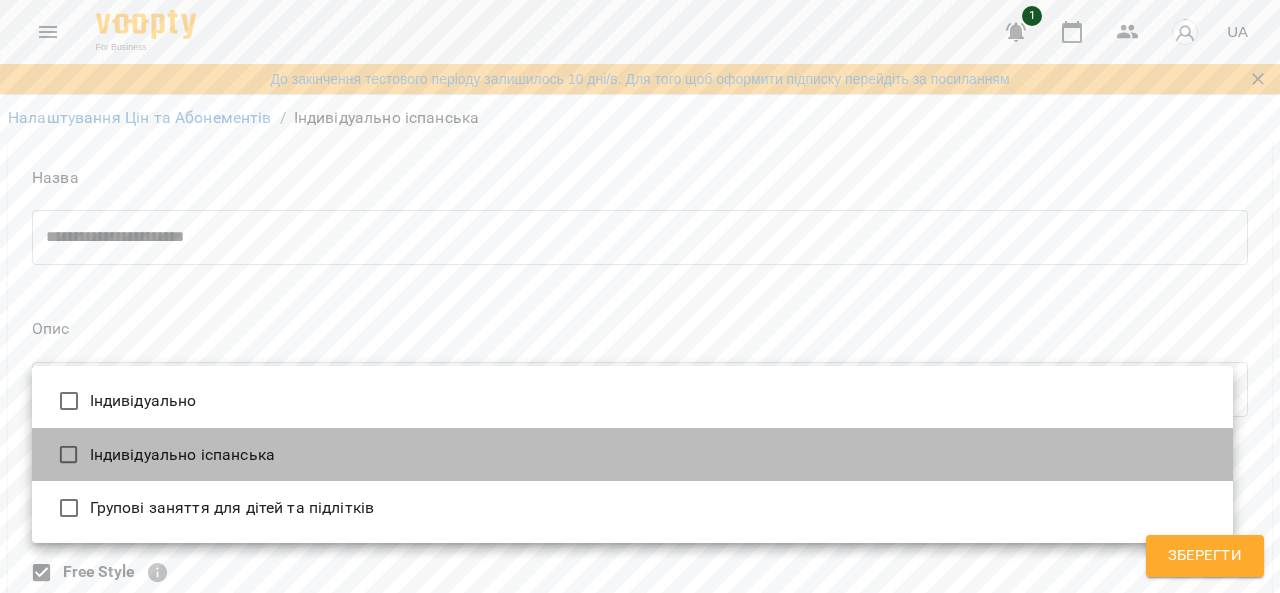 click on "Індивідуально іспанська" at bounding box center (632, 455) 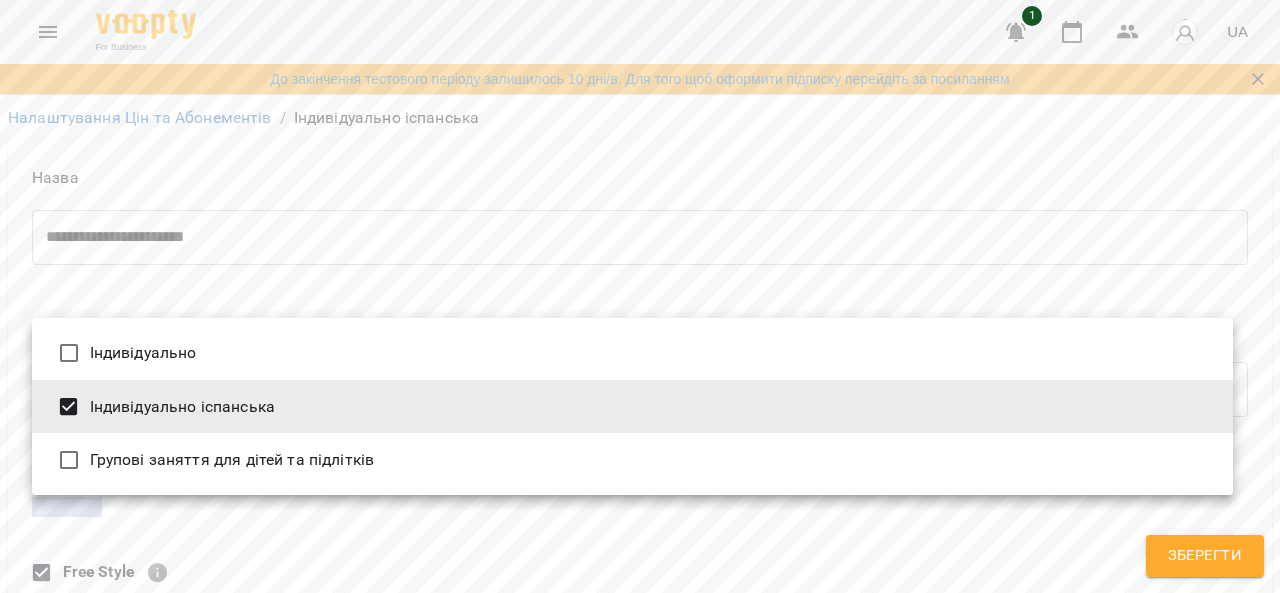 click at bounding box center [640, 296] 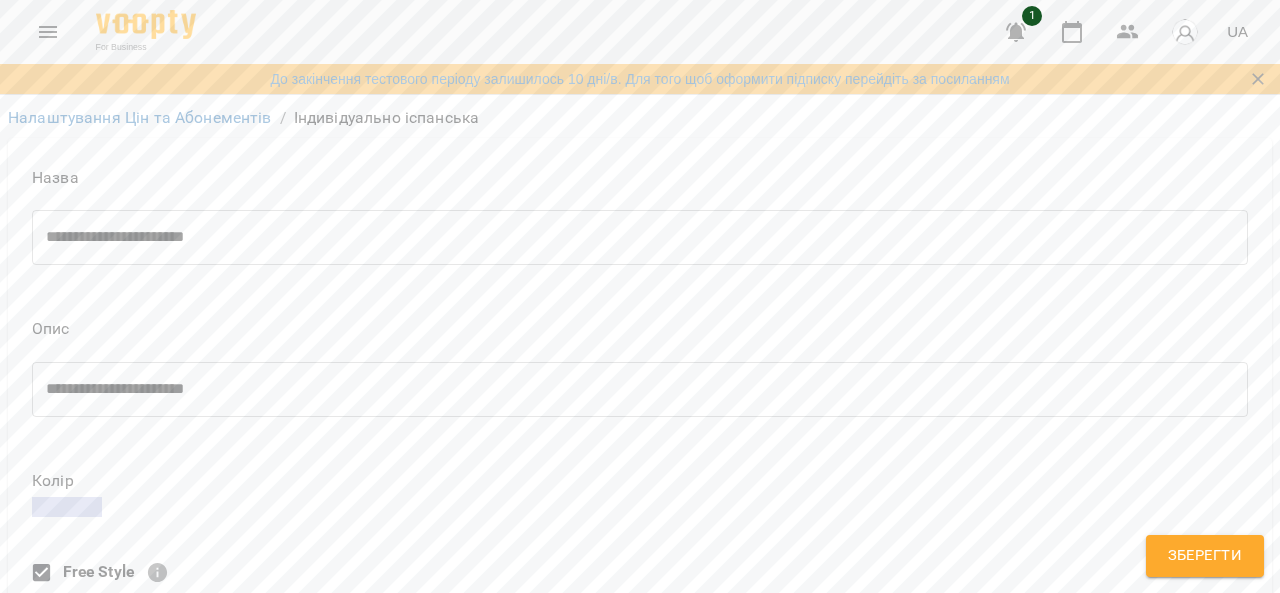 scroll, scrollTop: 1280, scrollLeft: 0, axis: vertical 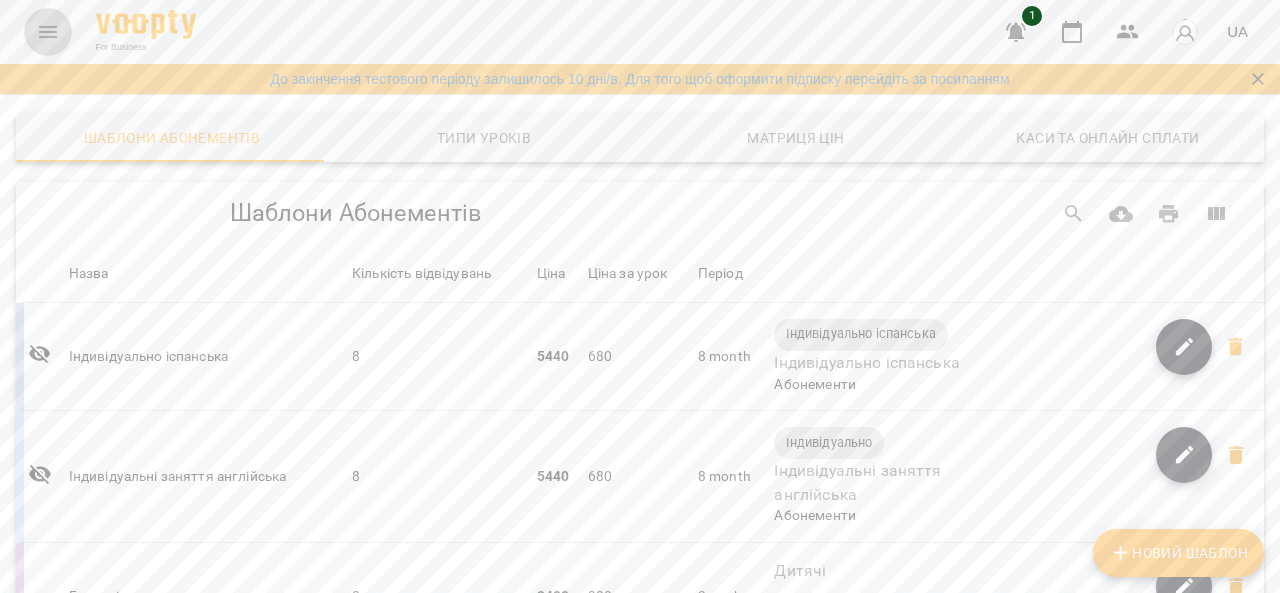 click 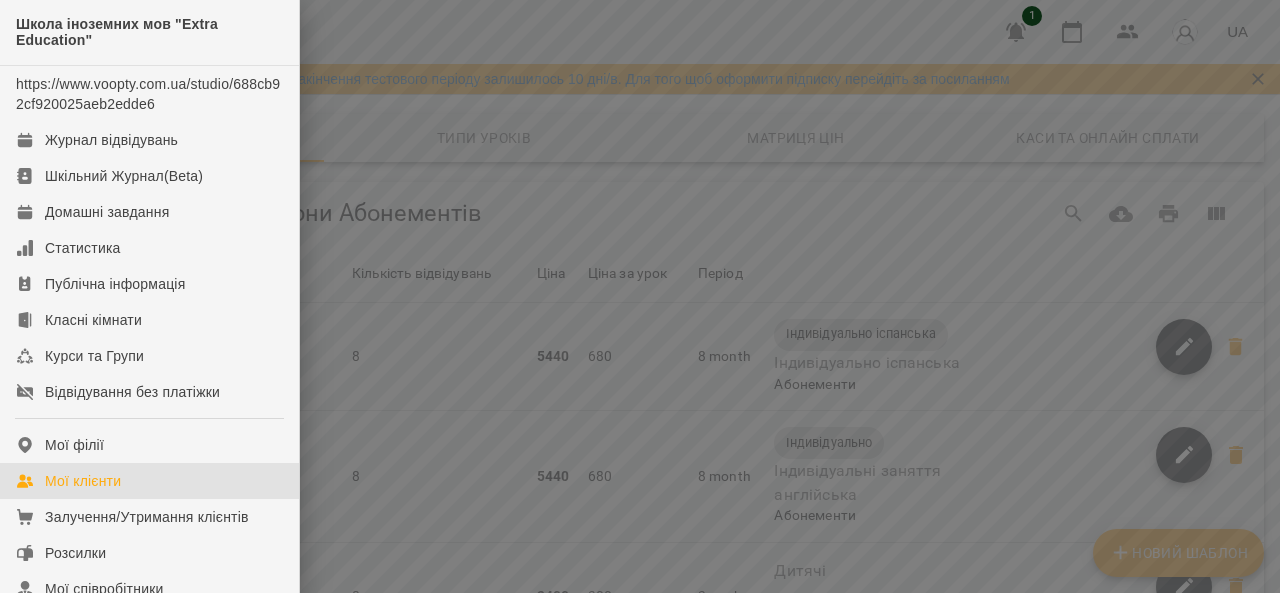 click on "Мої клієнти" at bounding box center (83, 481) 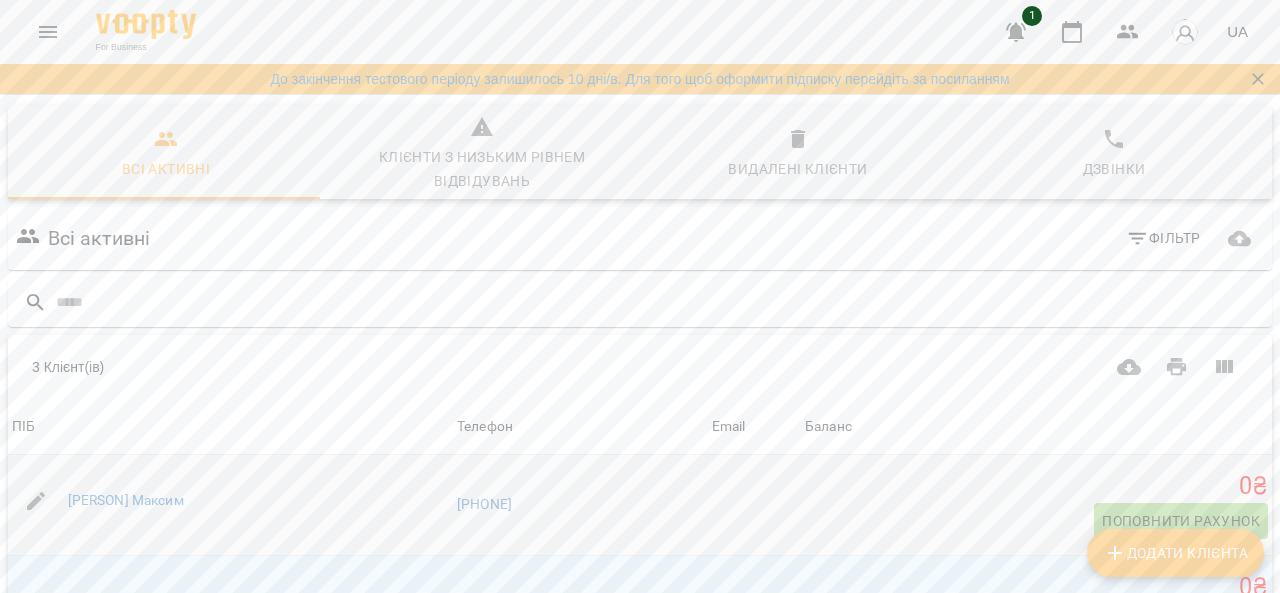 scroll, scrollTop: 200, scrollLeft: 0, axis: vertical 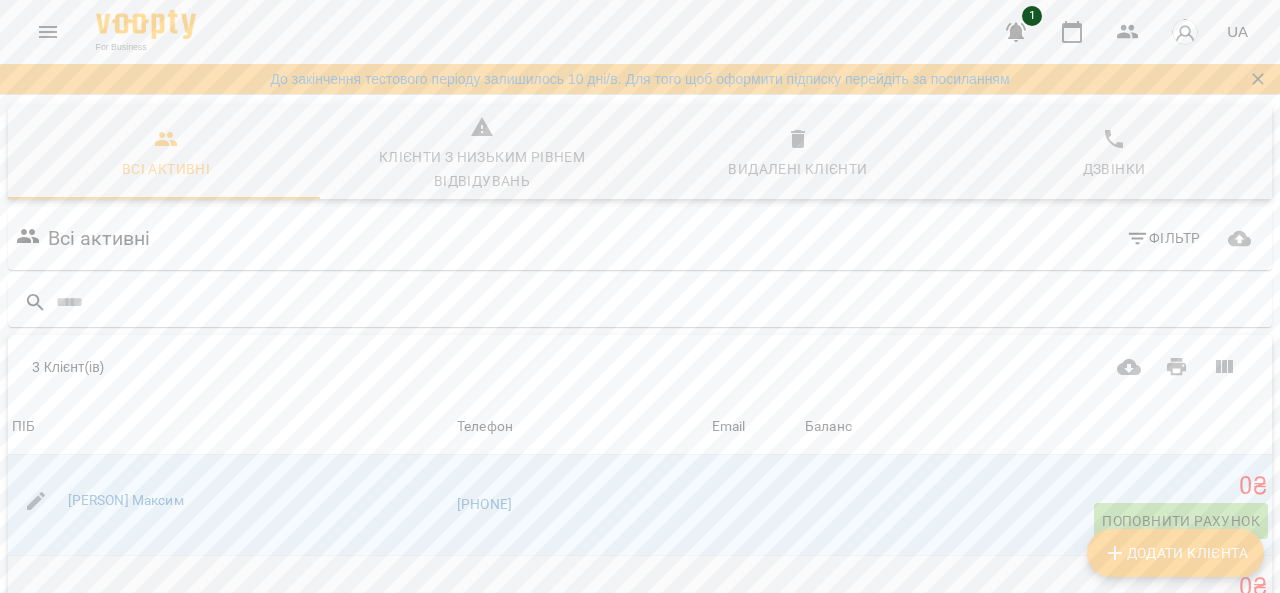 click on "Муратова Нонна" at bounding box center [121, 601] 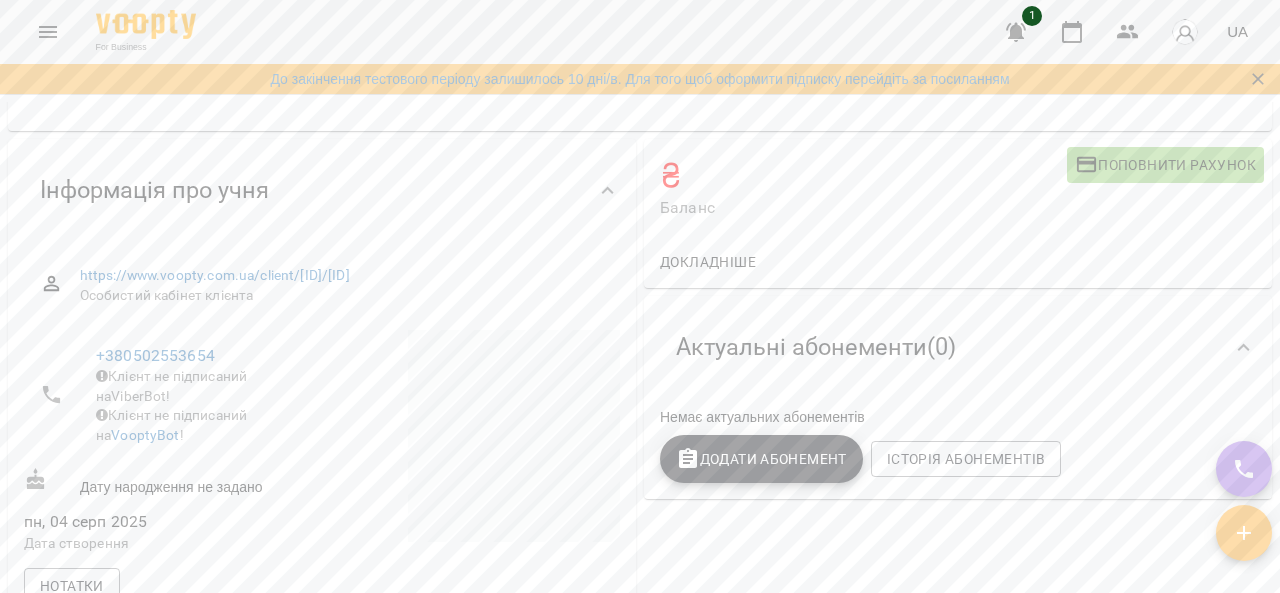 scroll, scrollTop: 100, scrollLeft: 0, axis: vertical 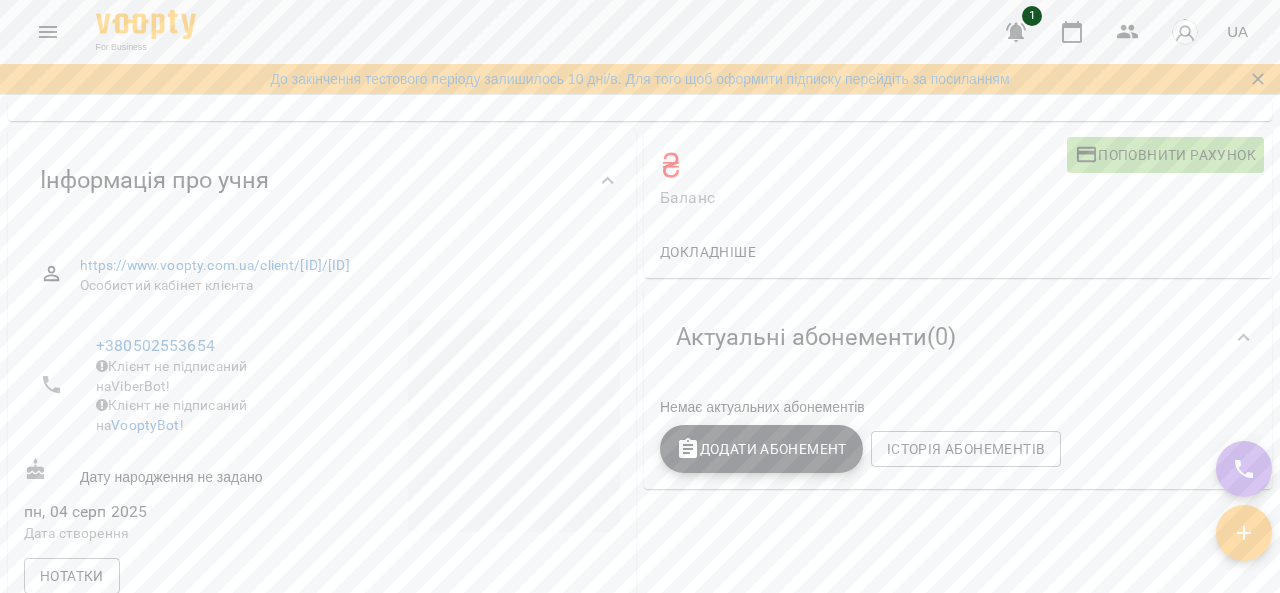 click on "Додати Абонемент" at bounding box center [761, 449] 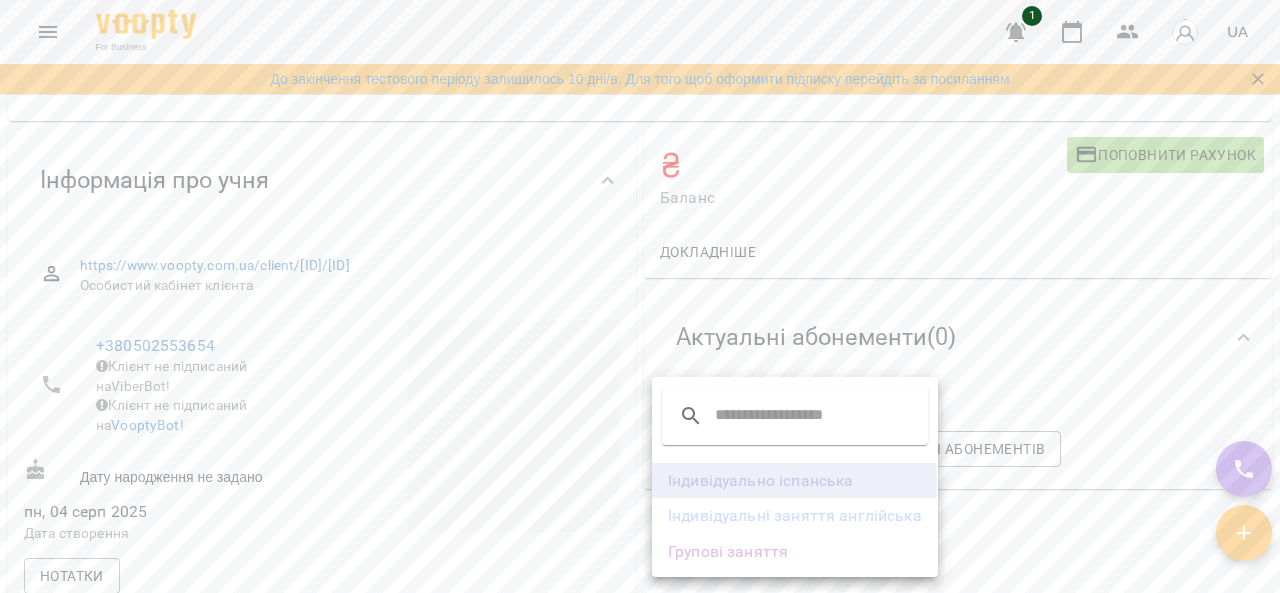 click on "Індивідуально іспанська" at bounding box center [795, 481] 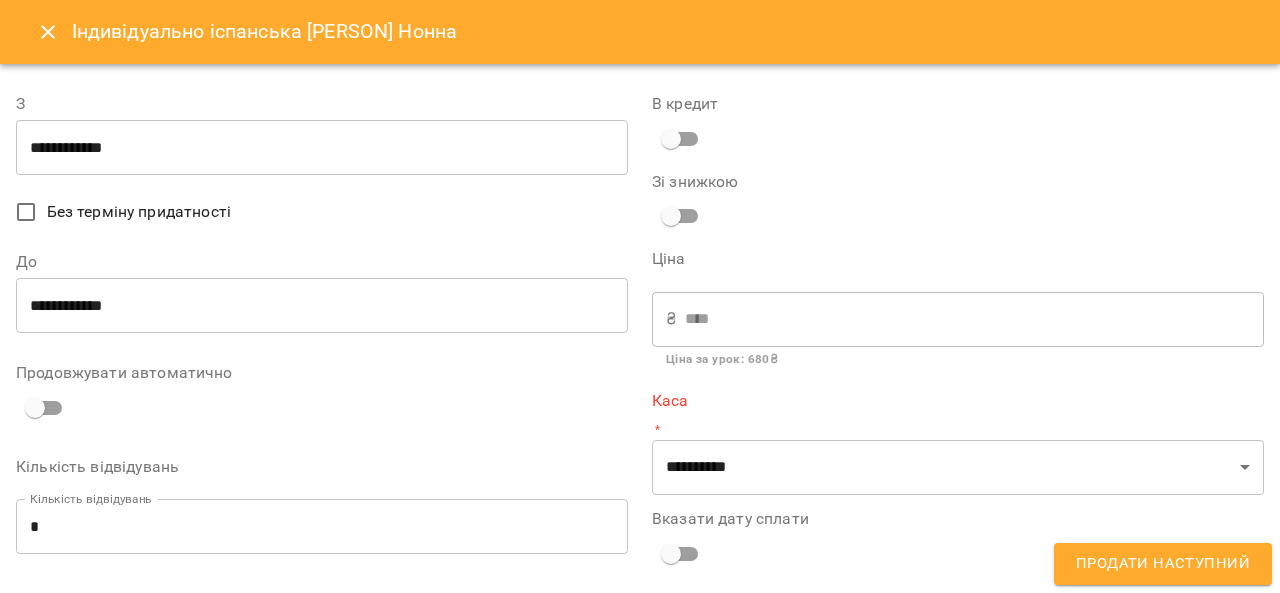 click on "**********" at bounding box center (322, 306) 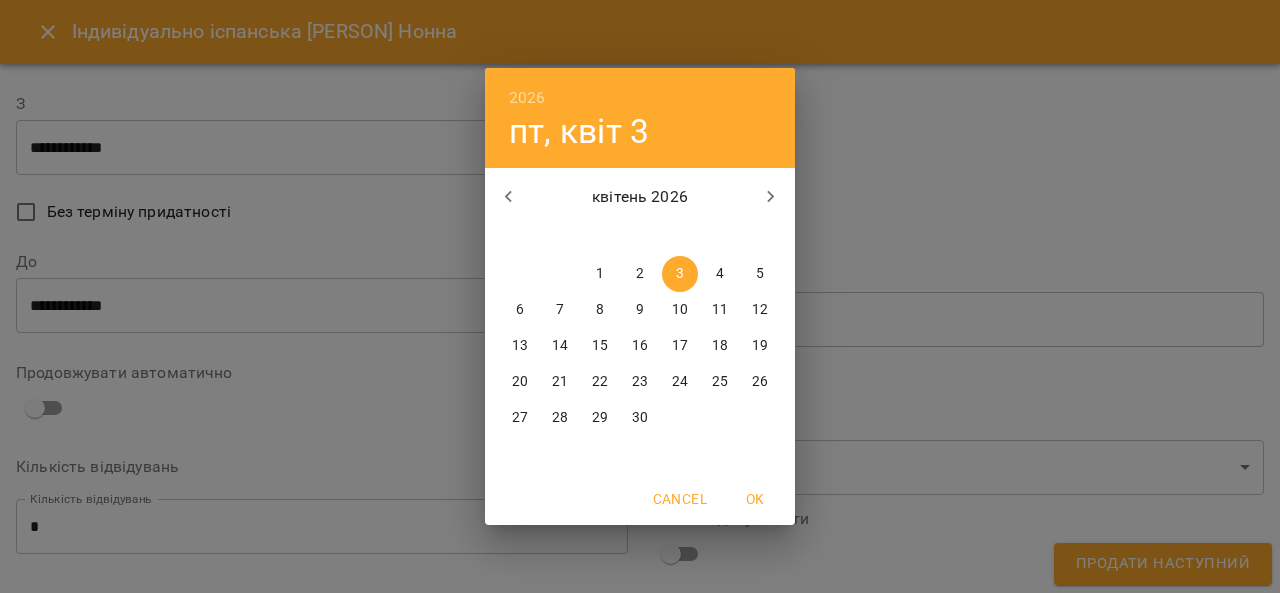 click 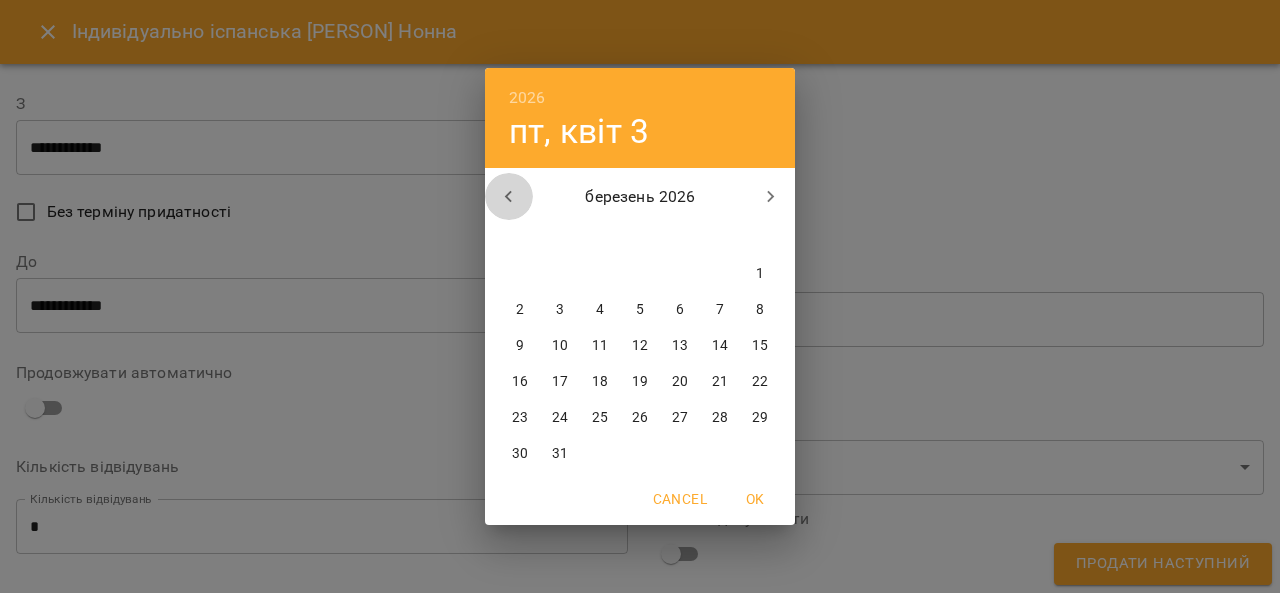 click 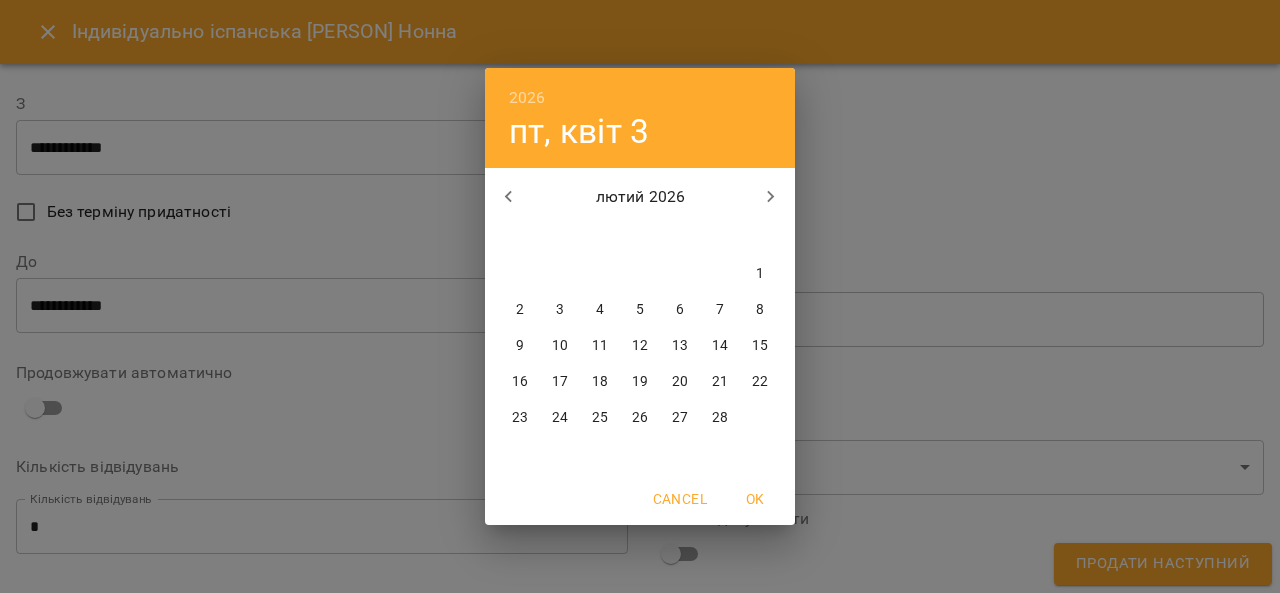 click 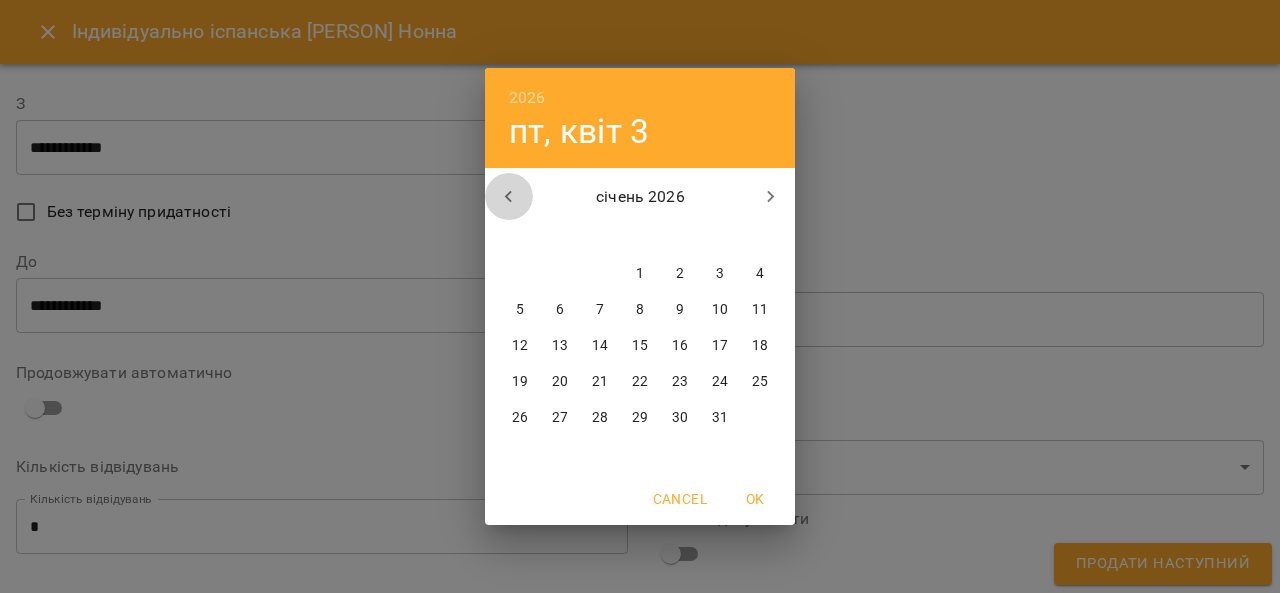 click 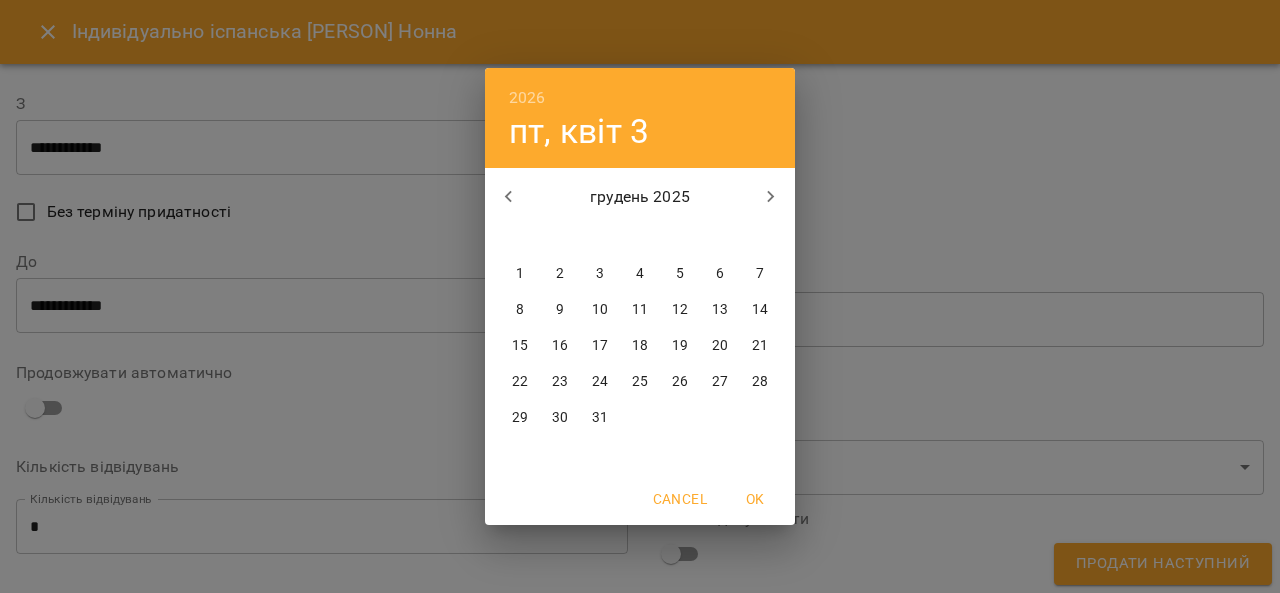 click 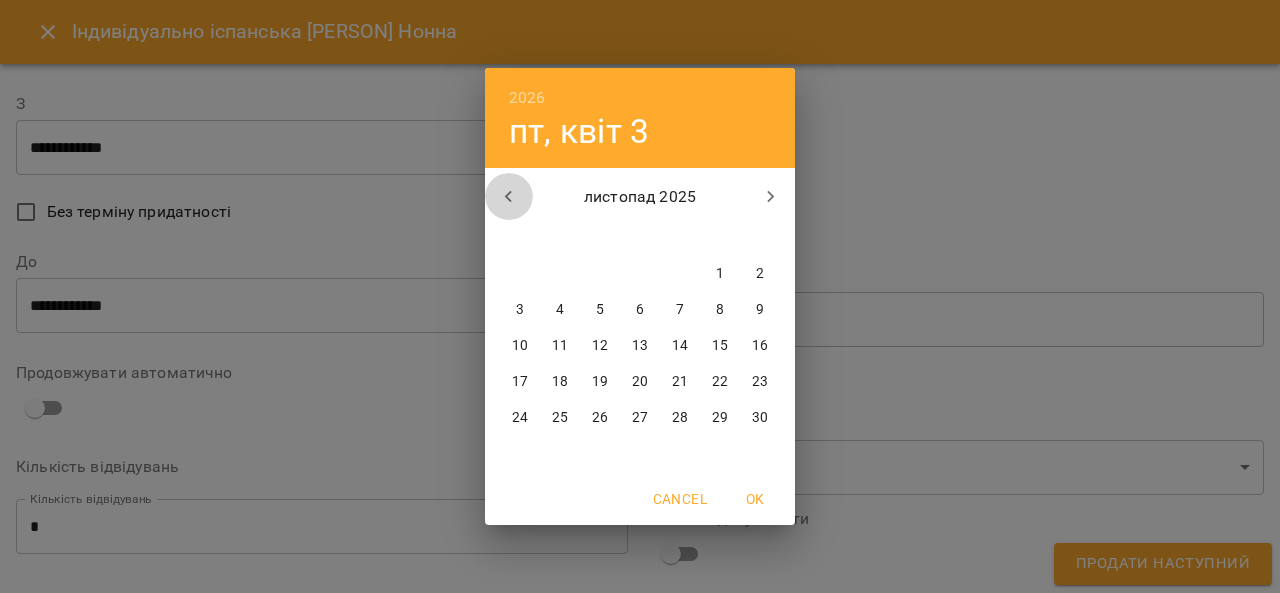 click 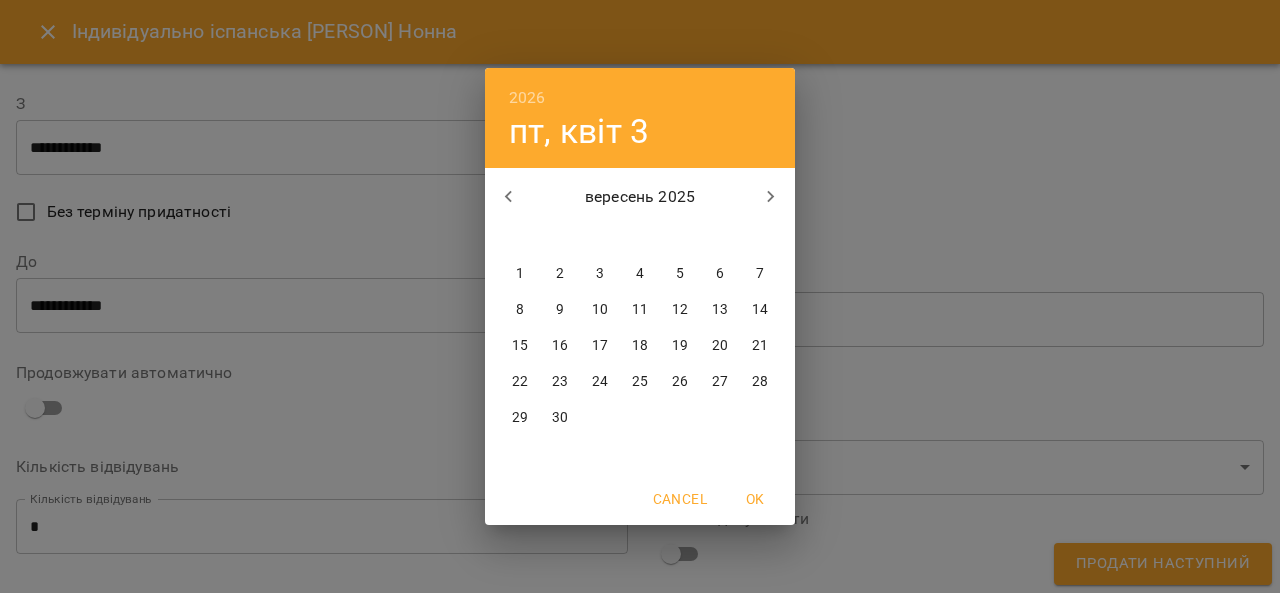click 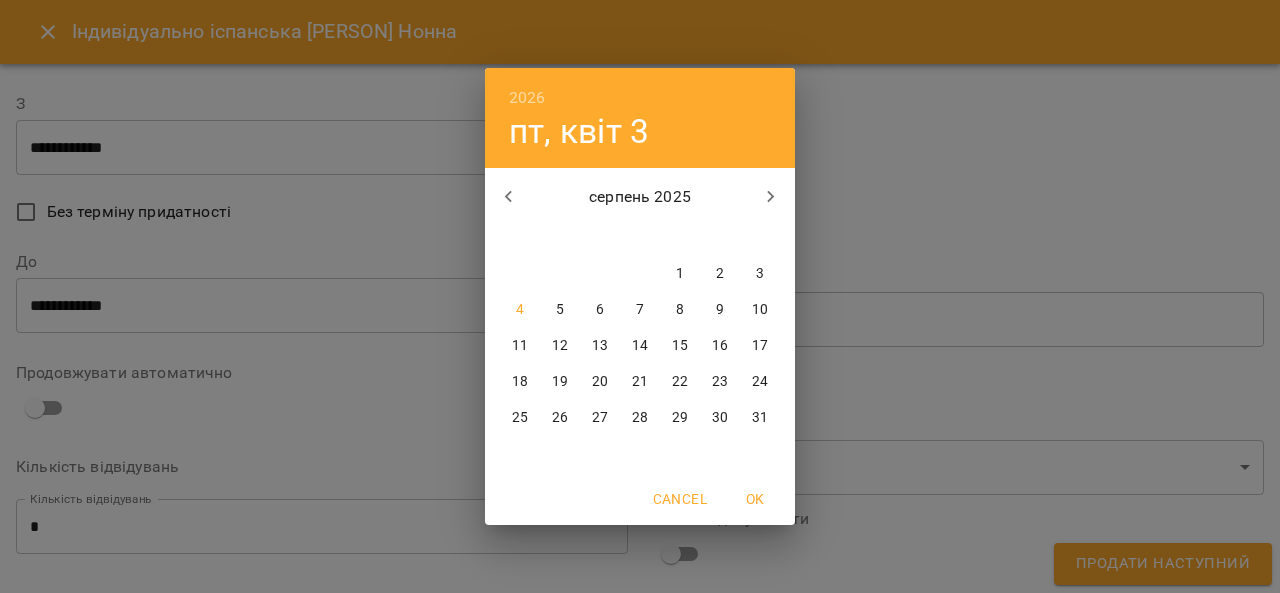 click on "27" at bounding box center [600, 418] 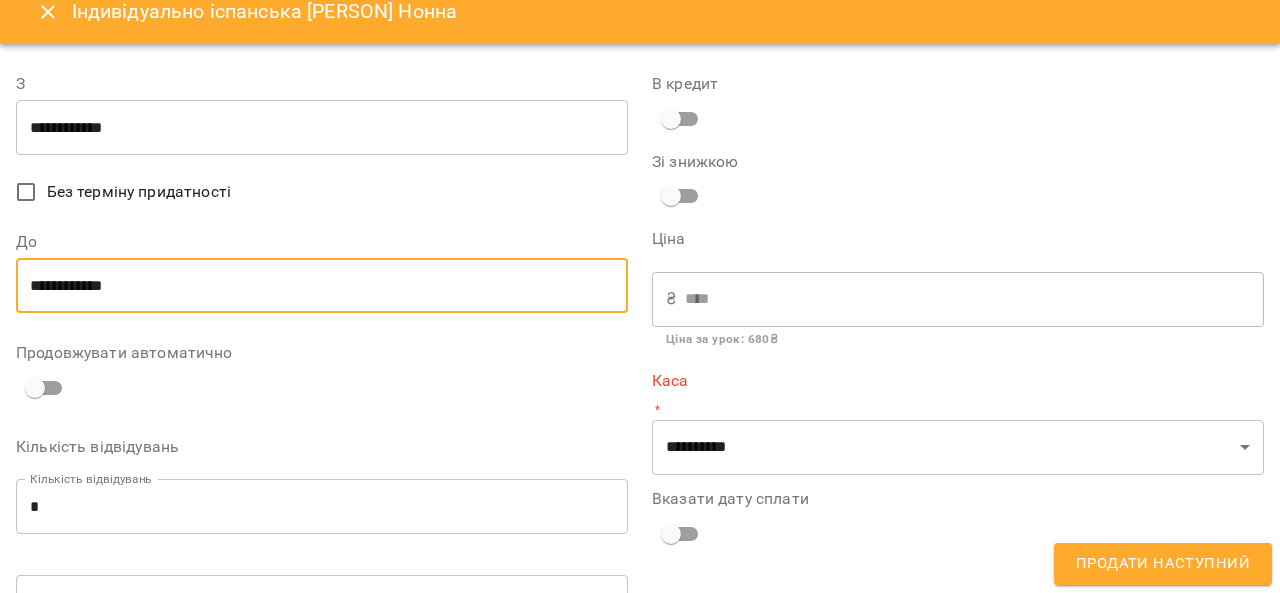 scroll, scrollTop: 0, scrollLeft: 0, axis: both 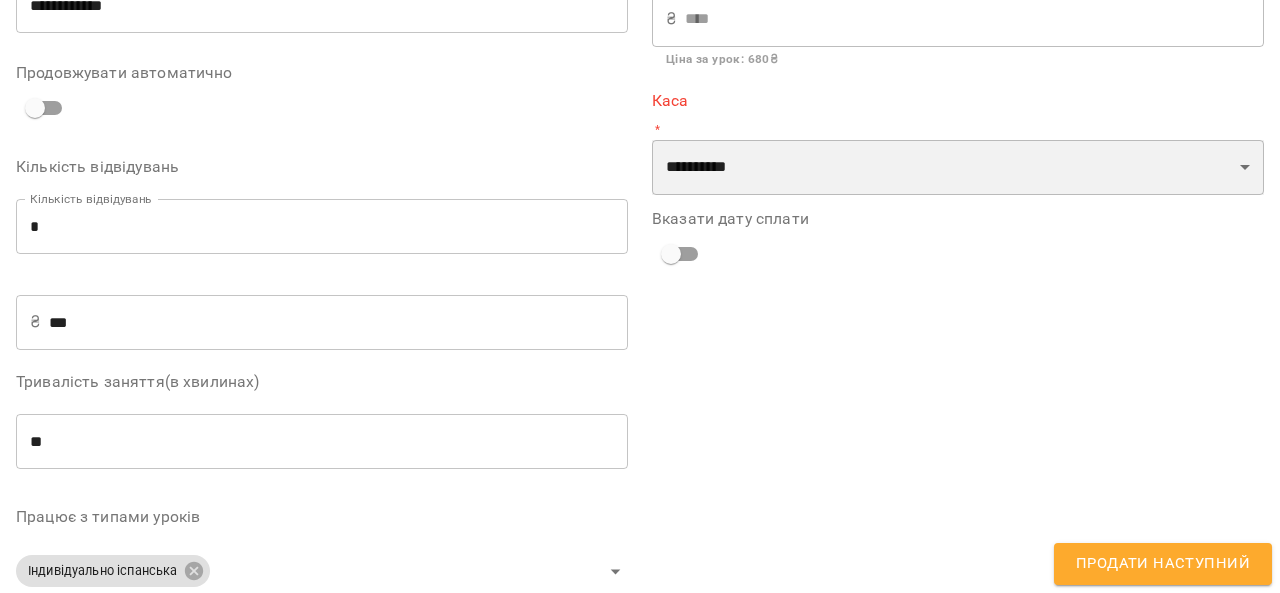 click on "**********" at bounding box center [958, 168] 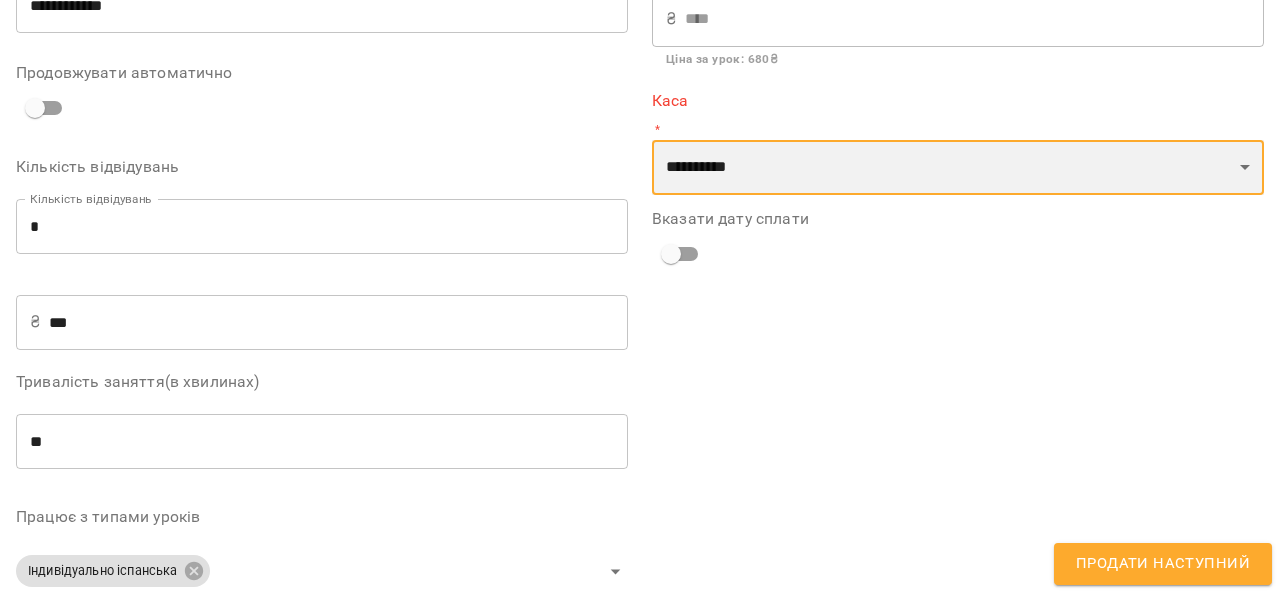 select on "****" 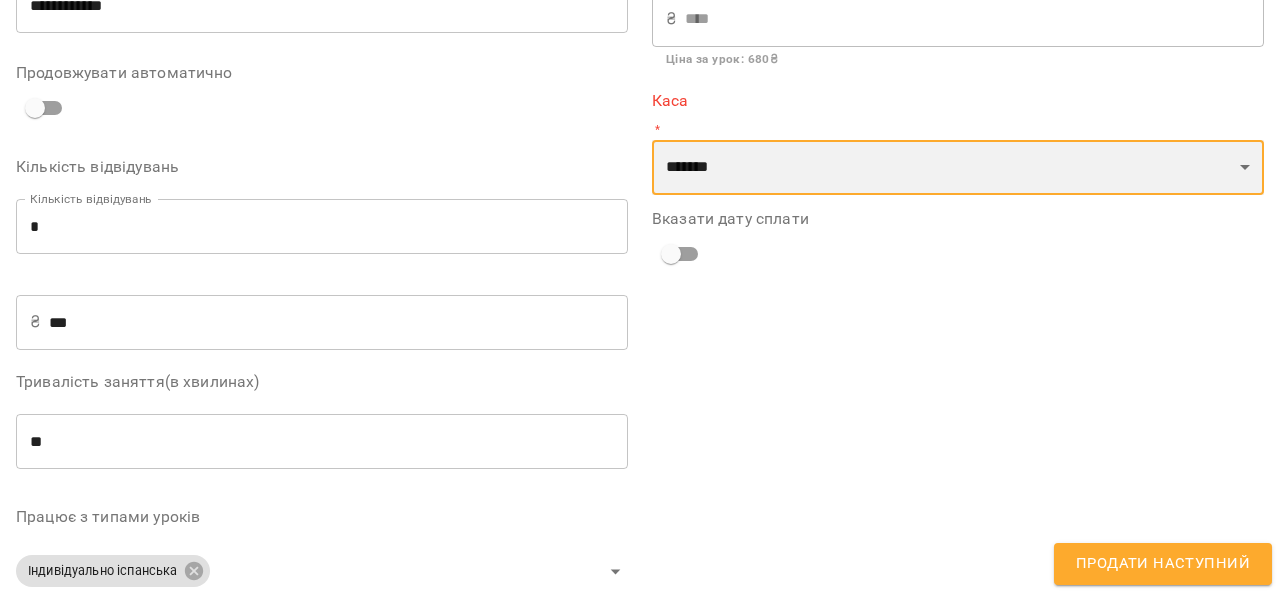 click on "**********" at bounding box center [958, 168] 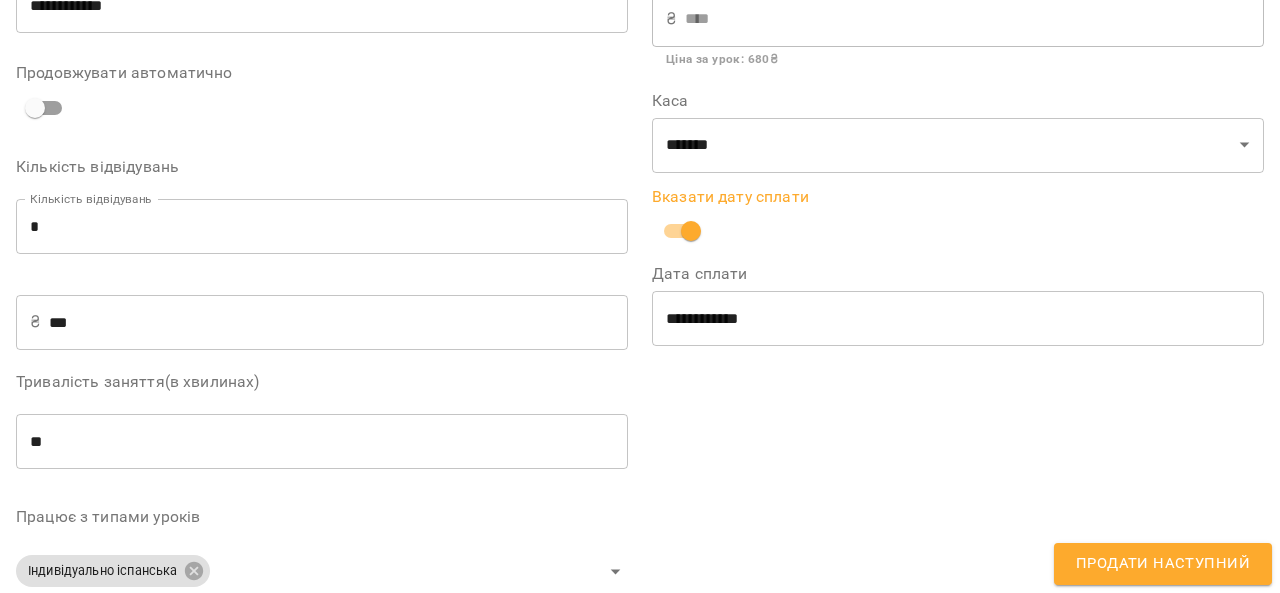 click on "**********" at bounding box center (958, 318) 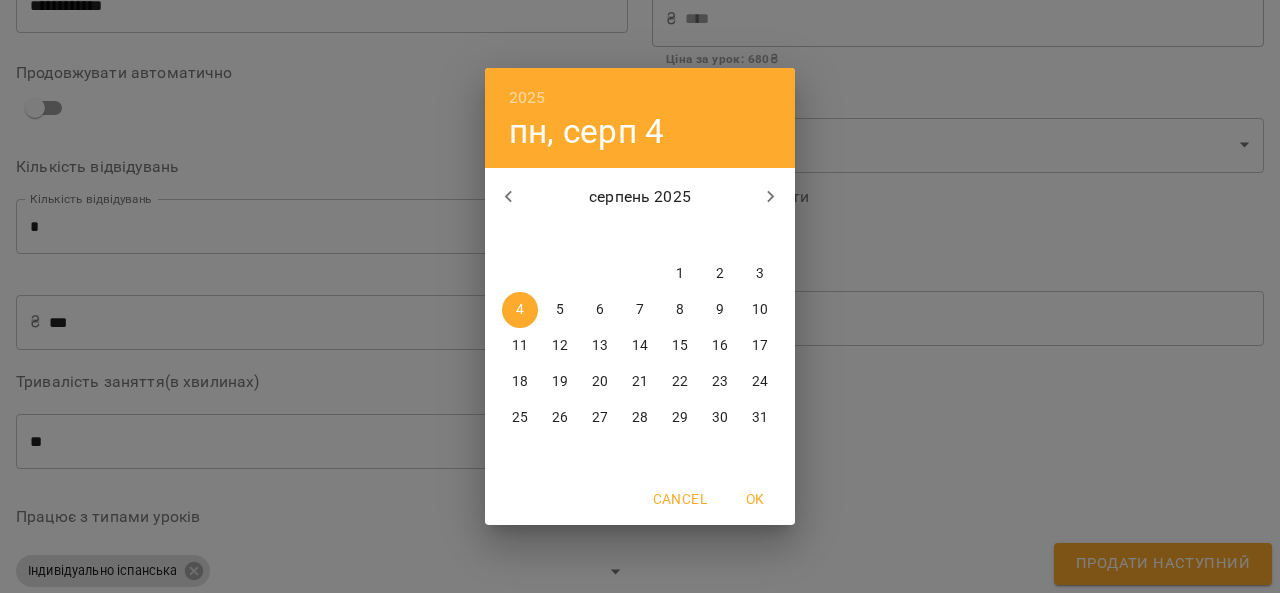 click 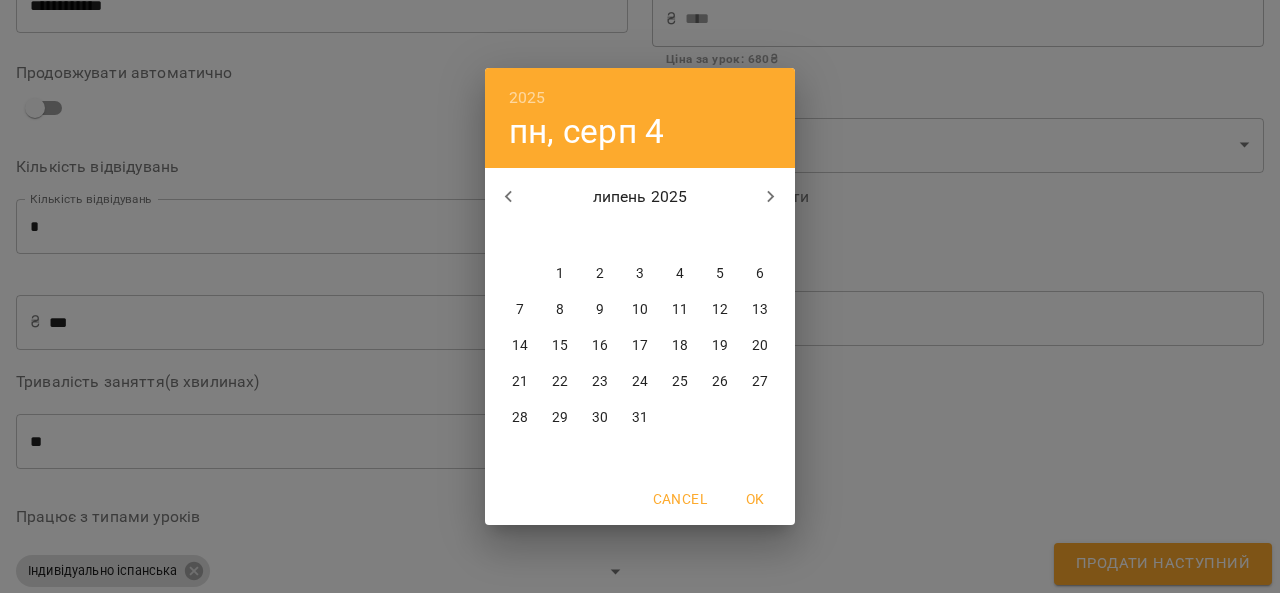click on "27" at bounding box center [760, 382] 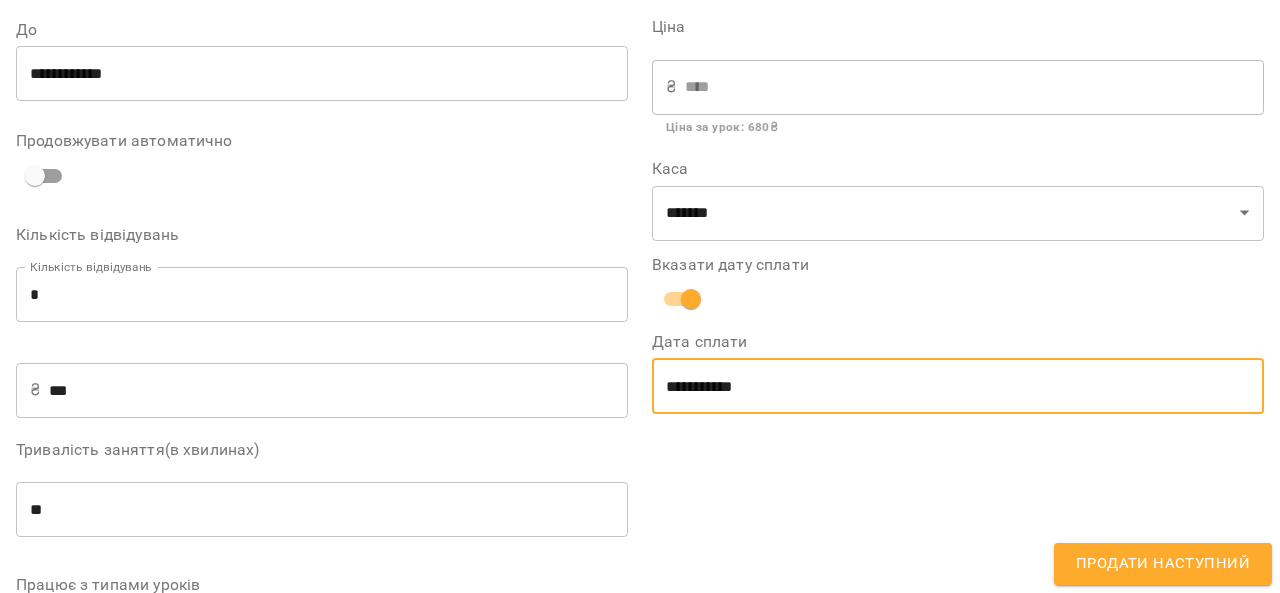 scroll, scrollTop: 332, scrollLeft: 0, axis: vertical 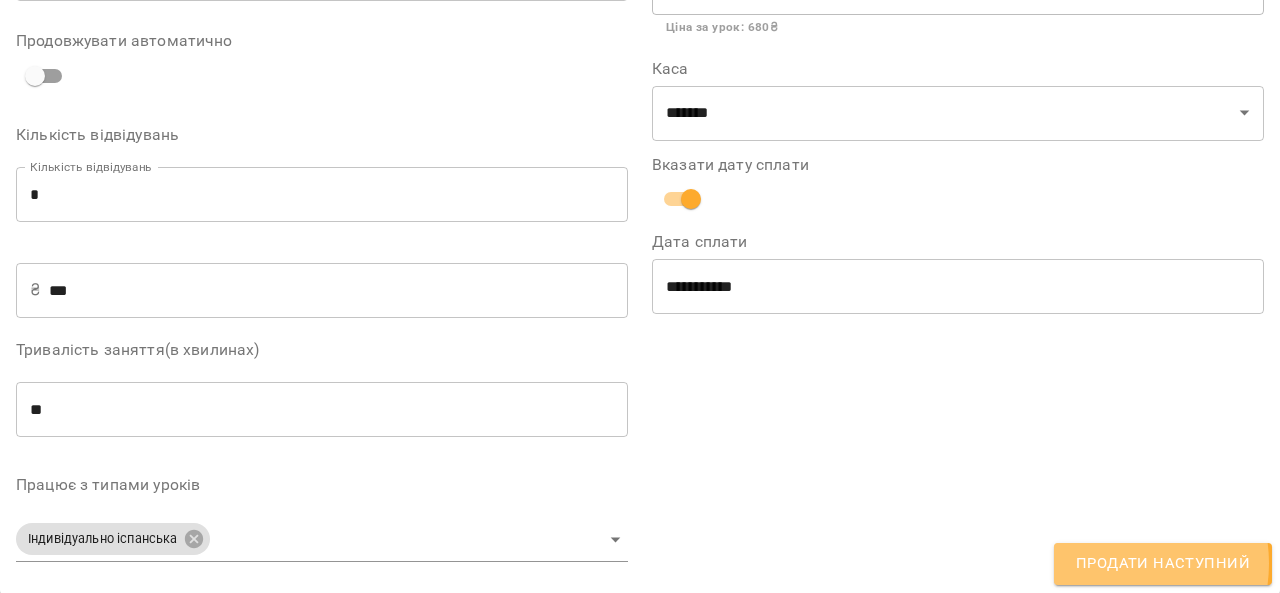 click on "Продати наступний" at bounding box center [1163, 564] 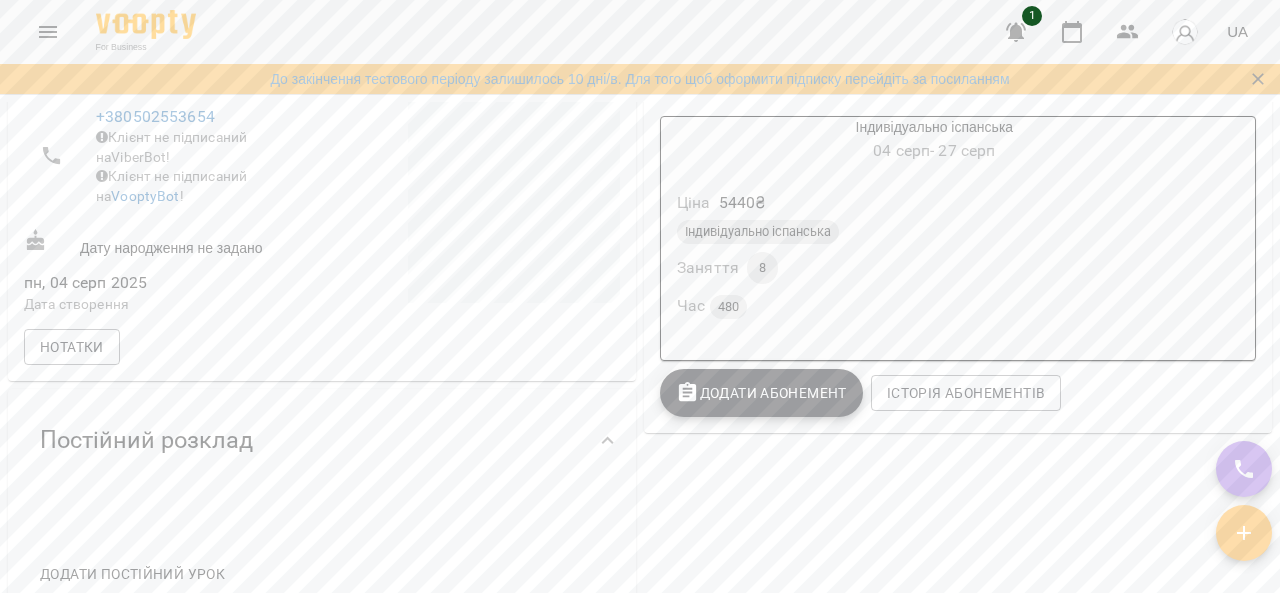 scroll, scrollTop: 300, scrollLeft: 0, axis: vertical 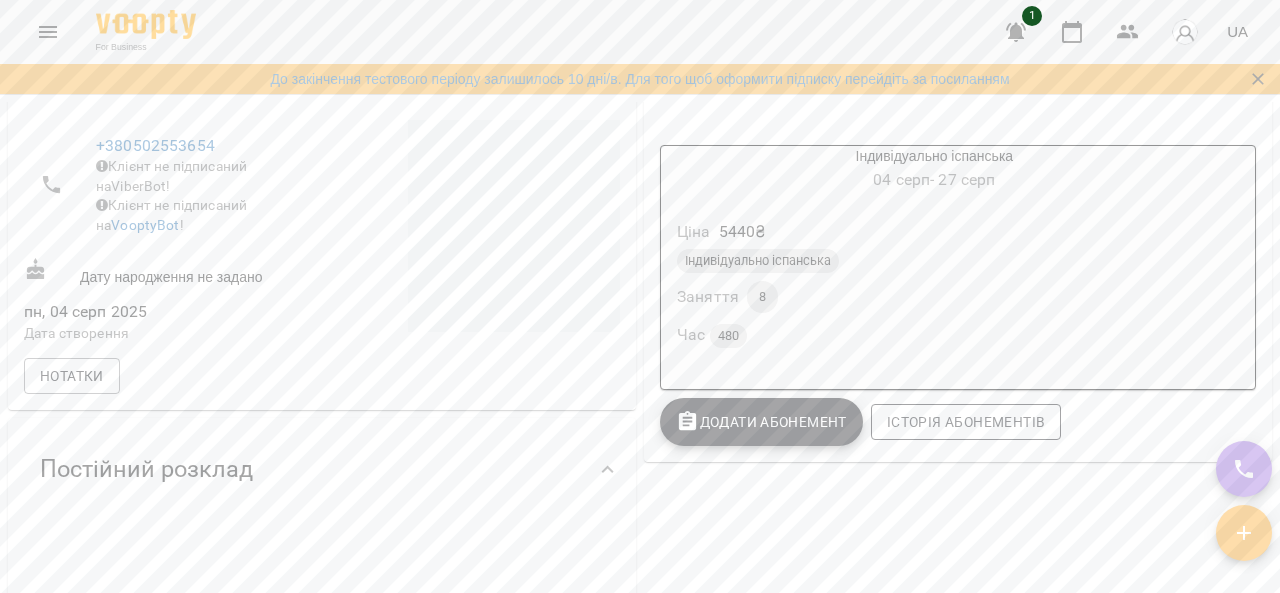 click on "Історія абонементів" at bounding box center (966, 422) 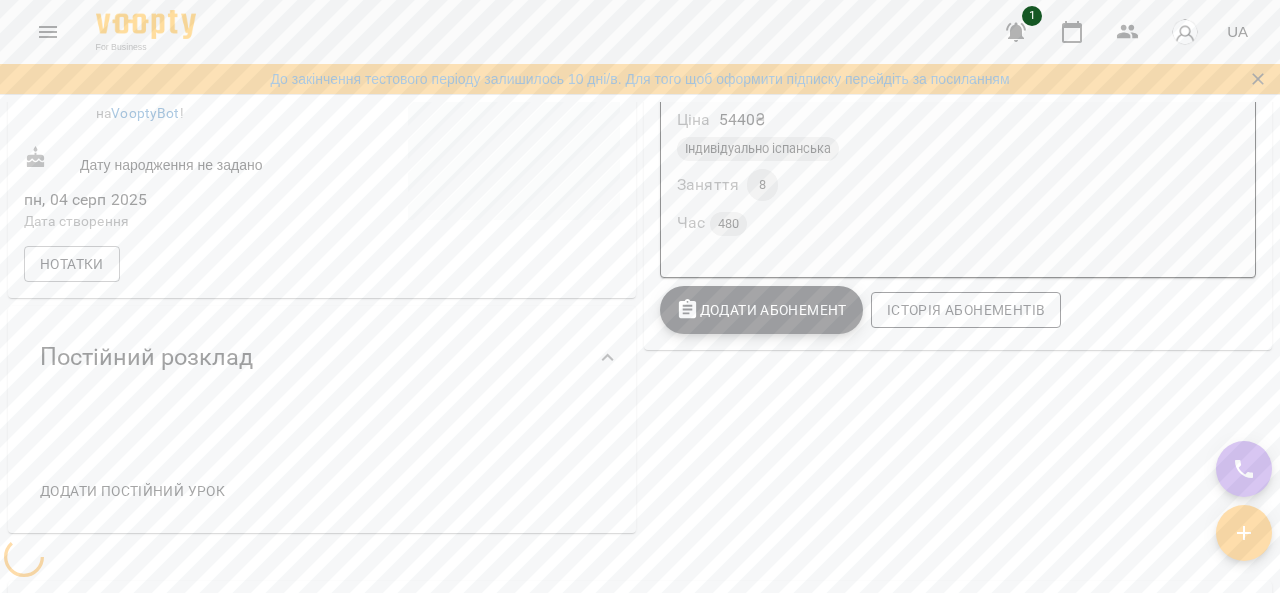 scroll, scrollTop: 24, scrollLeft: 0, axis: vertical 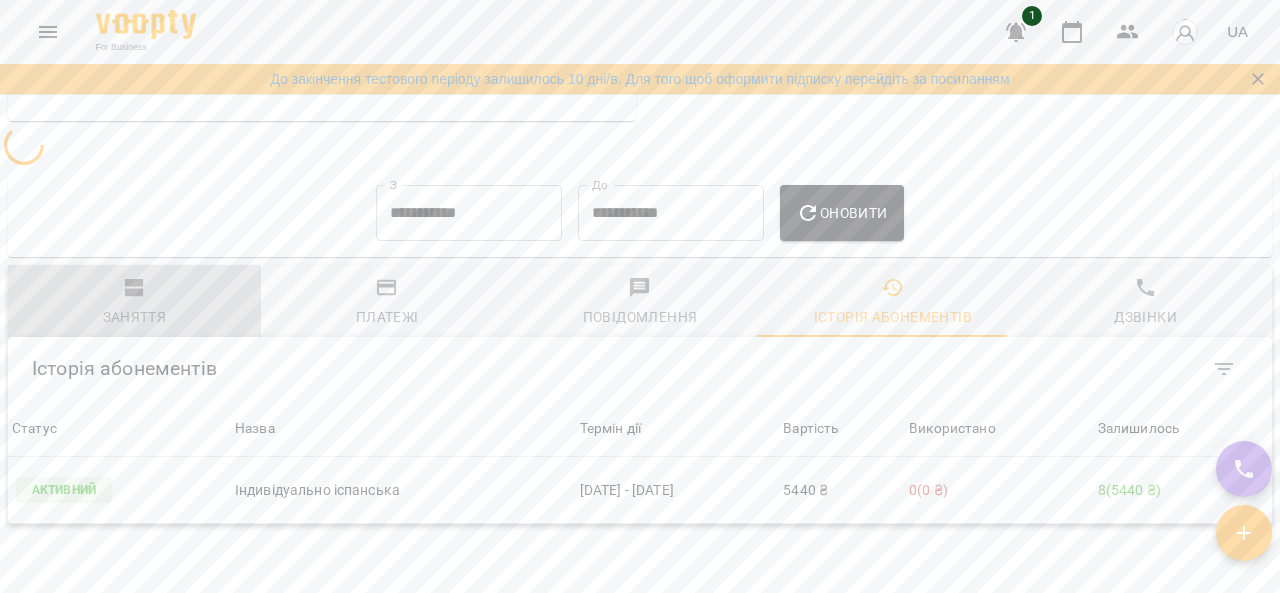 click 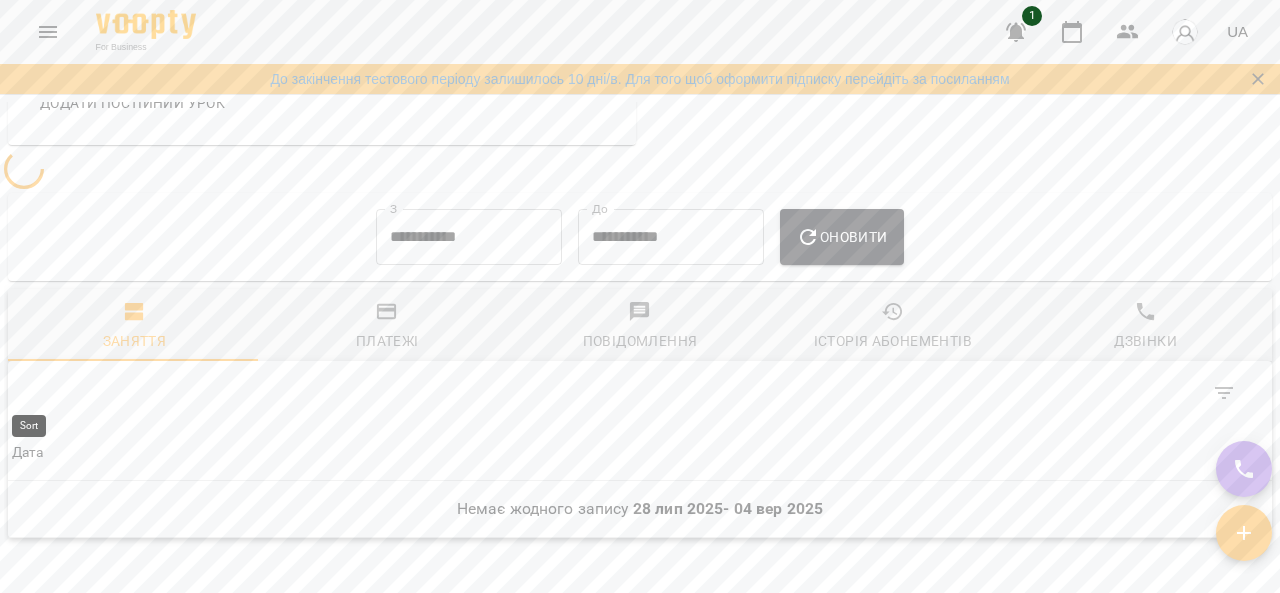 click on "Дата" at bounding box center [28, 453] 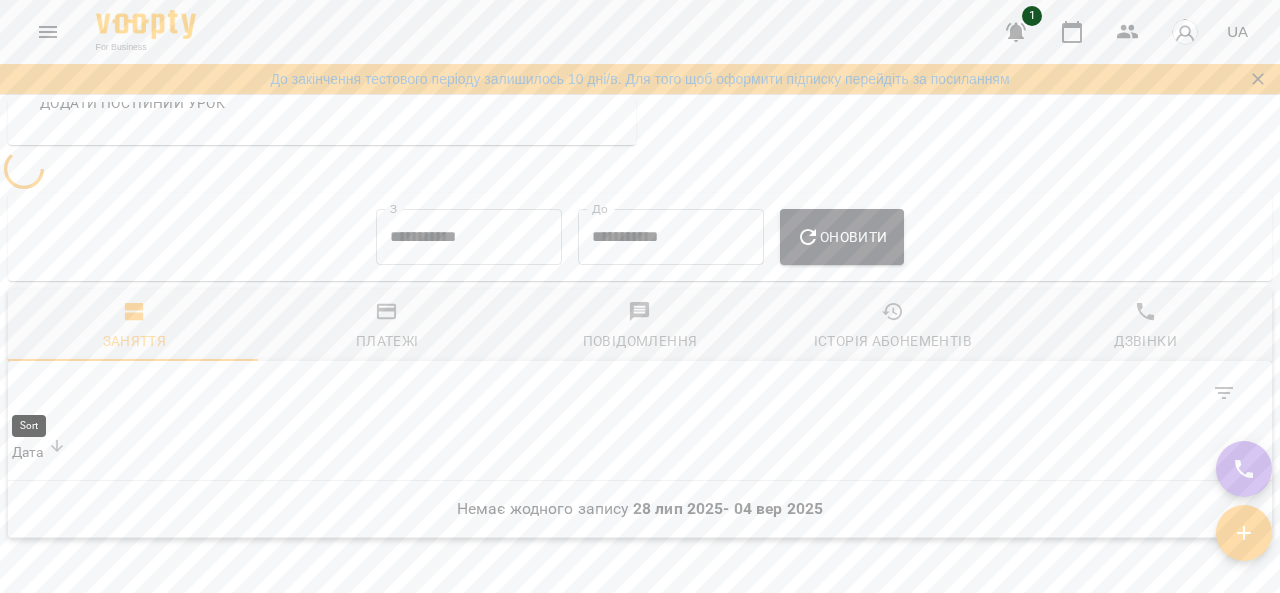 click on "Дата" at bounding box center [28, 453] 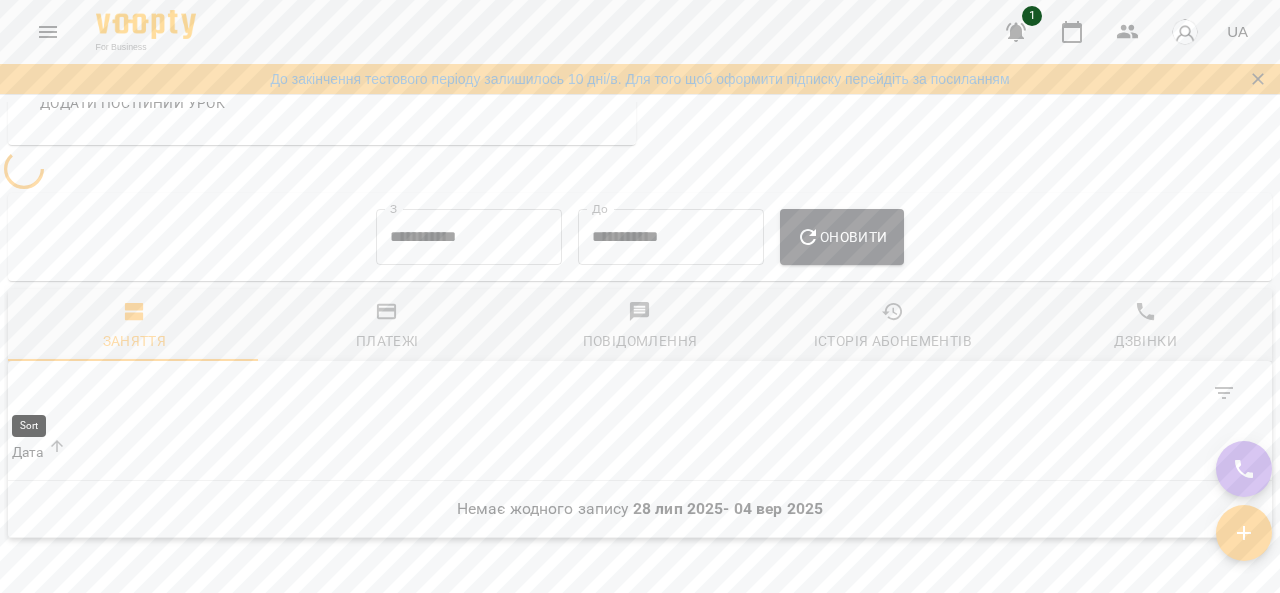 click on "Дата" at bounding box center [28, 453] 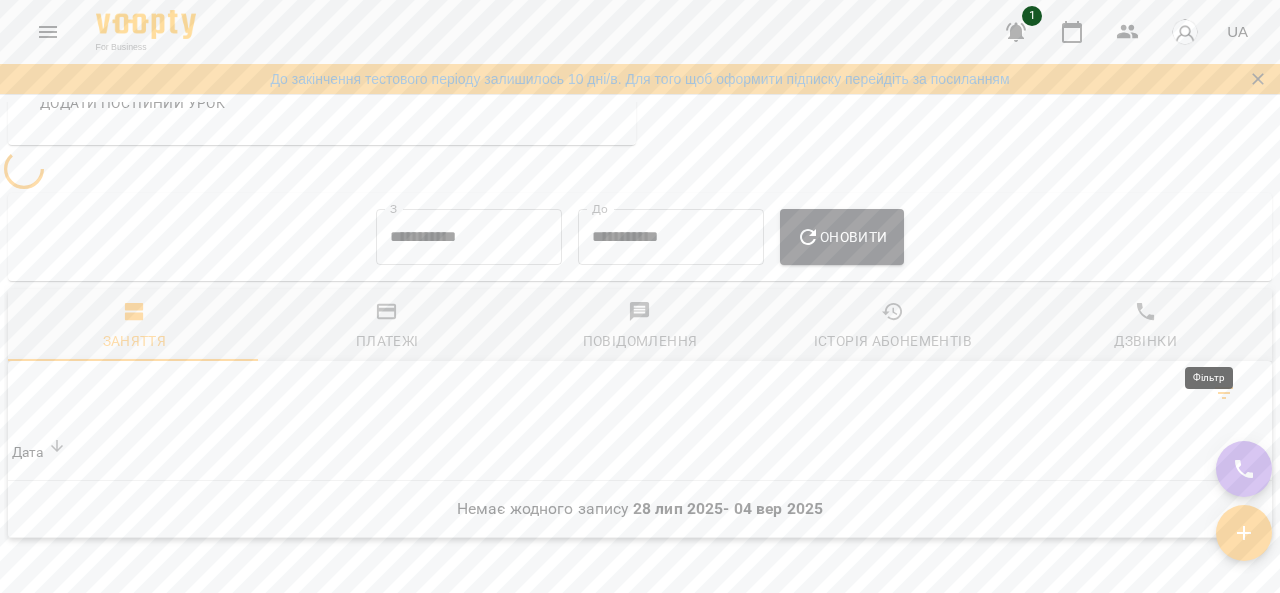 click 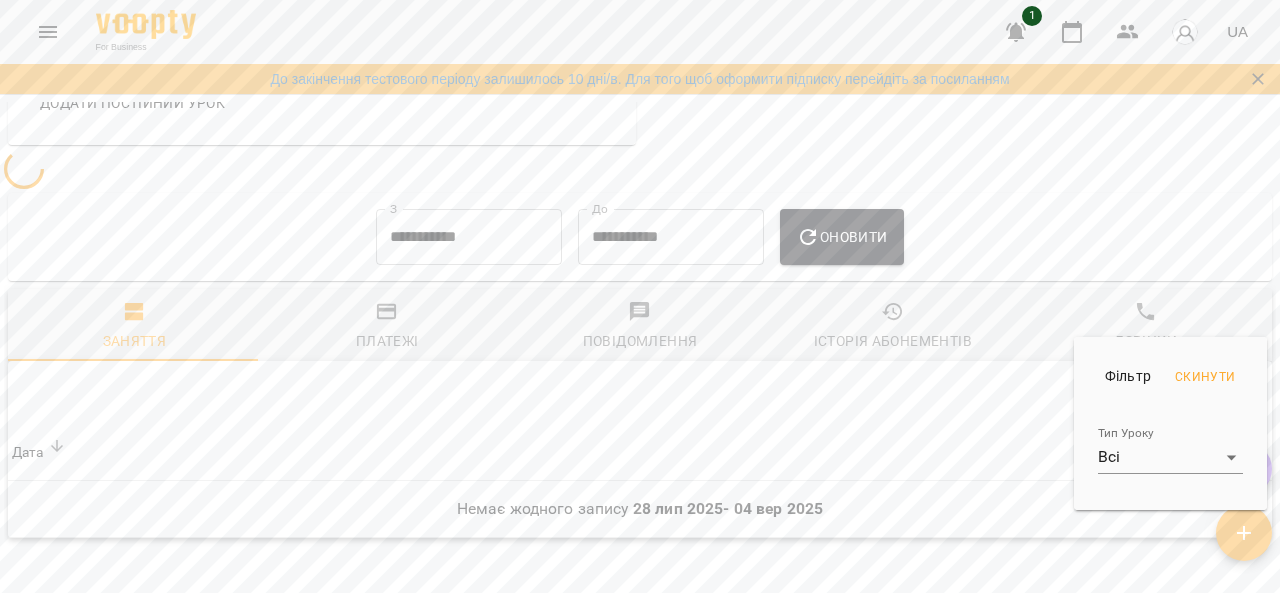 click at bounding box center [640, 296] 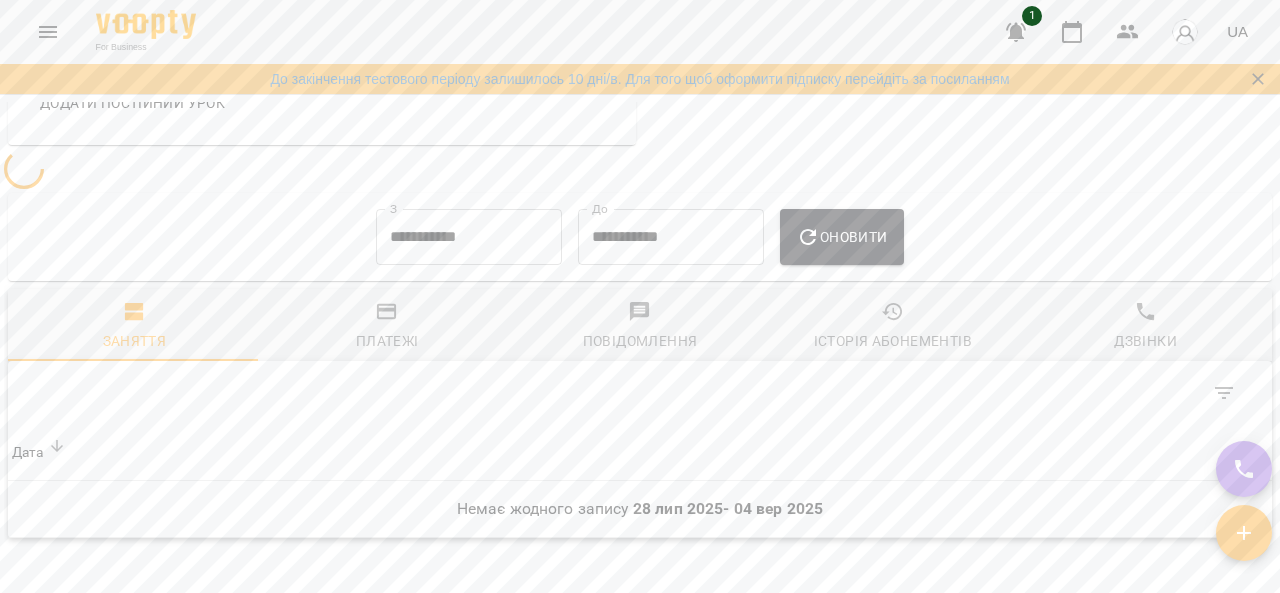 click on "**********" at bounding box center [640, 358] 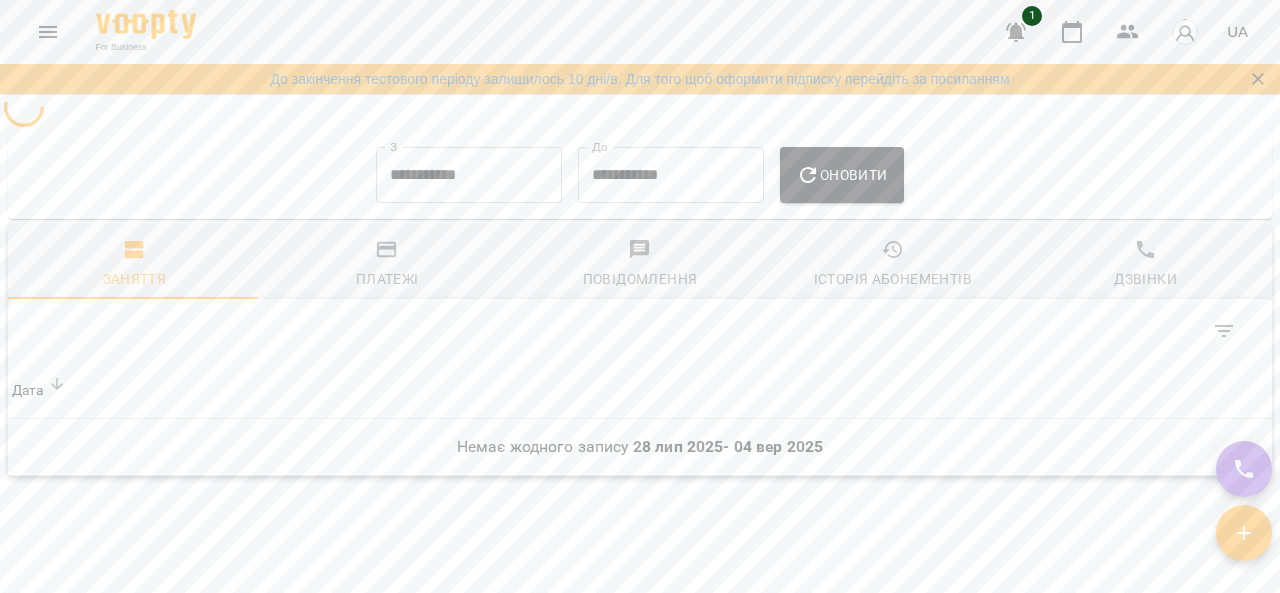 scroll, scrollTop: 1000, scrollLeft: 0, axis: vertical 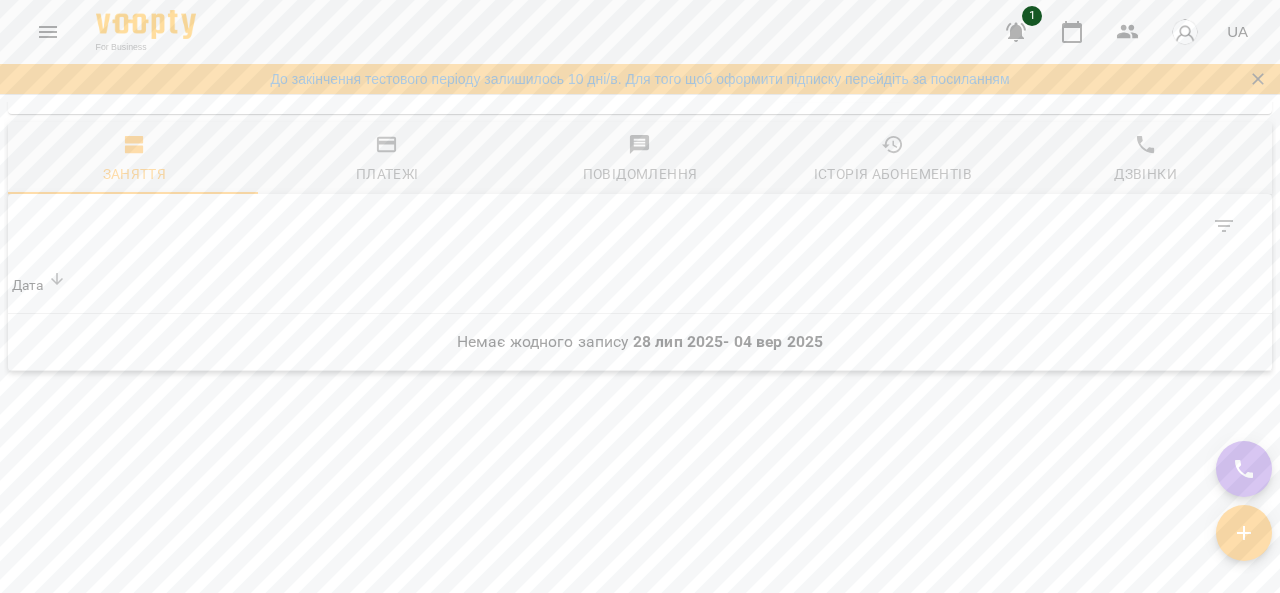 click 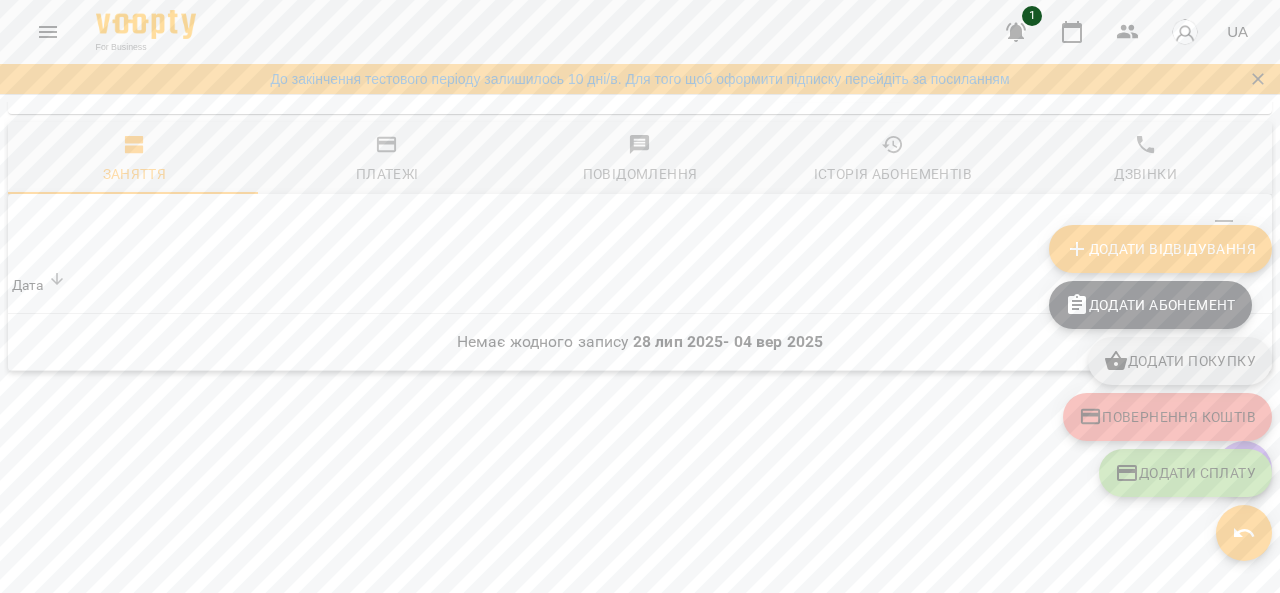 click on "Додати Відвідування" at bounding box center (1160, 249) 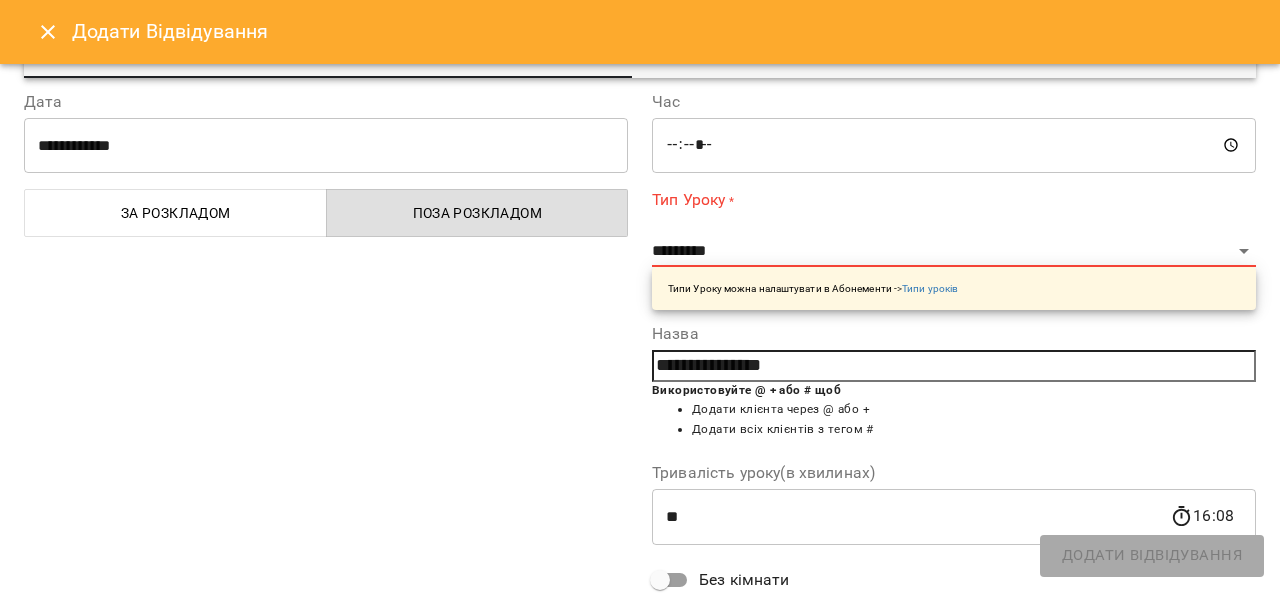 scroll, scrollTop: 52, scrollLeft: 0, axis: vertical 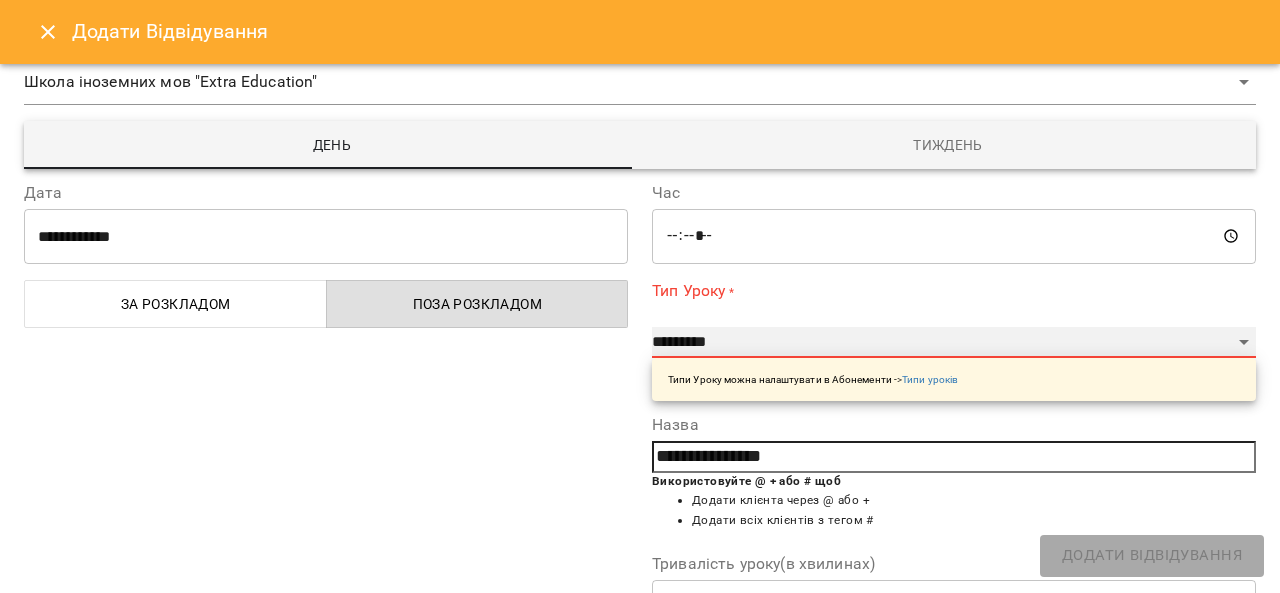 click on "**********" at bounding box center (954, 343) 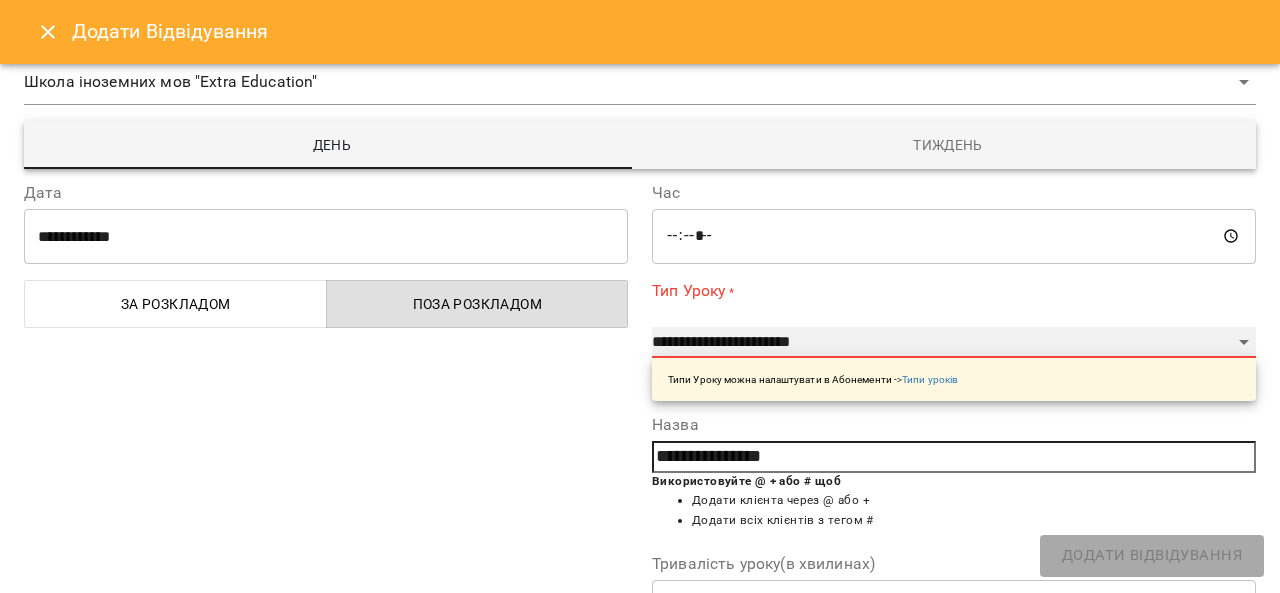 click on "**********" at bounding box center [954, 343] 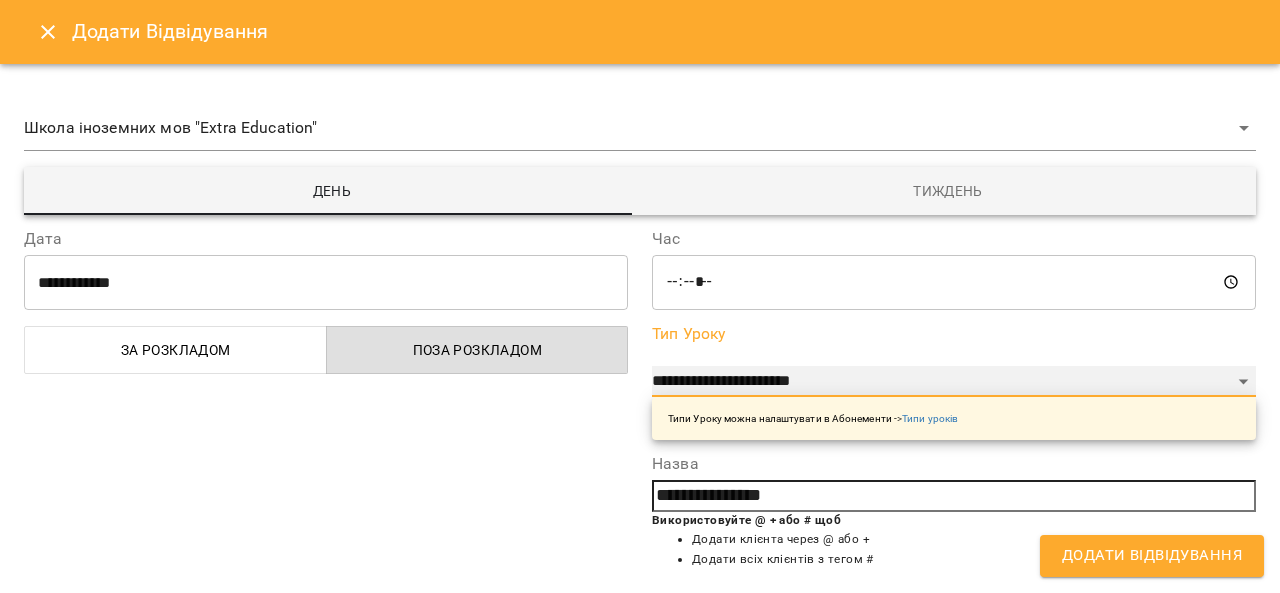 scroll, scrollTop: 0, scrollLeft: 0, axis: both 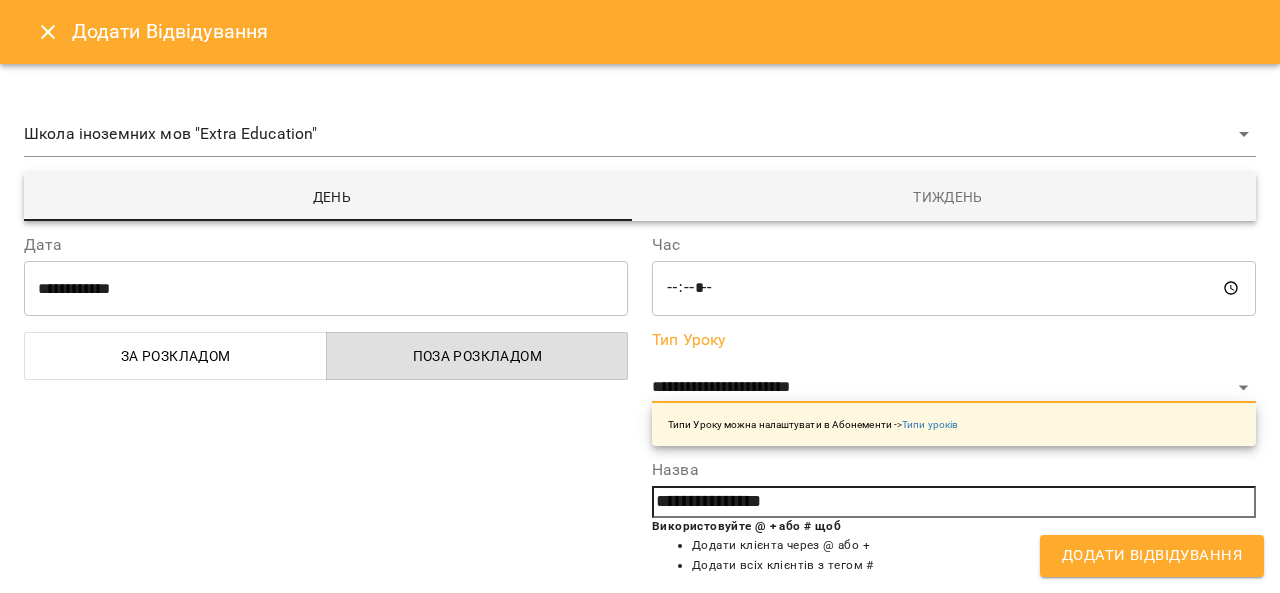 click on "За розкладом" at bounding box center [176, 356] 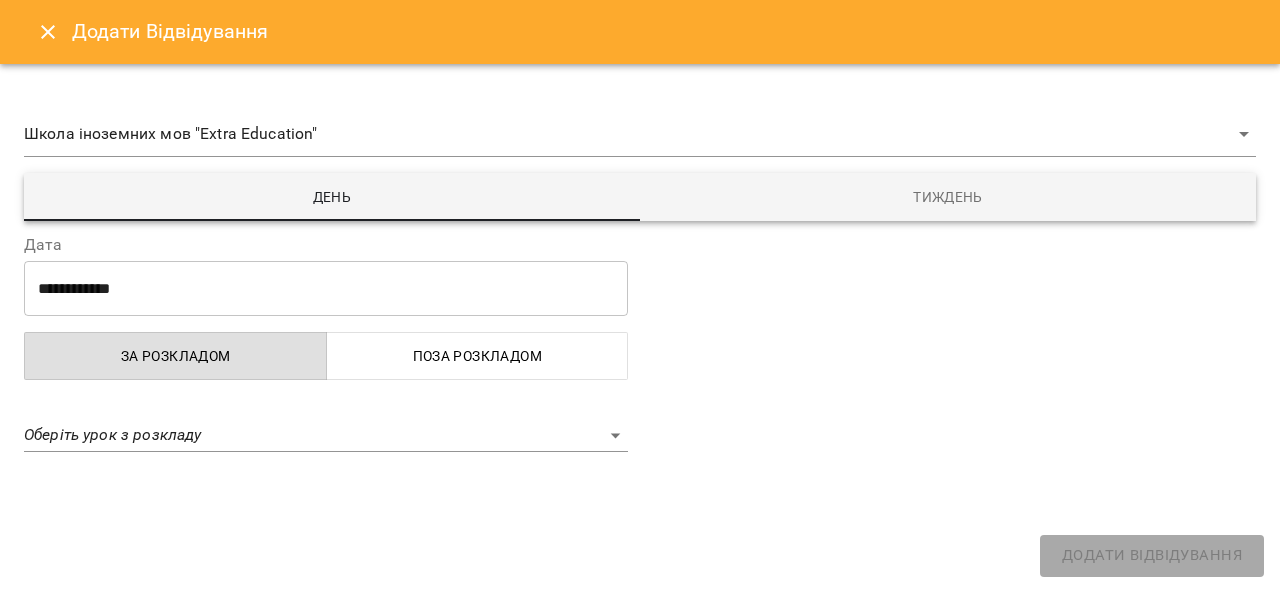 click on "День" at bounding box center (332, 197) 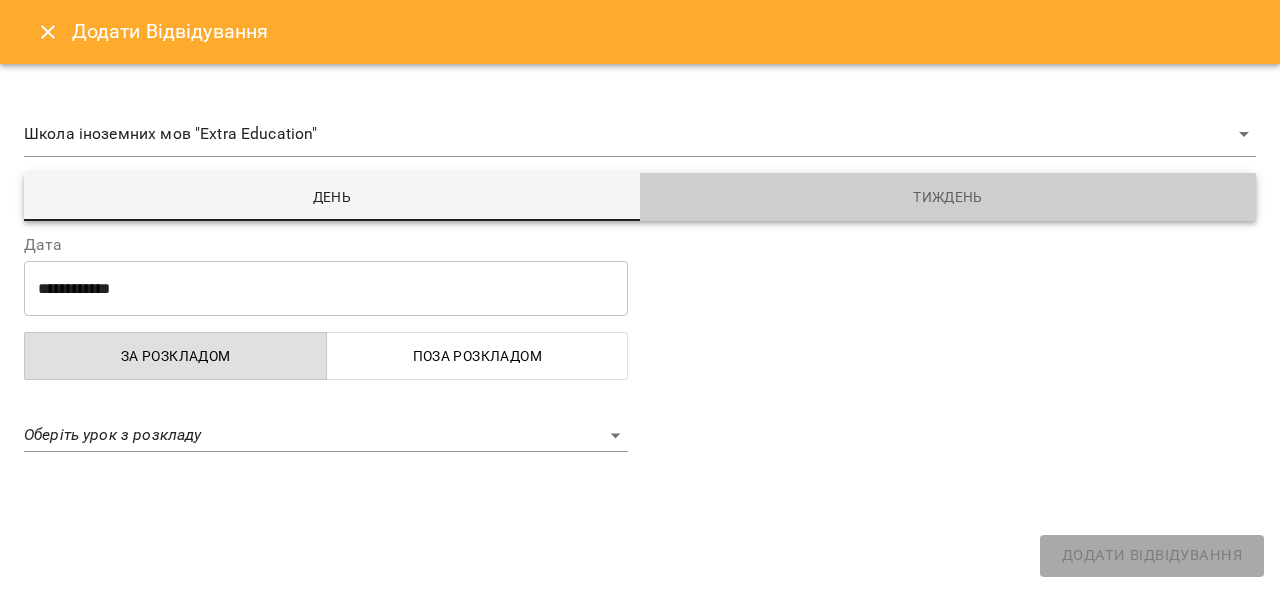 click on "Тиждень" at bounding box center [948, 197] 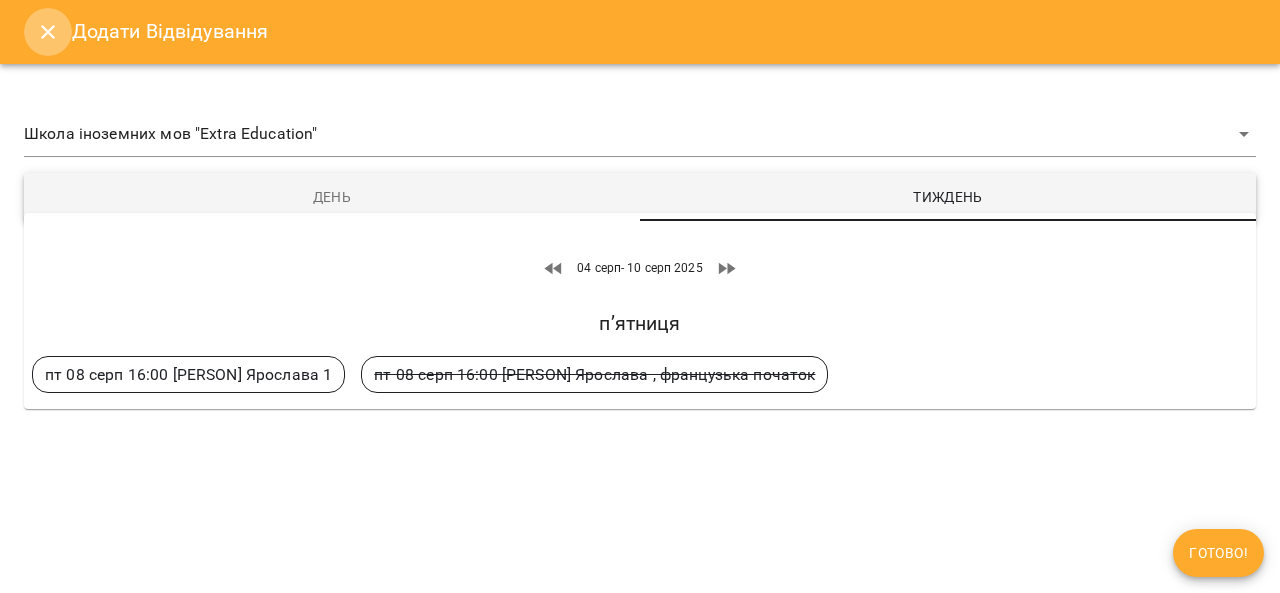 click 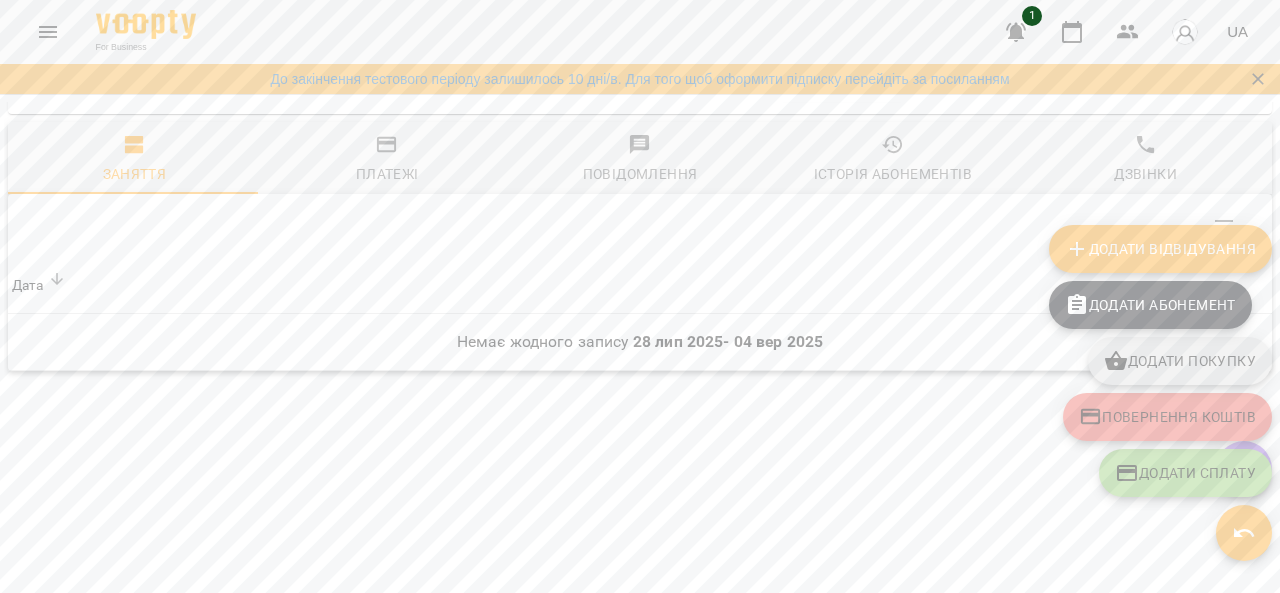 click on "Додати покупку" at bounding box center (1180, 361) 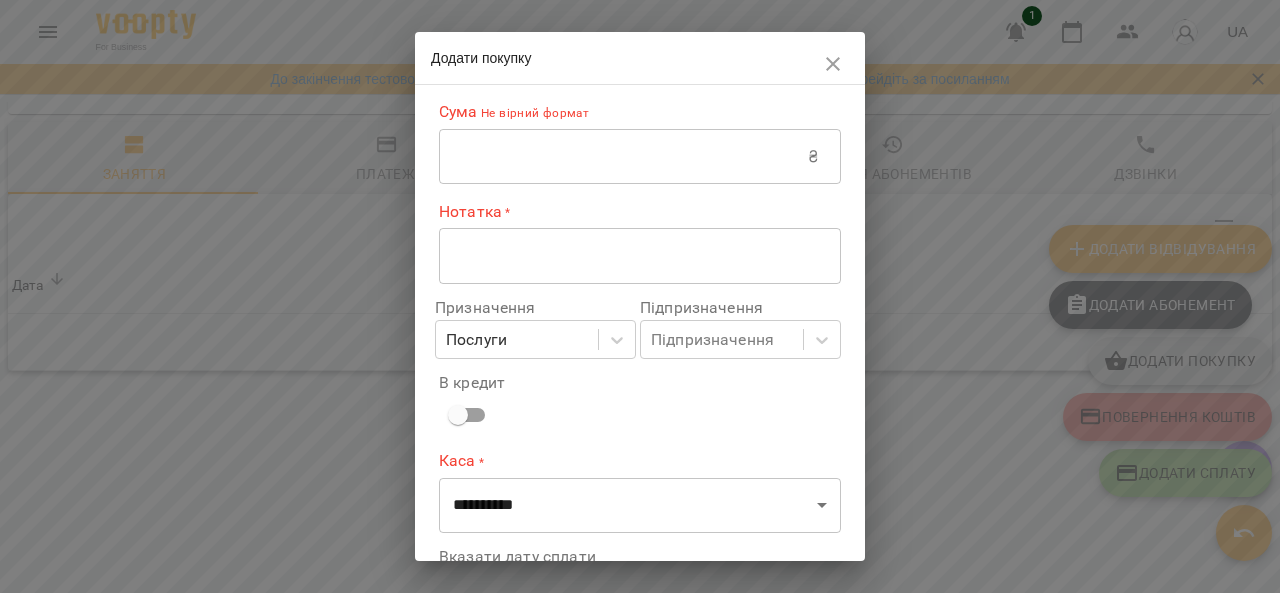 click 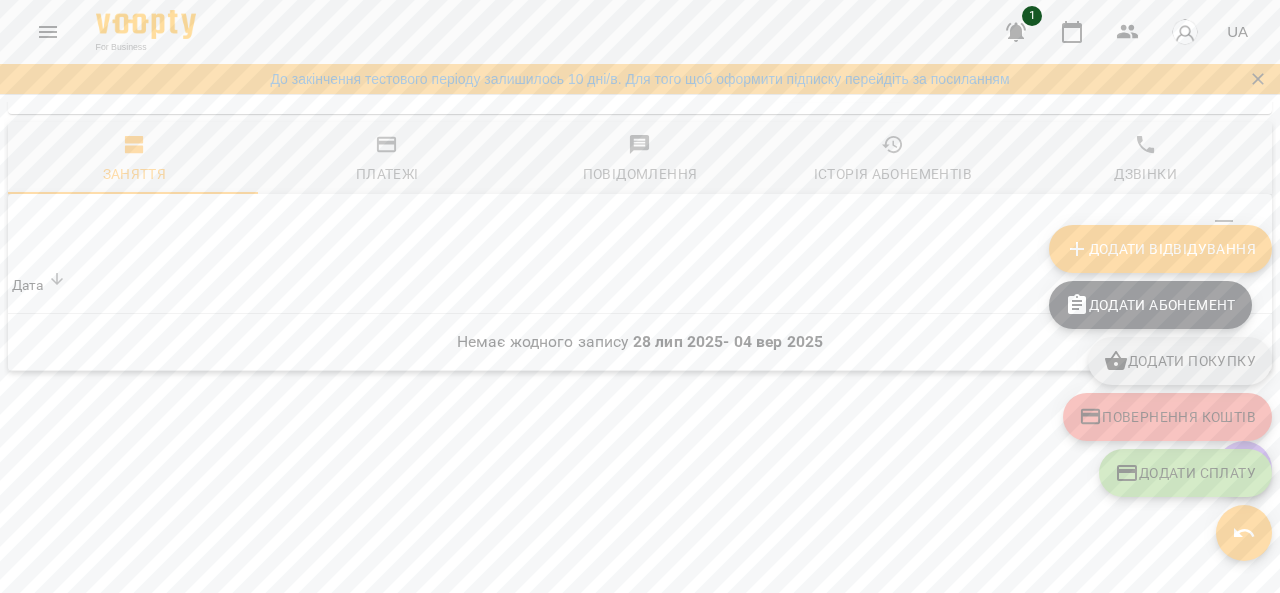 click on "Повернення коштів" at bounding box center [1167, 417] 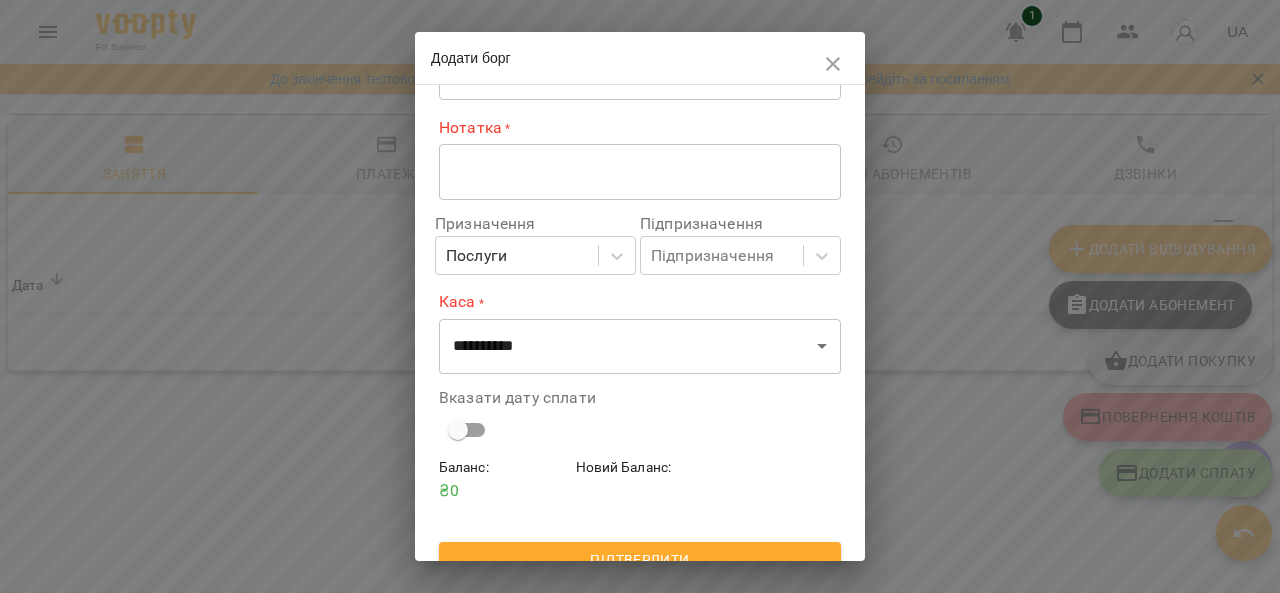 scroll, scrollTop: 110, scrollLeft: 0, axis: vertical 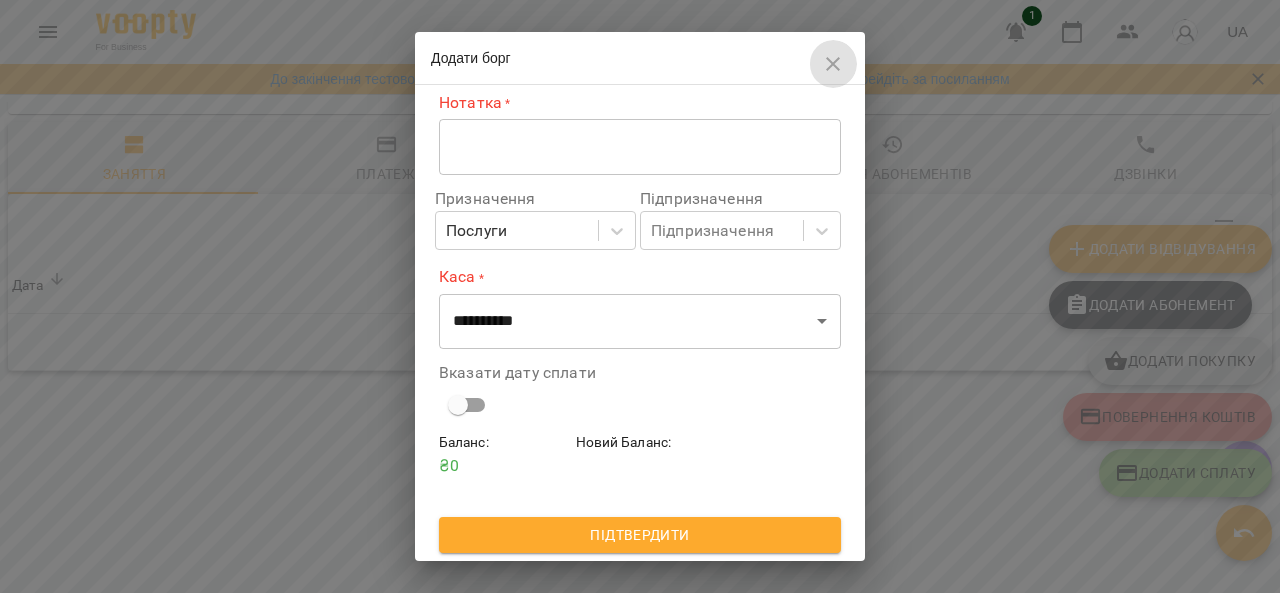 click 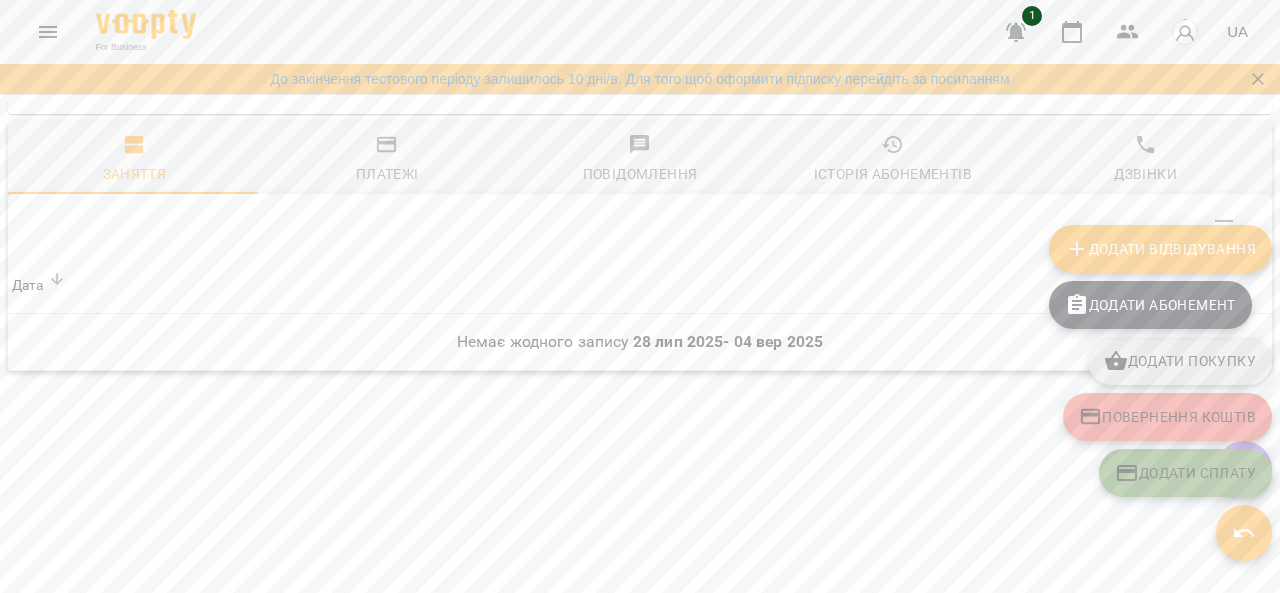click on "Додати Сплату" at bounding box center [1185, 473] 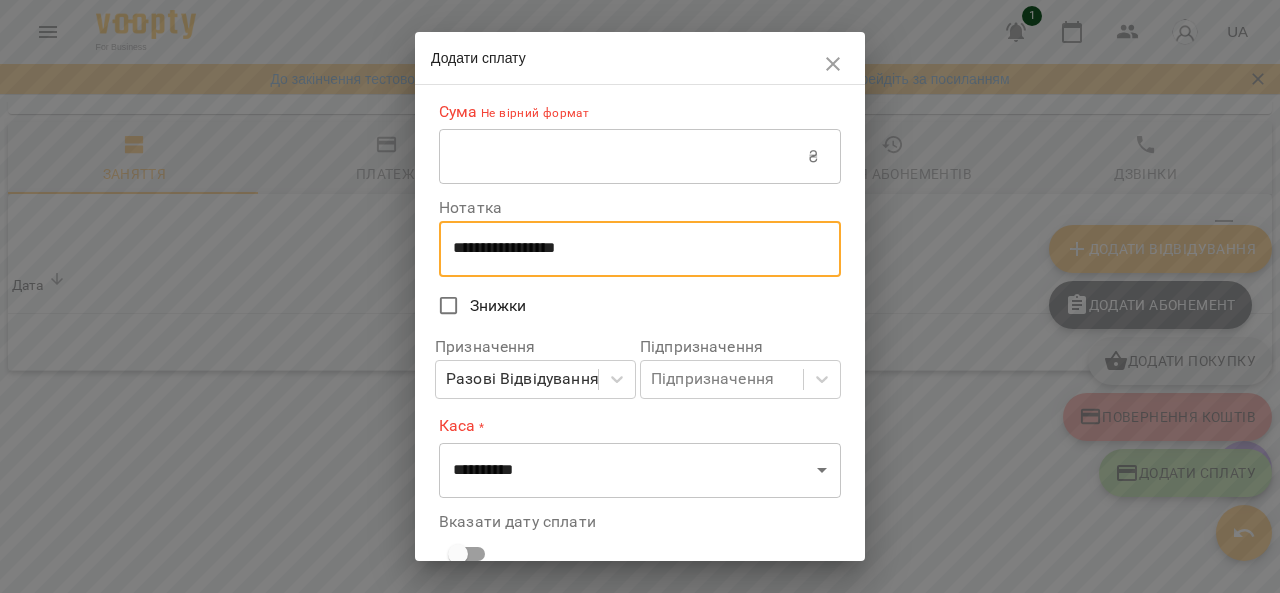 click on "**********" at bounding box center (632, 248) 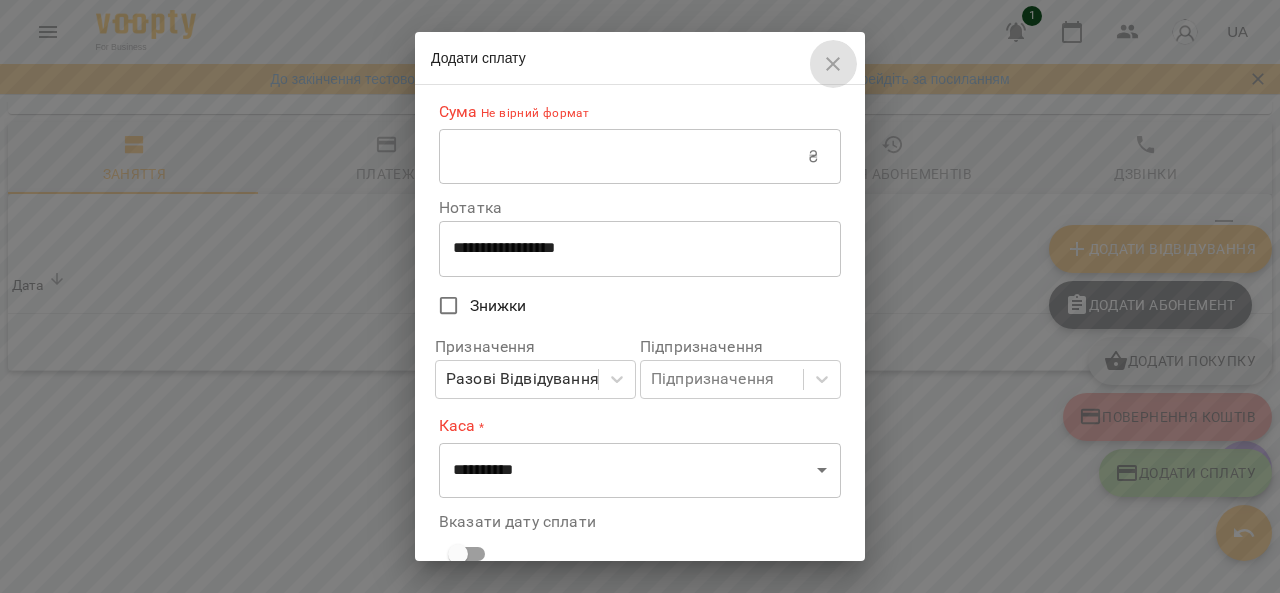 click 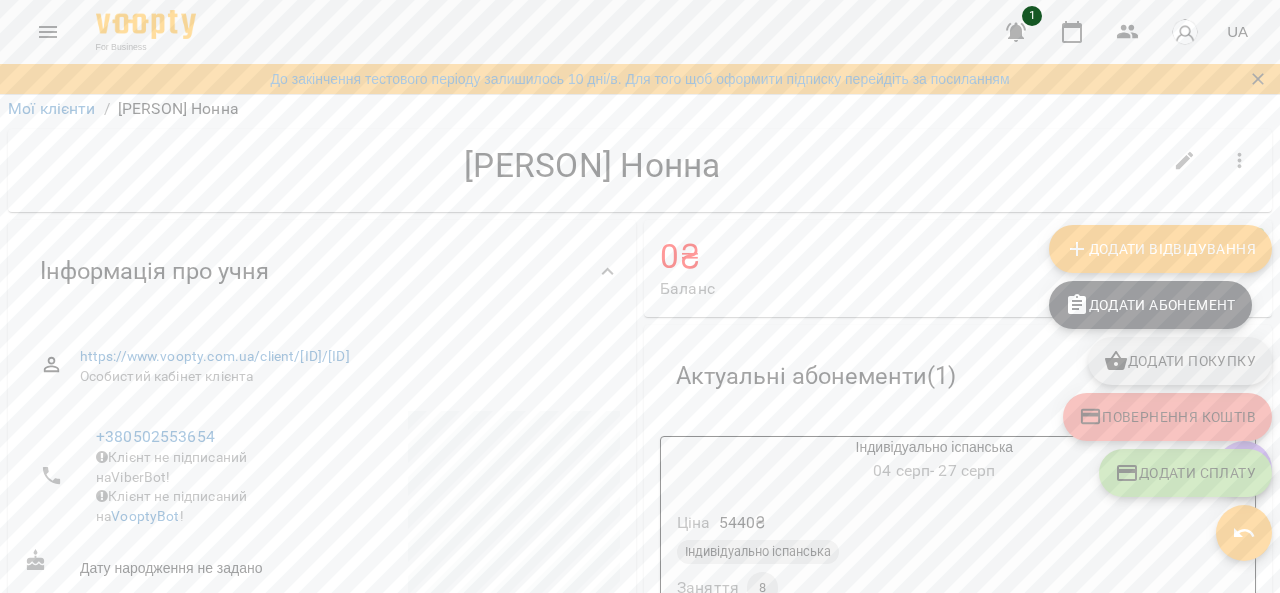 scroll, scrollTop: 0, scrollLeft: 0, axis: both 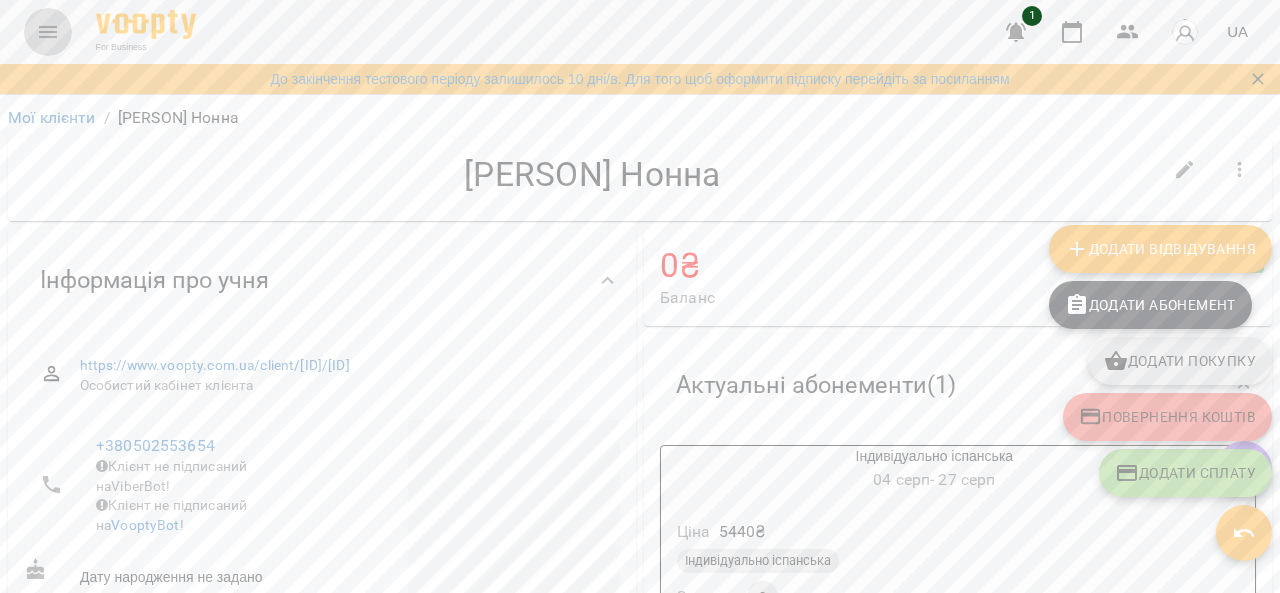 click 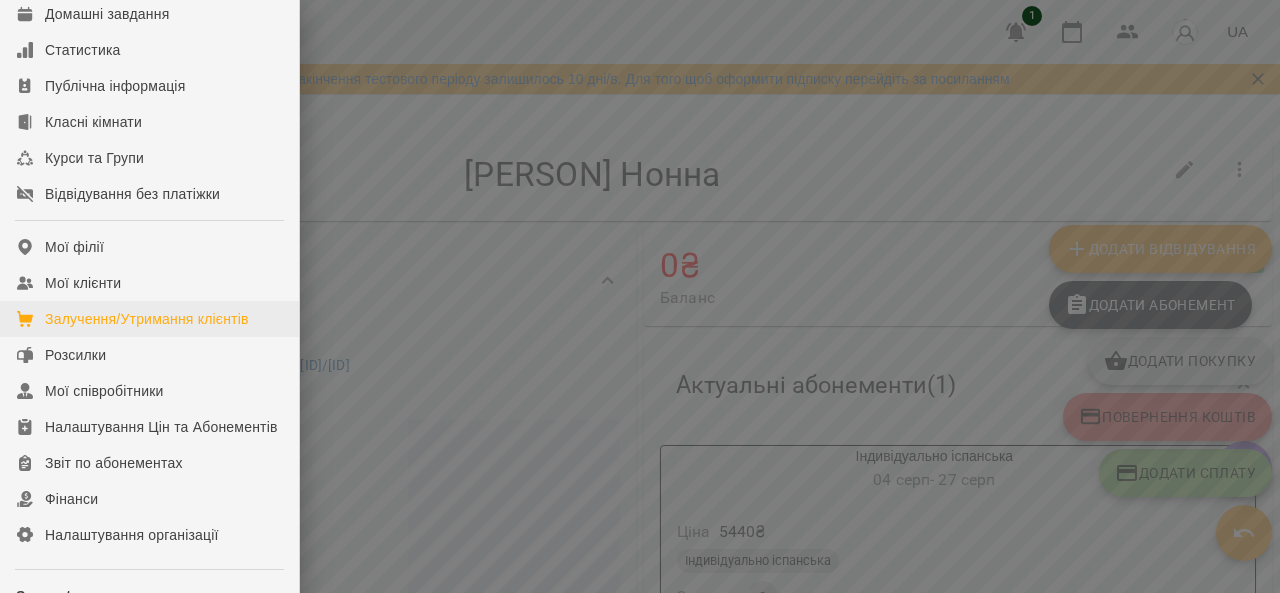 scroll, scrollTop: 200, scrollLeft: 0, axis: vertical 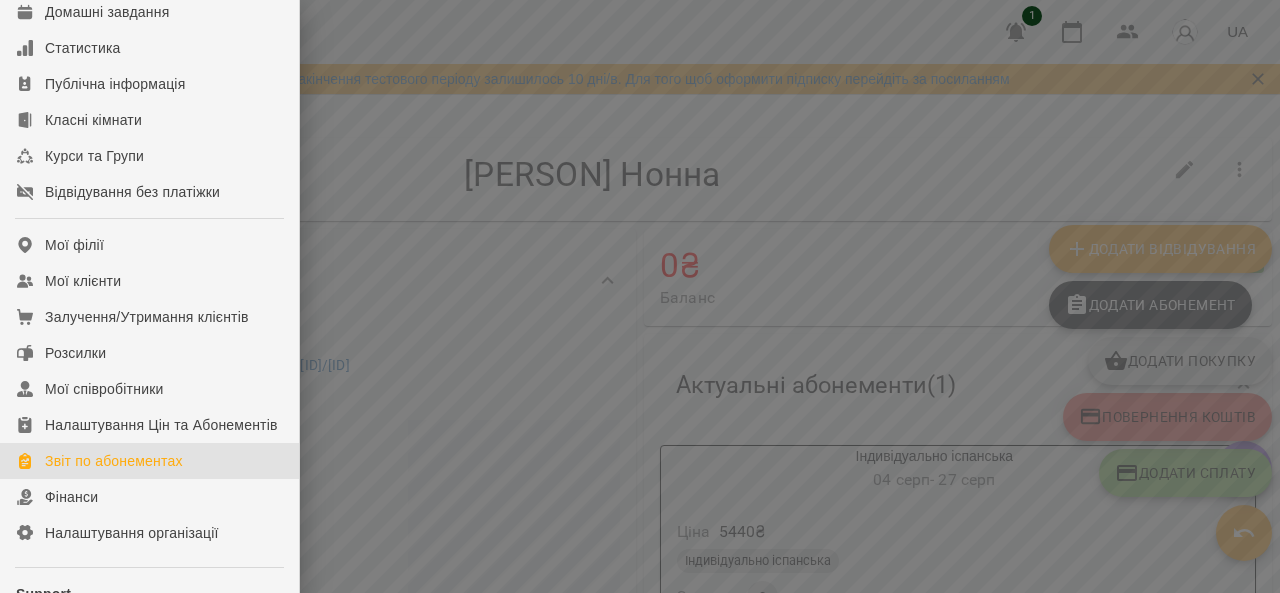 click on "Звіт по абонементах" at bounding box center (114, 461) 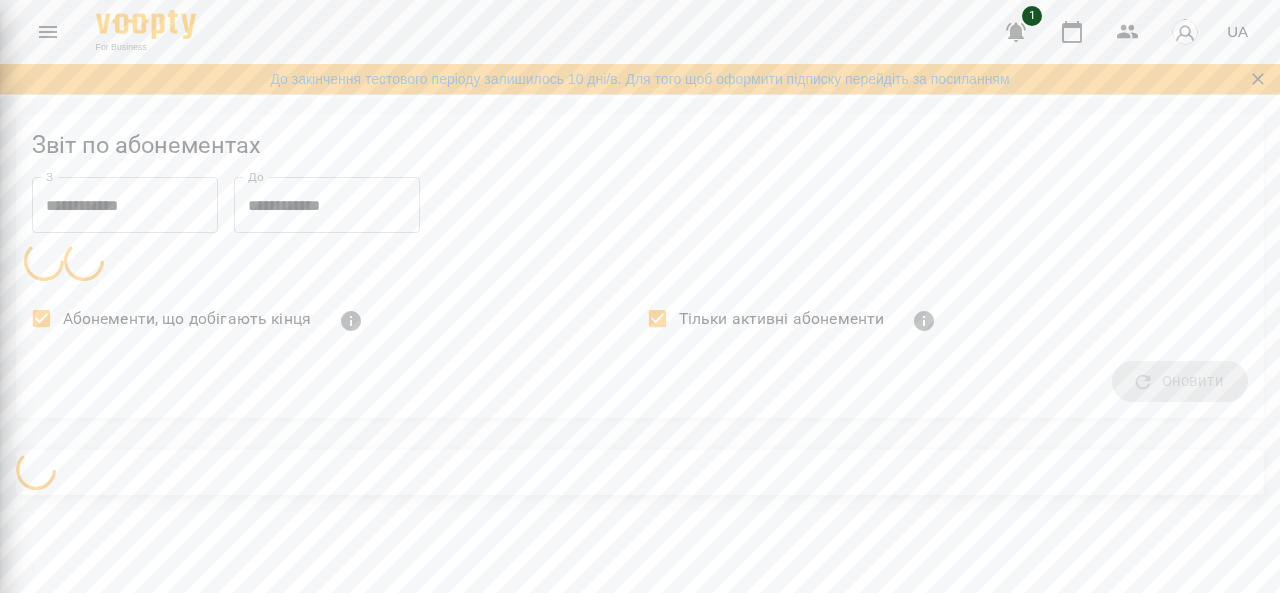 scroll, scrollTop: 0, scrollLeft: 0, axis: both 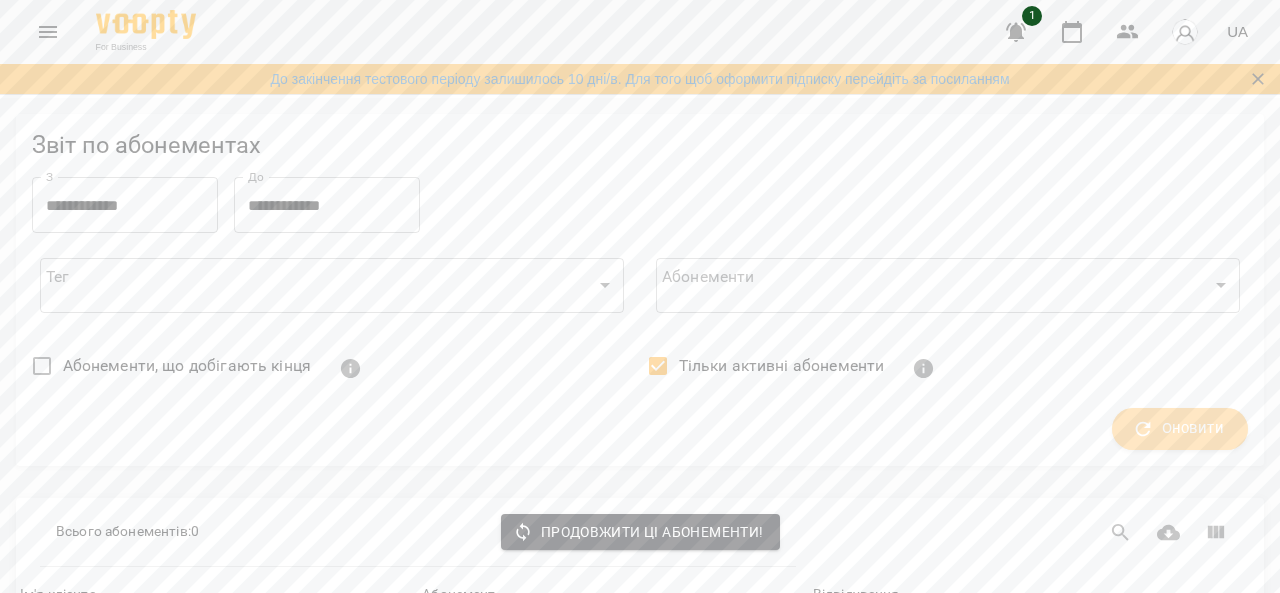 click on "Оновити" at bounding box center [1180, 429] 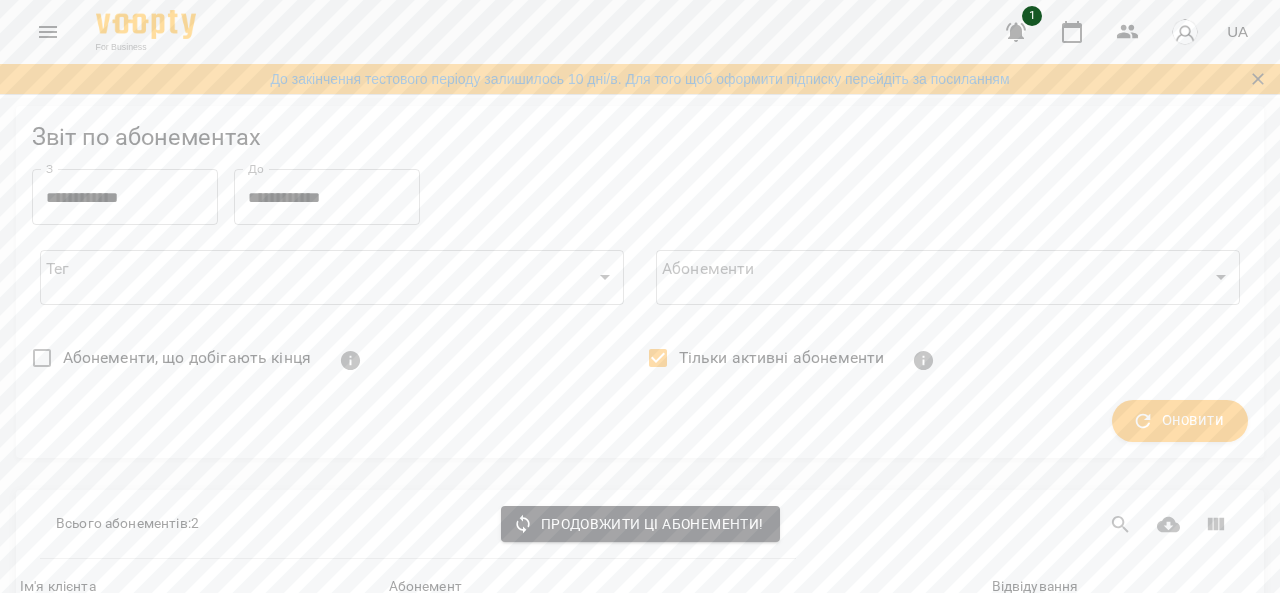 scroll, scrollTop: 448, scrollLeft: 0, axis: vertical 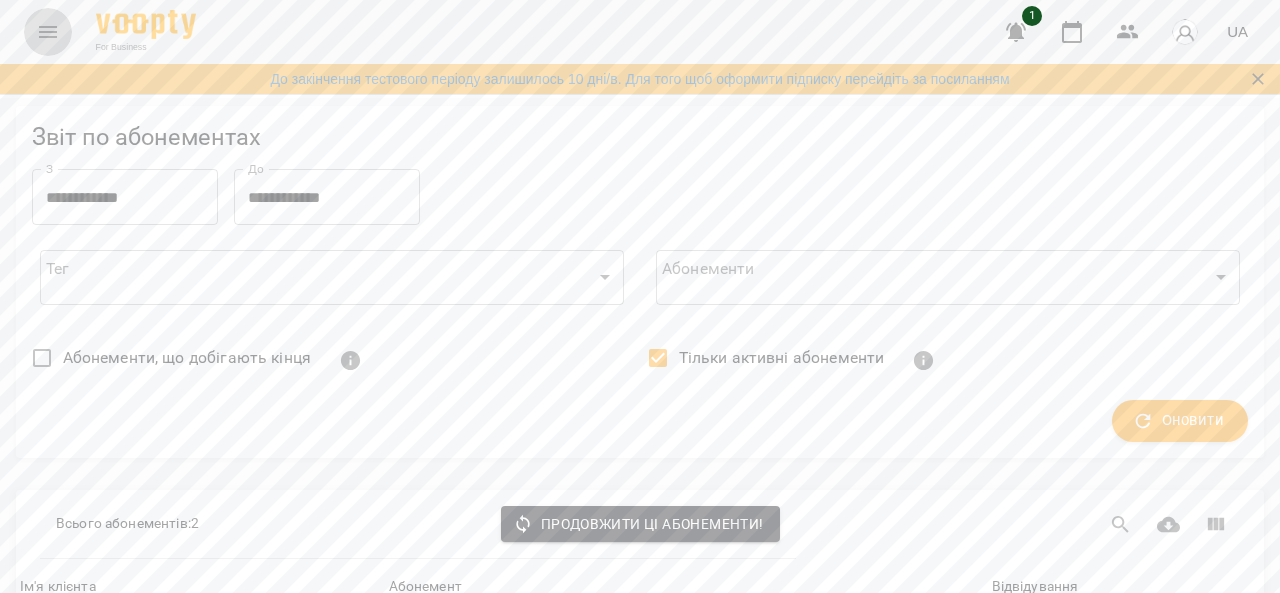 click 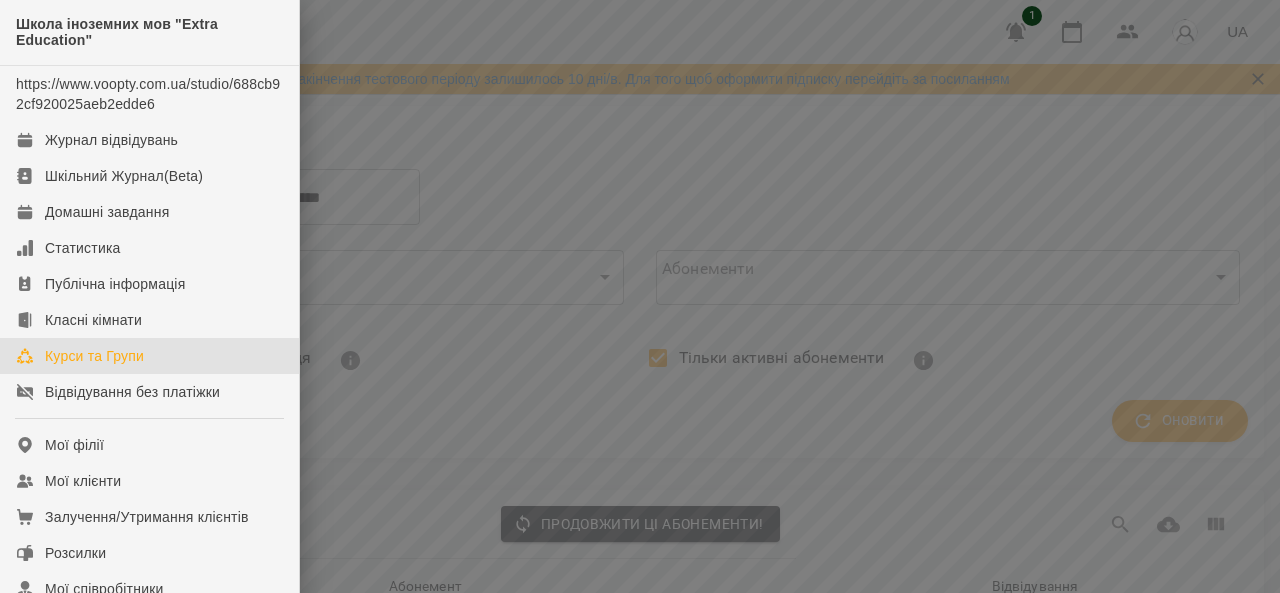 click on "Курси та Групи" at bounding box center (94, 356) 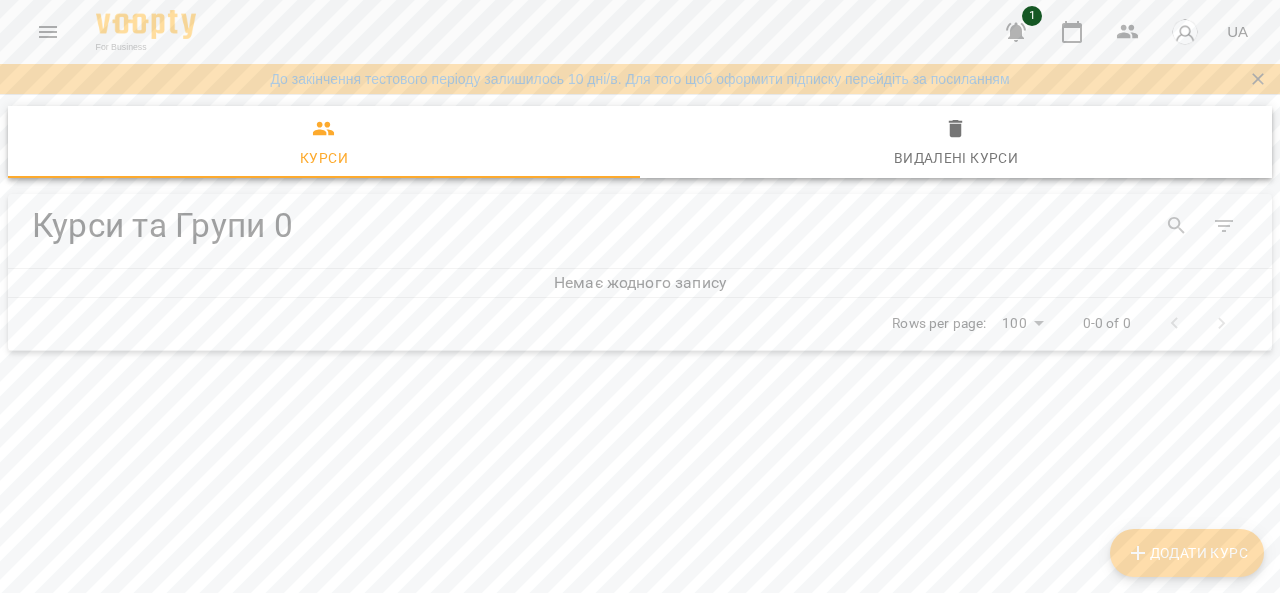 click on "Додати Курс" at bounding box center (1187, 553) 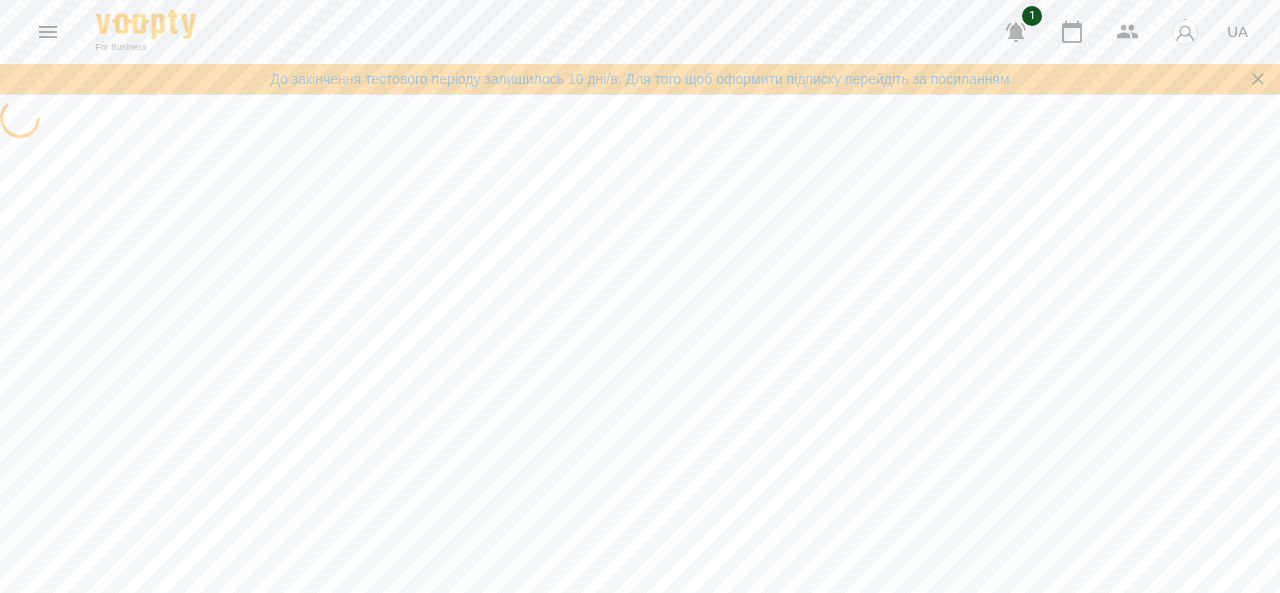 scroll, scrollTop: 0, scrollLeft: 0, axis: both 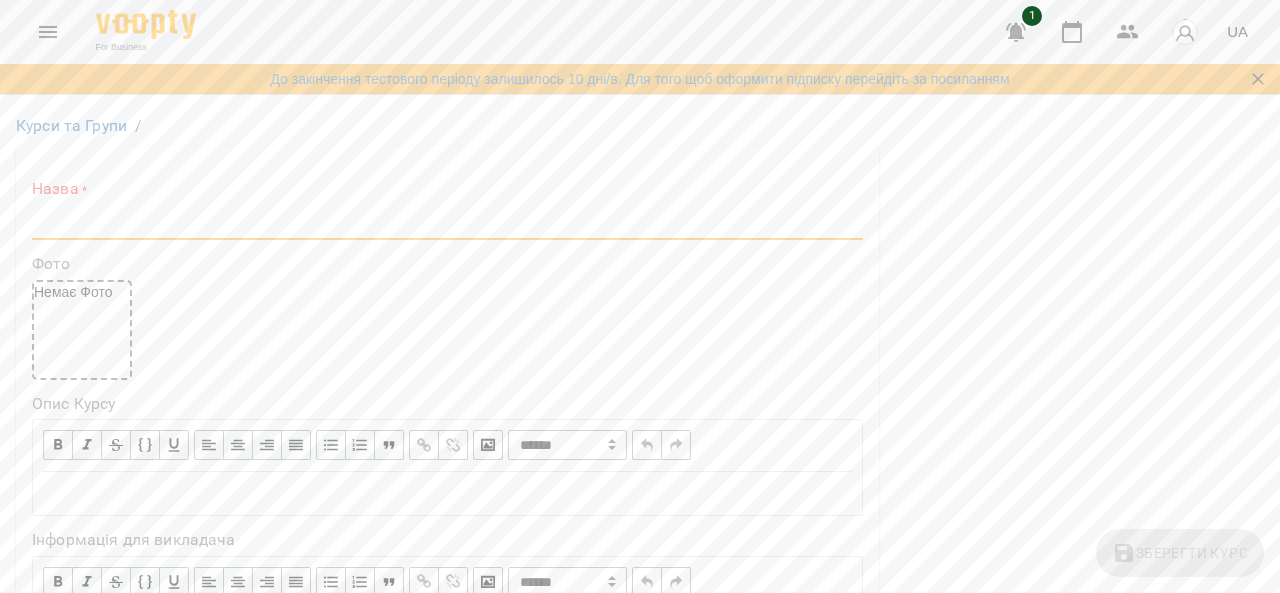 click at bounding box center (447, 224) 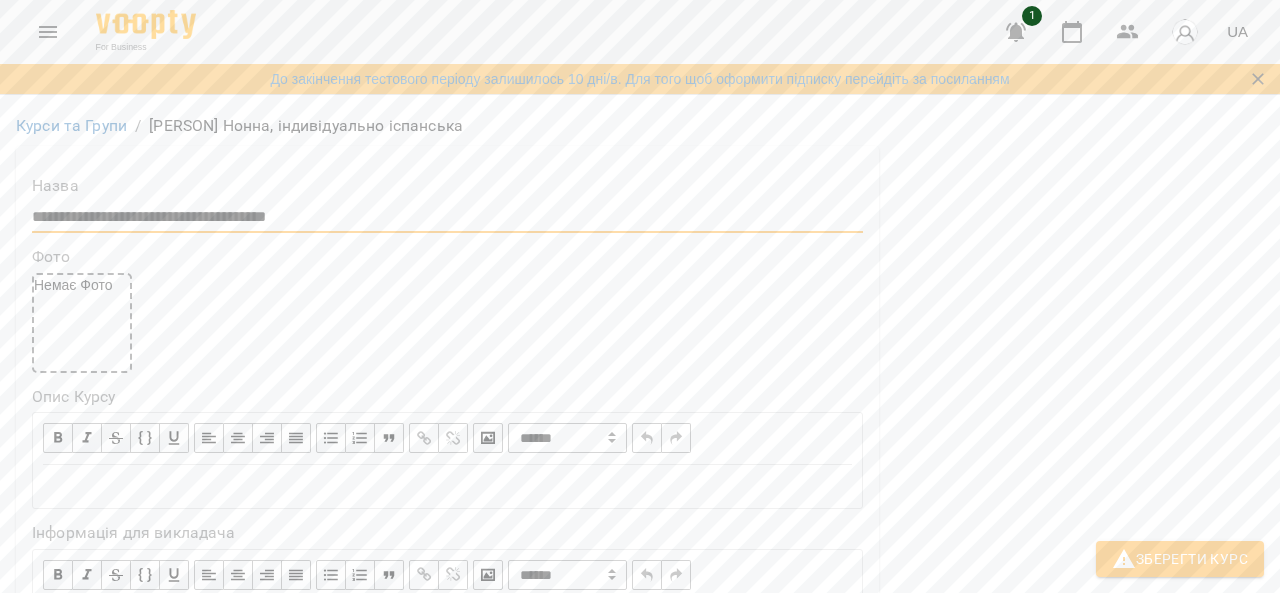 type on "**********" 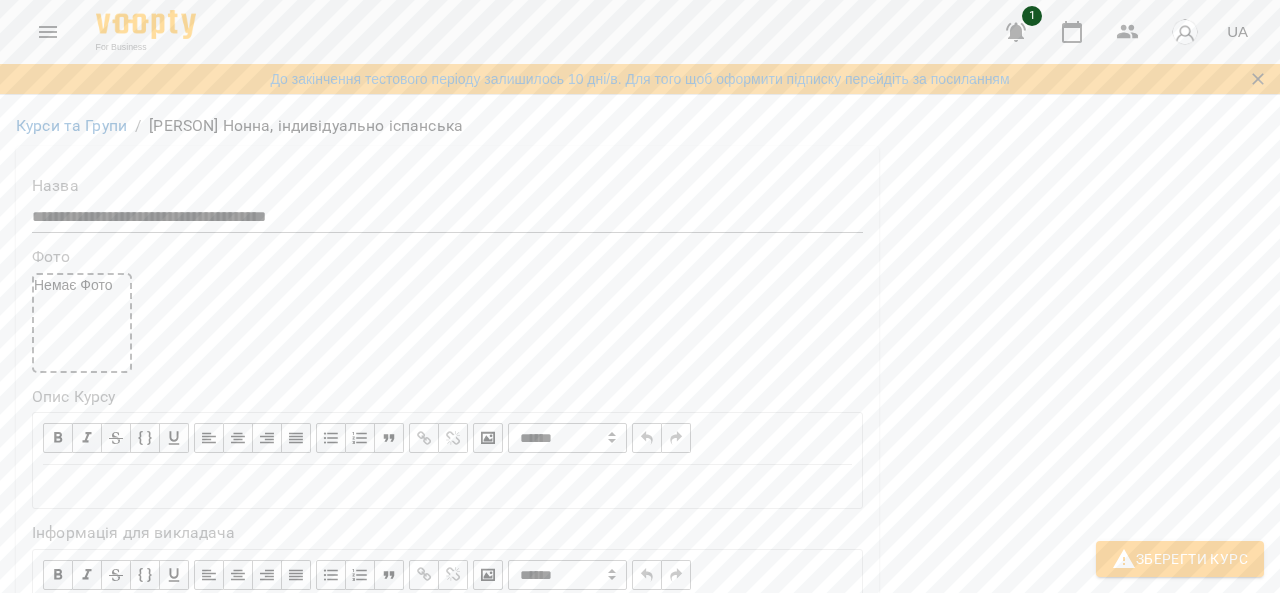 scroll, scrollTop: 200, scrollLeft: 0, axis: vertical 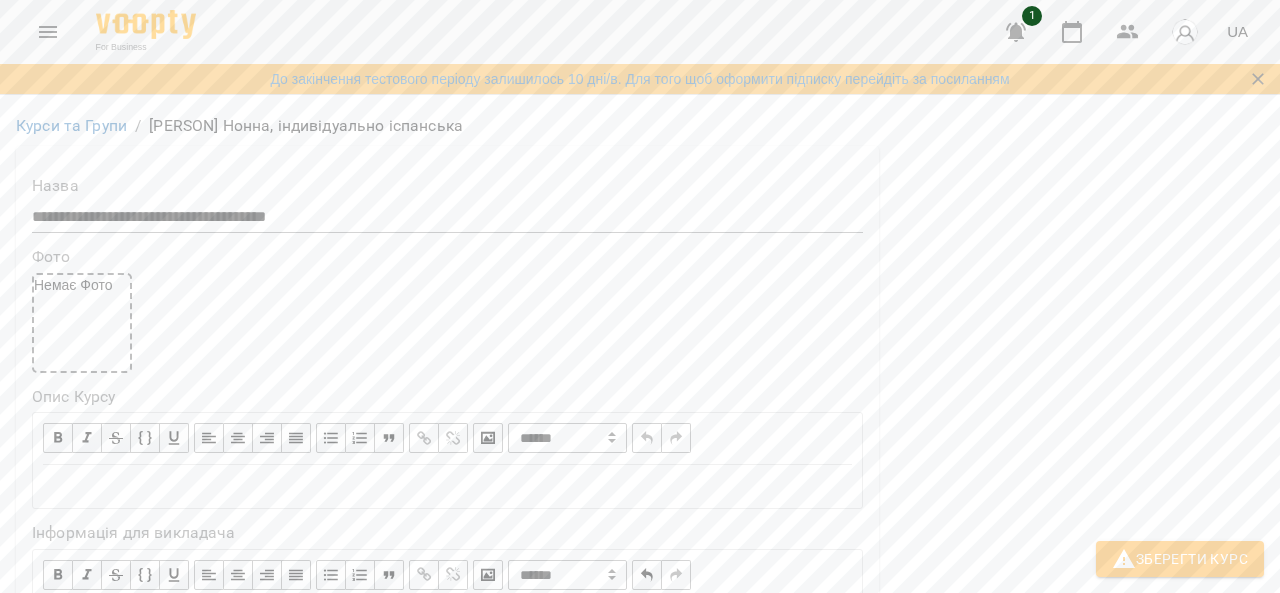 type 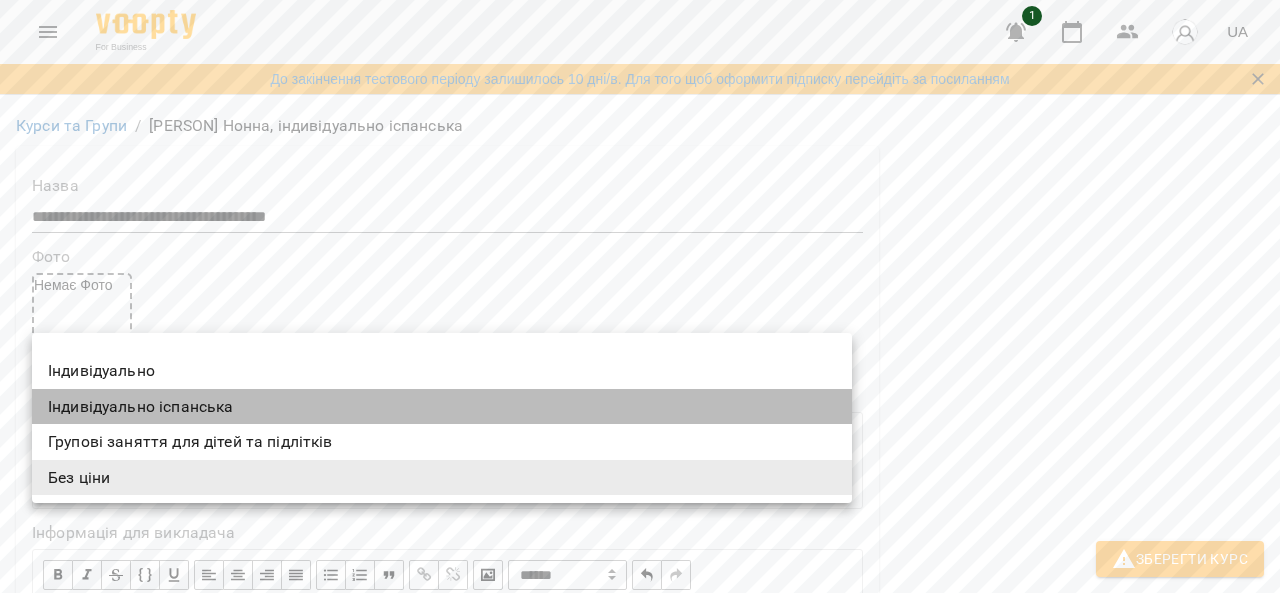 click on "Індивідуально іспанська" at bounding box center [442, 407] 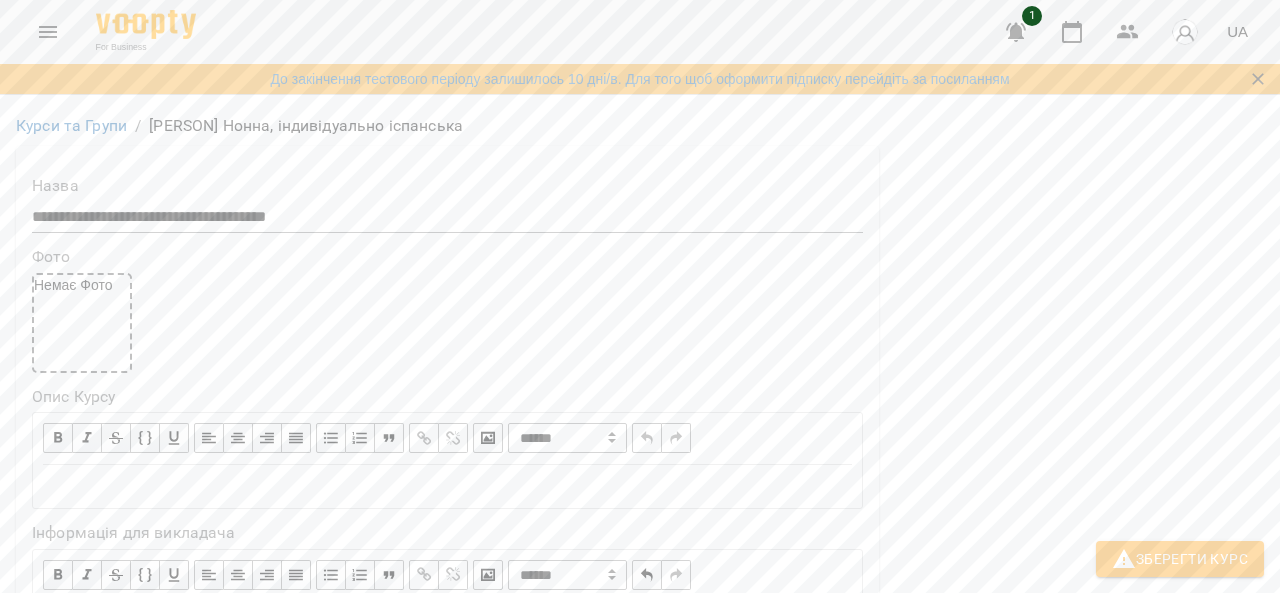 scroll, scrollTop: 500, scrollLeft: 0, axis: vertical 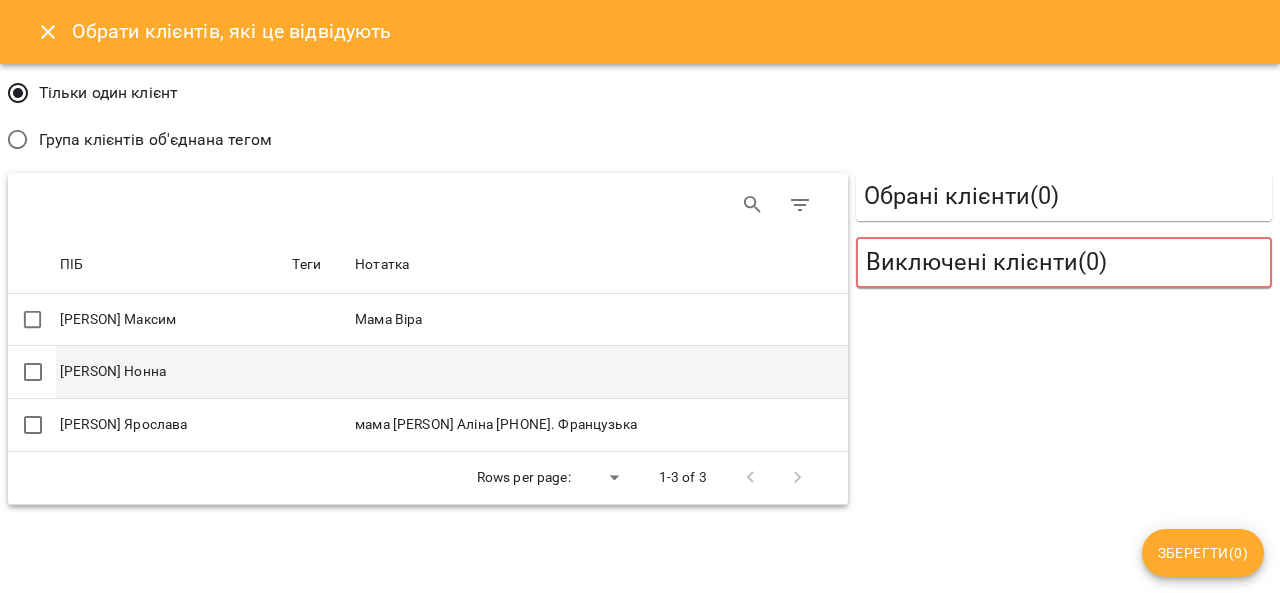 click on "Муратова Нонна" at bounding box center (172, 372) 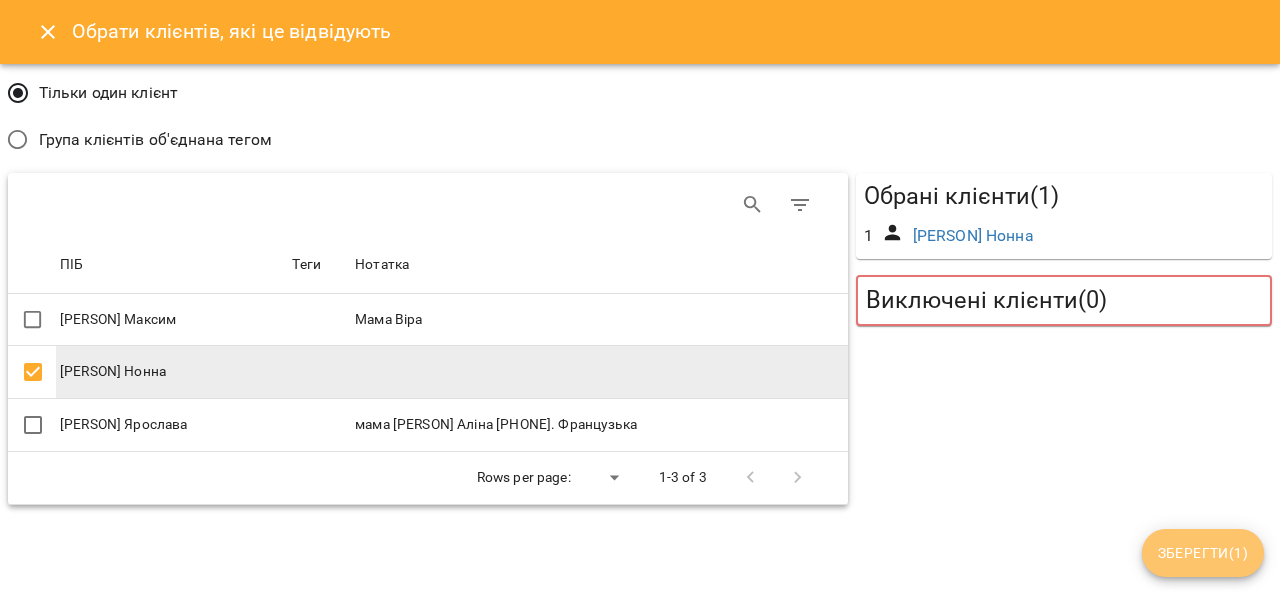 click on "Зберегти ( 1 )" at bounding box center (1203, 553) 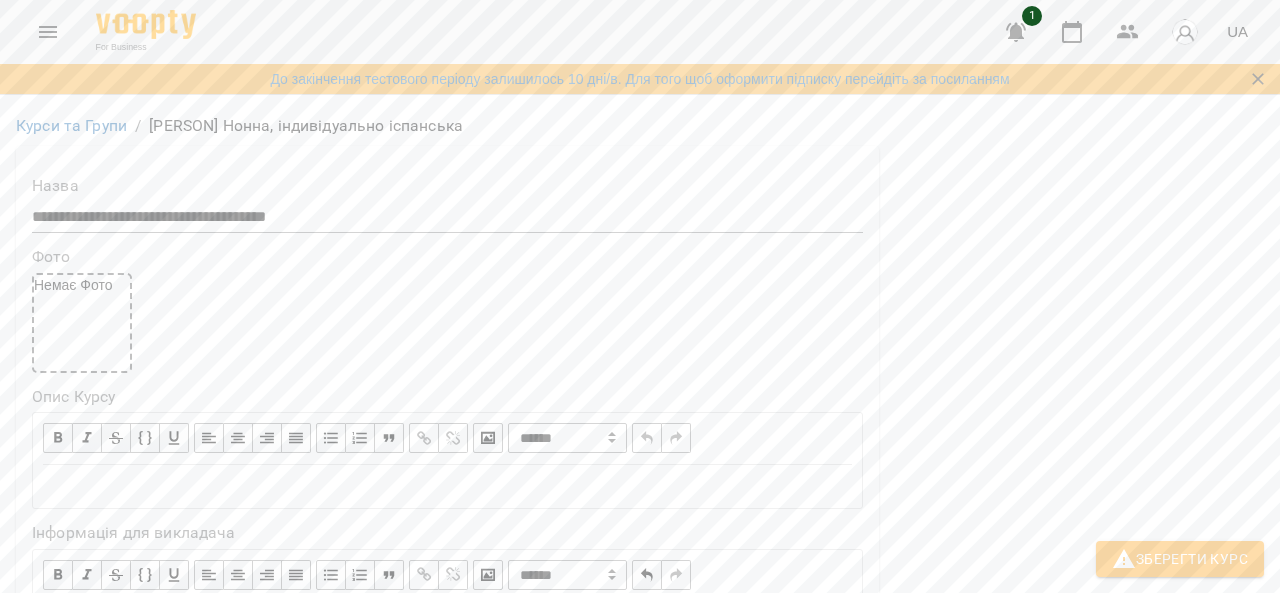 scroll, scrollTop: 0, scrollLeft: 0, axis: both 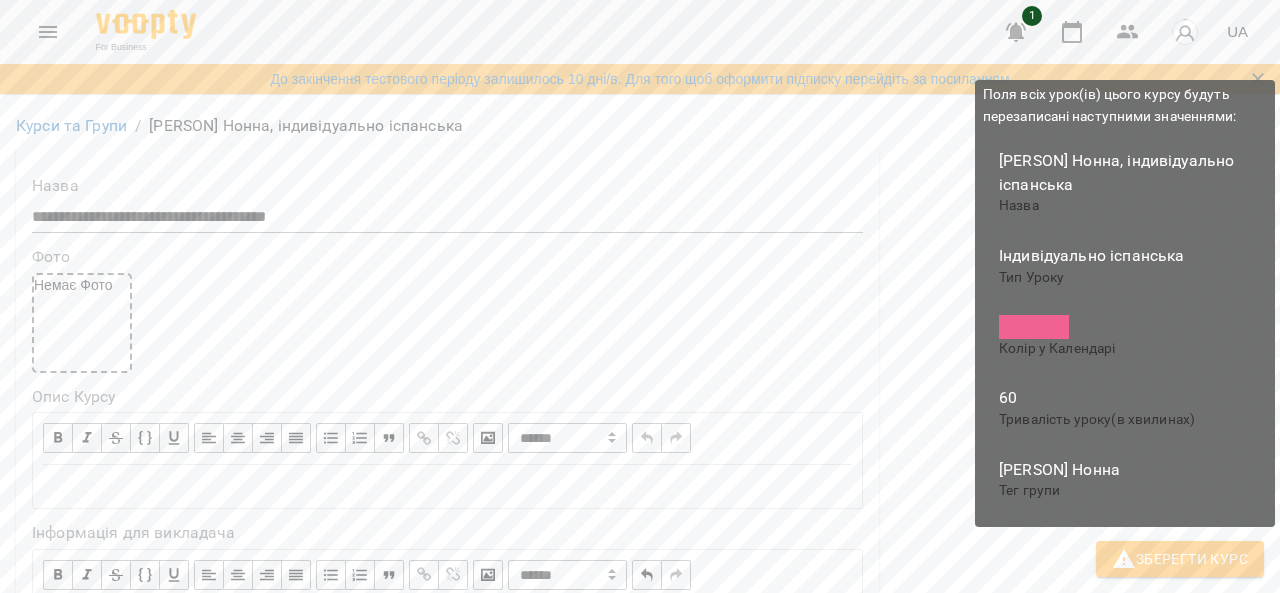 click on "Зберегти Курс" at bounding box center (1180, 559) 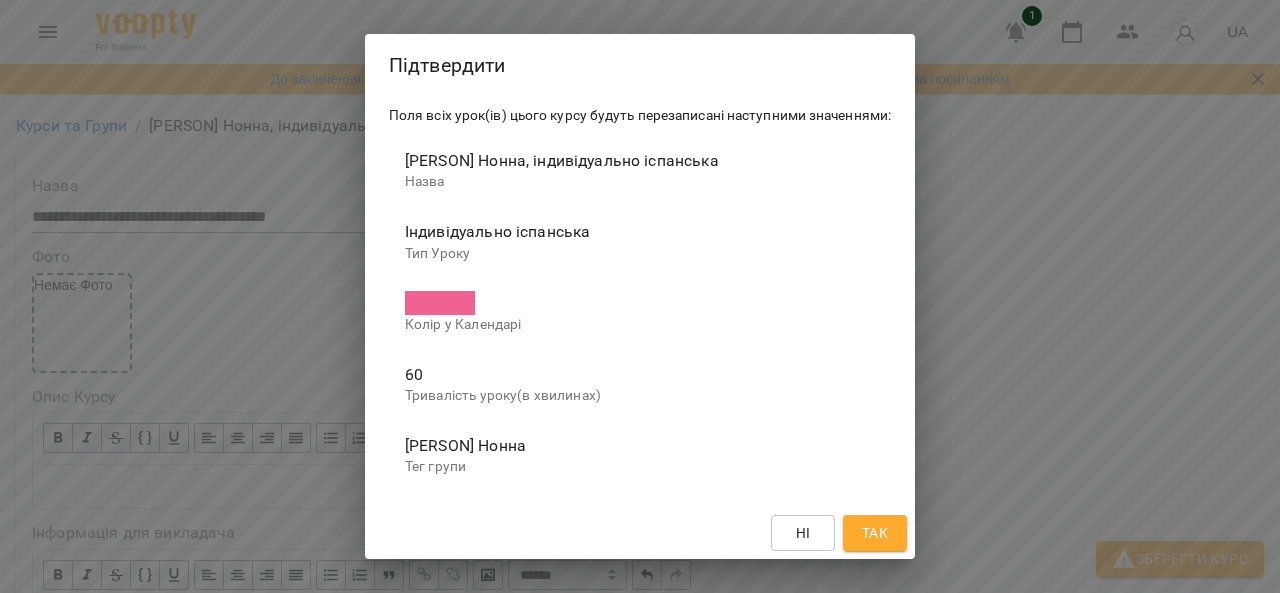 click on "Так" at bounding box center (875, 533) 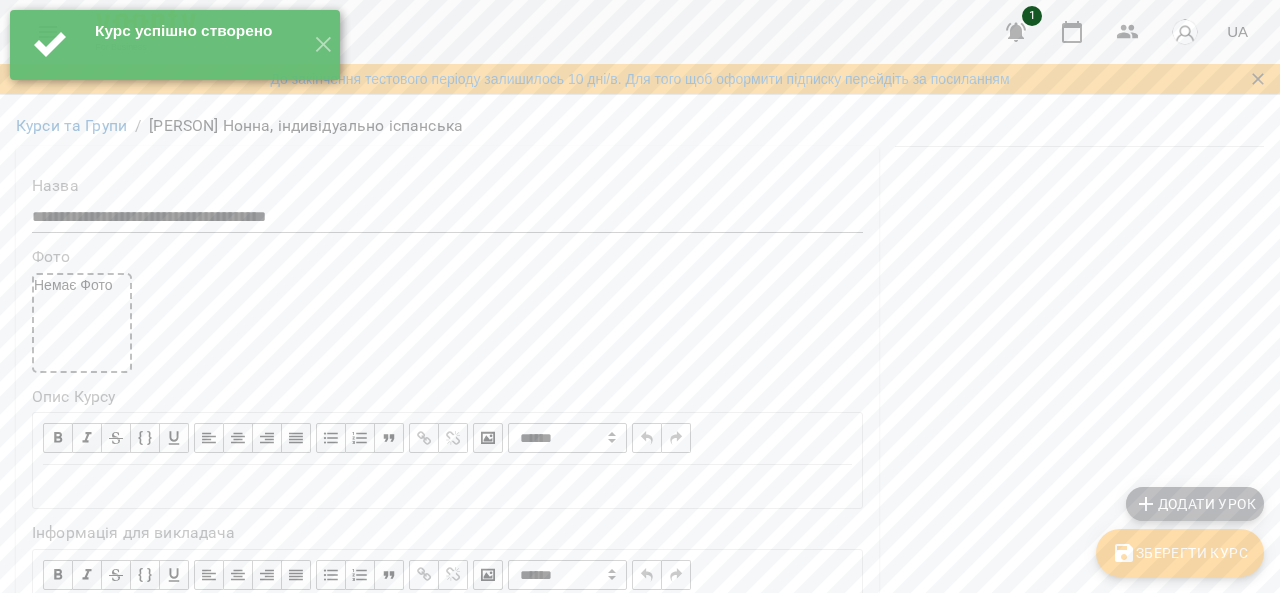 click on "Додати урок" at bounding box center [1195, 504] 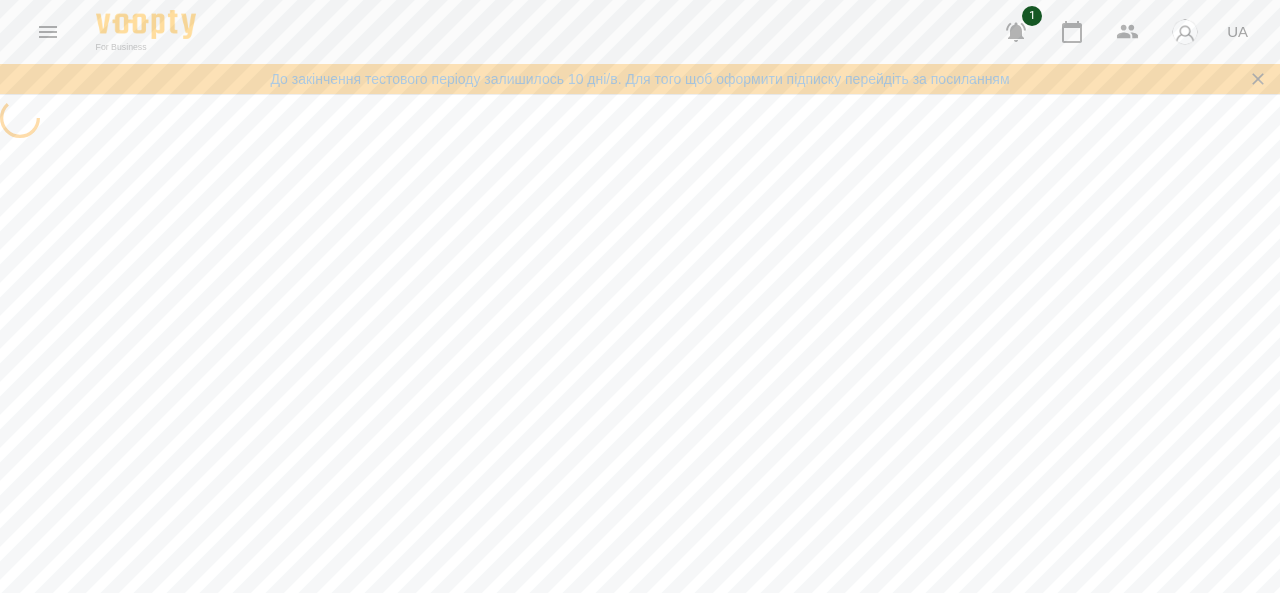 select on "**********" 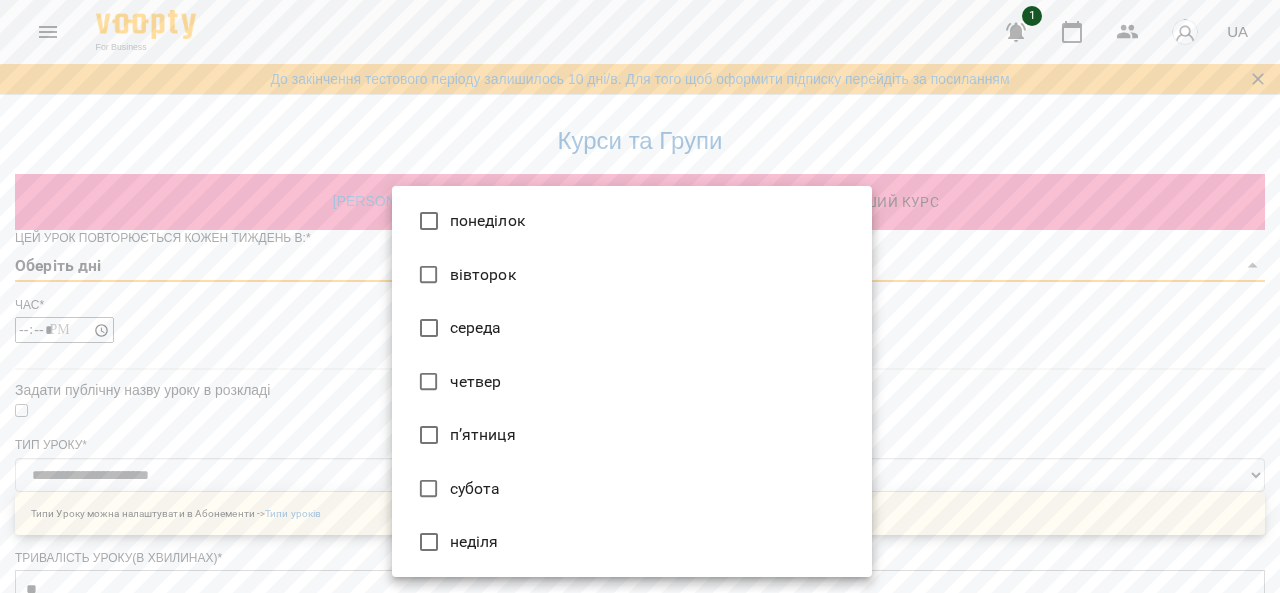 click on "**********" at bounding box center [640, 616] 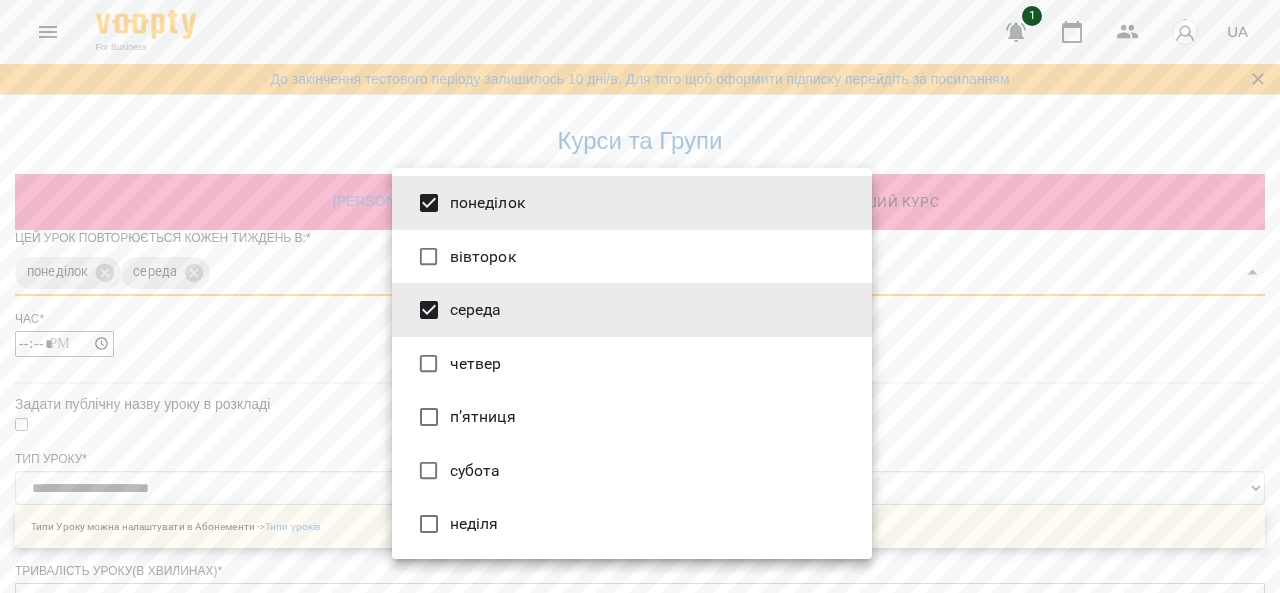click at bounding box center (640, 296) 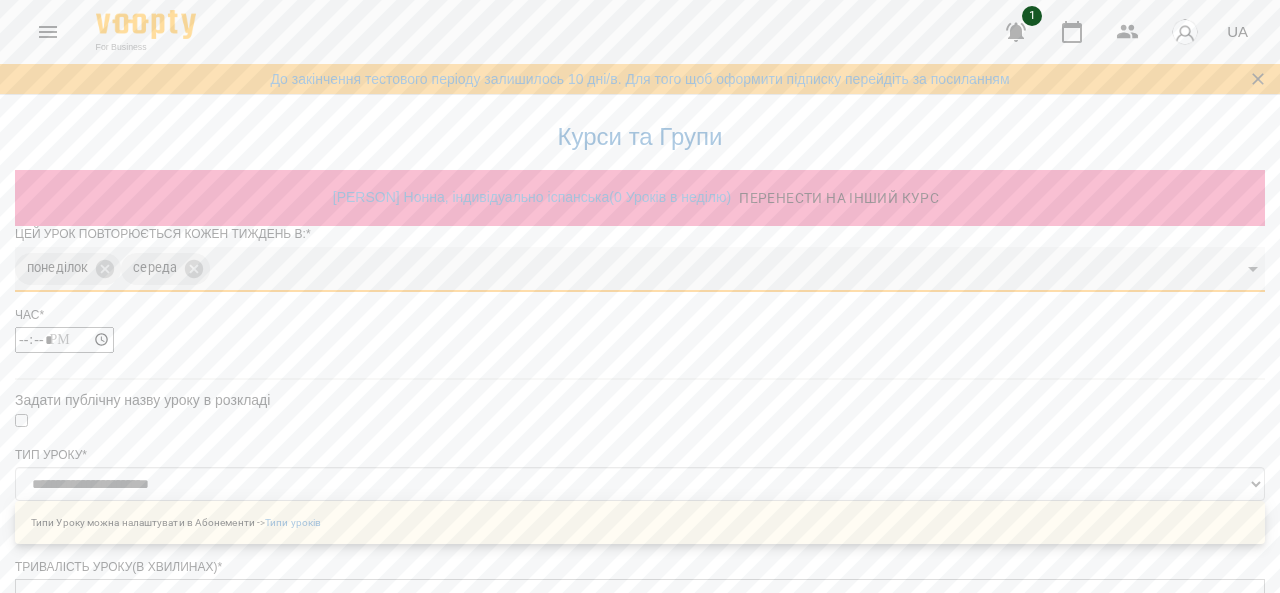 scroll, scrollTop: 52, scrollLeft: 0, axis: vertical 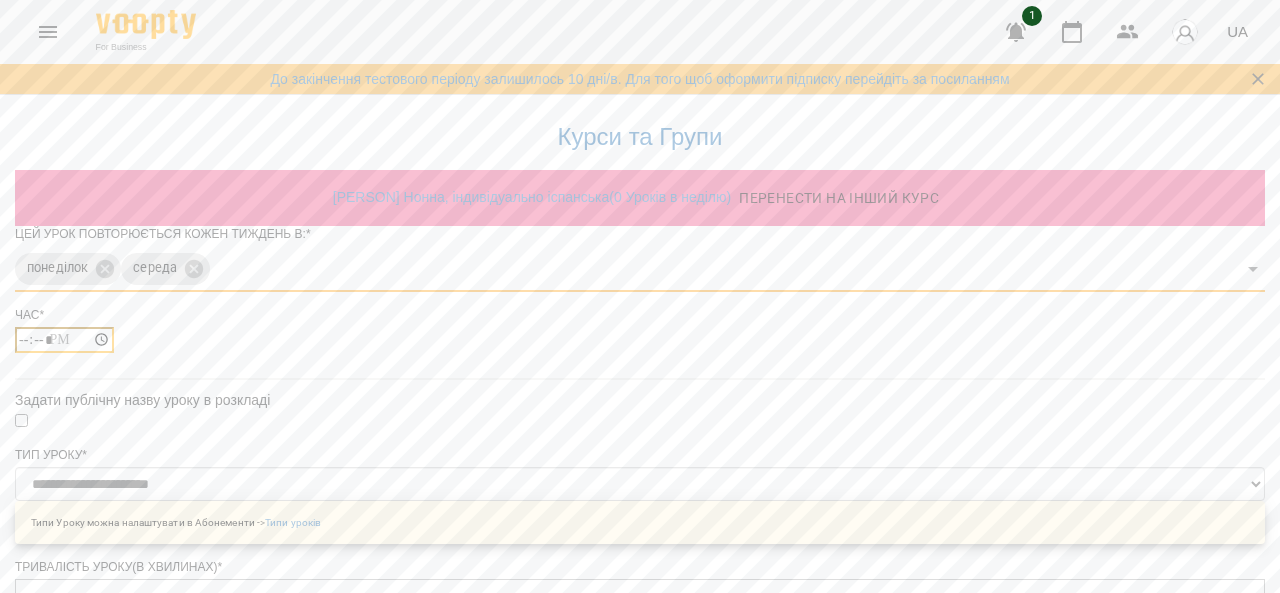 click on "*****" at bounding box center (64, 340) 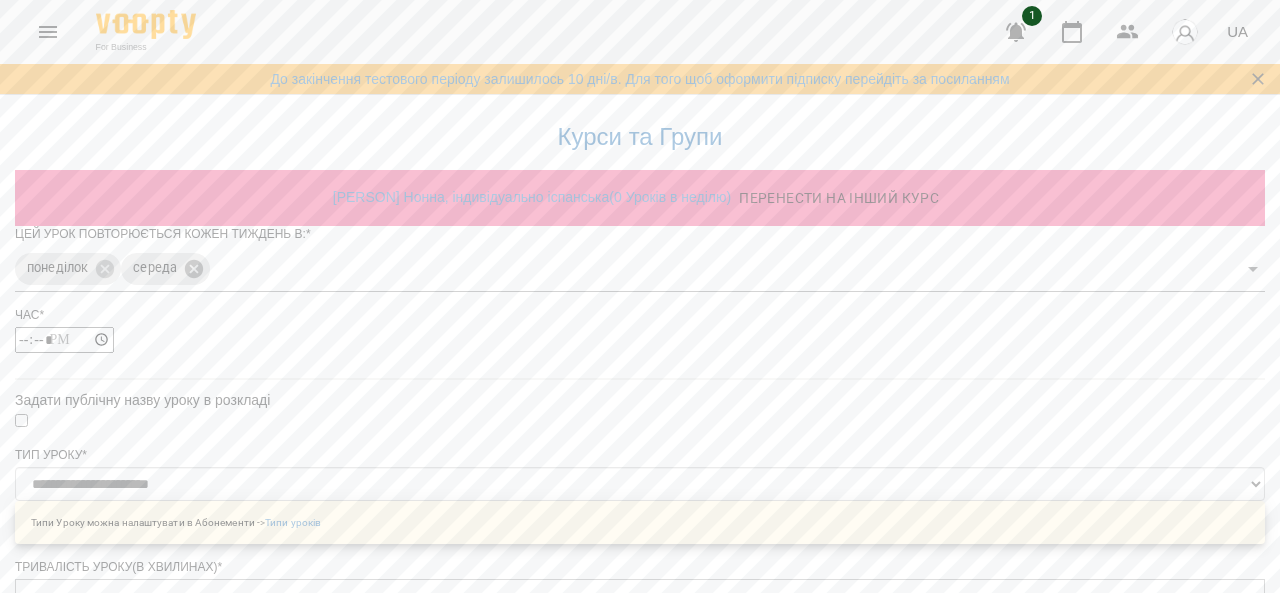 click on "**********" at bounding box center (640, 623) 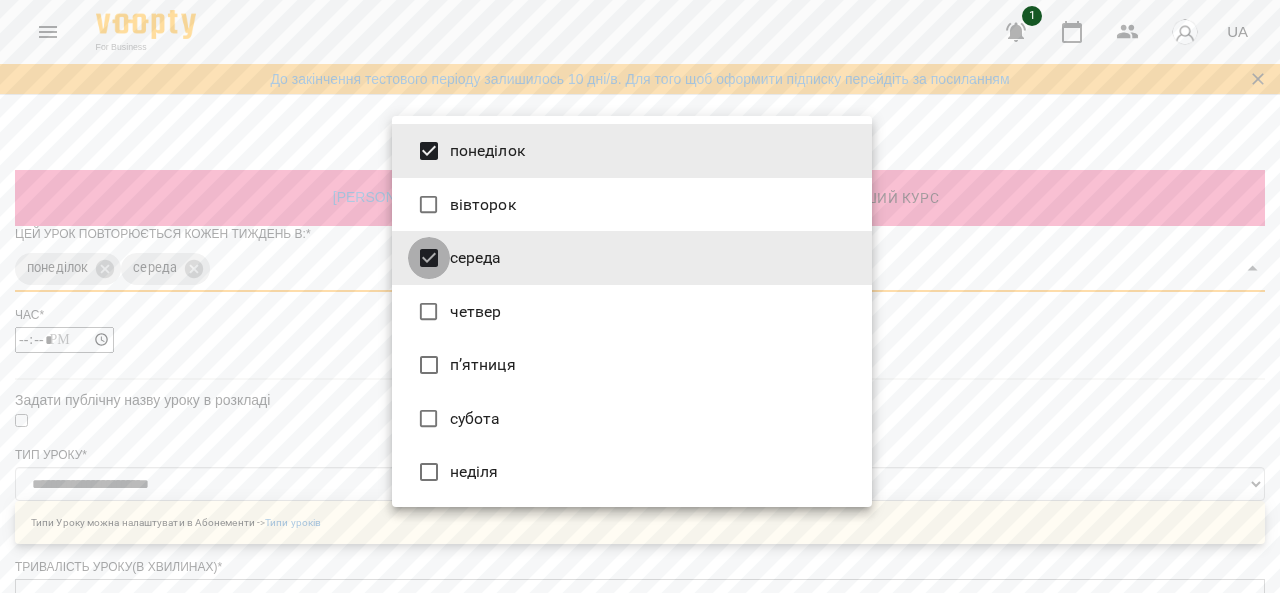 type on "*" 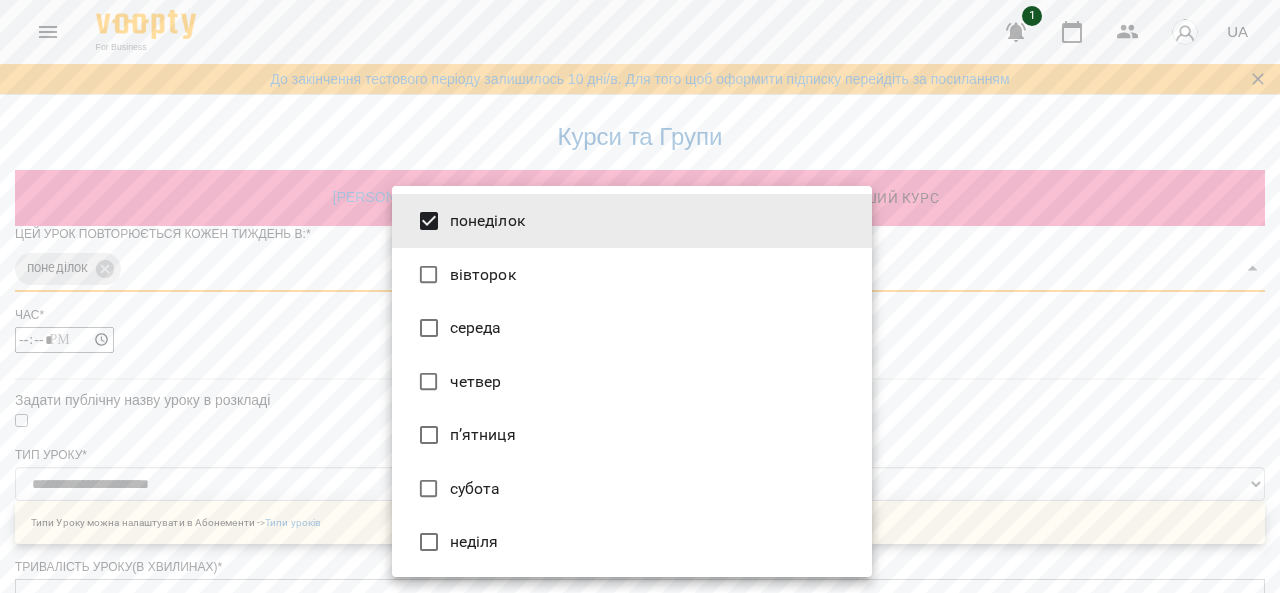 click at bounding box center (640, 296) 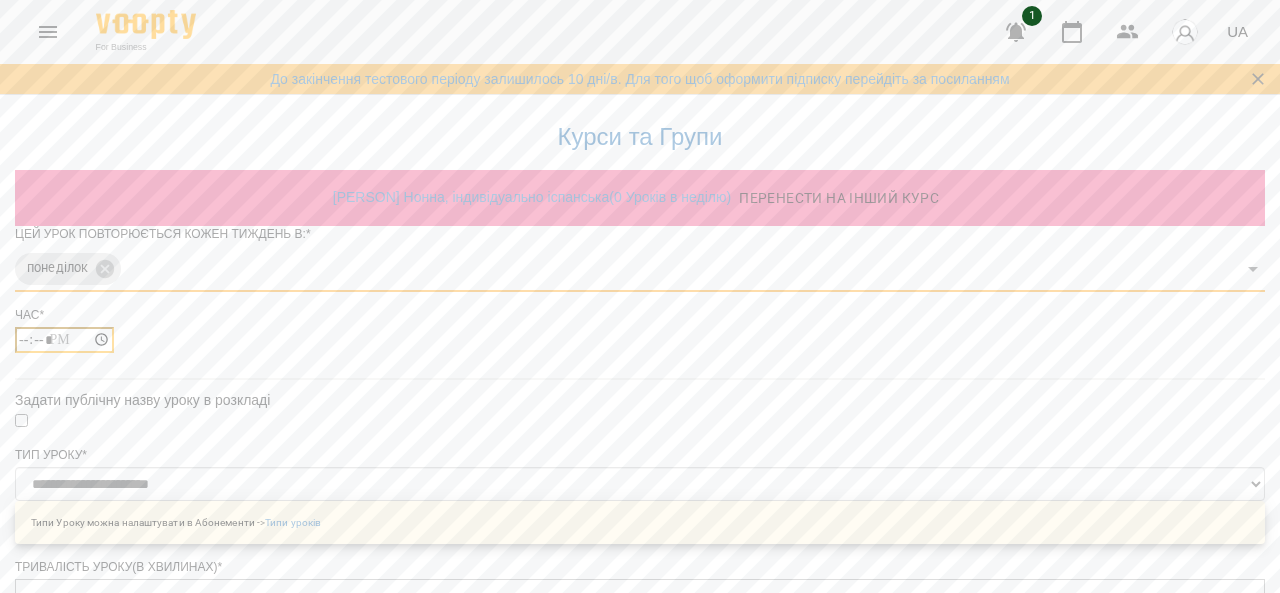 click on "*****" at bounding box center [64, 340] 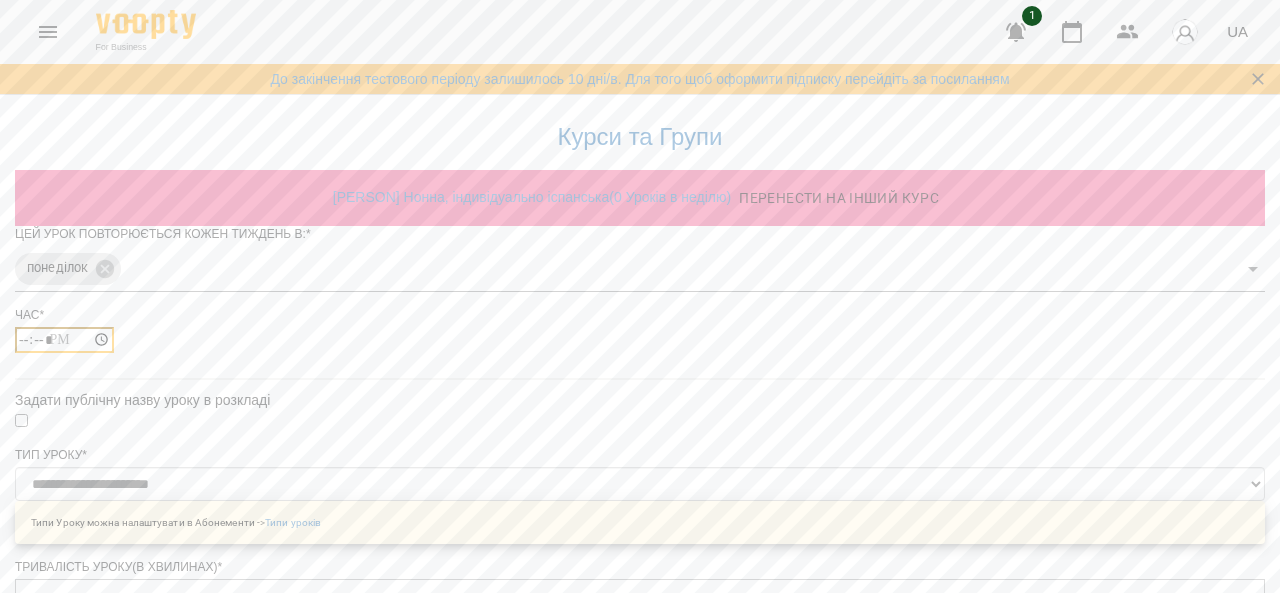 click on "*****" at bounding box center [64, 340] 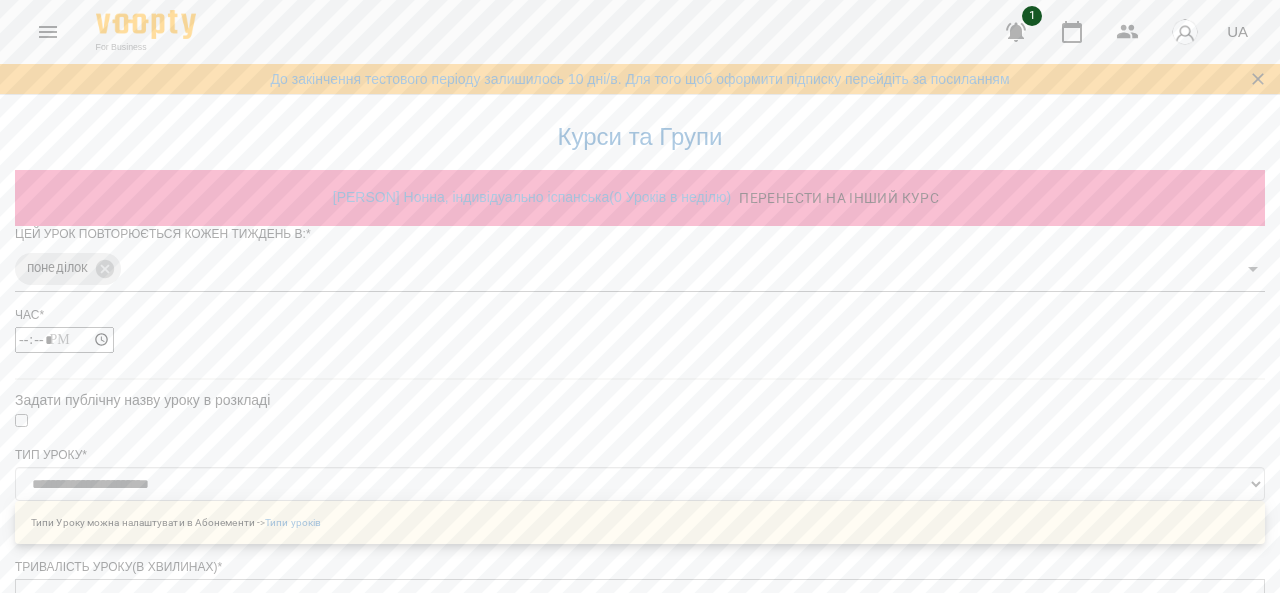 type on "*****" 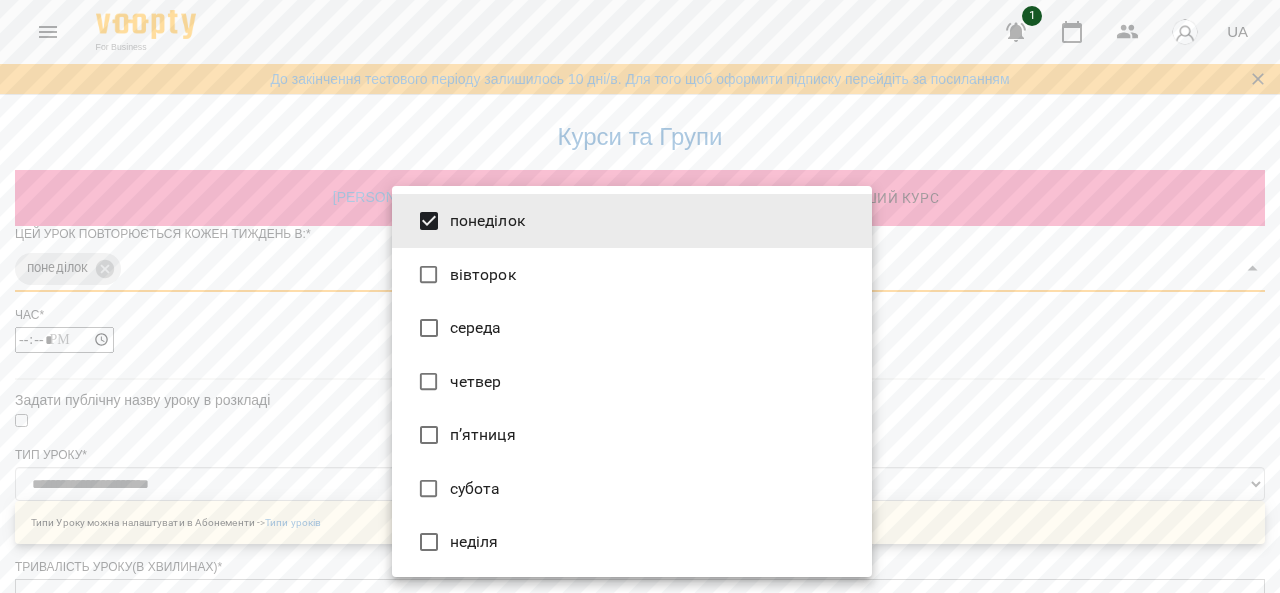 click on "**********" at bounding box center [640, 623] 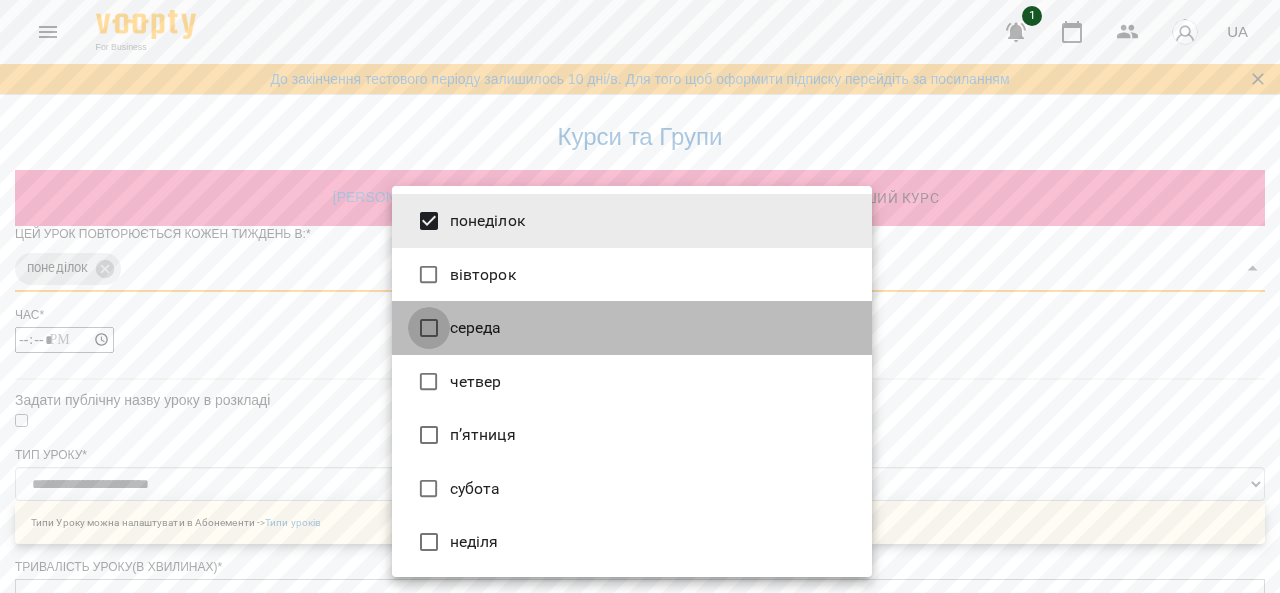 type on "***" 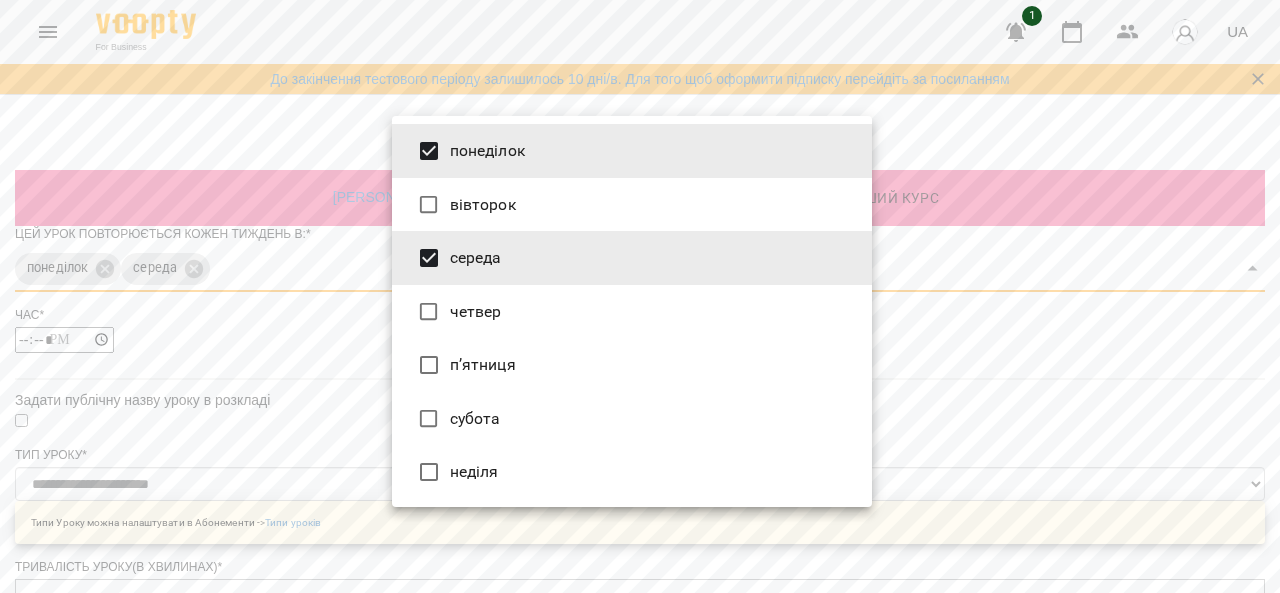 click at bounding box center [640, 296] 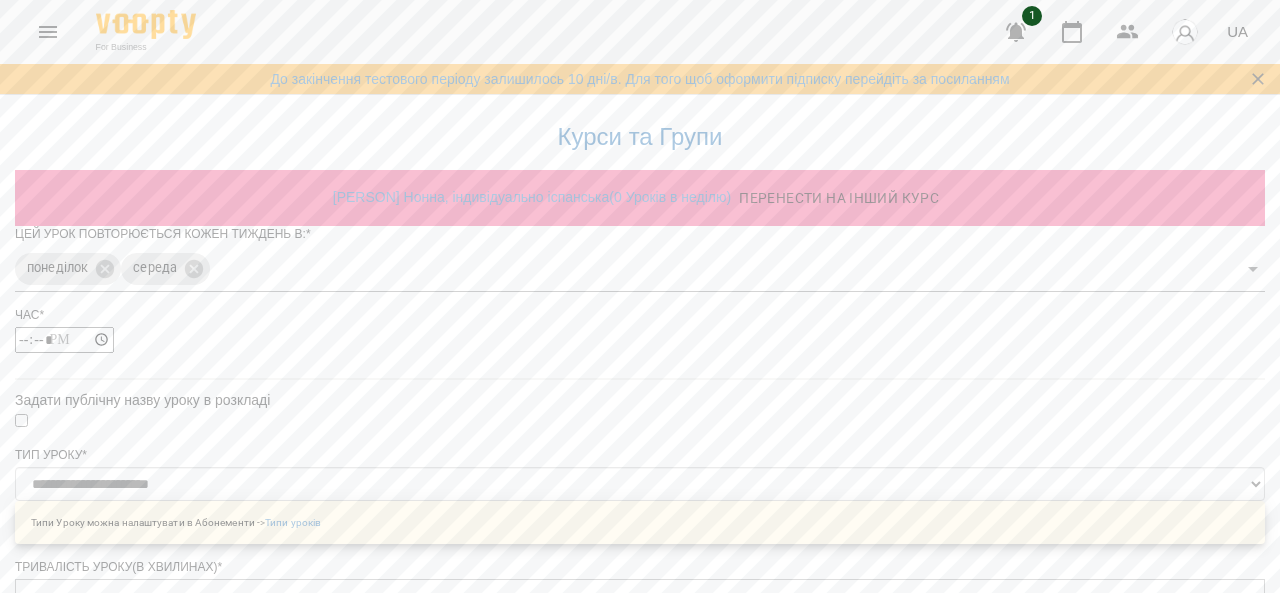 click on "*****" at bounding box center [640, 340] 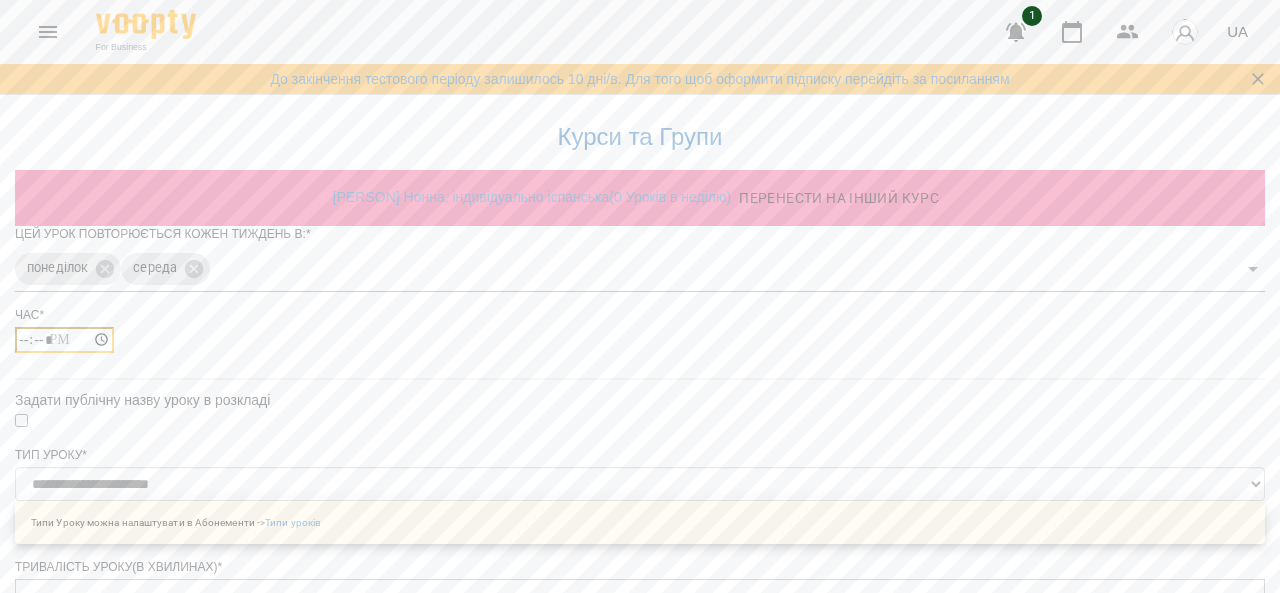 click on "*****" at bounding box center (64, 340) 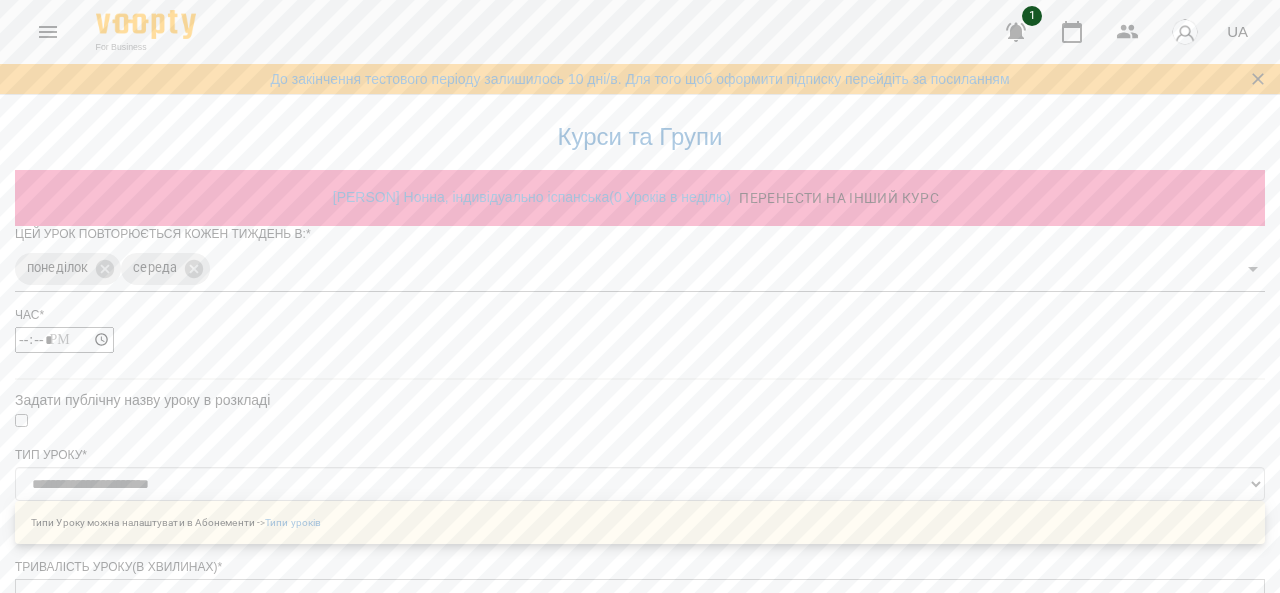 click on "**********" at bounding box center [640, 623] 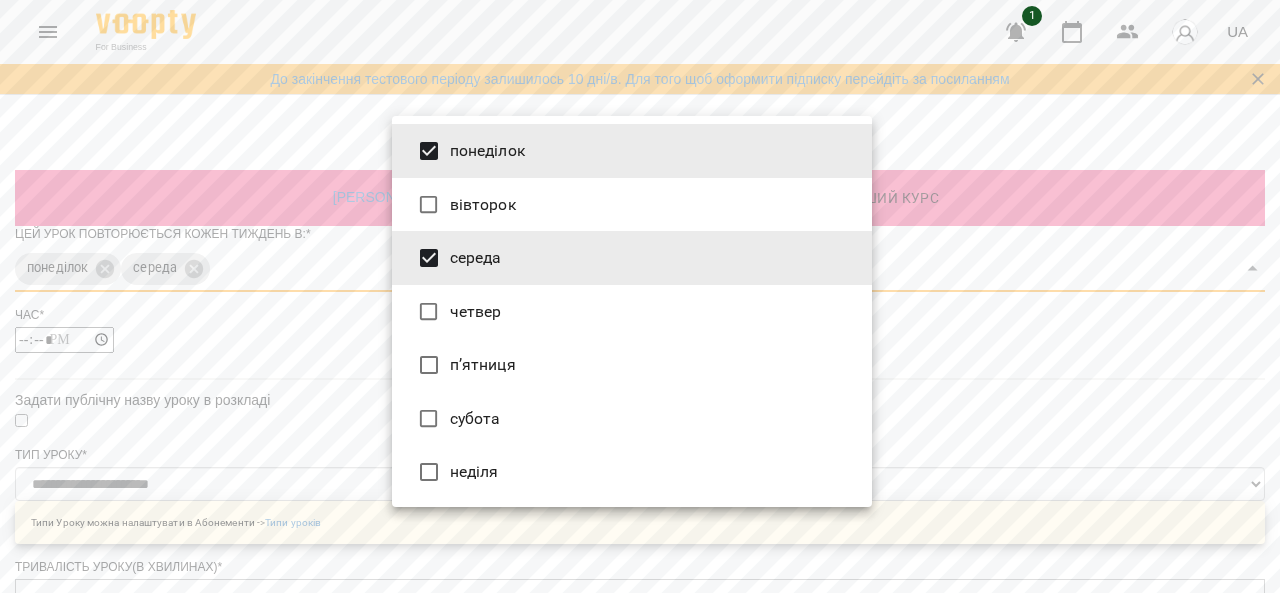 click at bounding box center (640, 296) 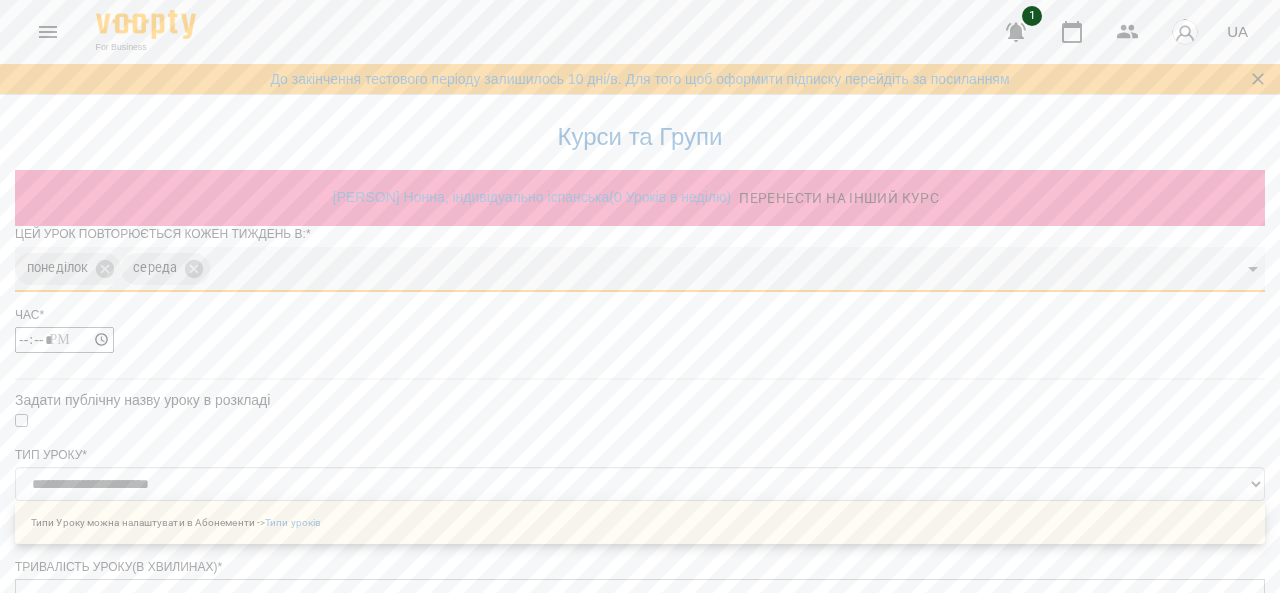 scroll, scrollTop: 452, scrollLeft: 0, axis: vertical 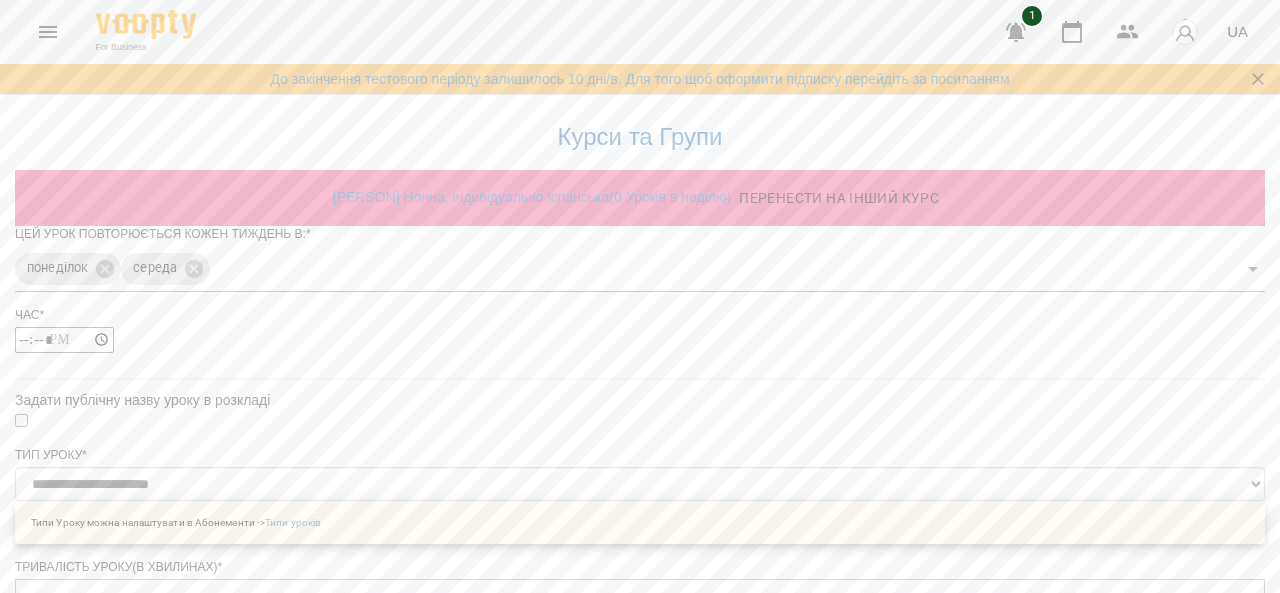click at bounding box center [640, 896] 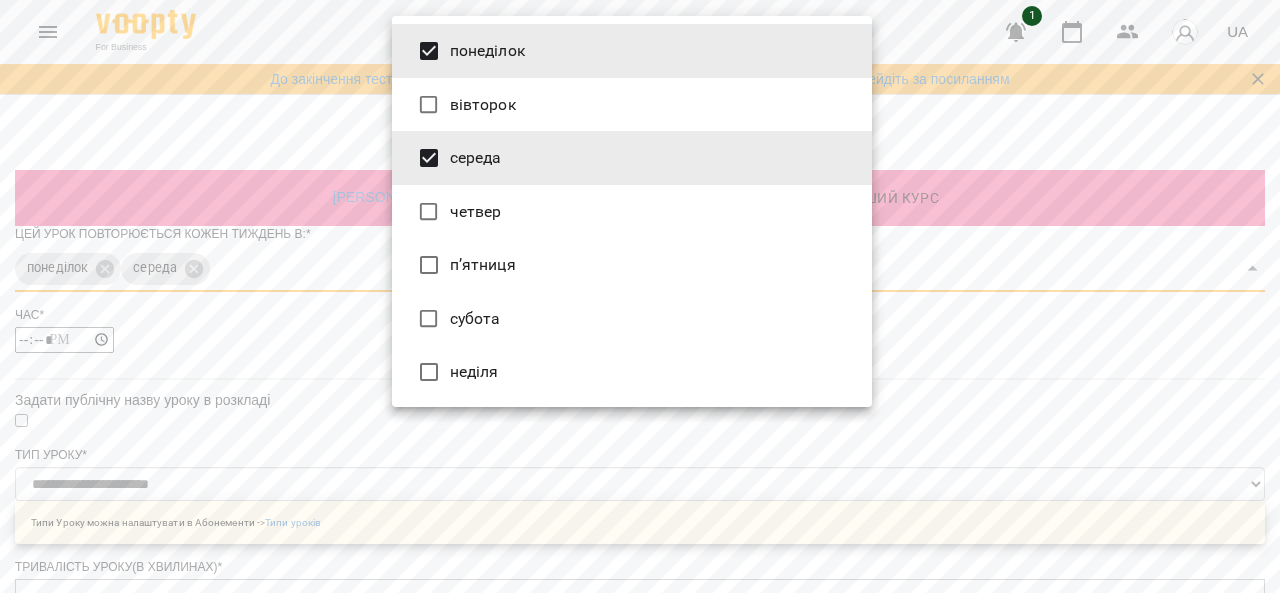 click on "**********" at bounding box center [640, 623] 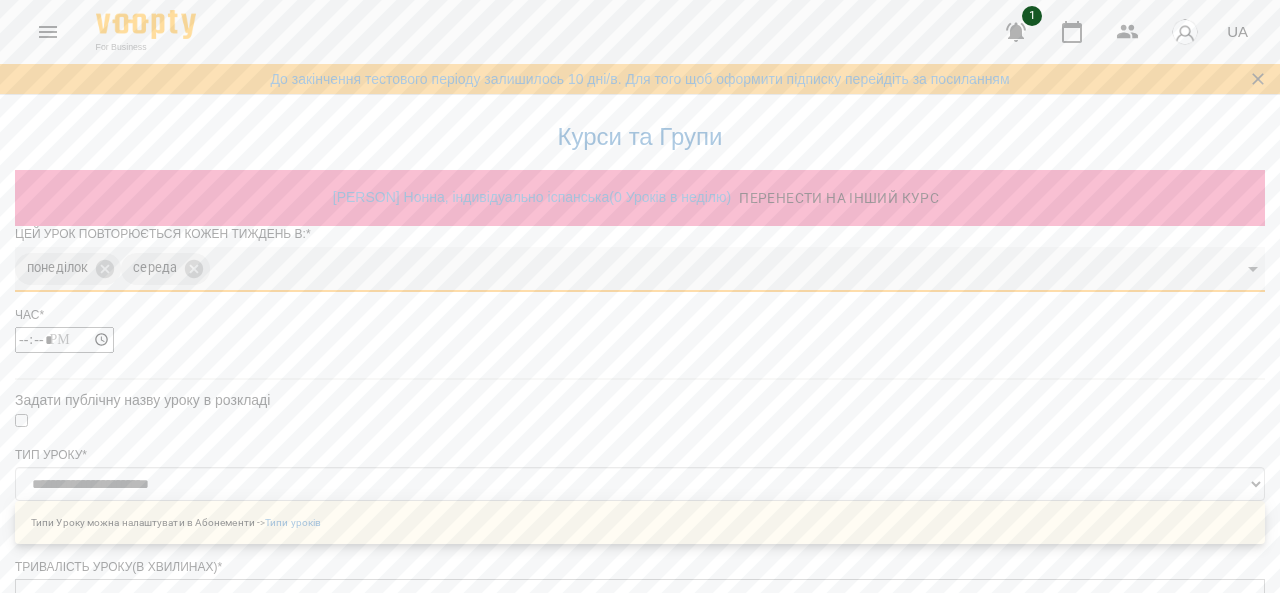 scroll, scrollTop: 752, scrollLeft: 0, axis: vertical 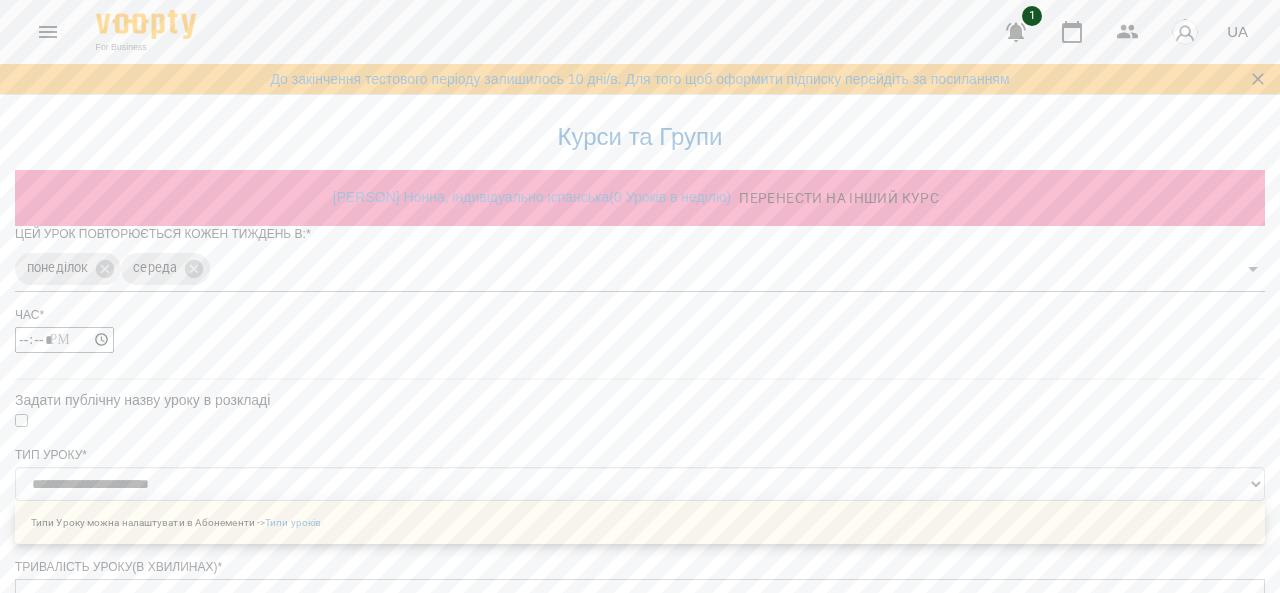click on "**********" at bounding box center (640, 817) 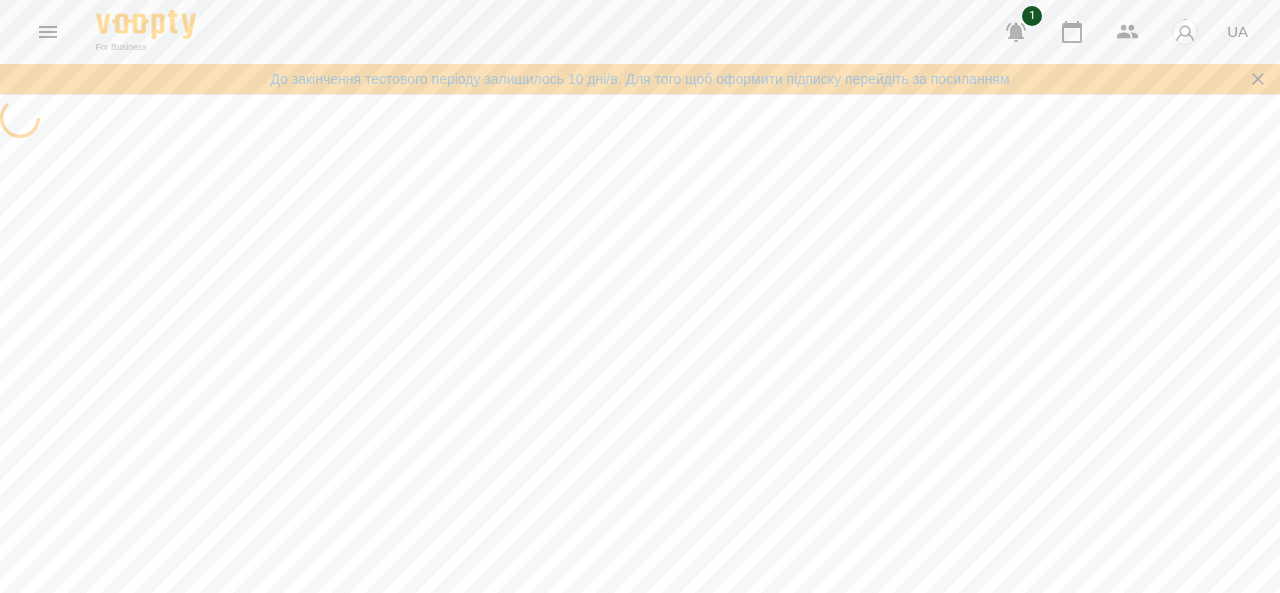 scroll, scrollTop: 0, scrollLeft: 0, axis: both 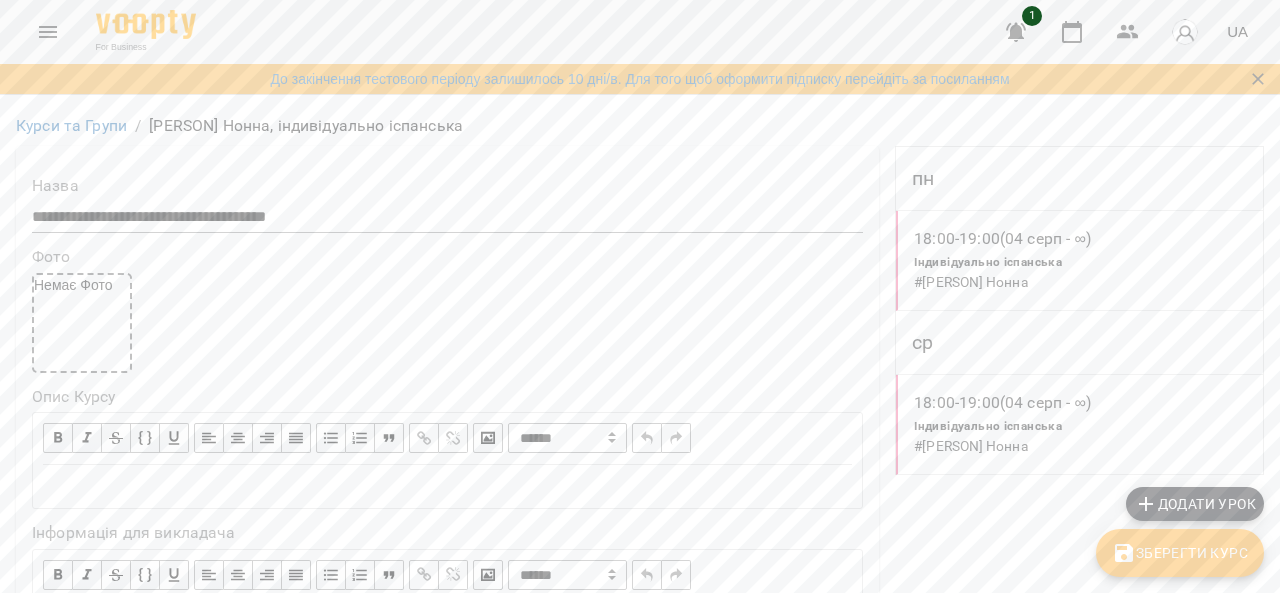 drag, startPoint x: 934, startPoint y: 412, endPoint x: 1164, endPoint y: 339, distance: 241.30685 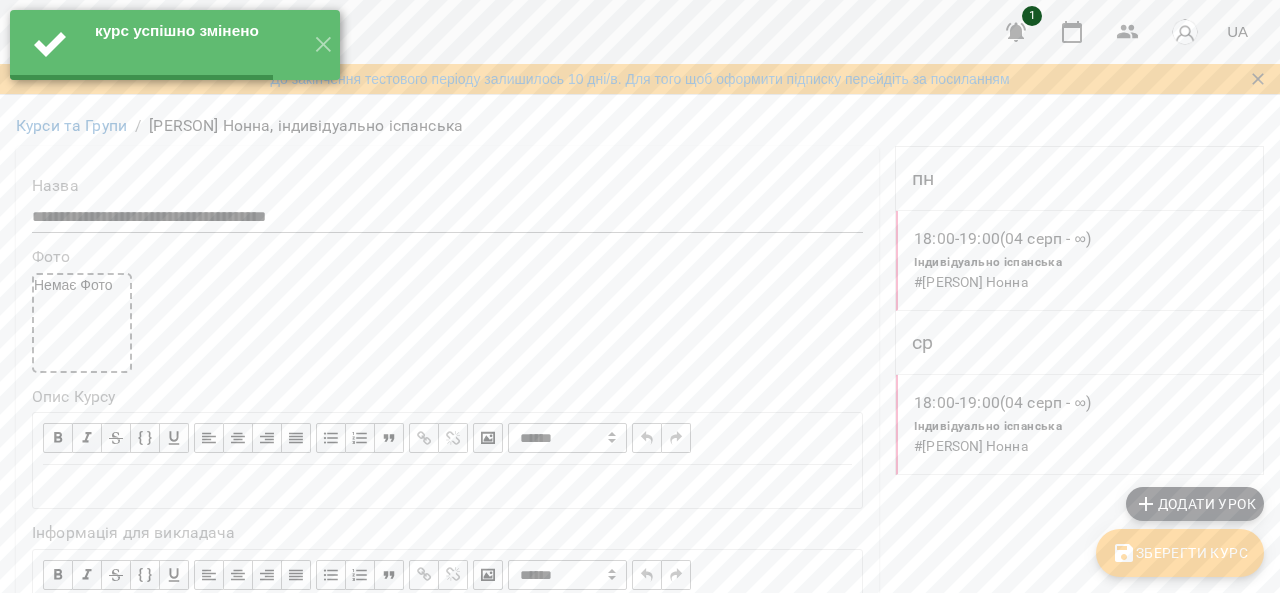 scroll, scrollTop: 0, scrollLeft: 0, axis: both 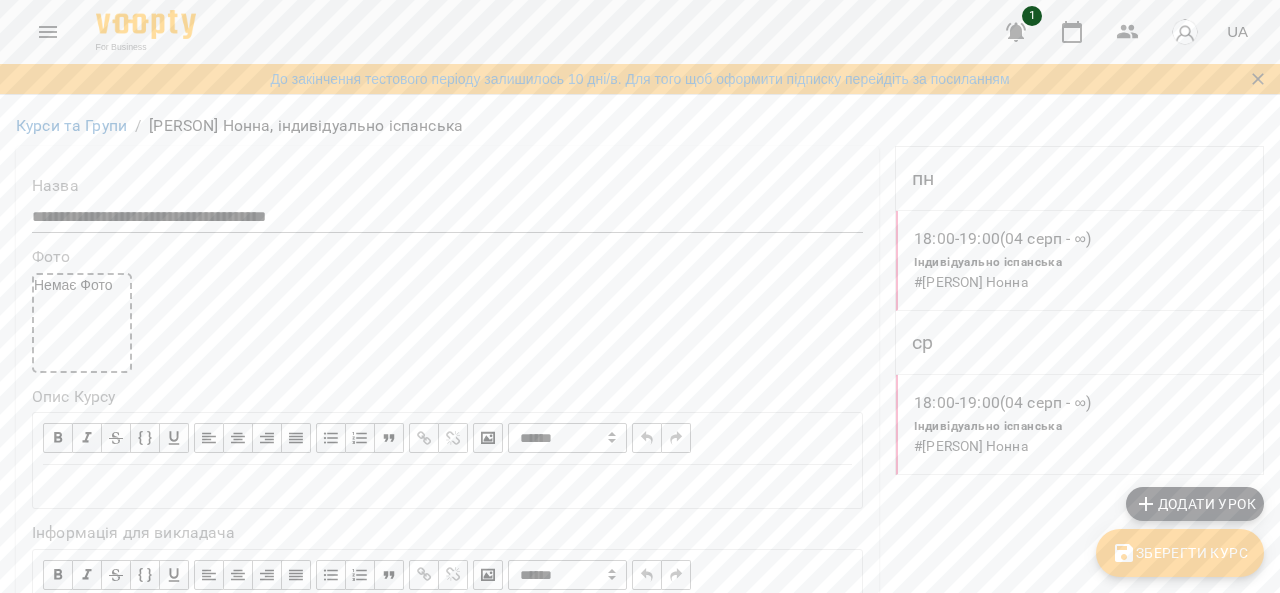 click 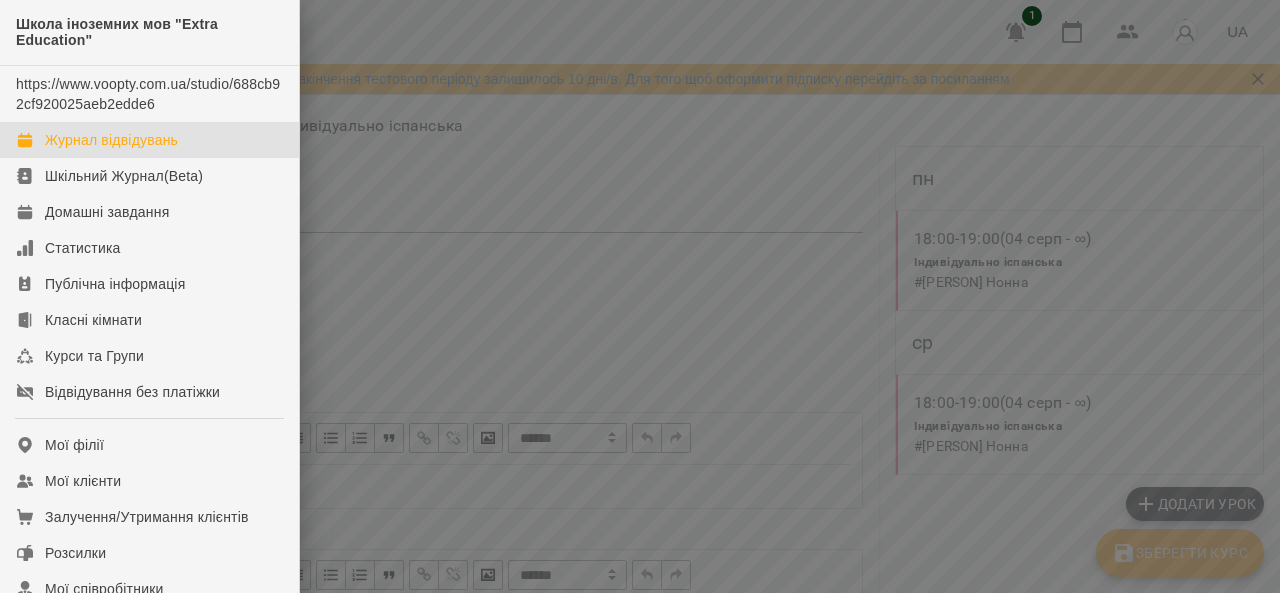 click on "Журнал відвідувань" at bounding box center [111, 140] 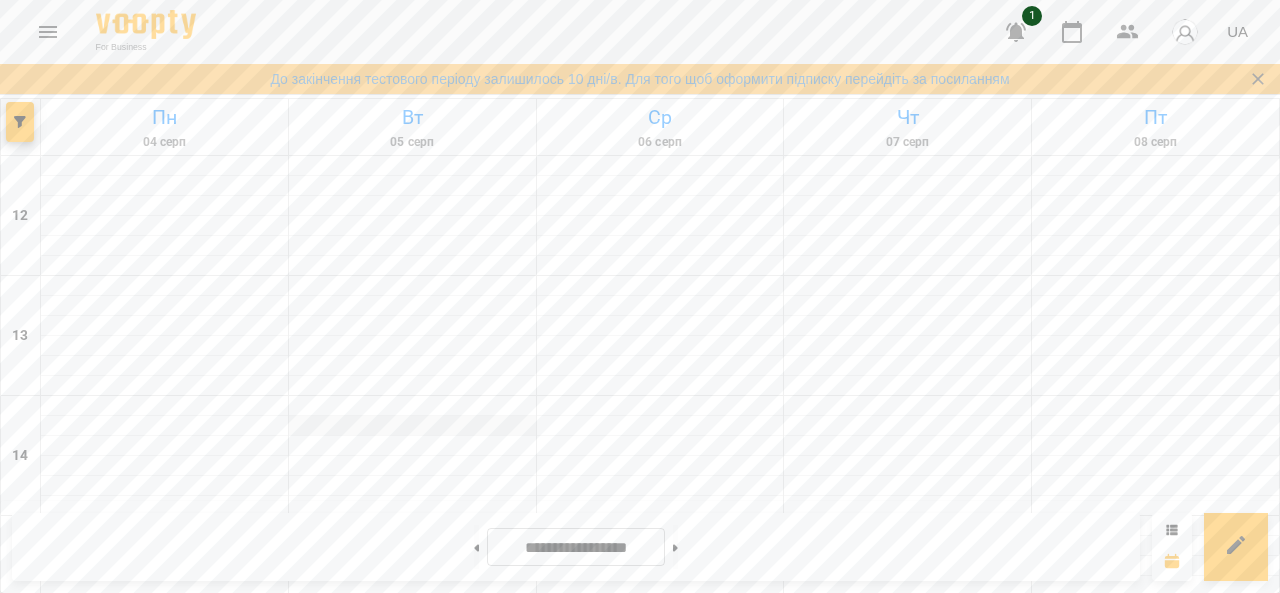 scroll, scrollTop: 500, scrollLeft: 0, axis: vertical 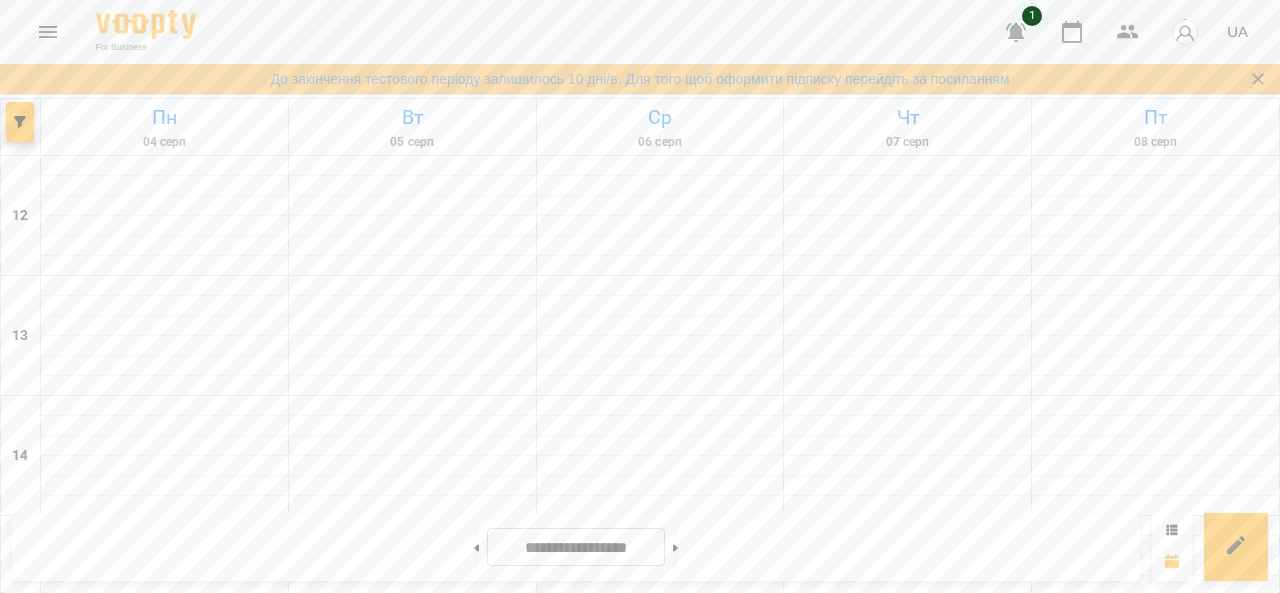 drag, startPoint x: 624, startPoint y: 396, endPoint x: 629, endPoint y: 424, distance: 28.442924 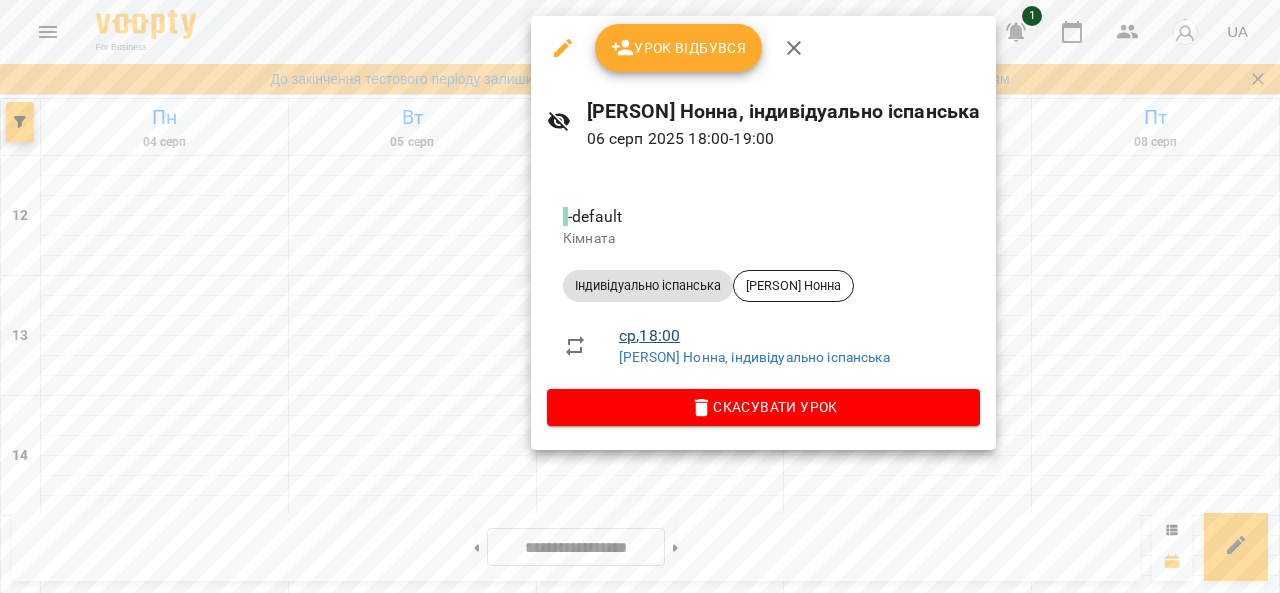 click on "ср ,  18:00" at bounding box center [649, 335] 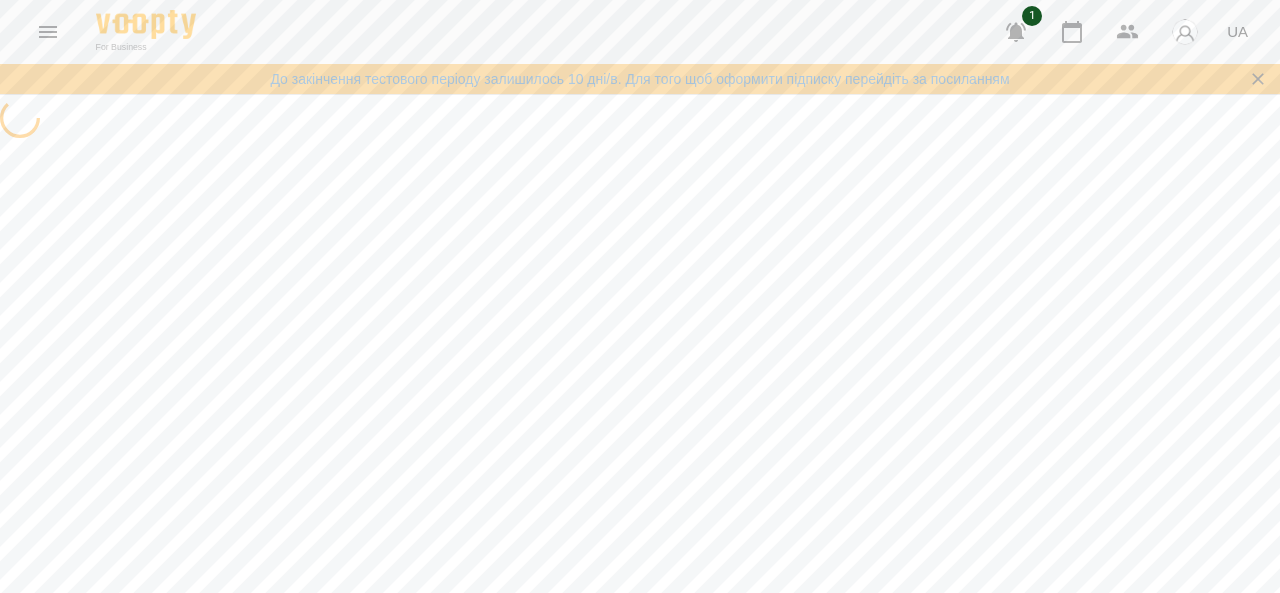 select on "*" 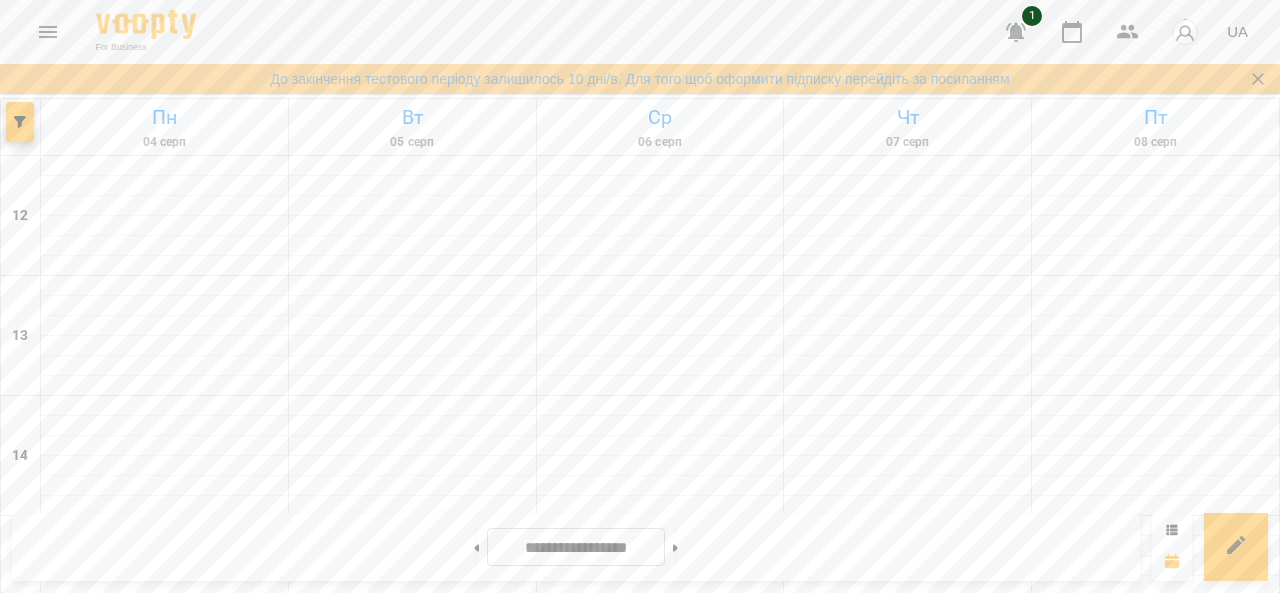 scroll, scrollTop: 612, scrollLeft: 0, axis: vertical 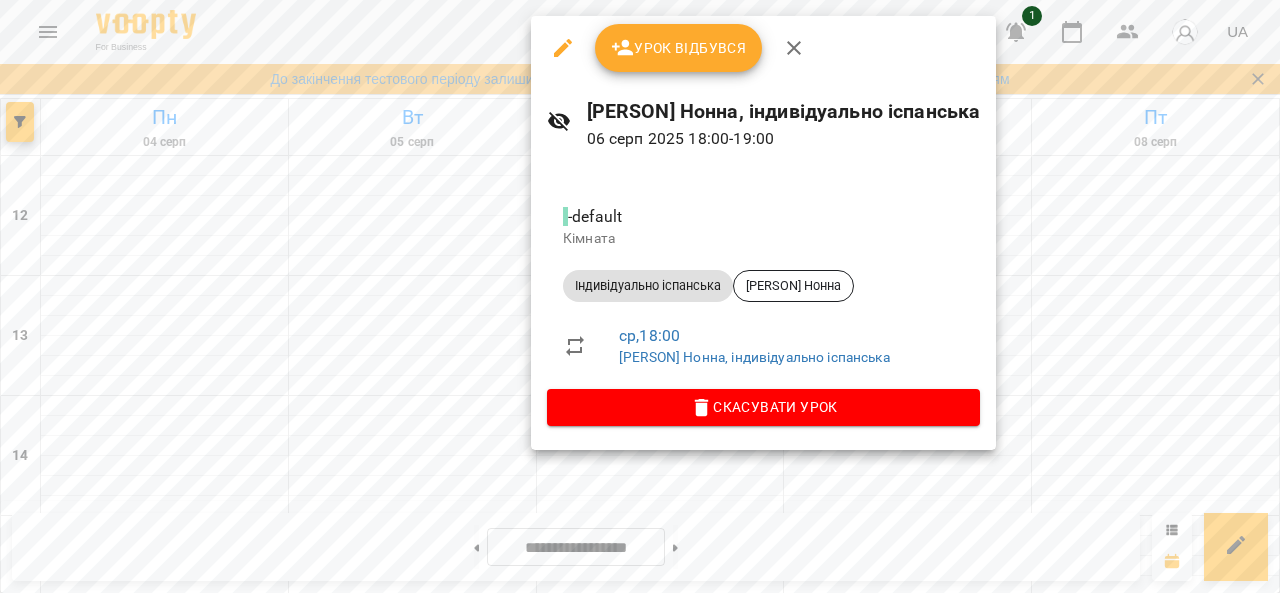 click on "Урок відбувся" at bounding box center [679, 48] 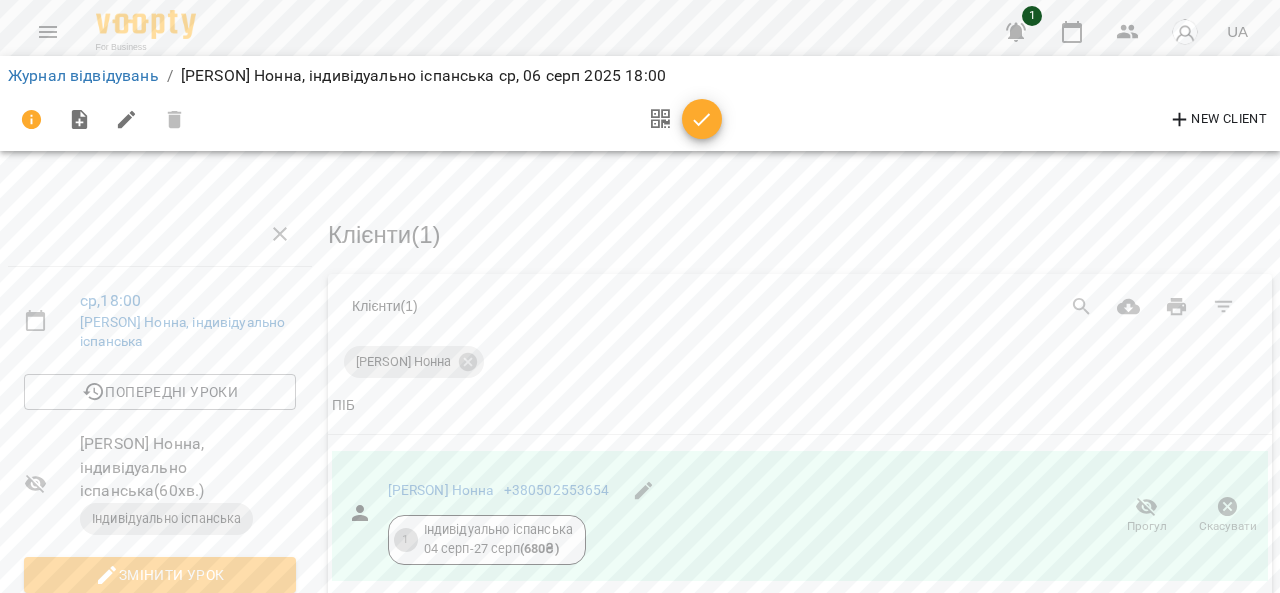 scroll, scrollTop: 484, scrollLeft: 0, axis: vertical 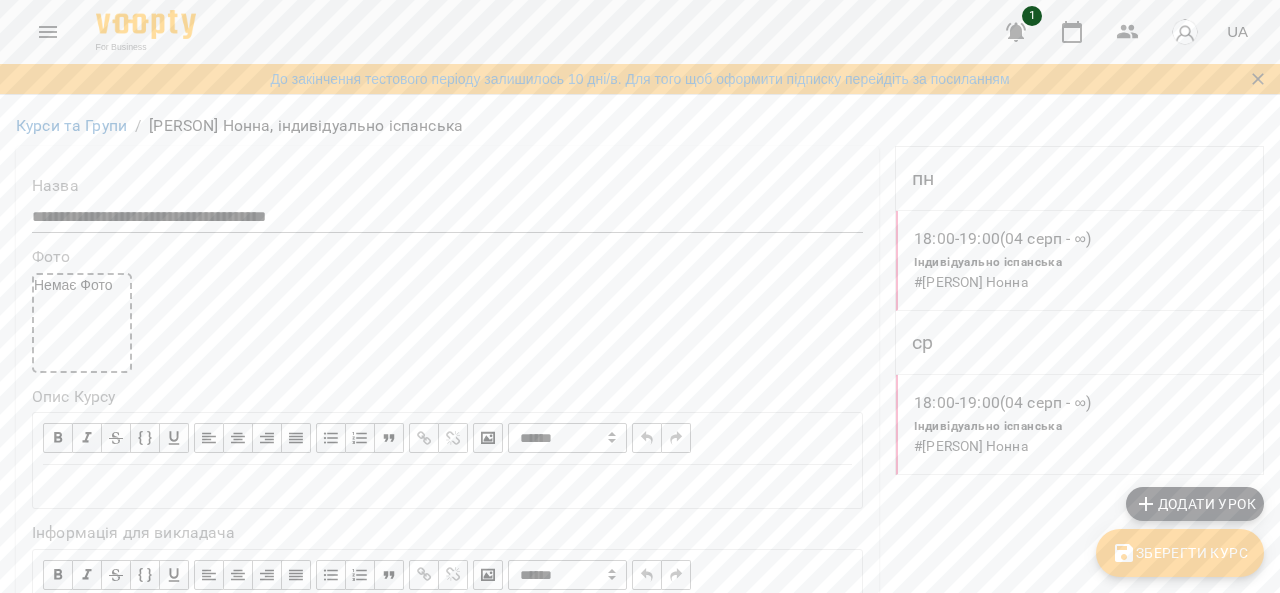 click on "18:00  -  19:00 (04 серп - ∞) Індивідуально іспанська # Муратова Нонна" at bounding box center [1079, 425] 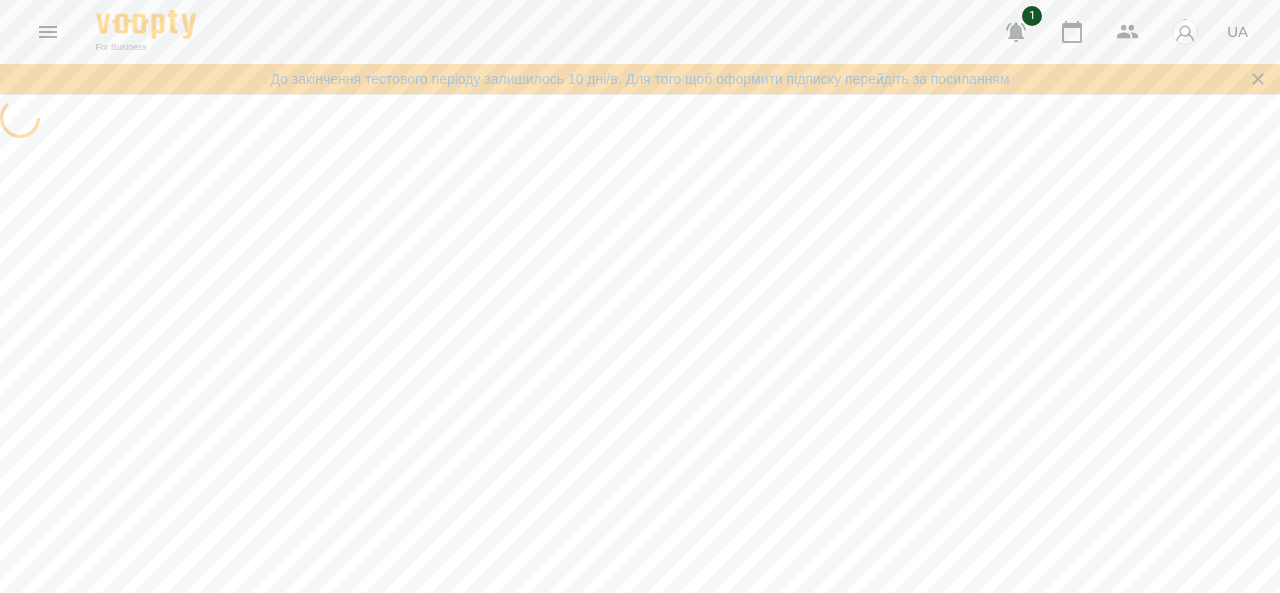 select on "*" 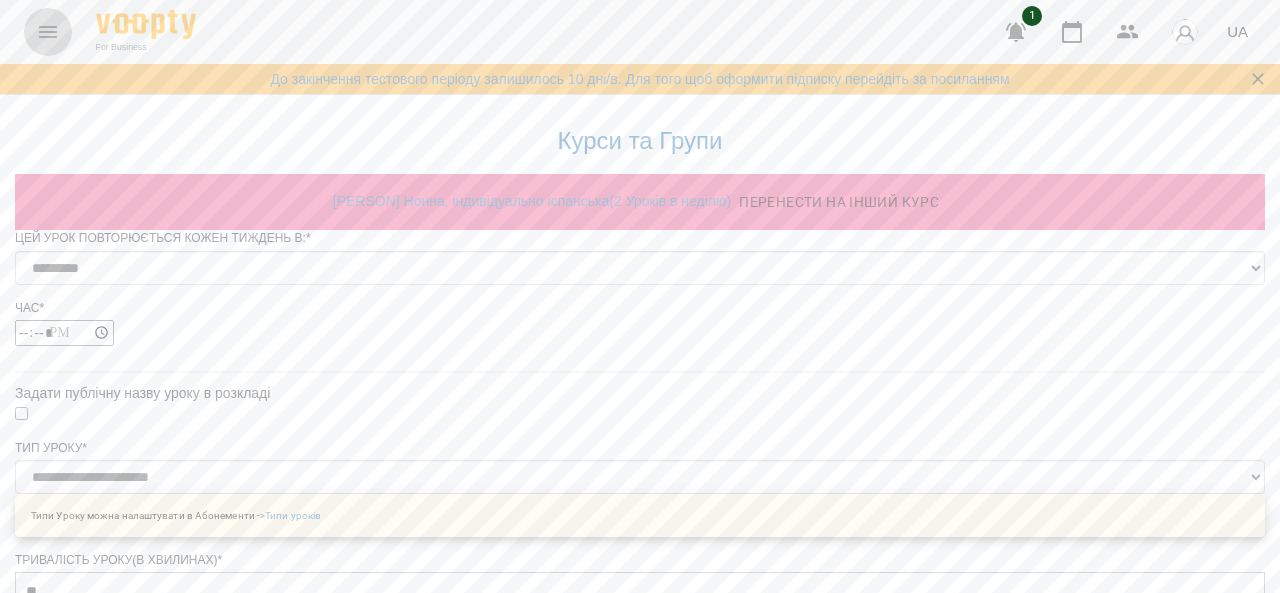 click 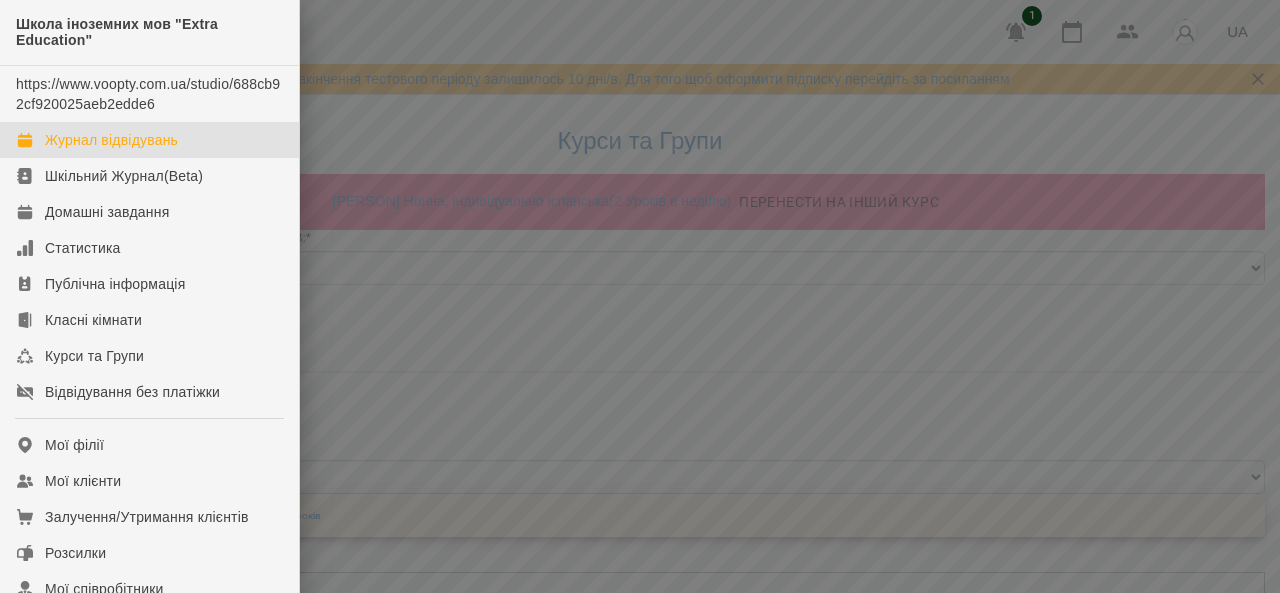 click on "Журнал відвідувань" at bounding box center (111, 140) 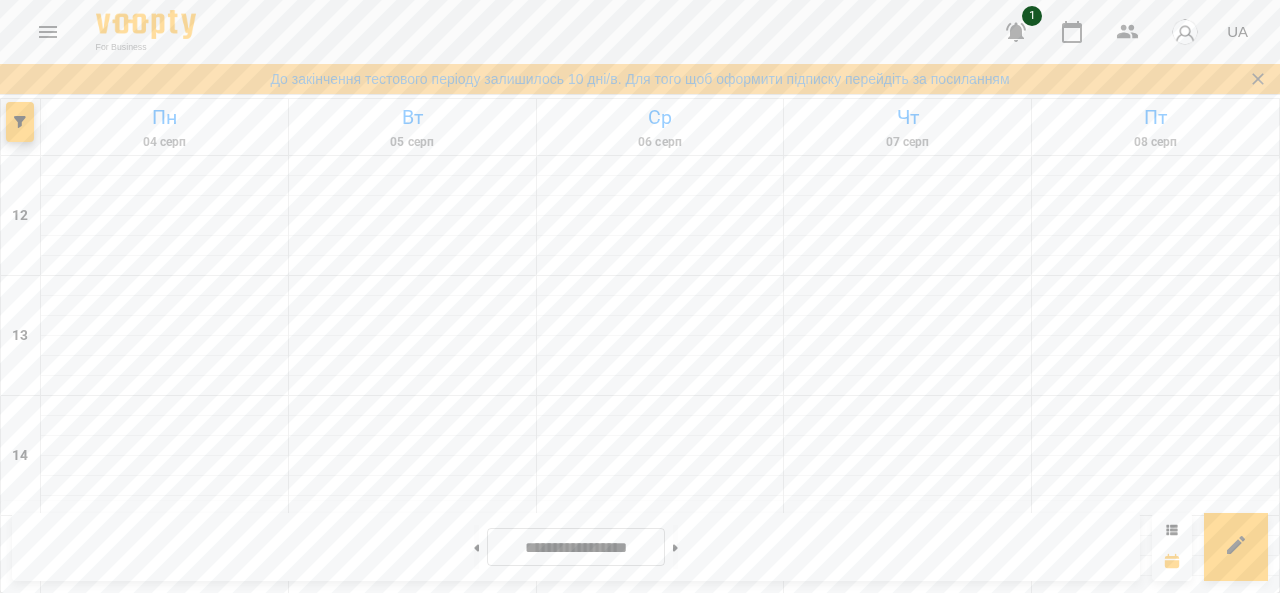 scroll, scrollTop: 500, scrollLeft: 0, axis: vertical 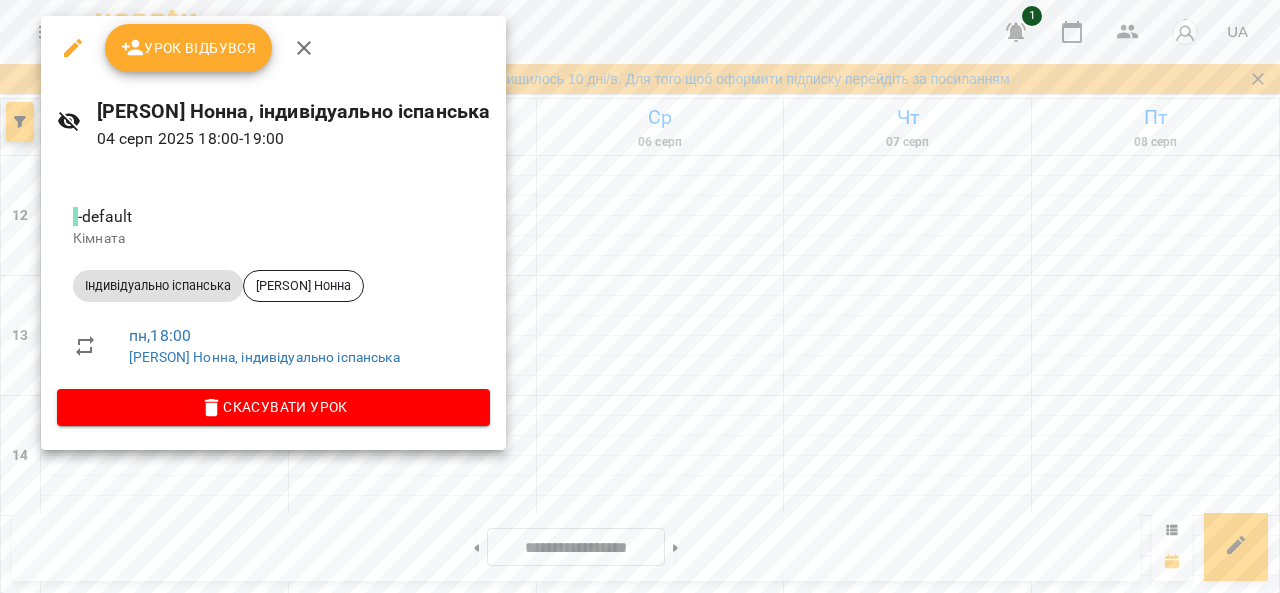 click on "Урок відбувся" at bounding box center (189, 48) 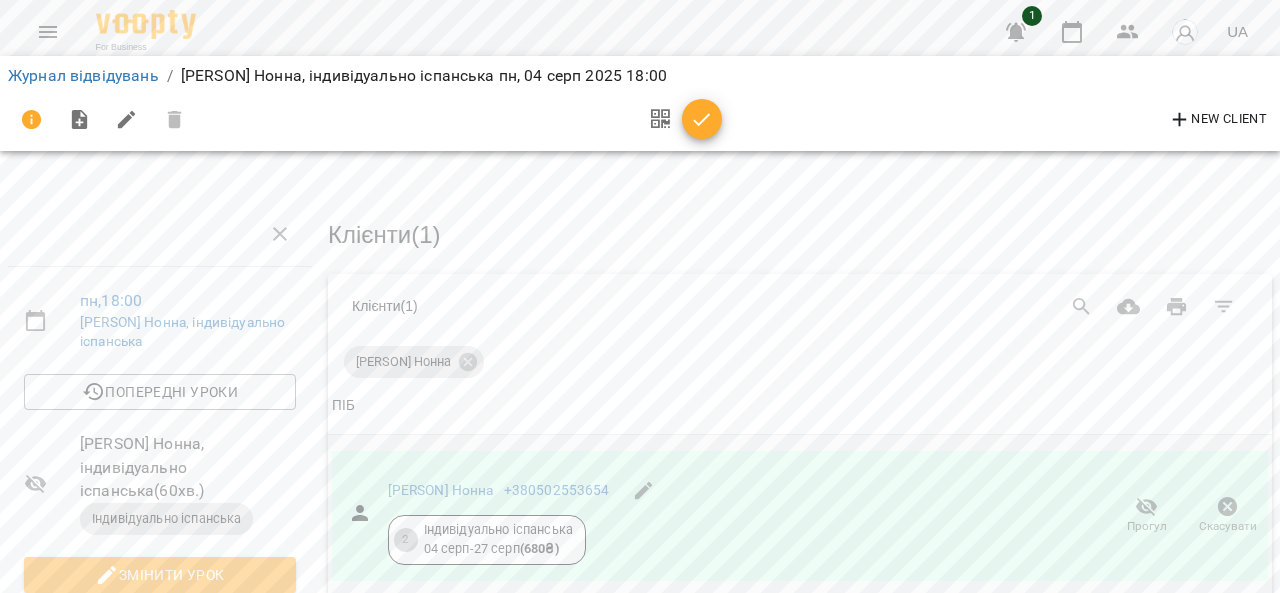 scroll, scrollTop: 0, scrollLeft: 0, axis: both 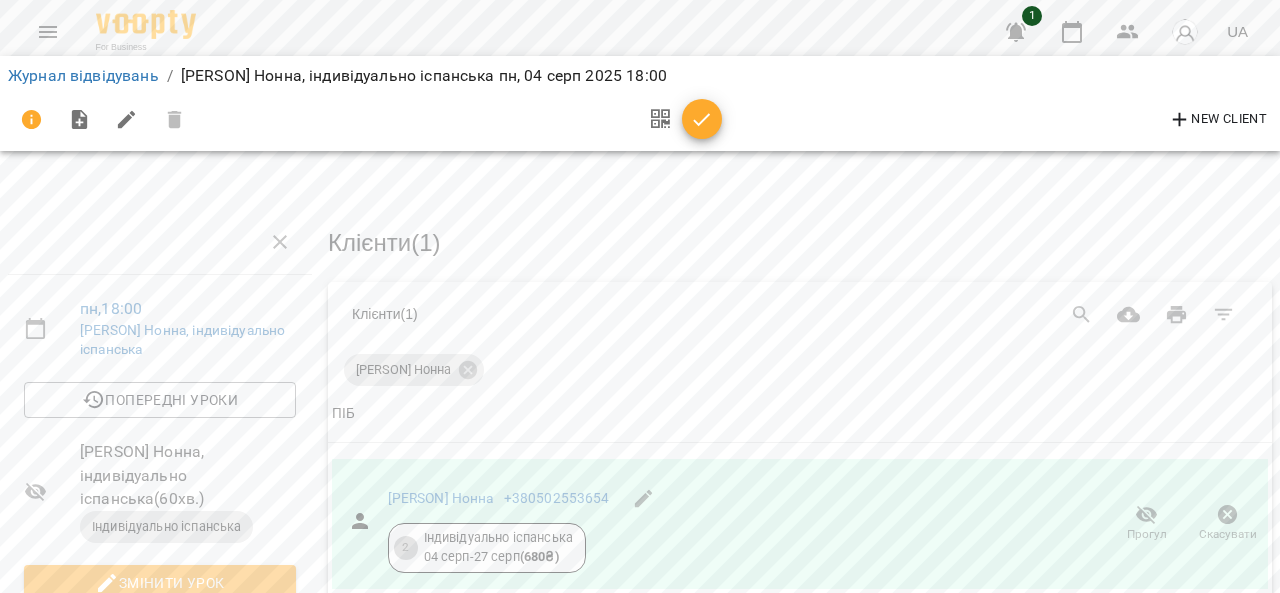click 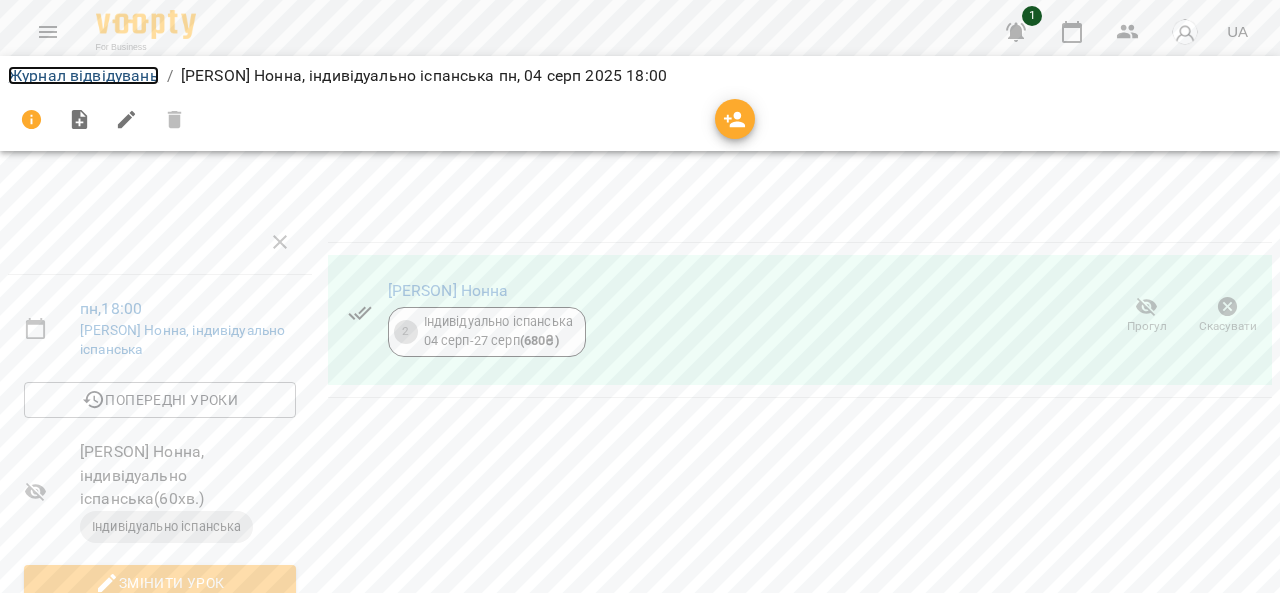 click on "Журнал відвідувань" at bounding box center [83, 75] 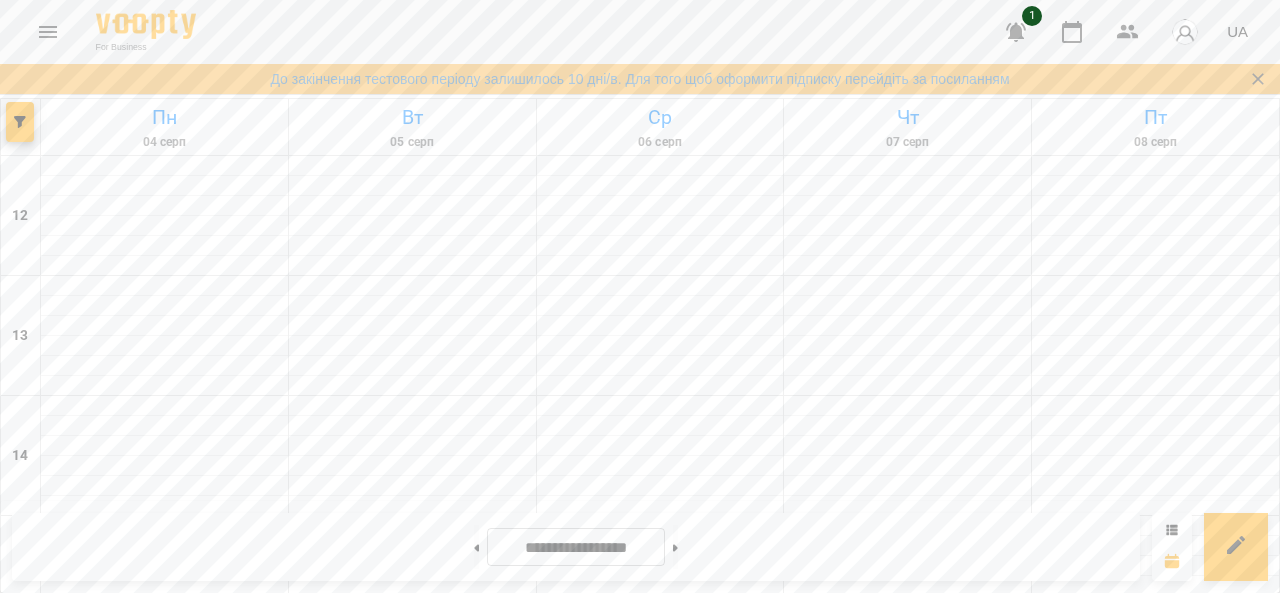 scroll, scrollTop: 600, scrollLeft: 0, axis: vertical 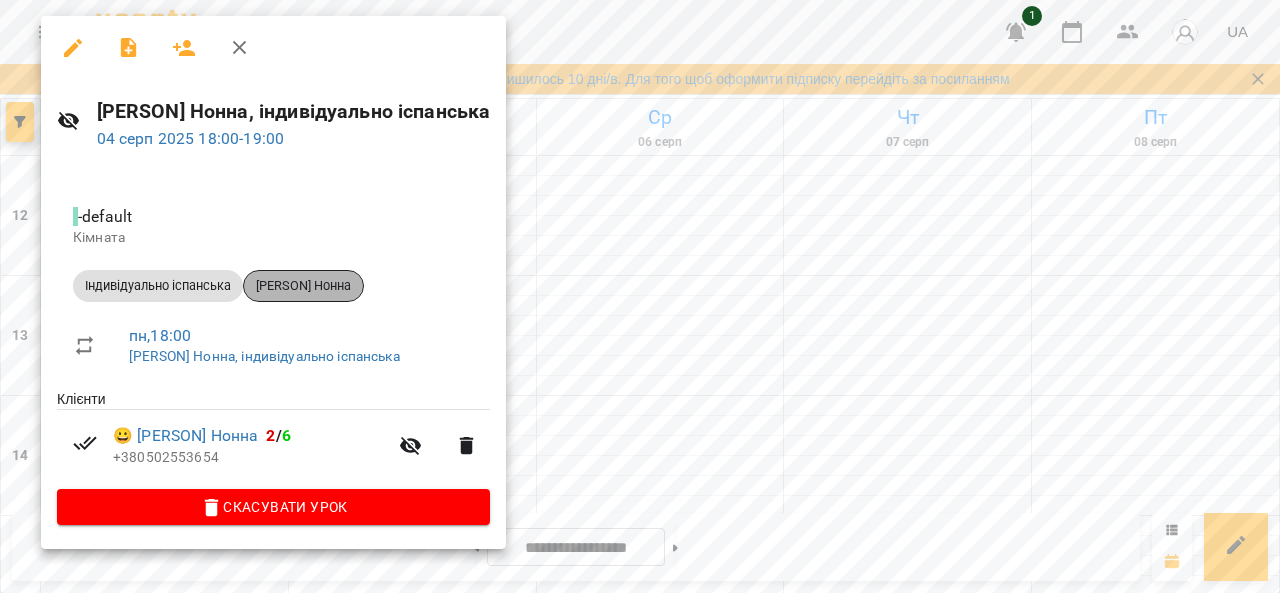 click on "Муратова Нонна" at bounding box center (303, 286) 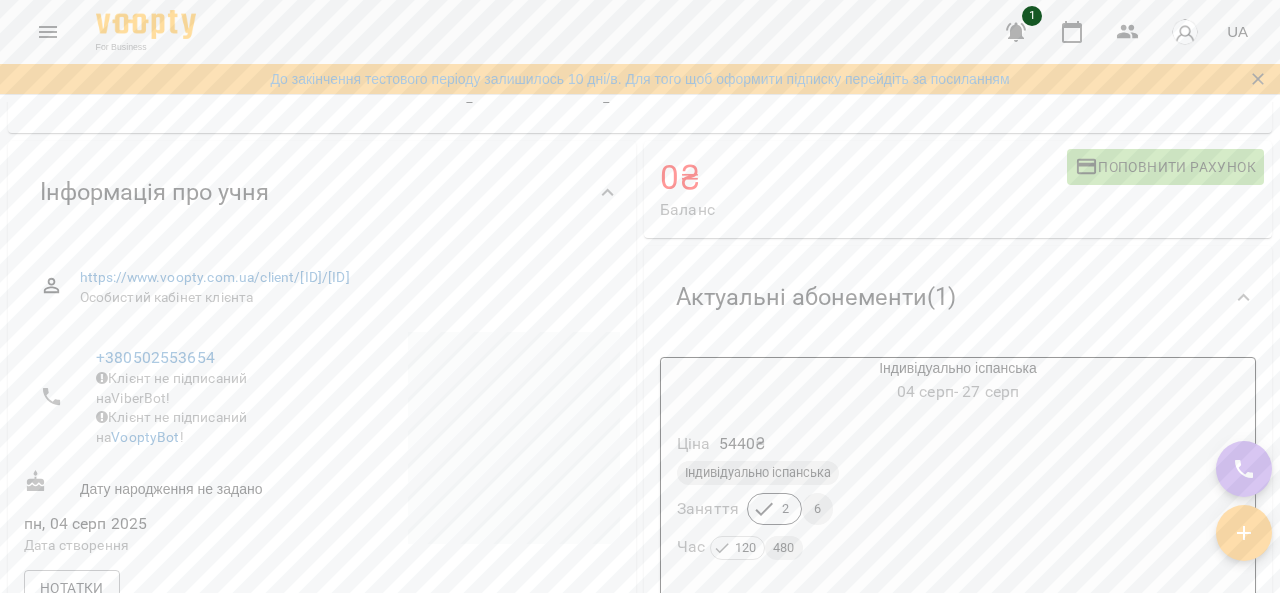 scroll, scrollTop: 0, scrollLeft: 0, axis: both 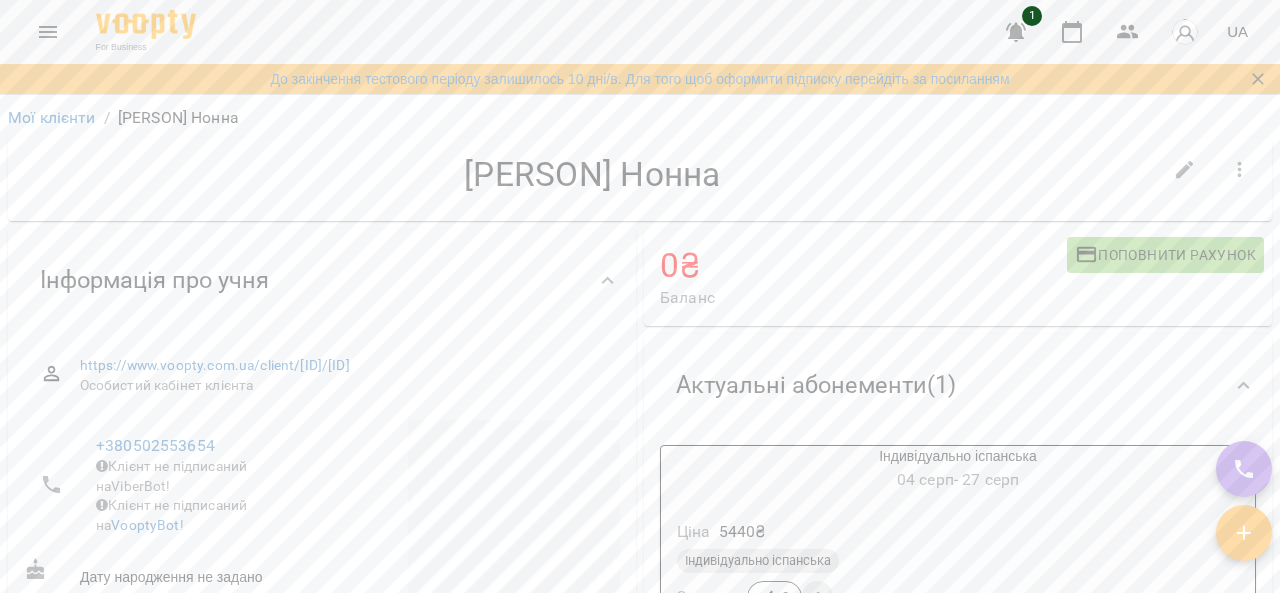 click 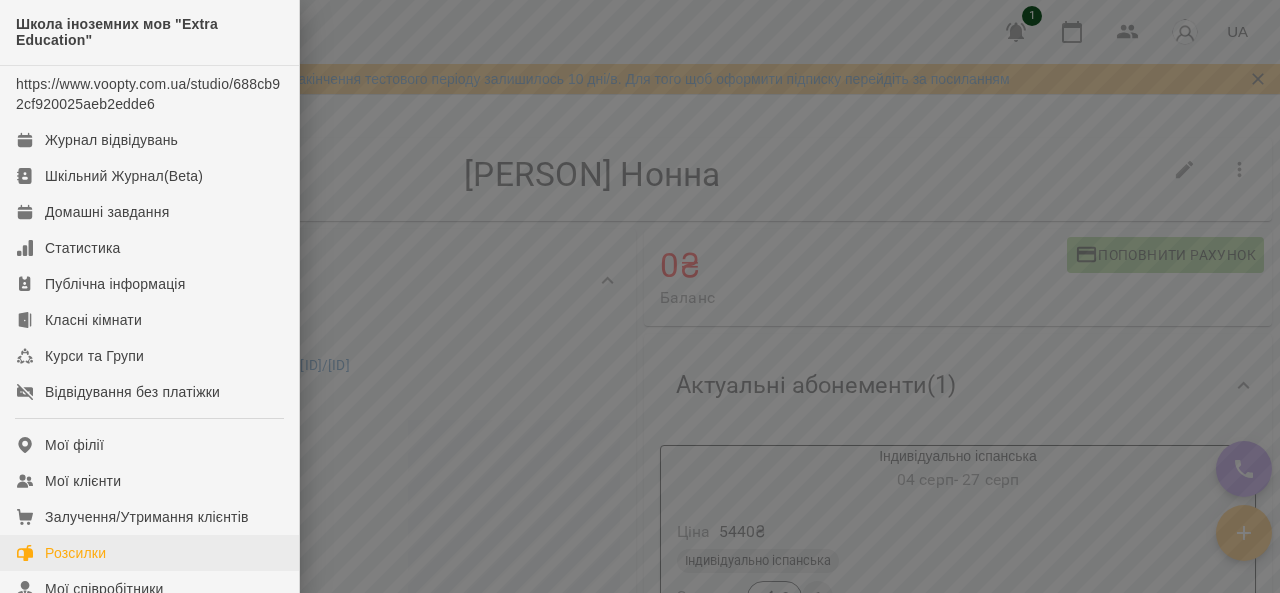 scroll, scrollTop: 200, scrollLeft: 0, axis: vertical 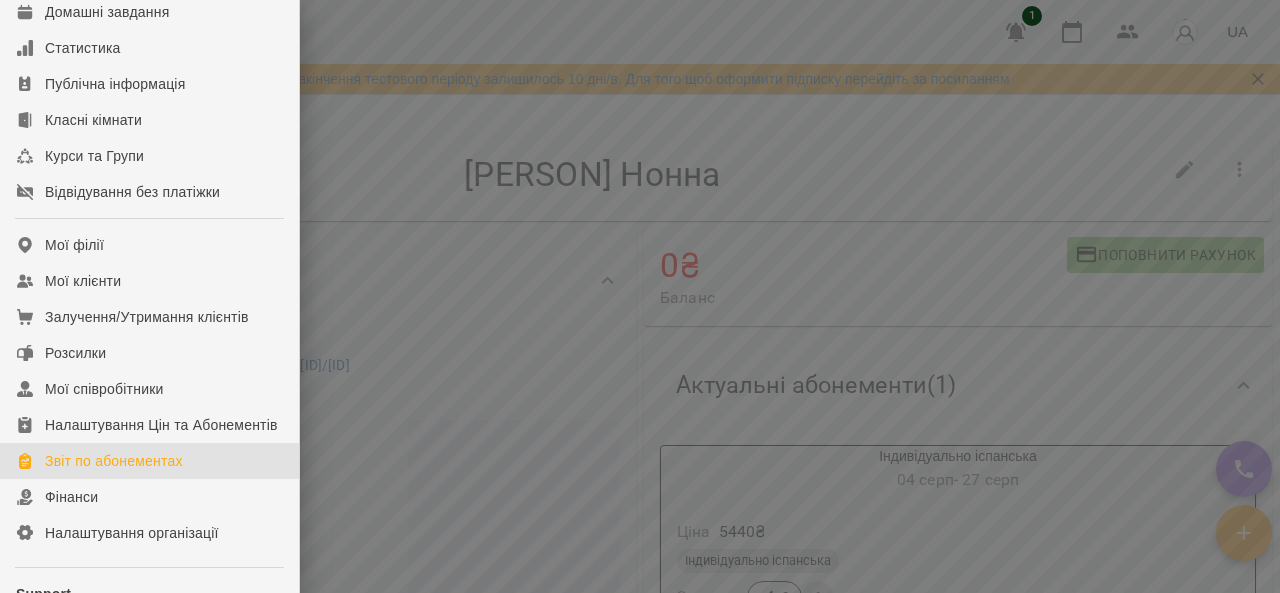 click on "Звіт по абонементах" at bounding box center (114, 461) 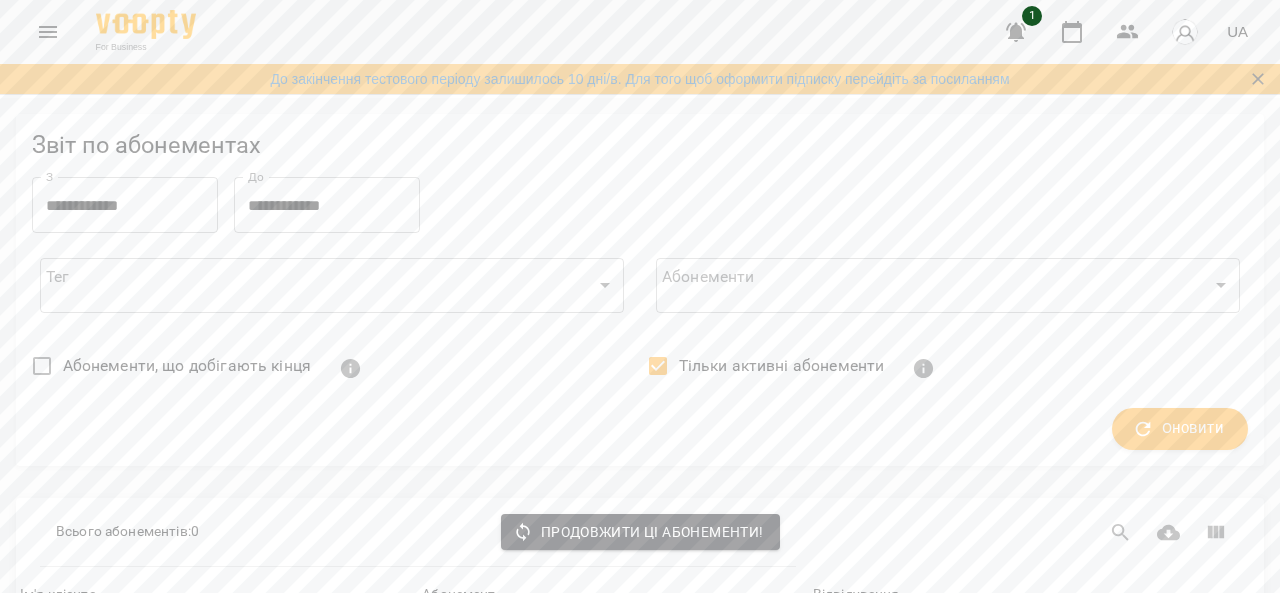 click on "Продовжити ці абонементи!" at bounding box center (640, 532) 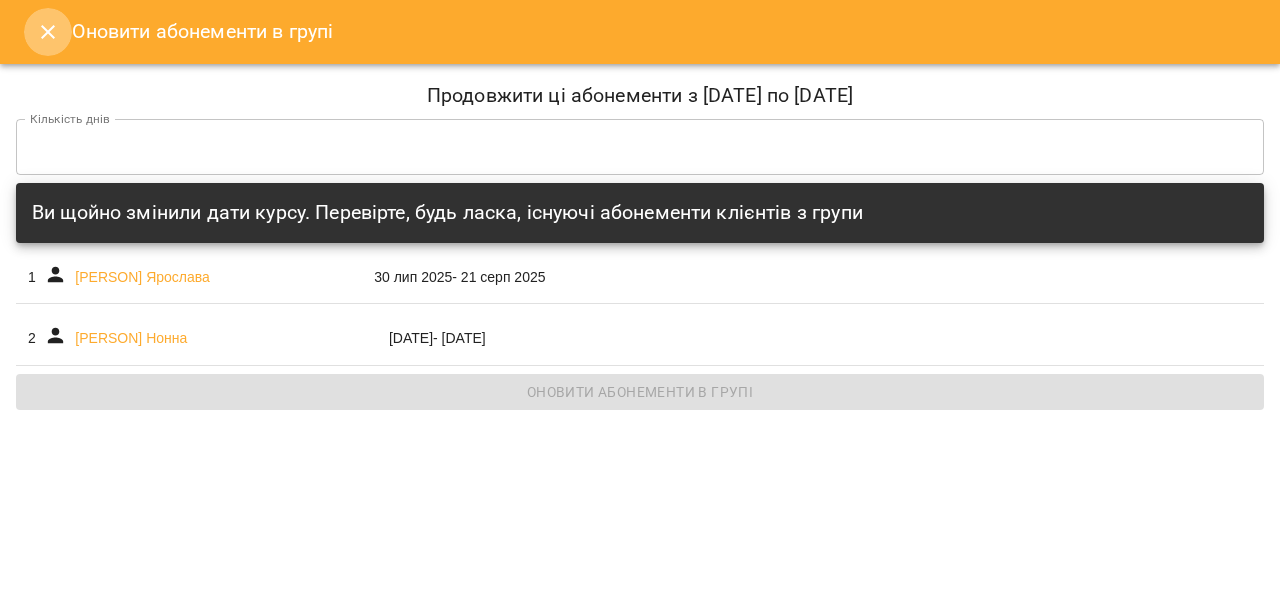click 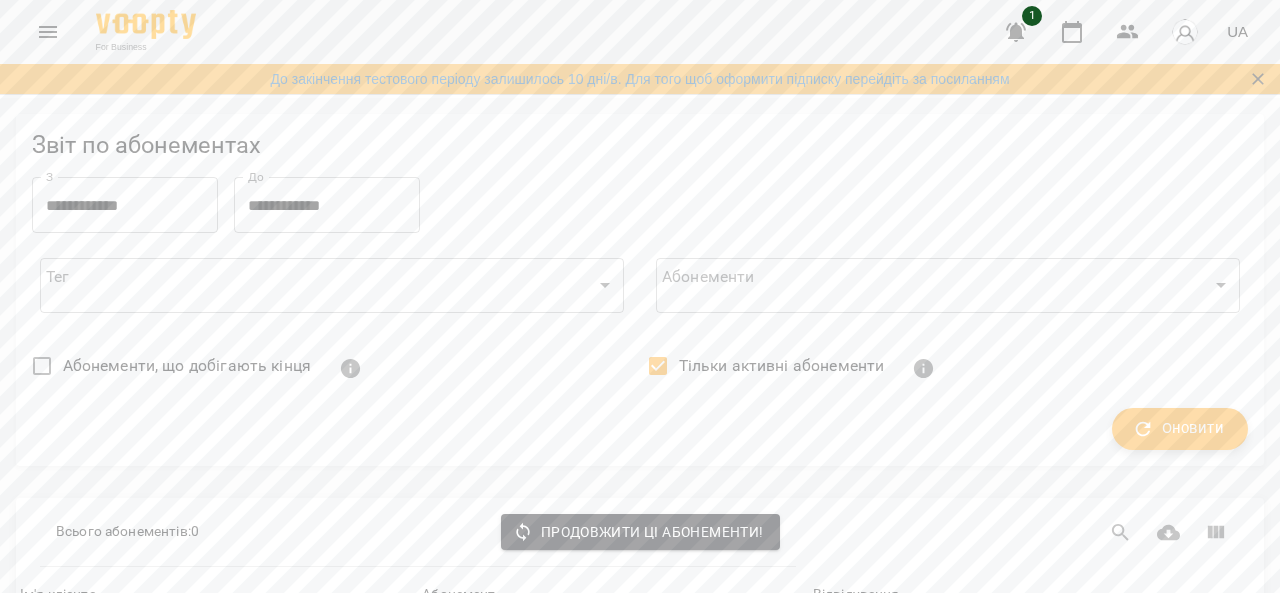 click 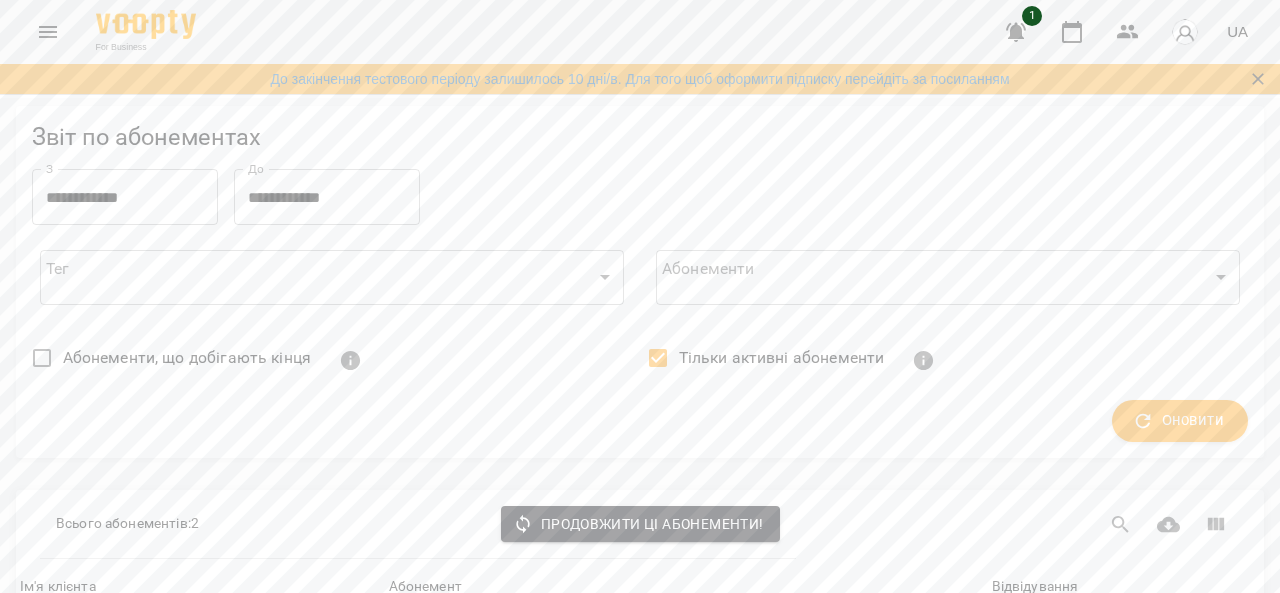 scroll, scrollTop: 448, scrollLeft: 0, axis: vertical 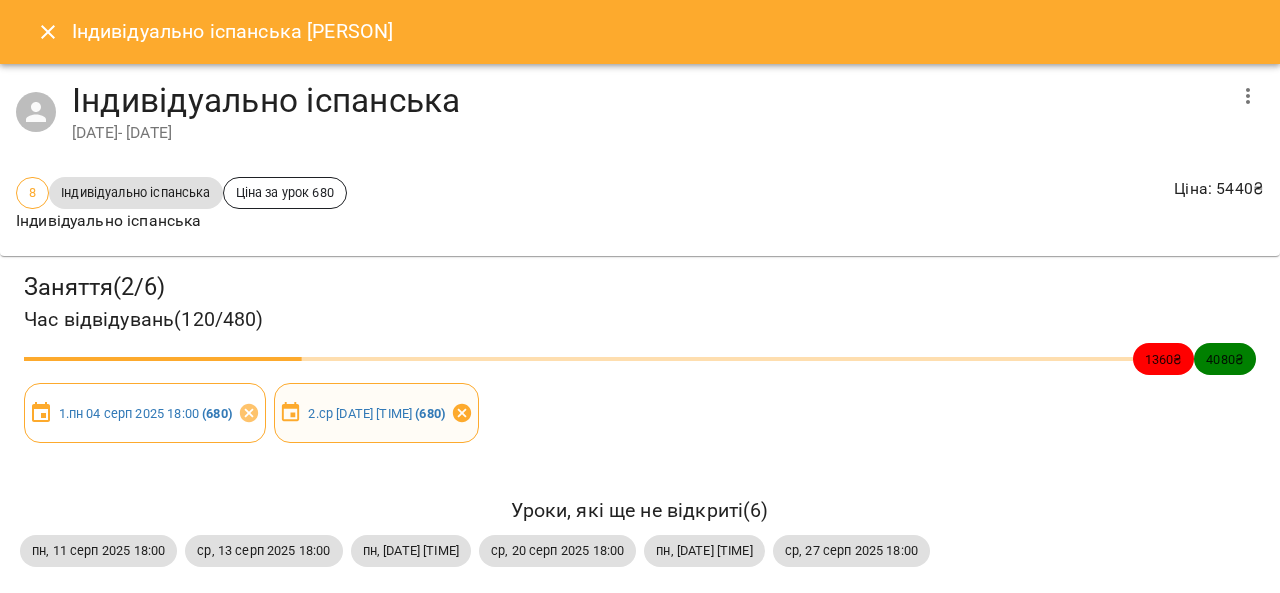 click 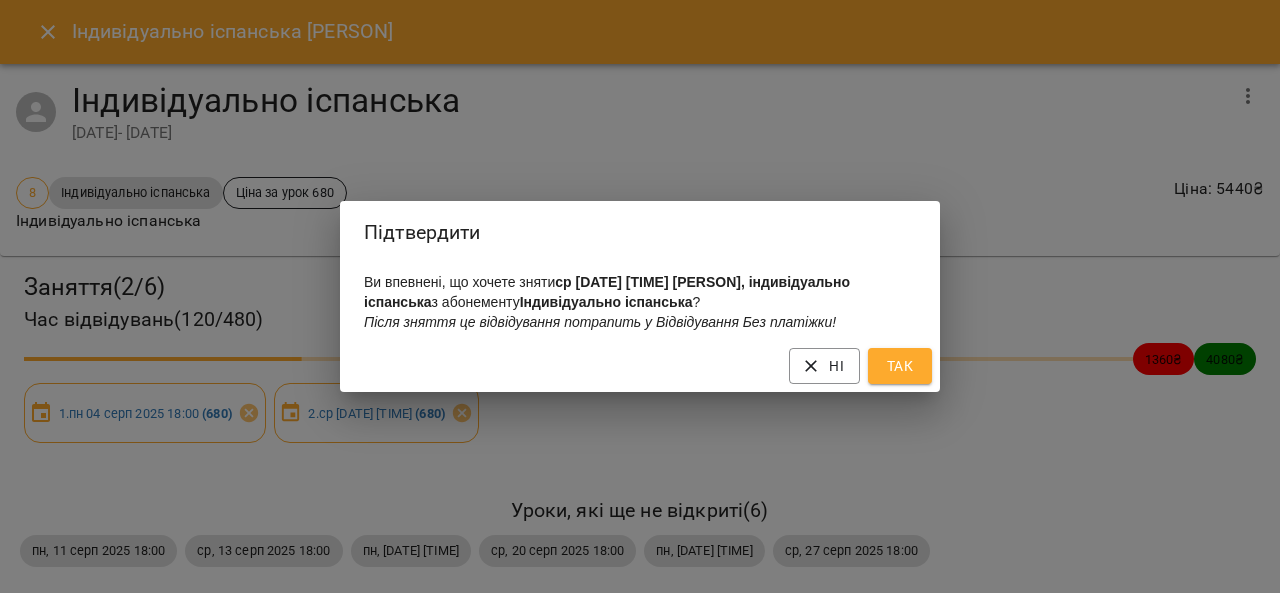 click on "Так" at bounding box center [900, 366] 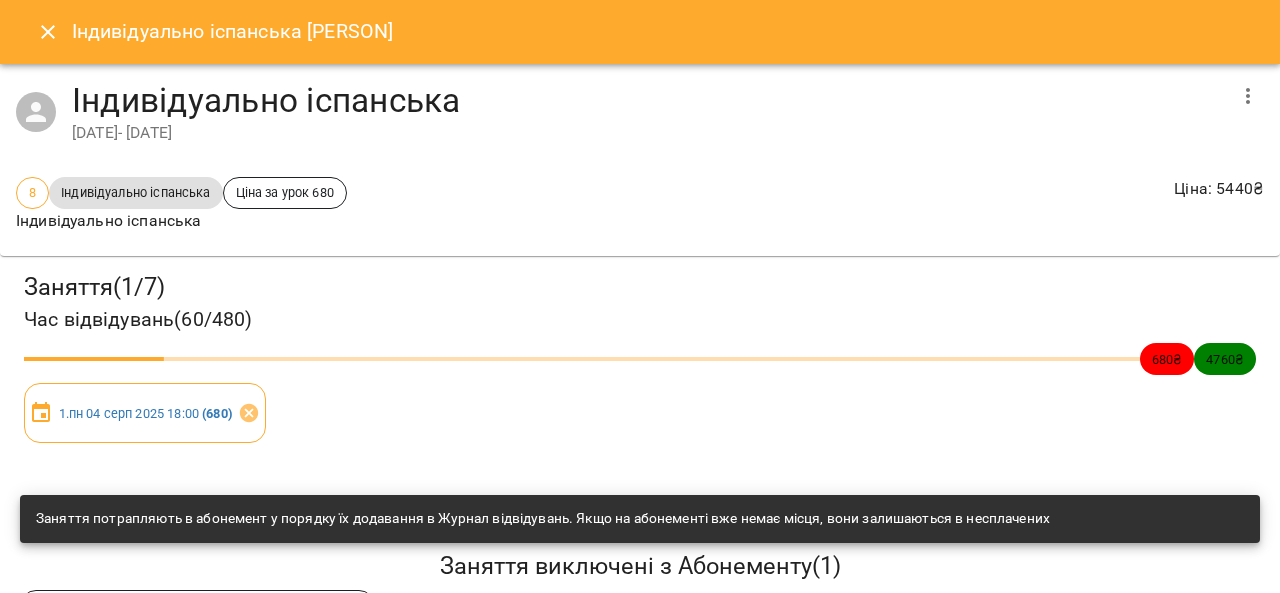 click 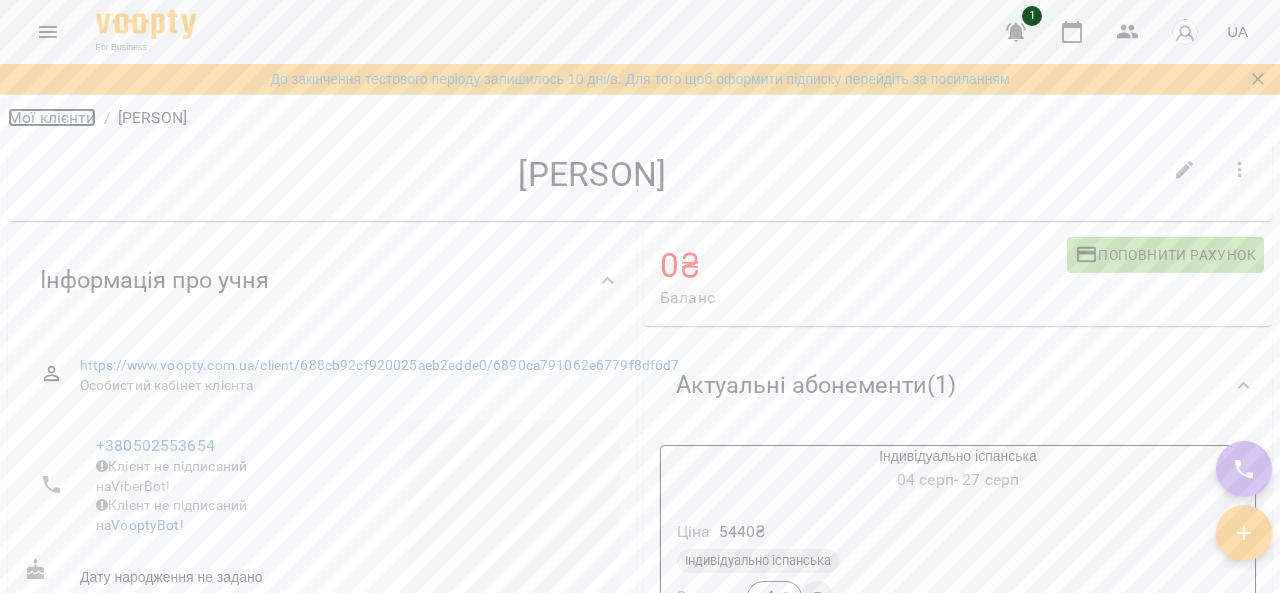 click on "Мої клієнти" at bounding box center (52, 117) 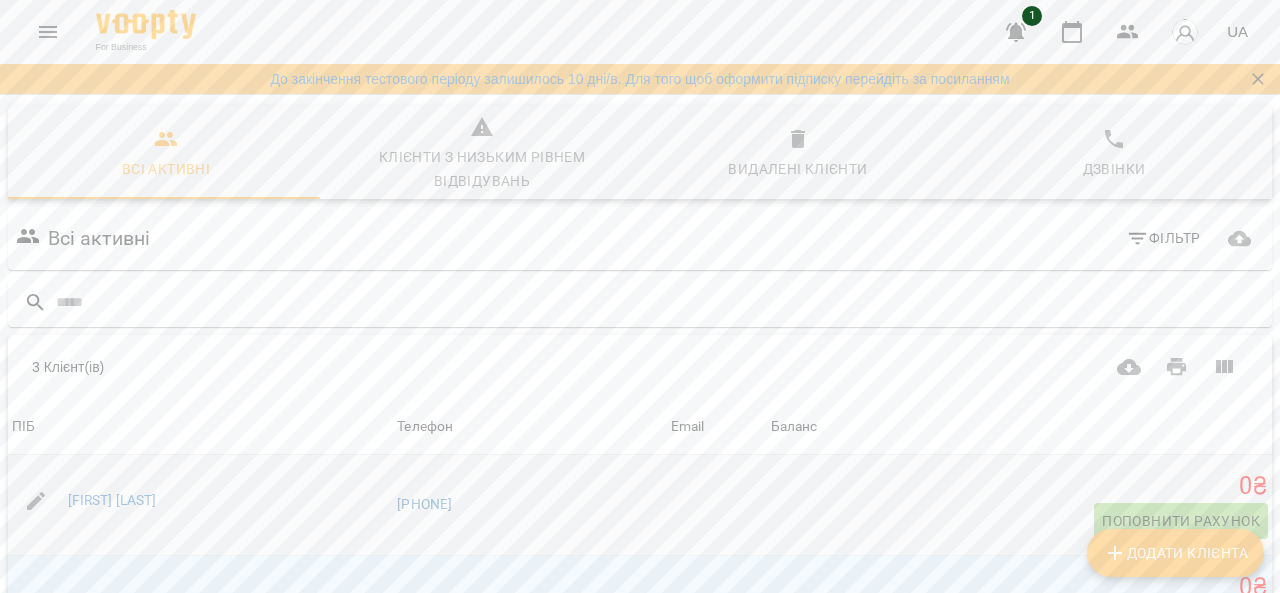 scroll, scrollTop: 100, scrollLeft: 0, axis: vertical 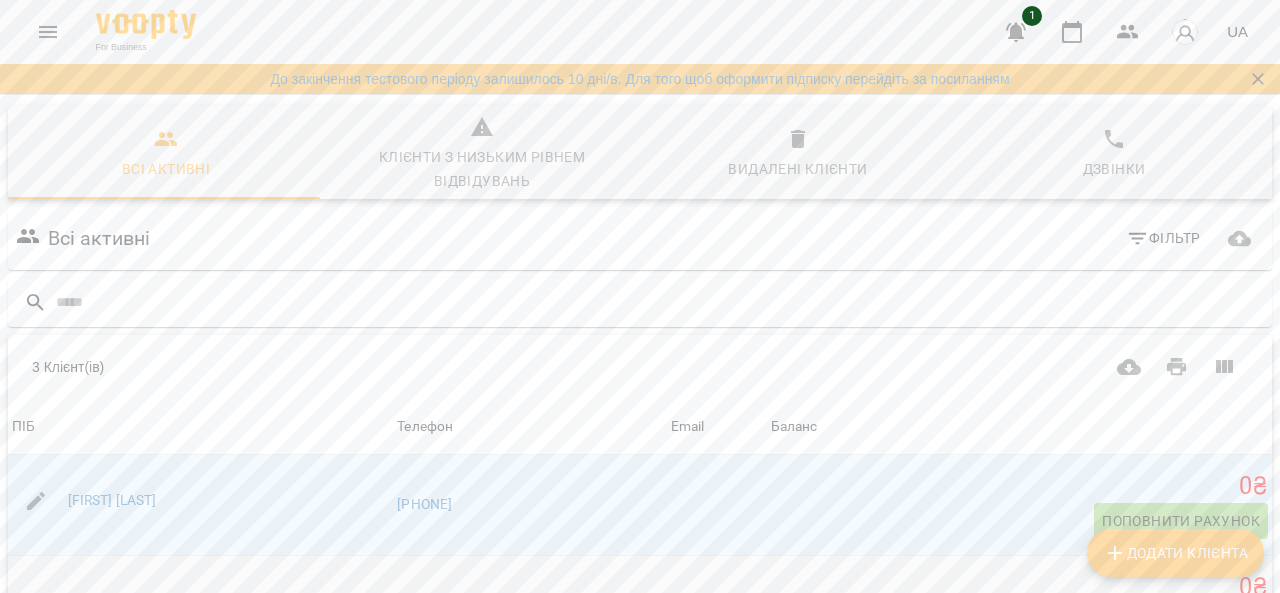 click on "[LAST] [FIRST]" at bounding box center (98, 601) 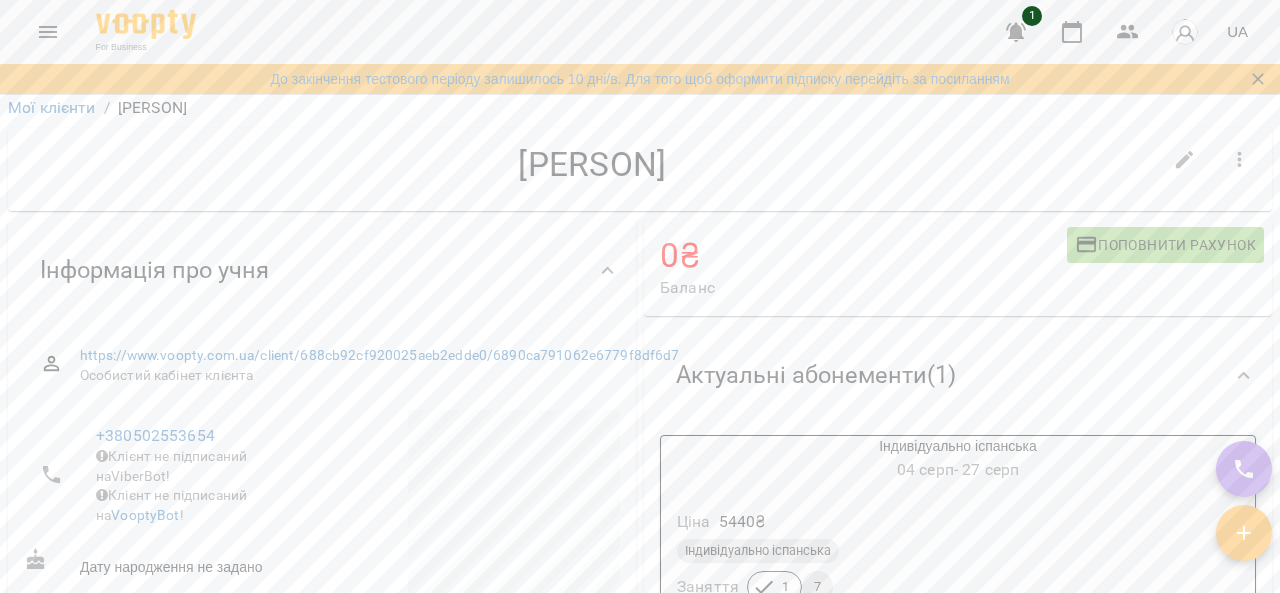 scroll, scrollTop: 0, scrollLeft: 0, axis: both 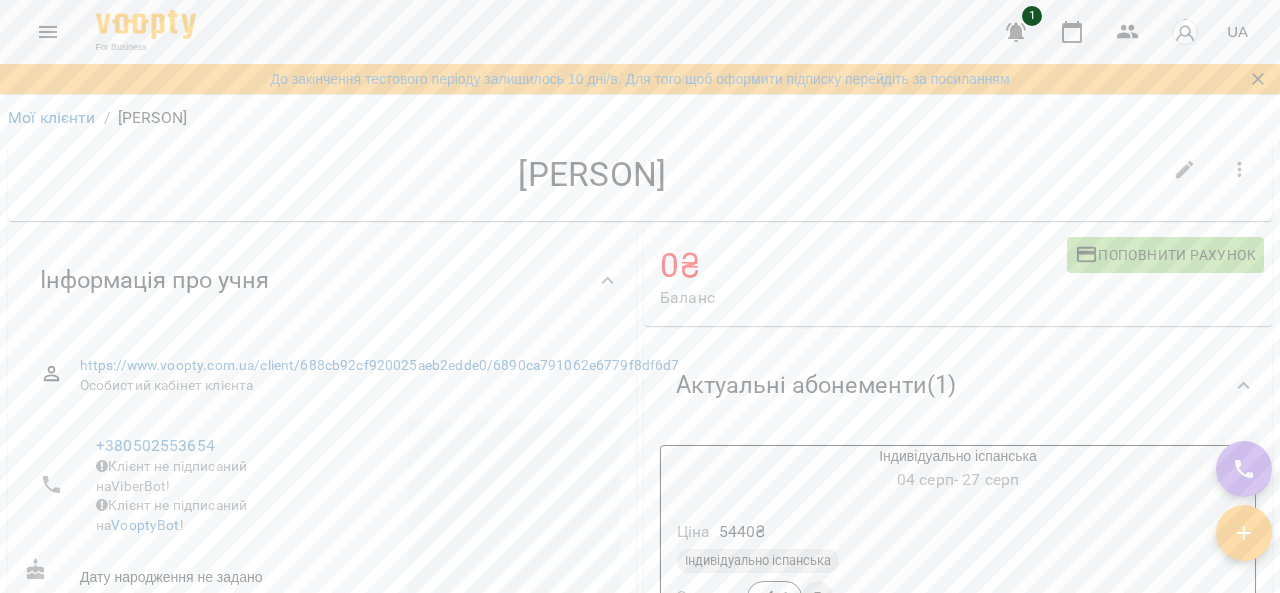 click 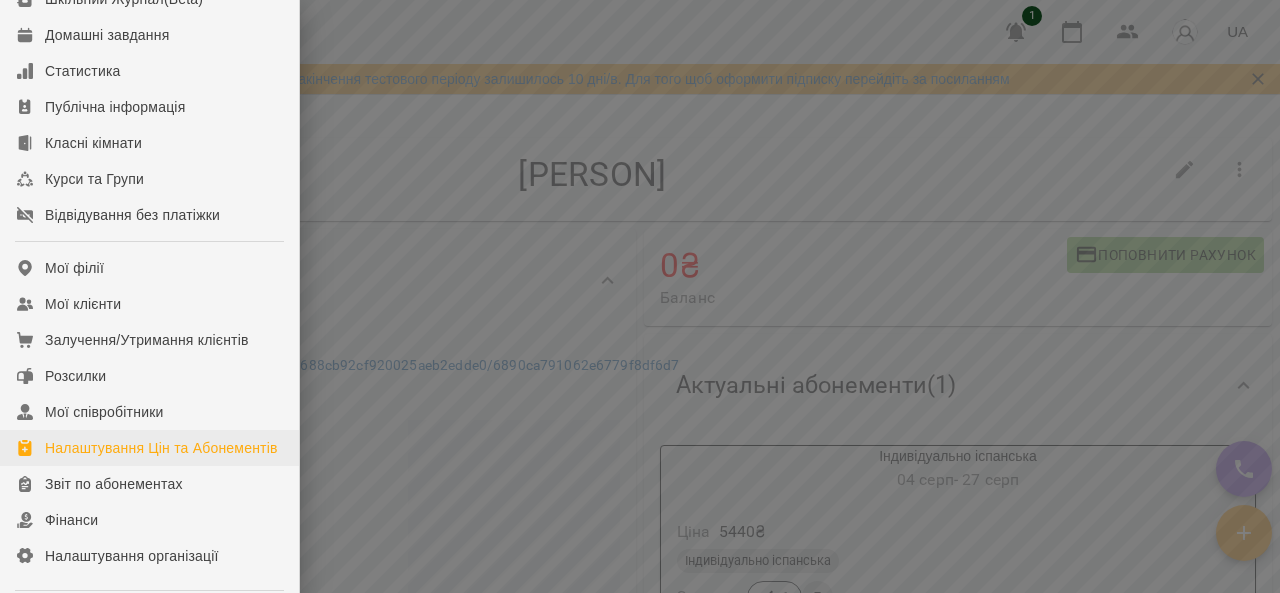 scroll, scrollTop: 200, scrollLeft: 0, axis: vertical 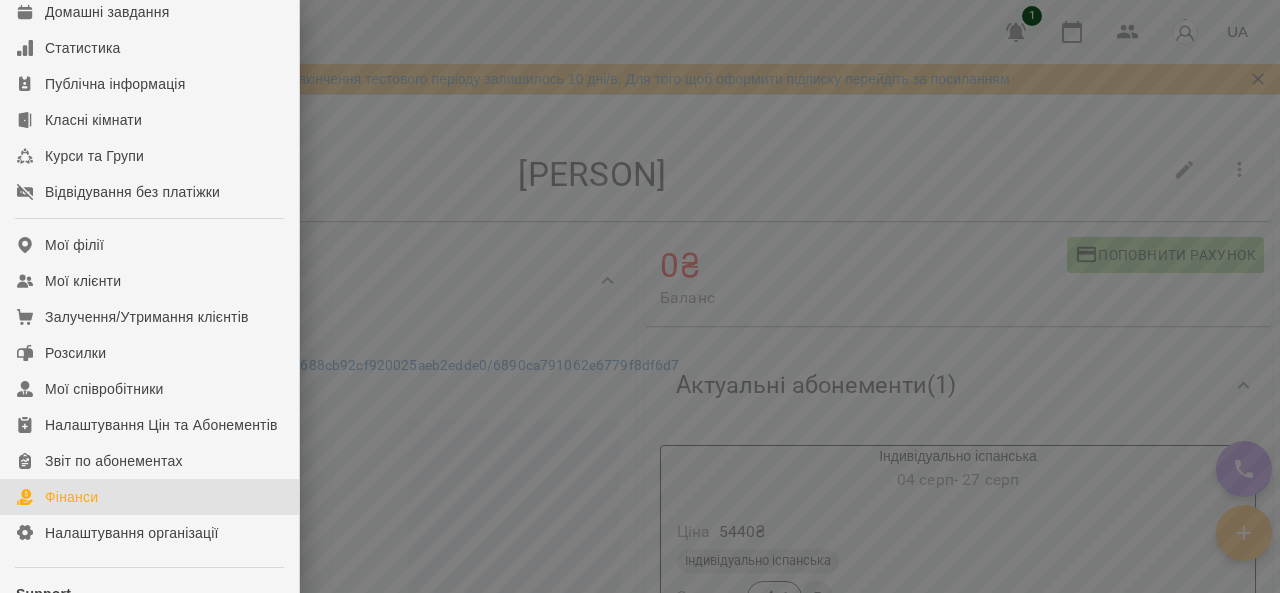click on "Фінанси" at bounding box center [149, 497] 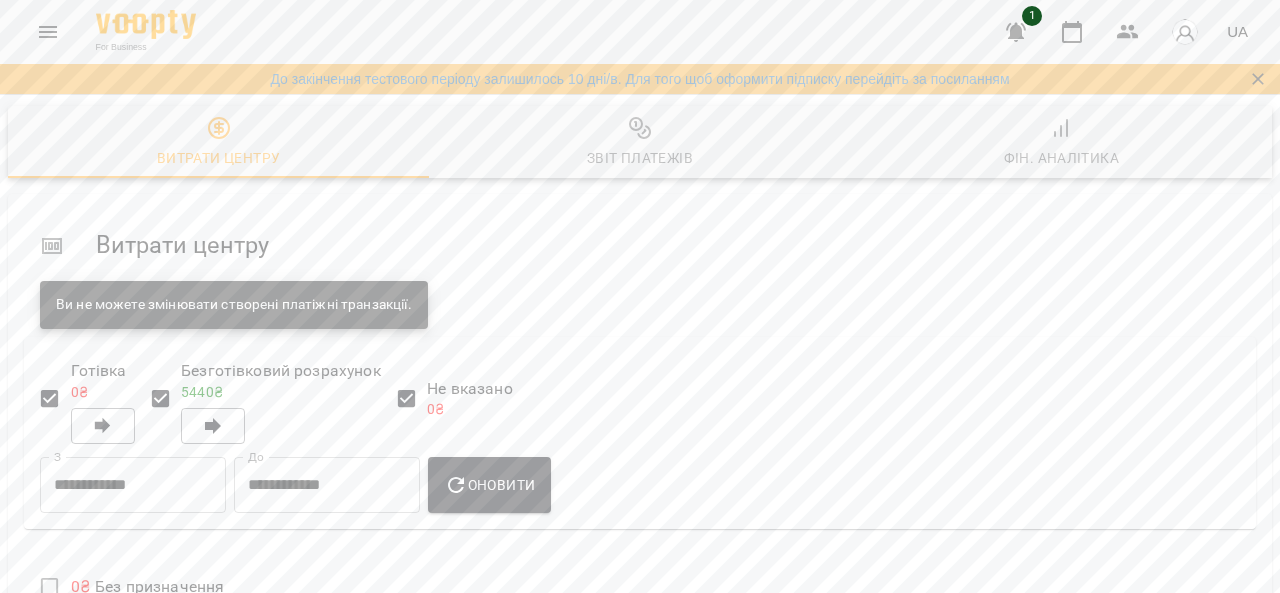 click on "Фін. Аналітика" at bounding box center [1062, 158] 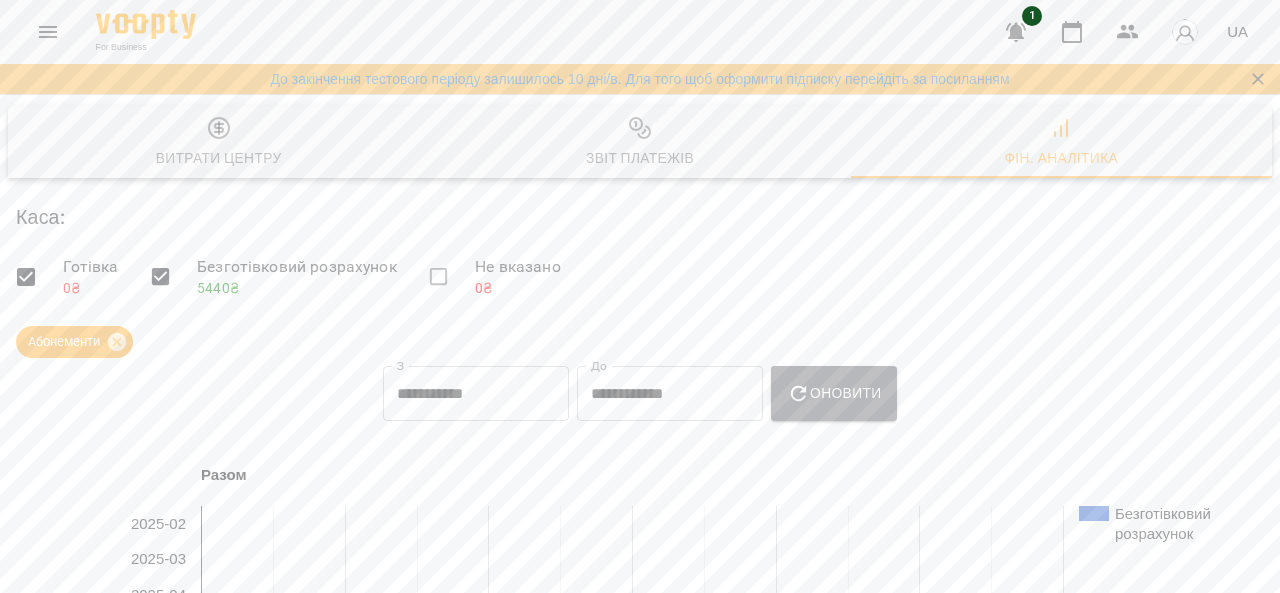 click on "Оновити" at bounding box center (834, 393) 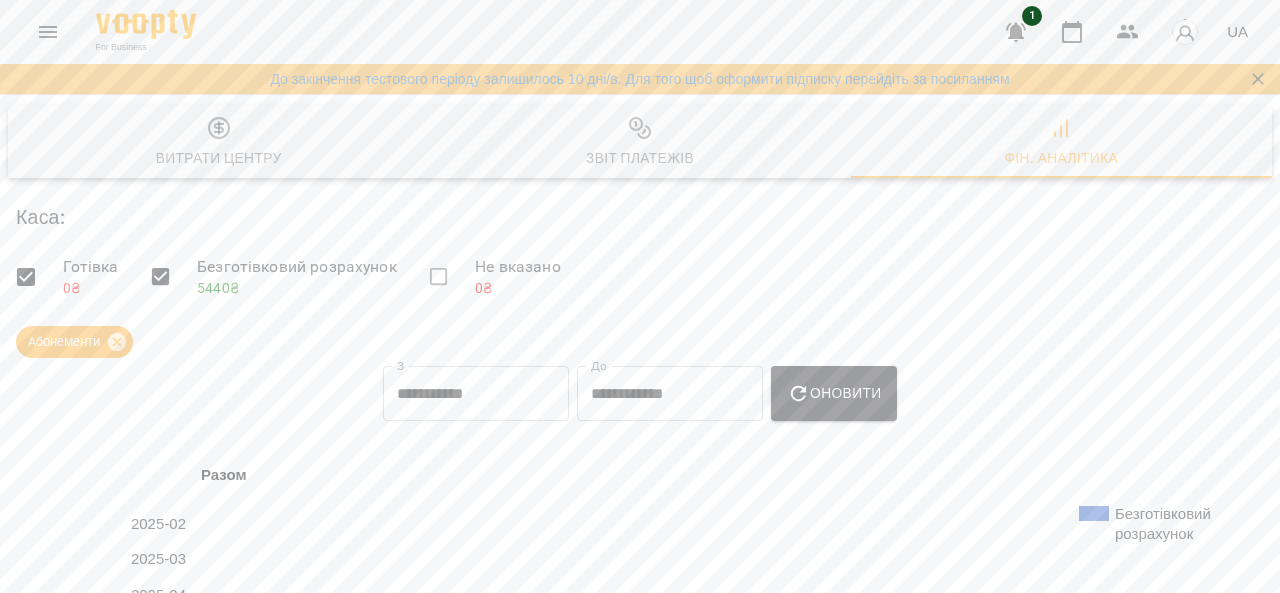 scroll, scrollTop: 68, scrollLeft: 0, axis: vertical 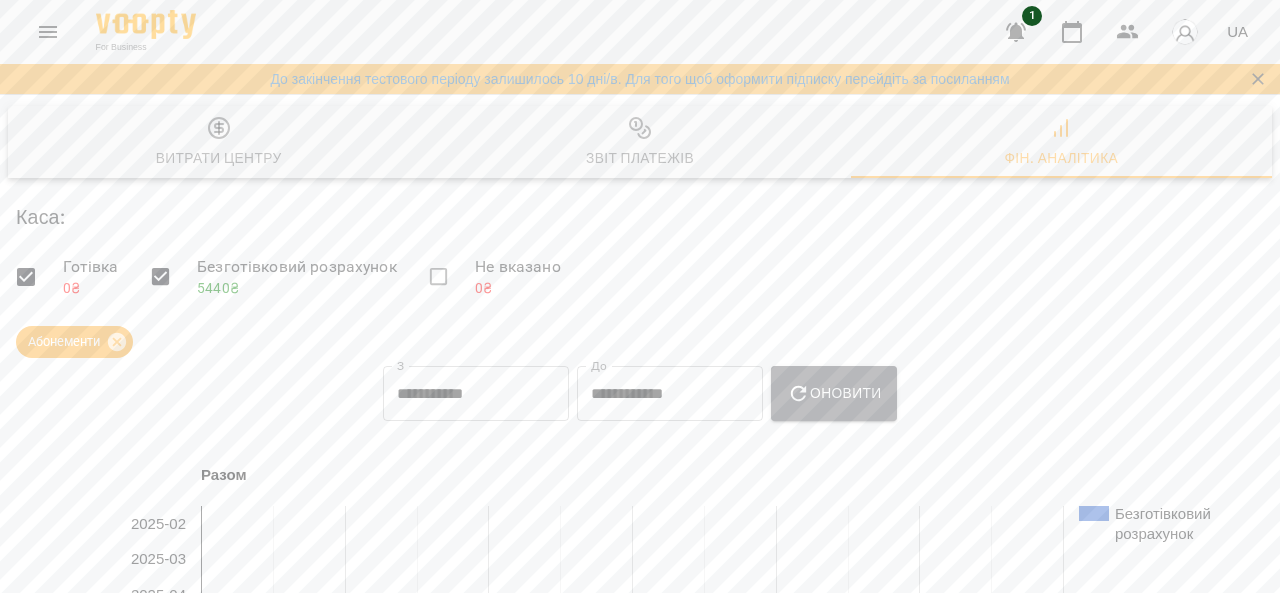click on "Оновити" at bounding box center (834, 393) 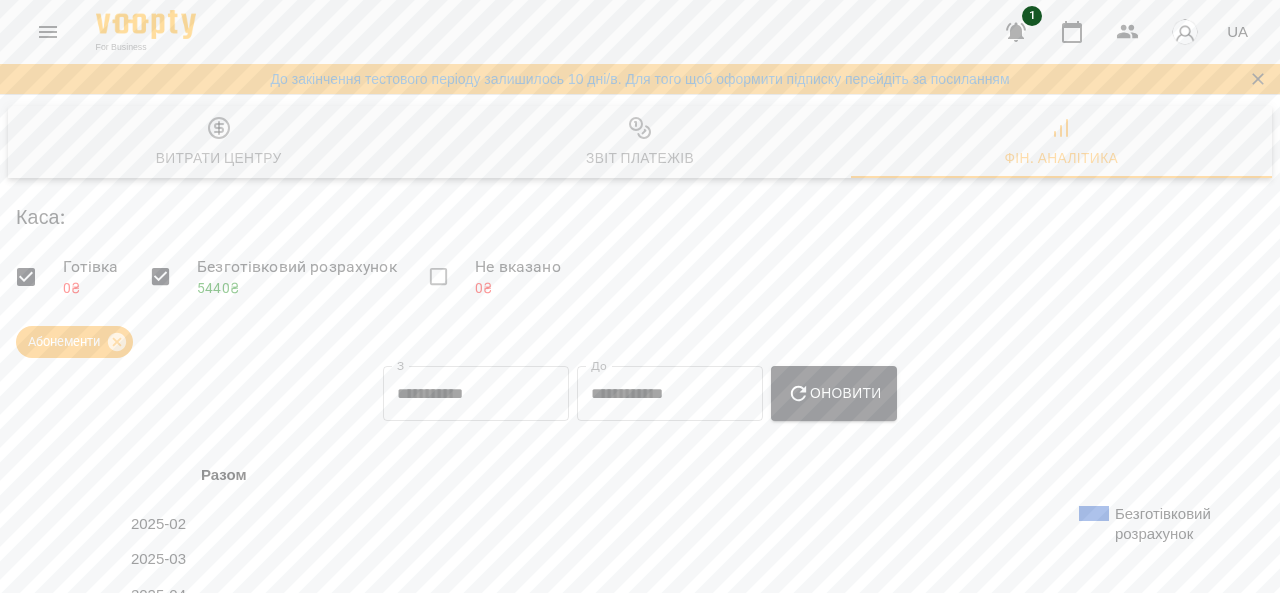 scroll, scrollTop: 0, scrollLeft: 0, axis: both 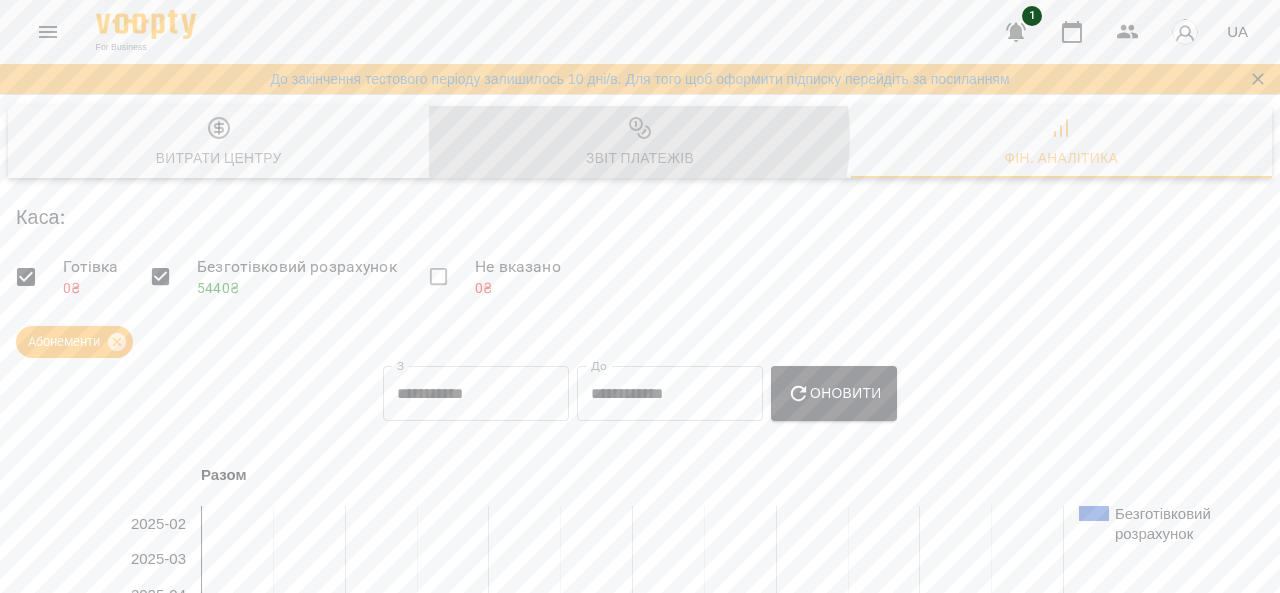 click on "Звіт платежів" at bounding box center (639, 143) 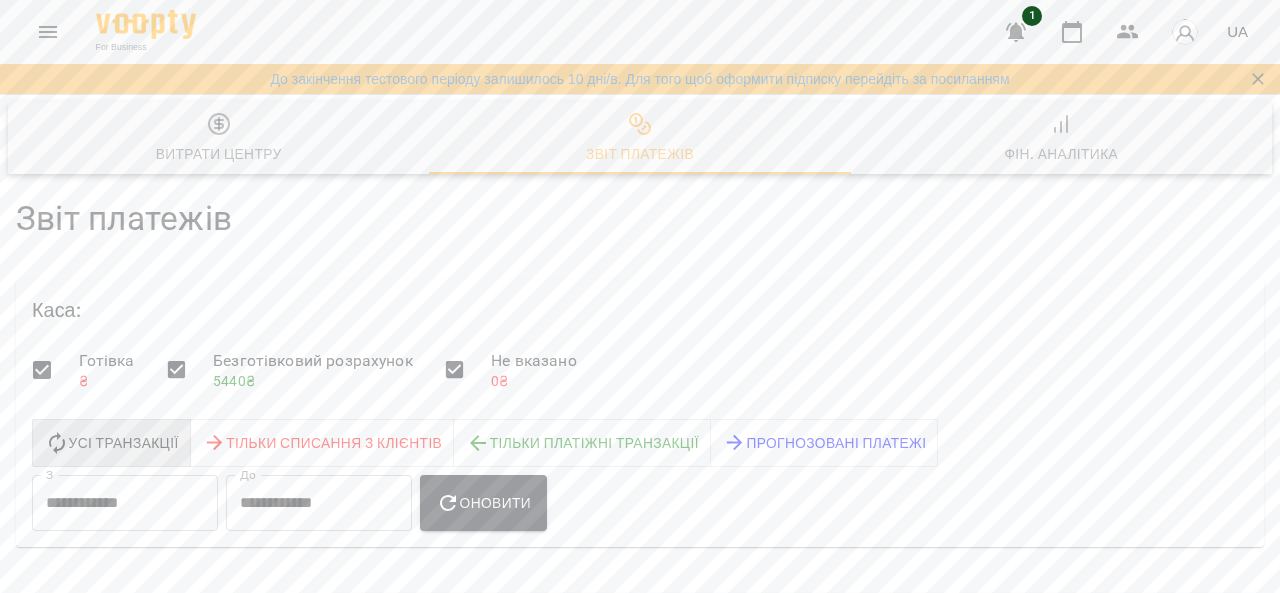 scroll, scrollTop: 0, scrollLeft: 0, axis: both 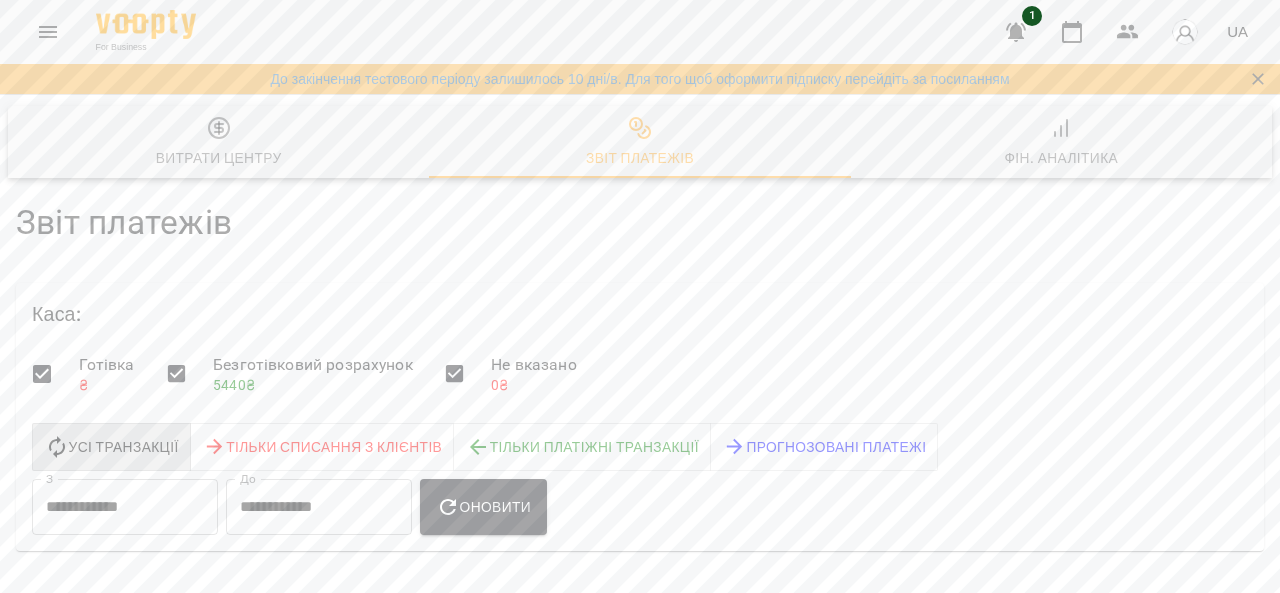 click on "Фін. Аналітика" at bounding box center (1062, 158) 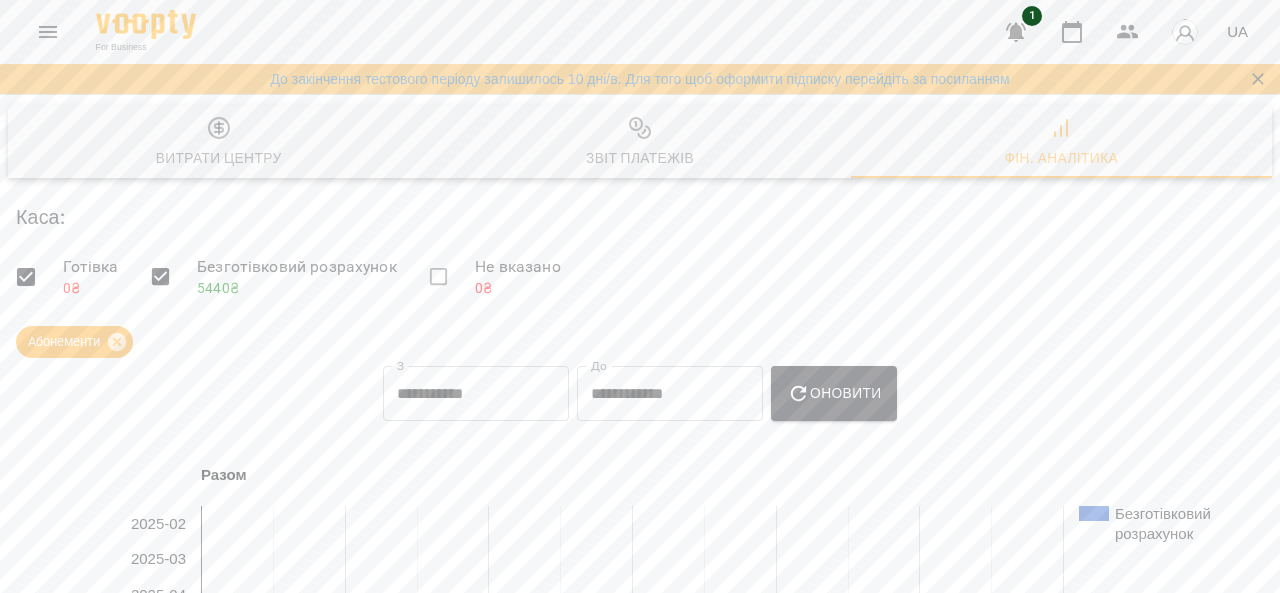 click on "**********" at bounding box center (476, 394) 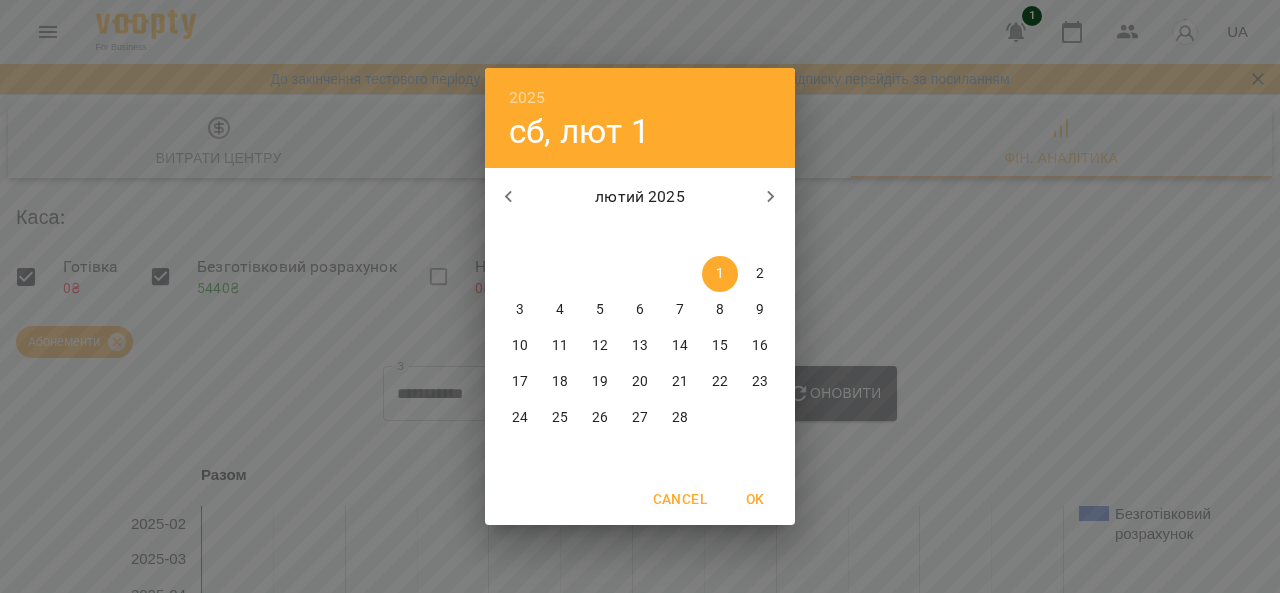 click at bounding box center (771, 197) 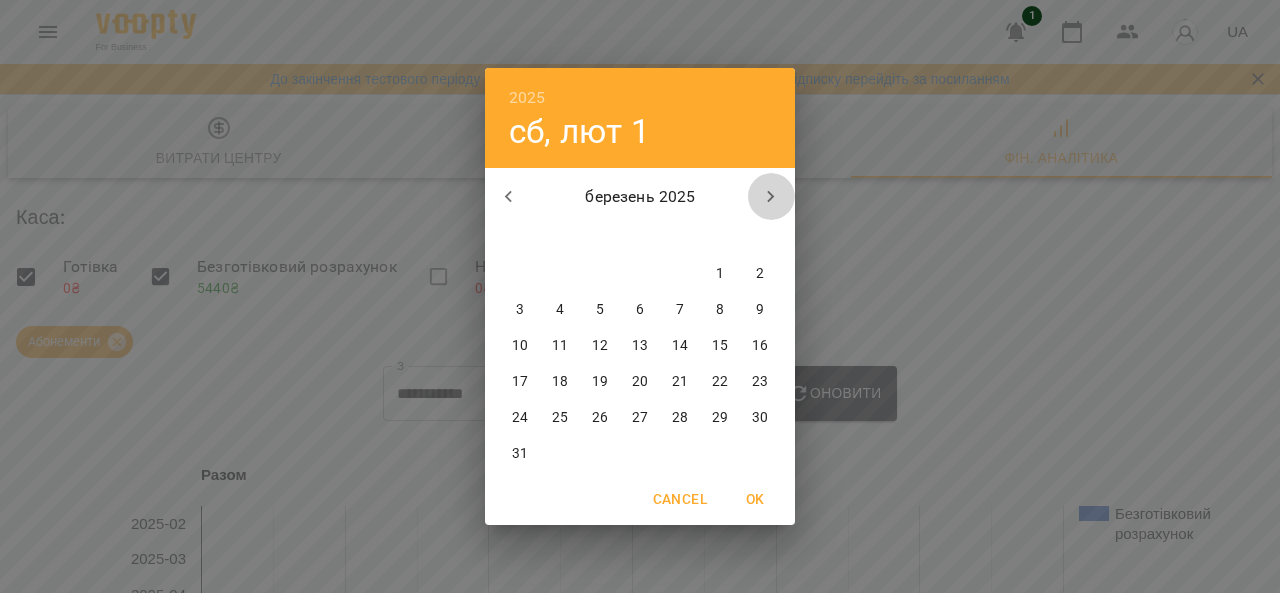 click at bounding box center (771, 197) 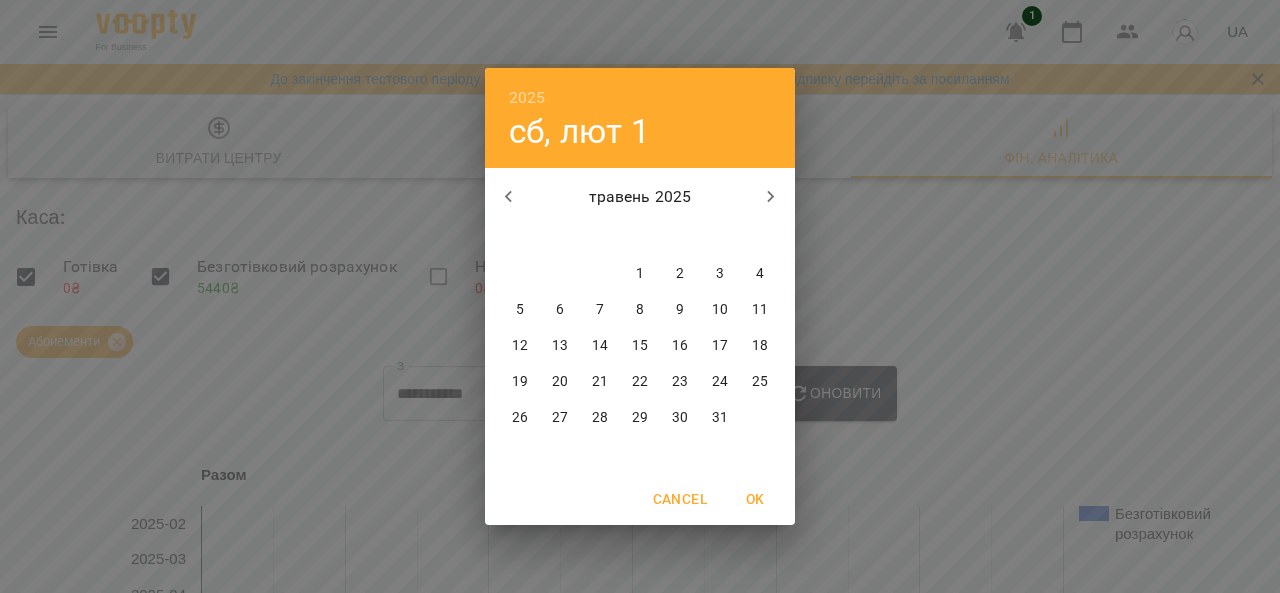 click at bounding box center (771, 197) 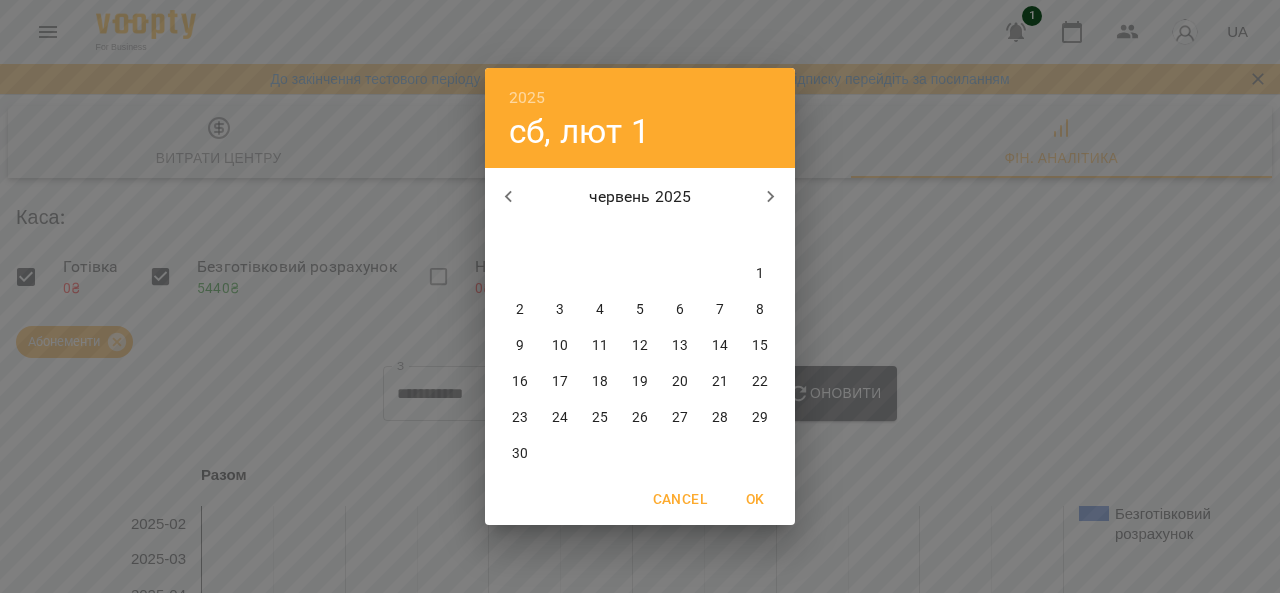 drag, startPoint x: 768, startPoint y: 189, endPoint x: 702, endPoint y: 249, distance: 89.19641 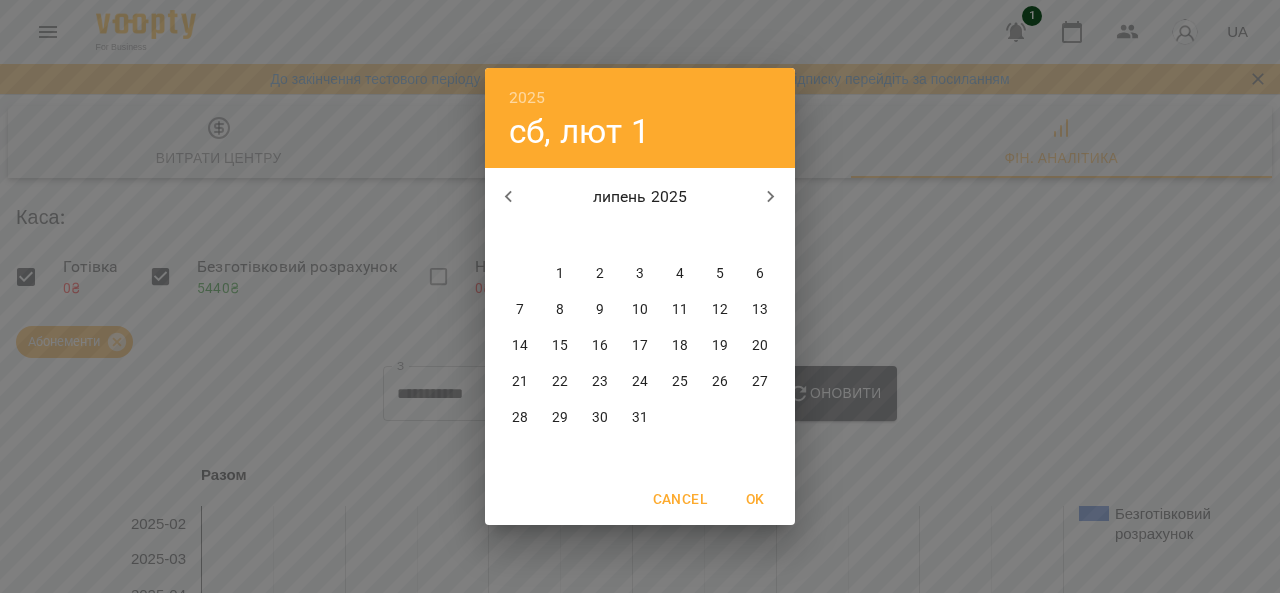 click on "25" at bounding box center [680, 382] 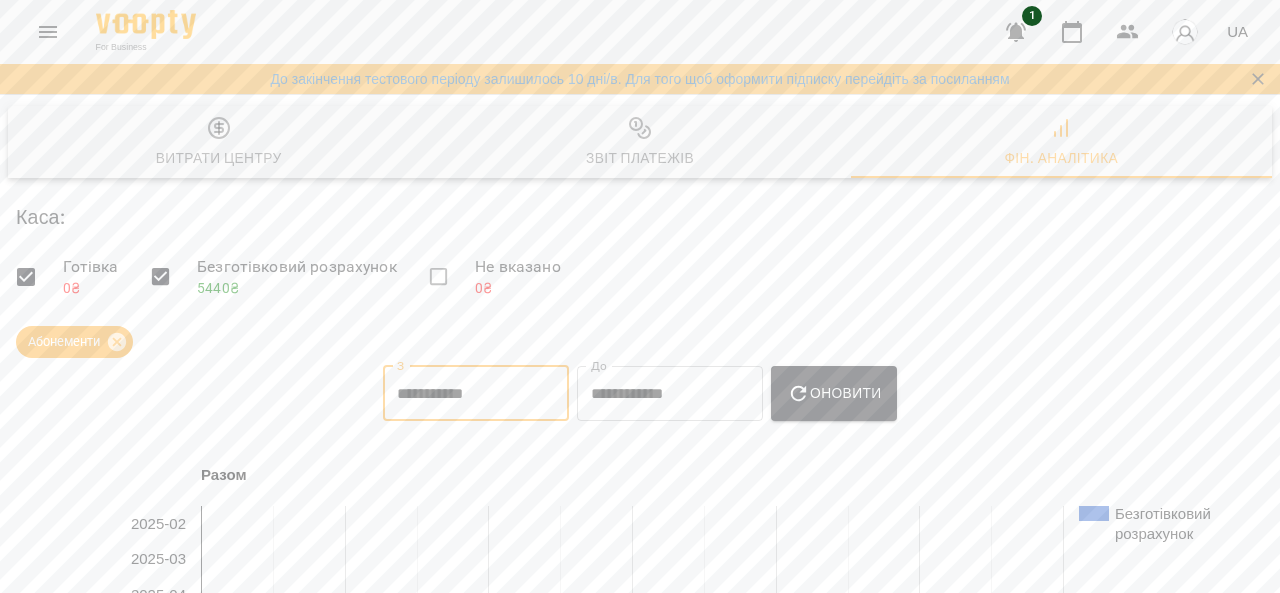 click on "Оновити" at bounding box center (834, 393) 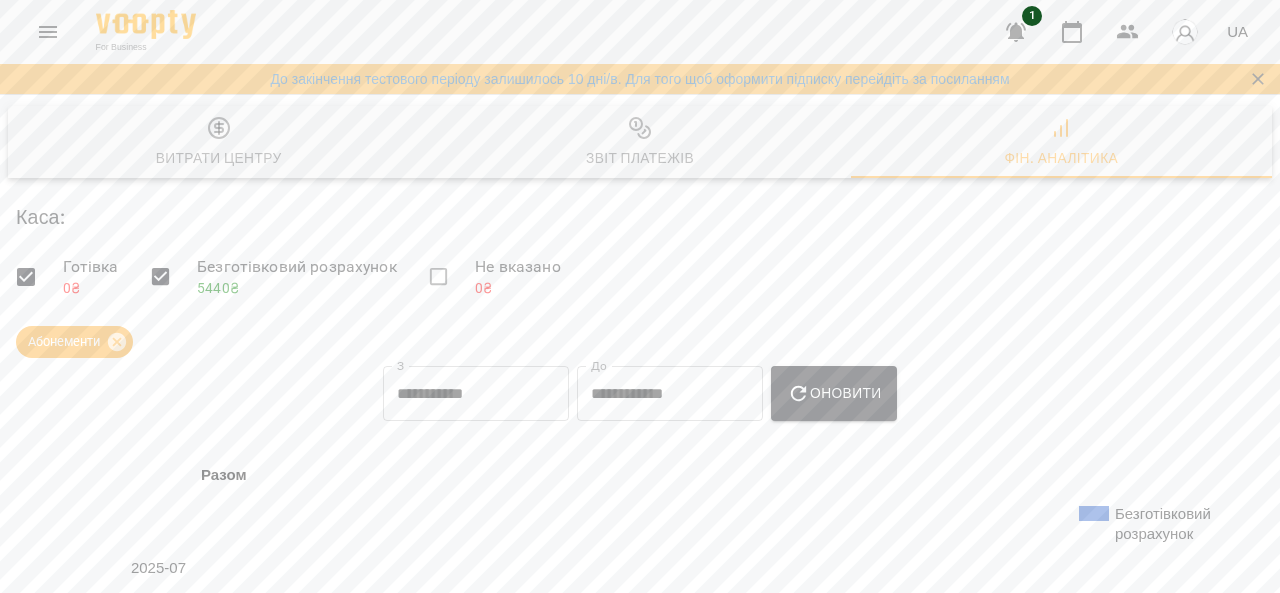 scroll, scrollTop: 1068, scrollLeft: 0, axis: vertical 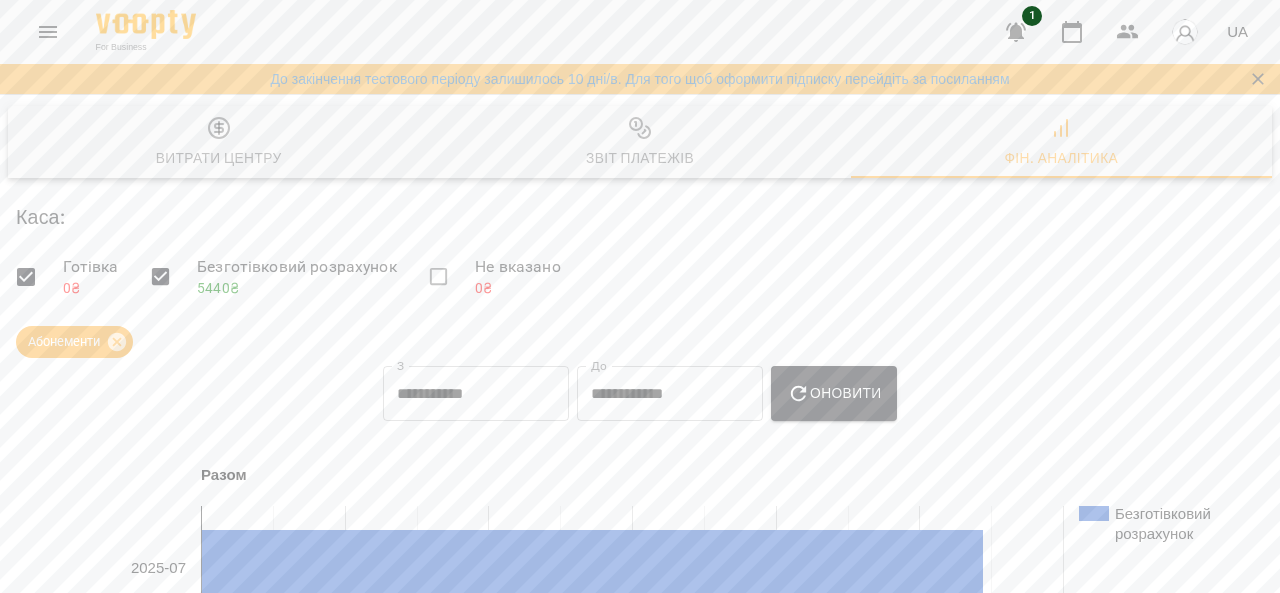 drag, startPoint x: 414, startPoint y: 286, endPoint x: 385, endPoint y: 297, distance: 31.016125 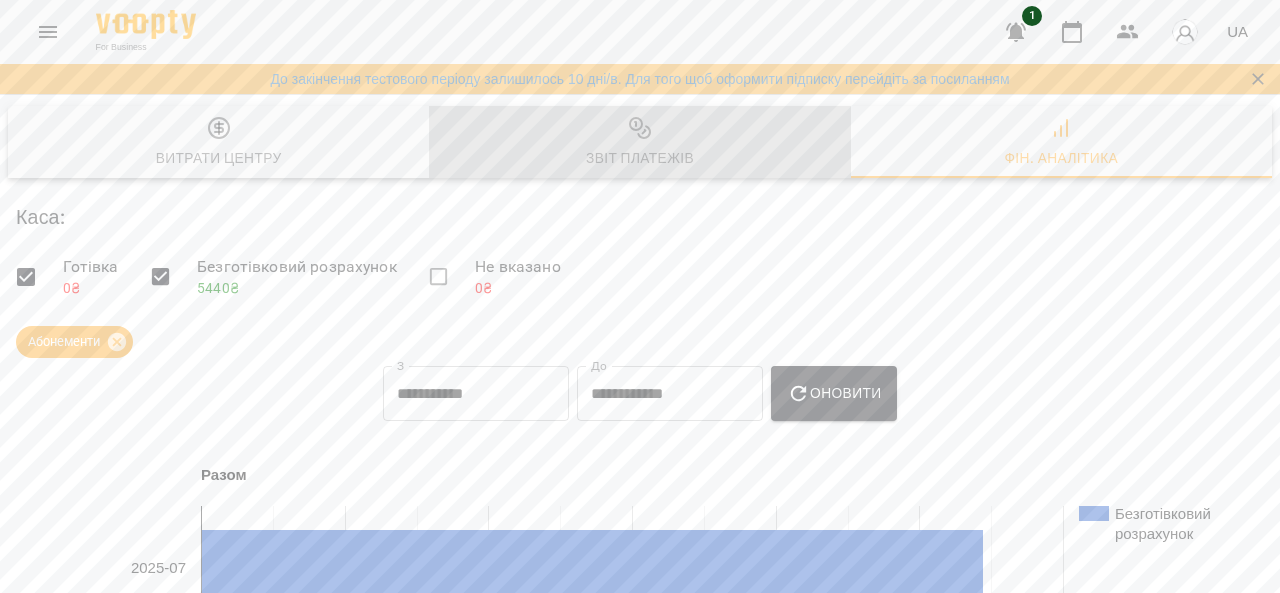 drag, startPoint x: 640, startPoint y: 128, endPoint x: 607, endPoint y: 175, distance: 57.428215 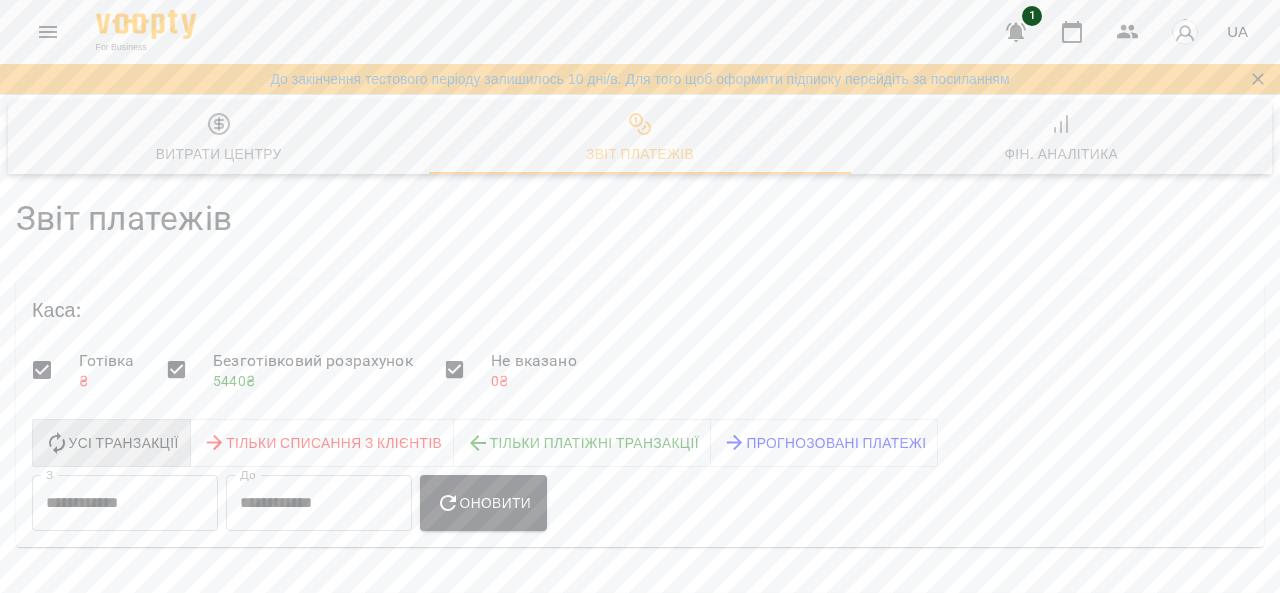 scroll, scrollTop: 200, scrollLeft: 0, axis: vertical 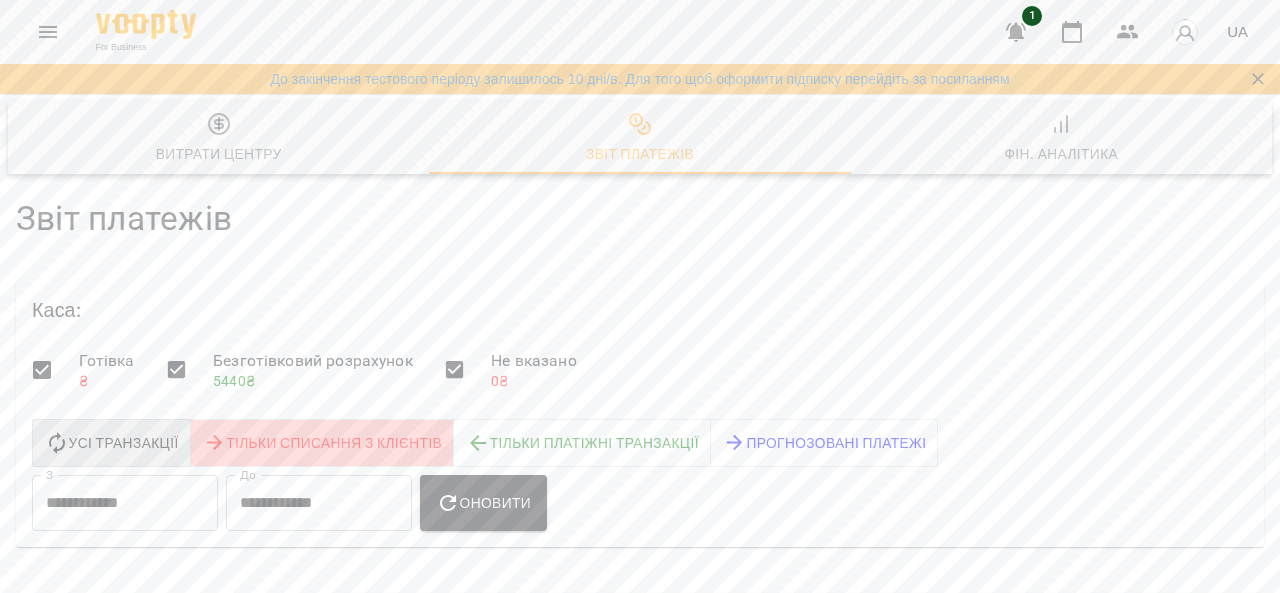 click on "Тільки Списання з клієнтів" at bounding box center [323, 443] 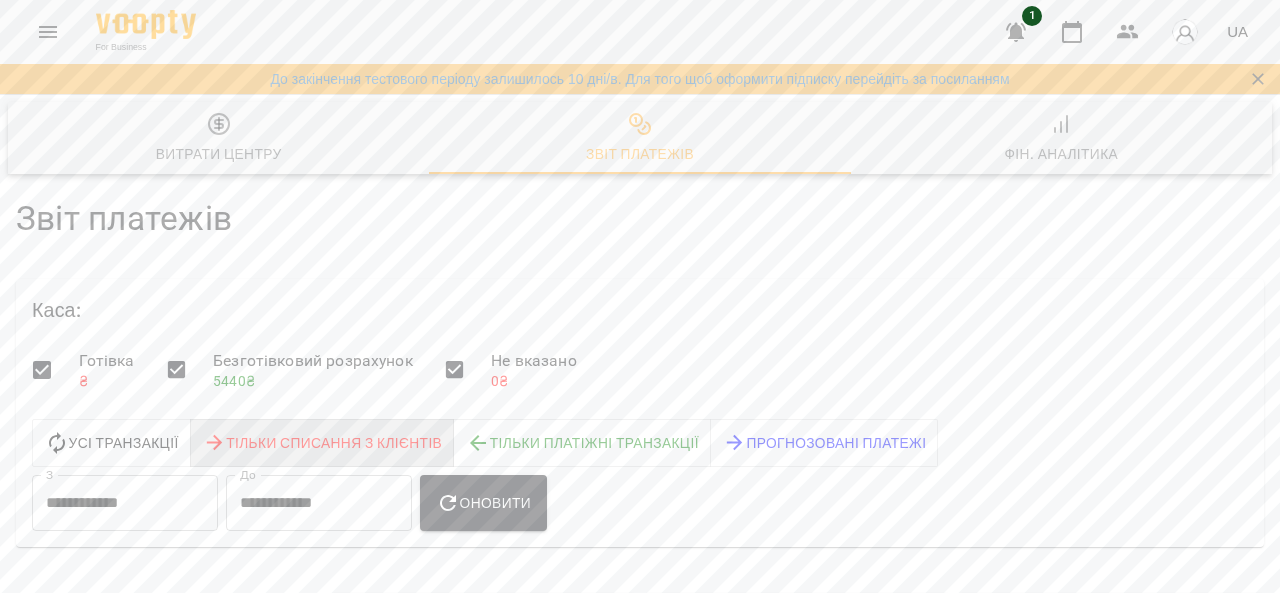 scroll, scrollTop: 0, scrollLeft: 0, axis: both 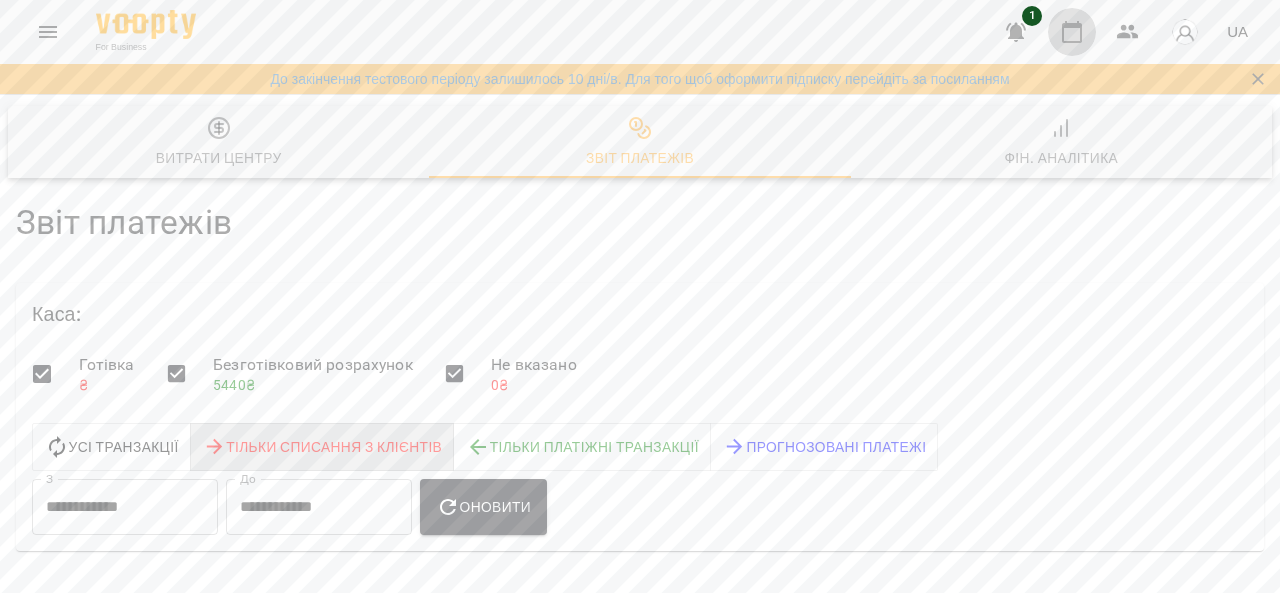 click 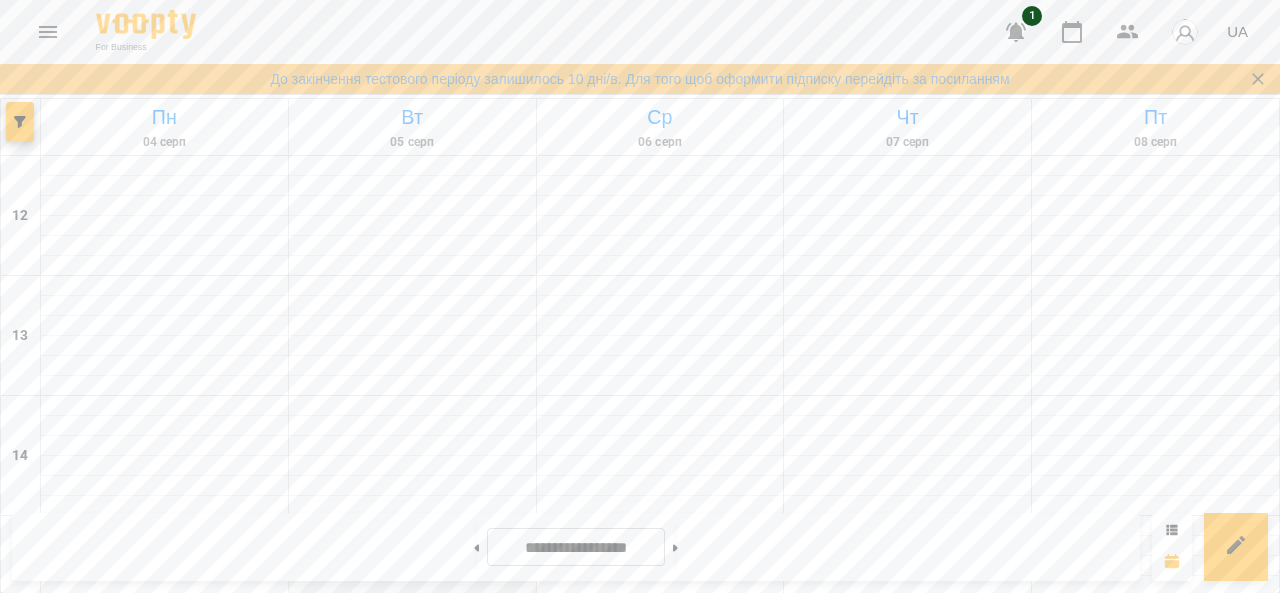scroll, scrollTop: 612, scrollLeft: 0, axis: vertical 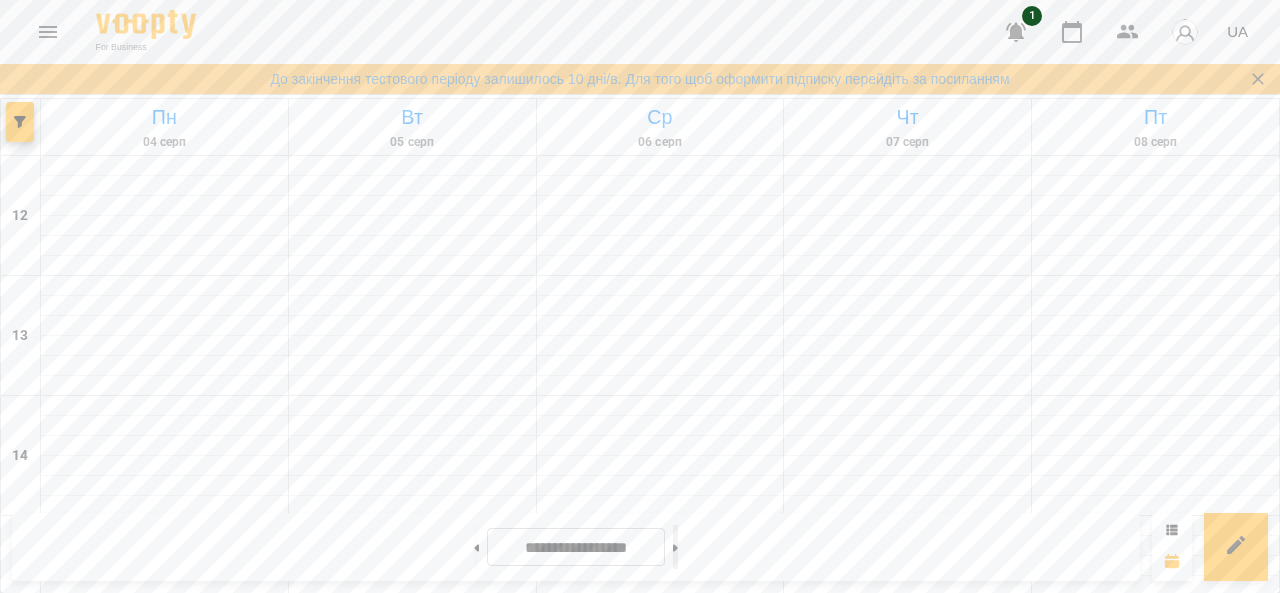 click at bounding box center (675, 547) 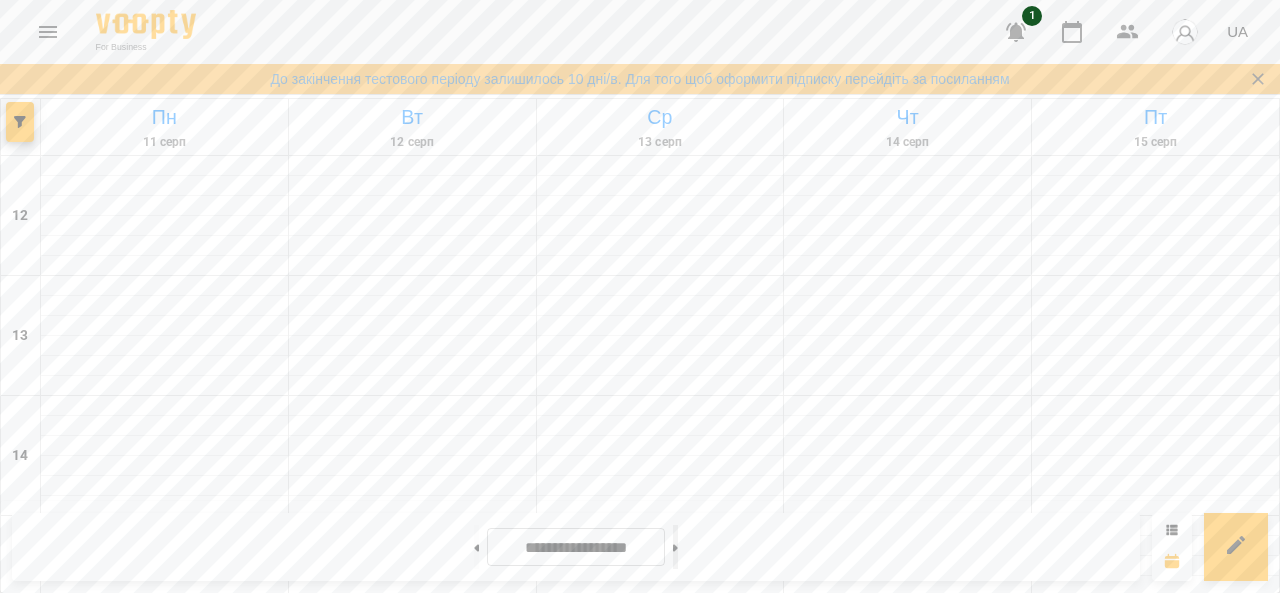click at bounding box center (675, 547) 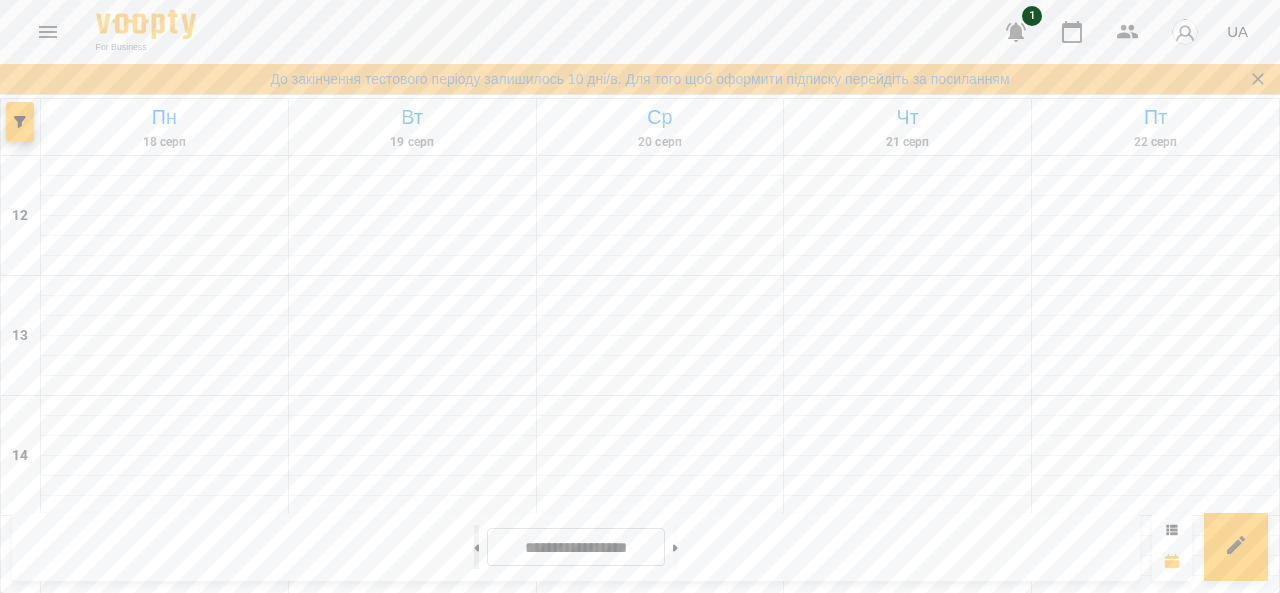 click at bounding box center (476, 547) 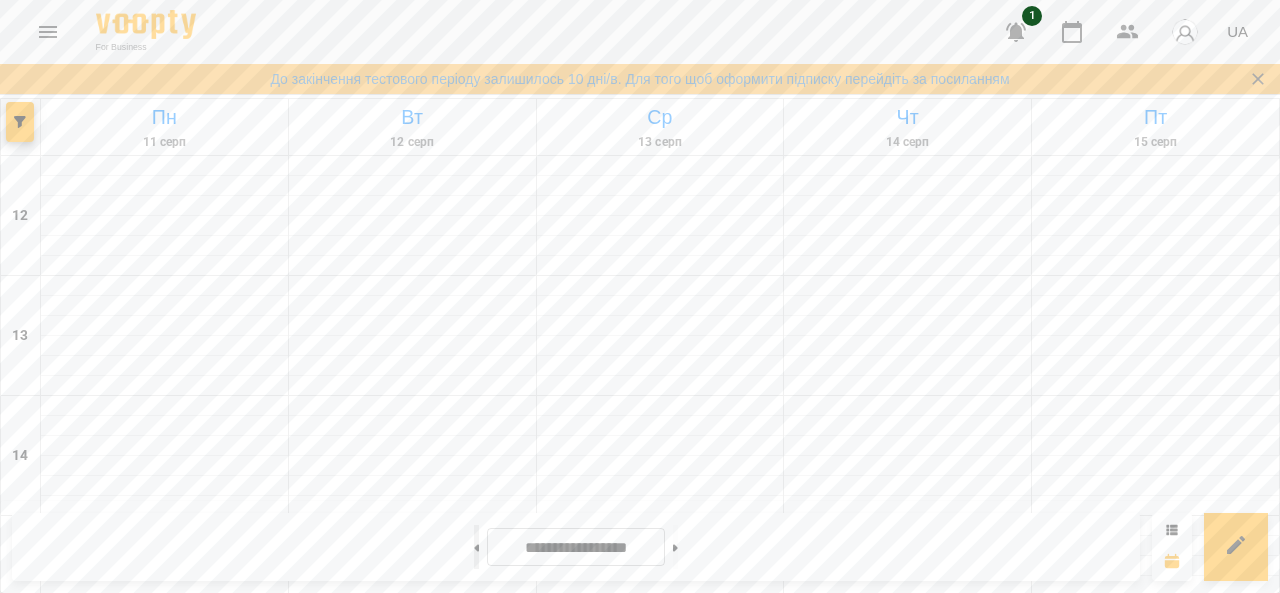 click at bounding box center [476, 547] 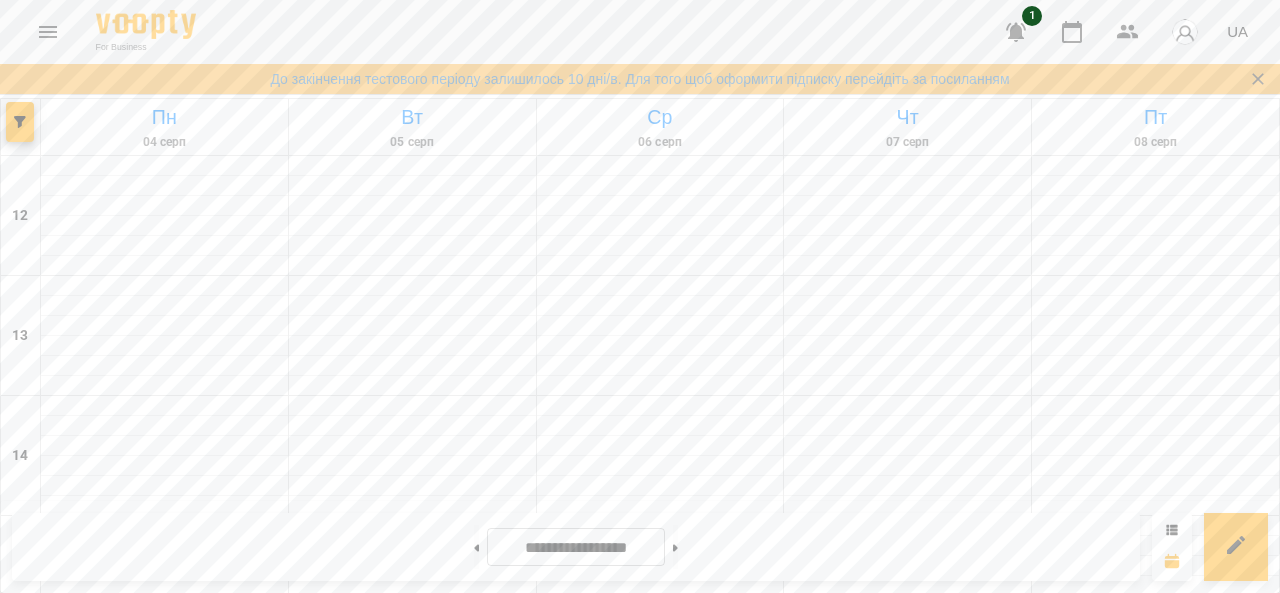 click 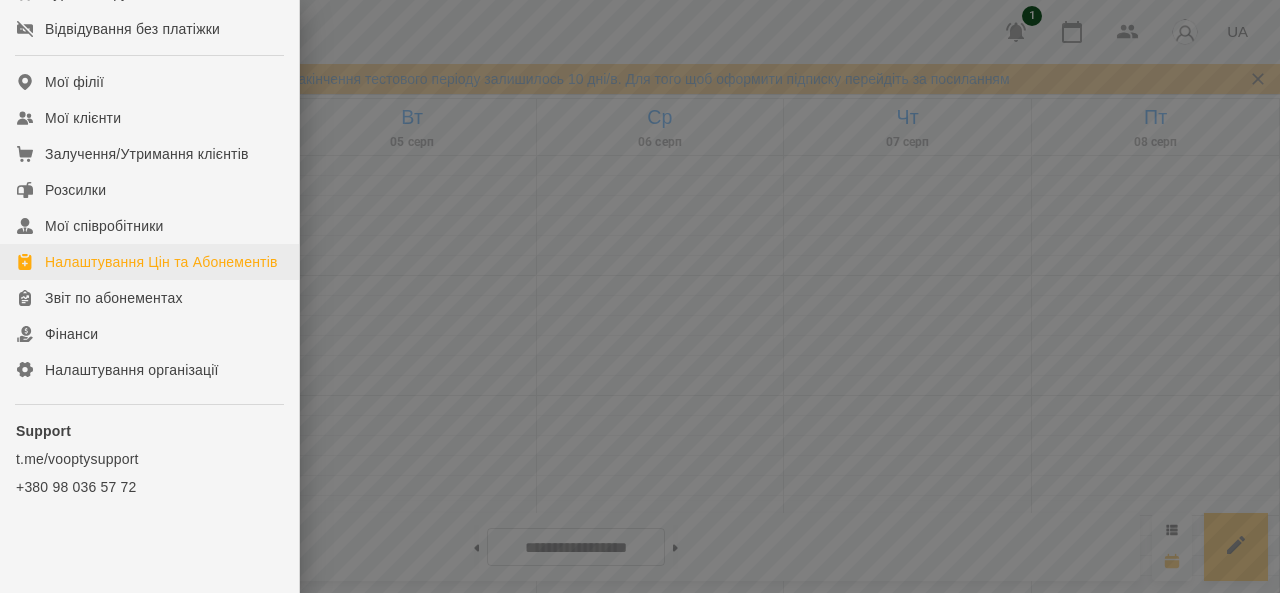 scroll, scrollTop: 382, scrollLeft: 0, axis: vertical 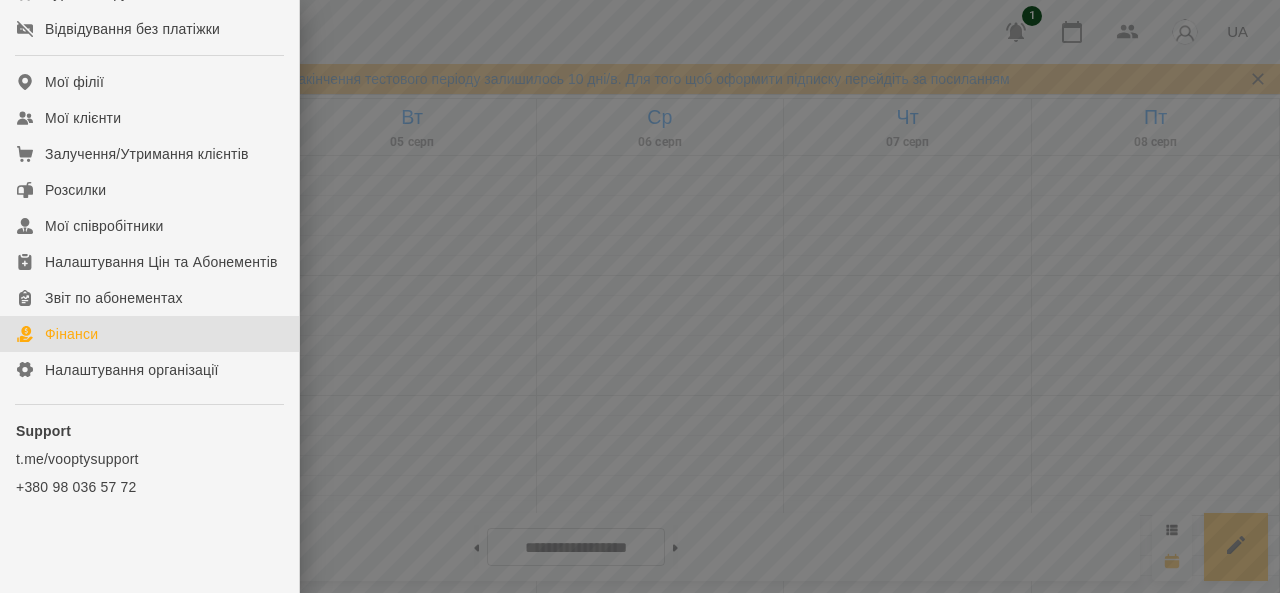 click on "Фінанси" at bounding box center (71, 334) 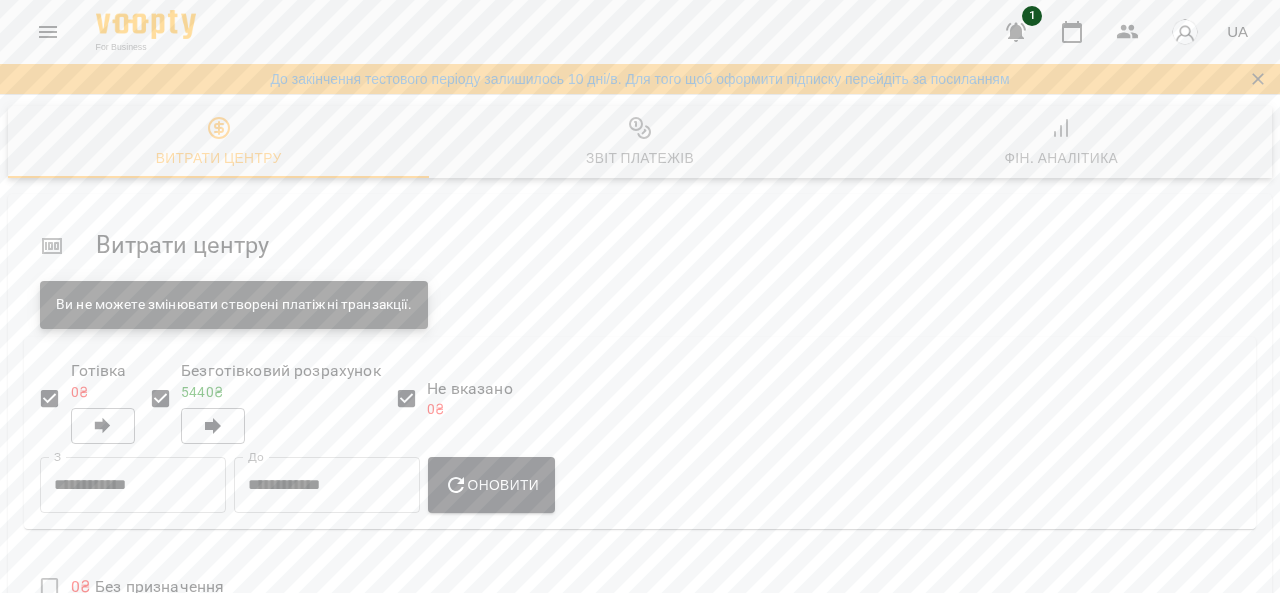 scroll, scrollTop: 200, scrollLeft: 0, axis: vertical 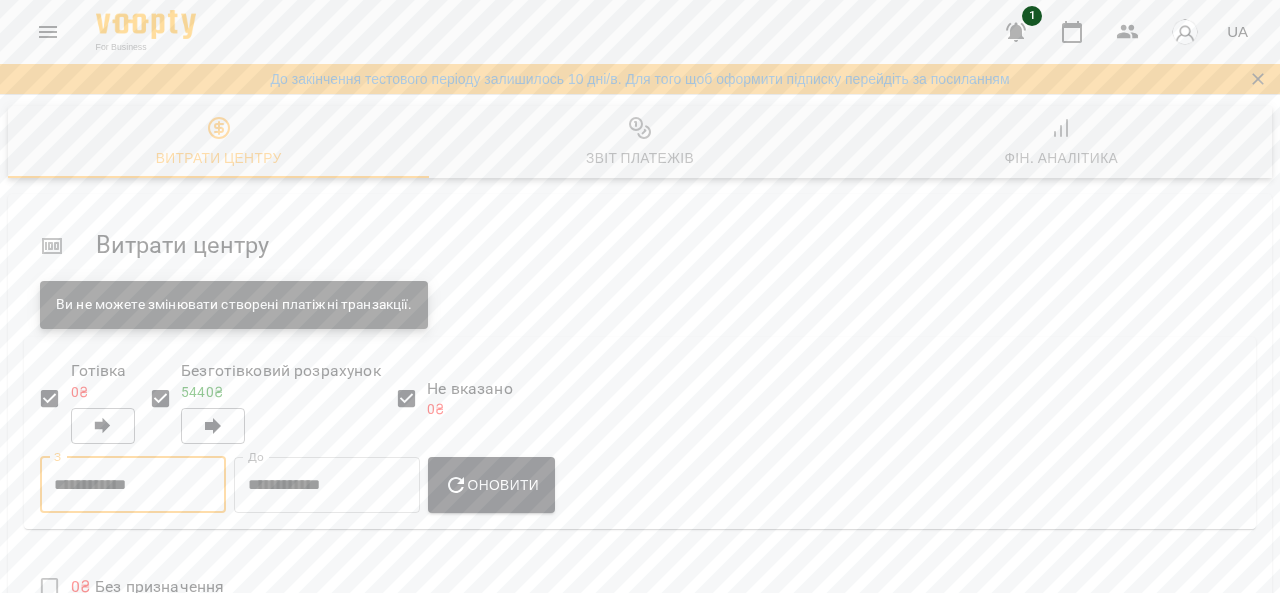 click on "**********" at bounding box center (133, 485) 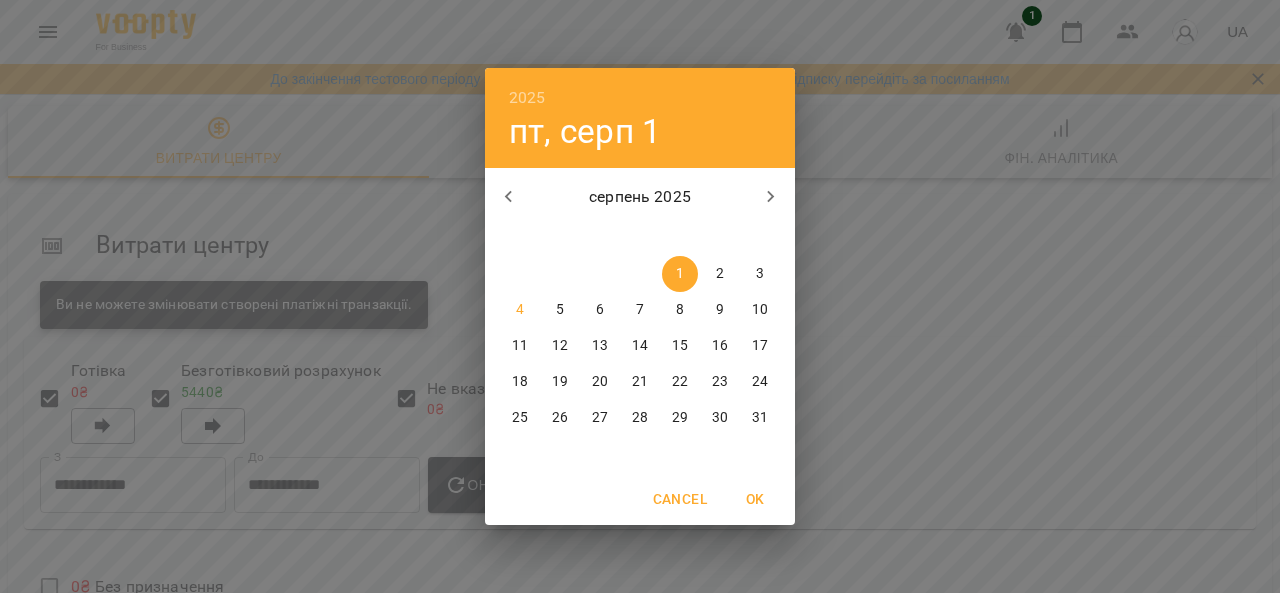 click 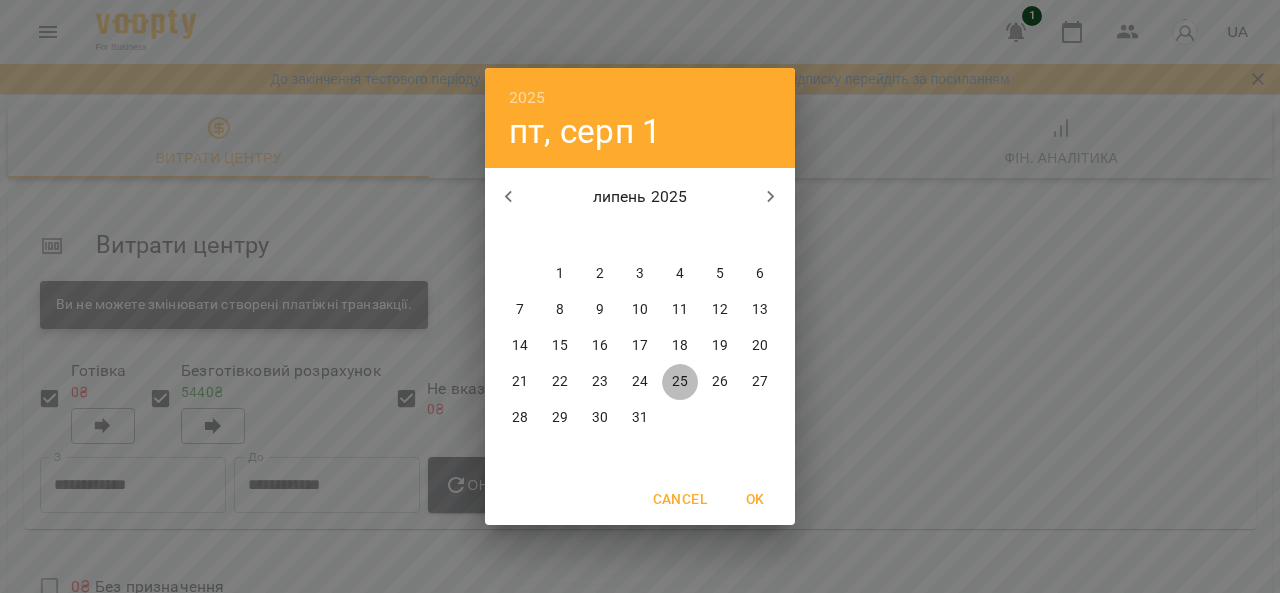 click on "25" at bounding box center [680, 382] 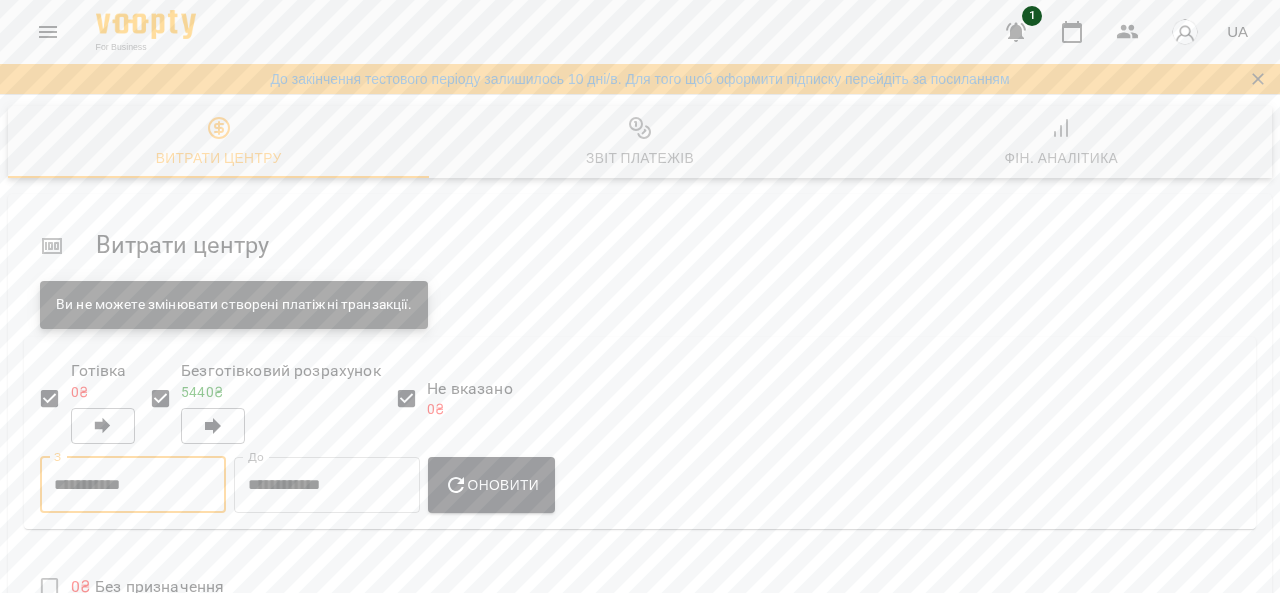click on "Оновити" at bounding box center (491, 485) 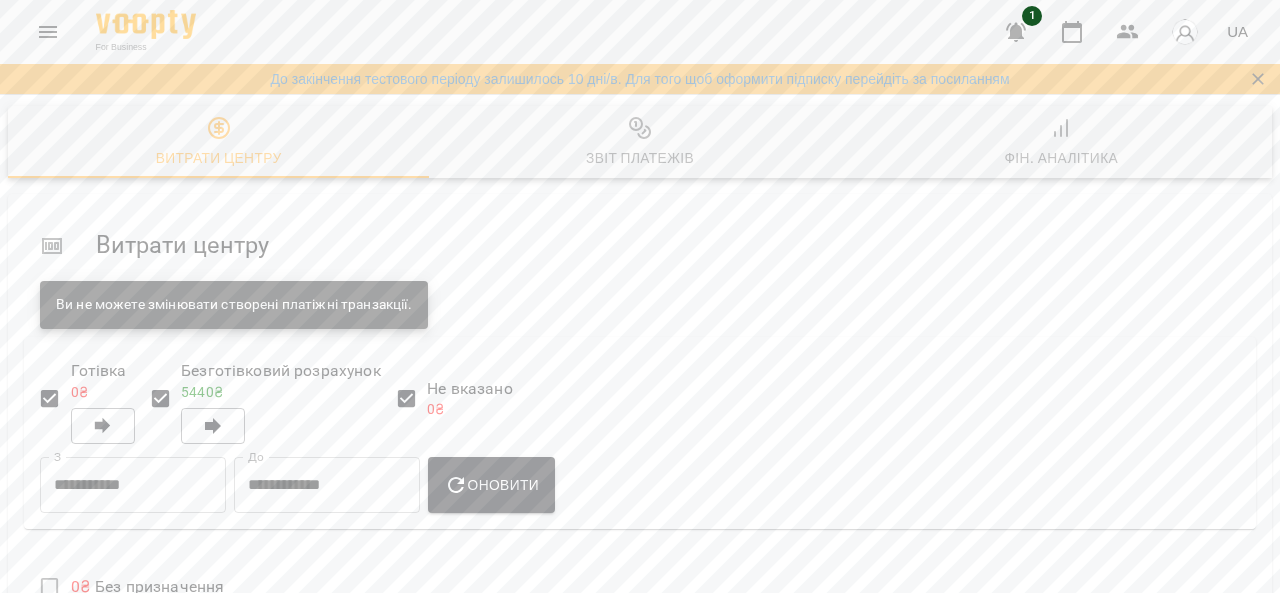 scroll, scrollTop: 0, scrollLeft: 0, axis: both 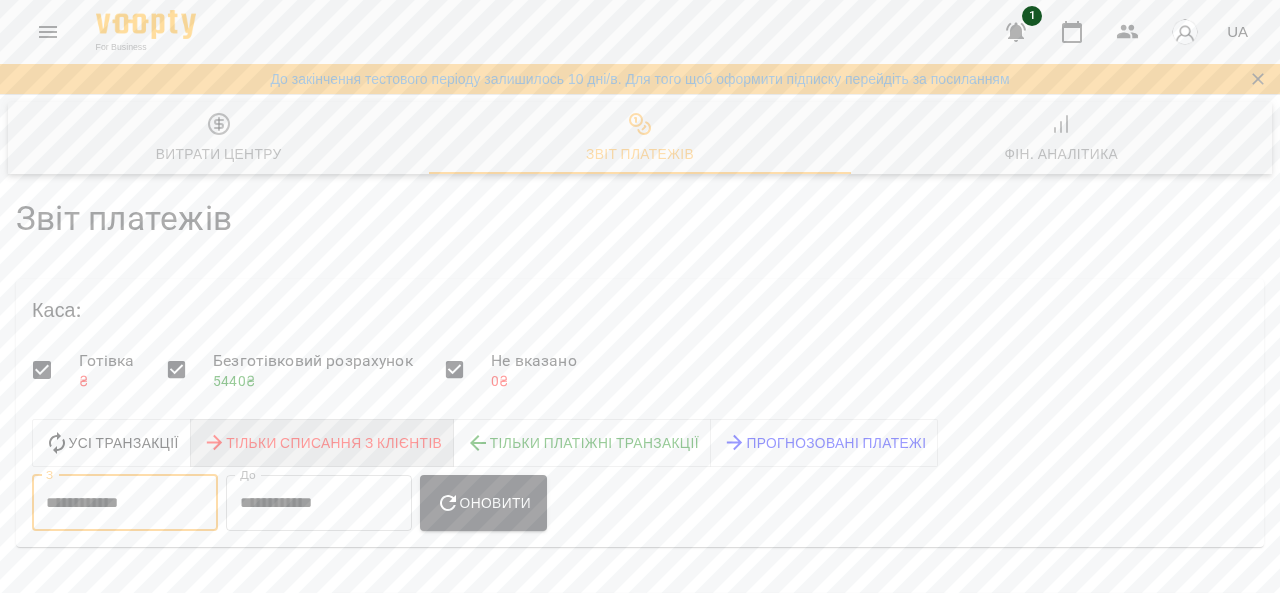 click on "**********" at bounding box center (125, 503) 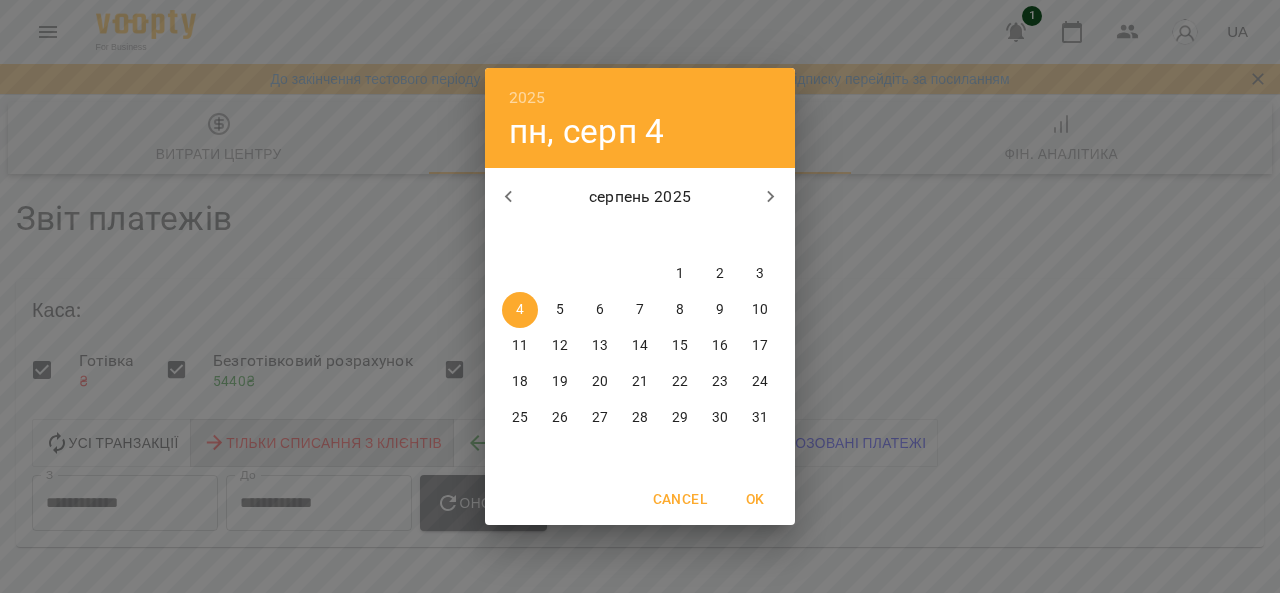click 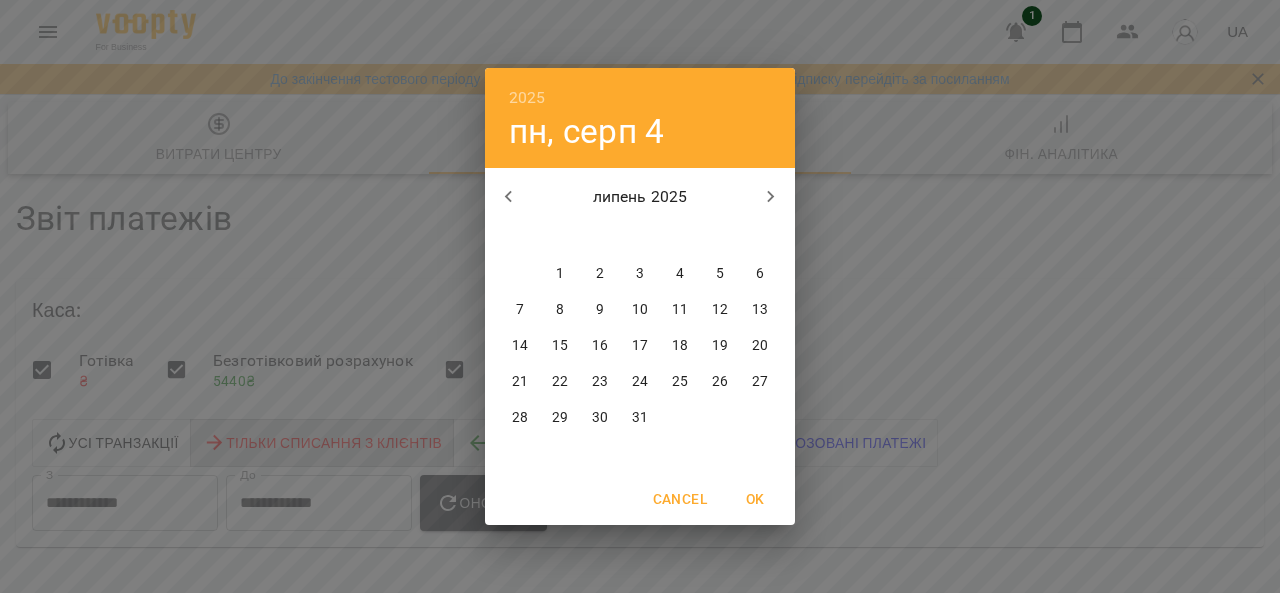 click on "24" at bounding box center (640, 382) 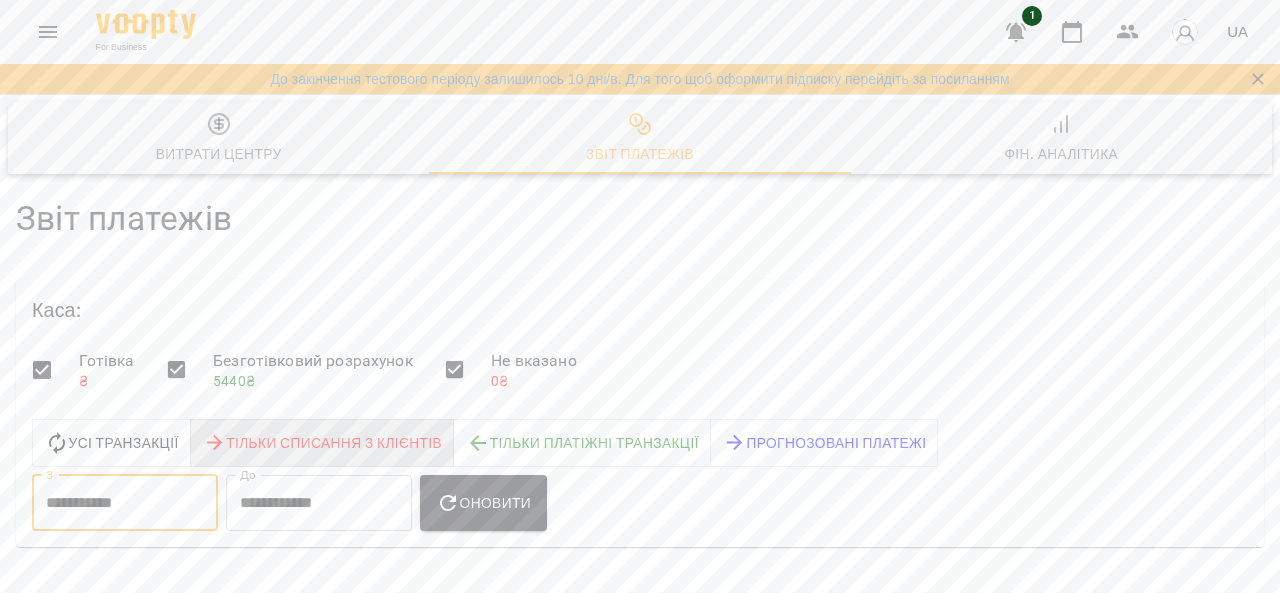 click on "Оновити" at bounding box center (483, 503) 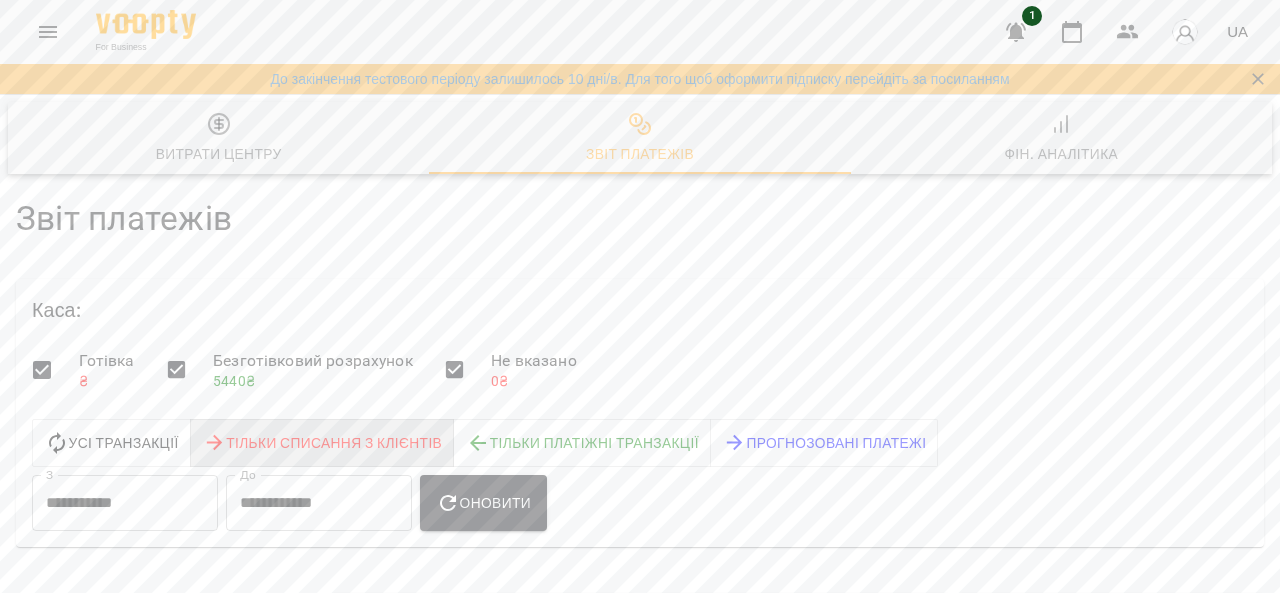 scroll, scrollTop: 500, scrollLeft: 0, axis: vertical 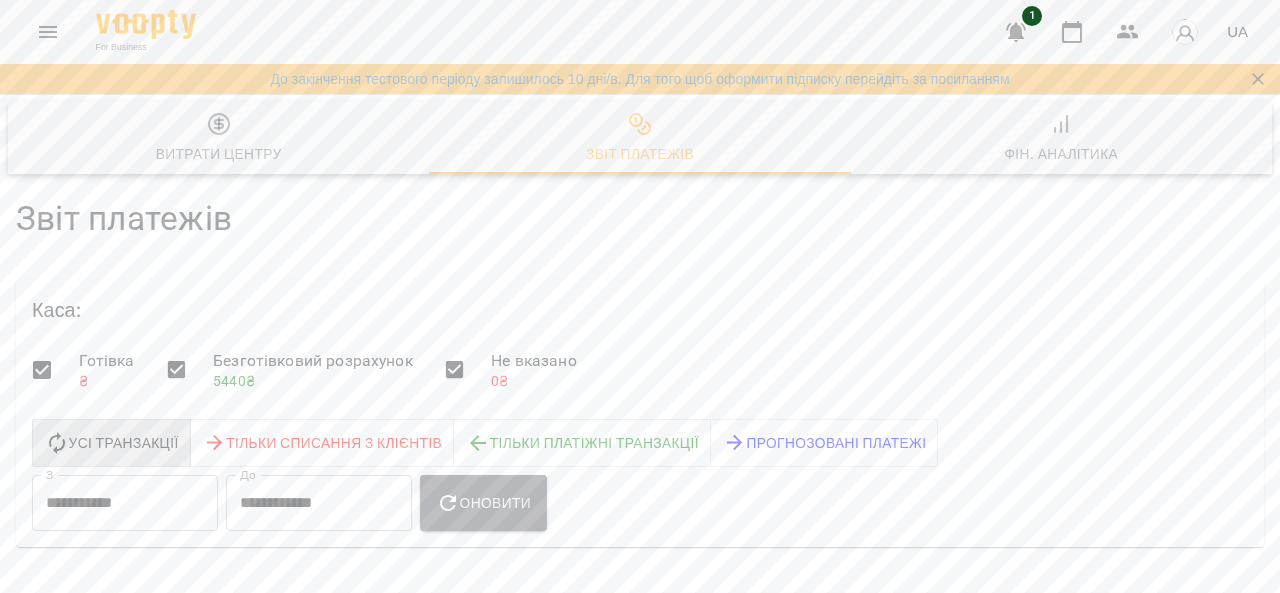 click on "Оновити" at bounding box center (483, 503) 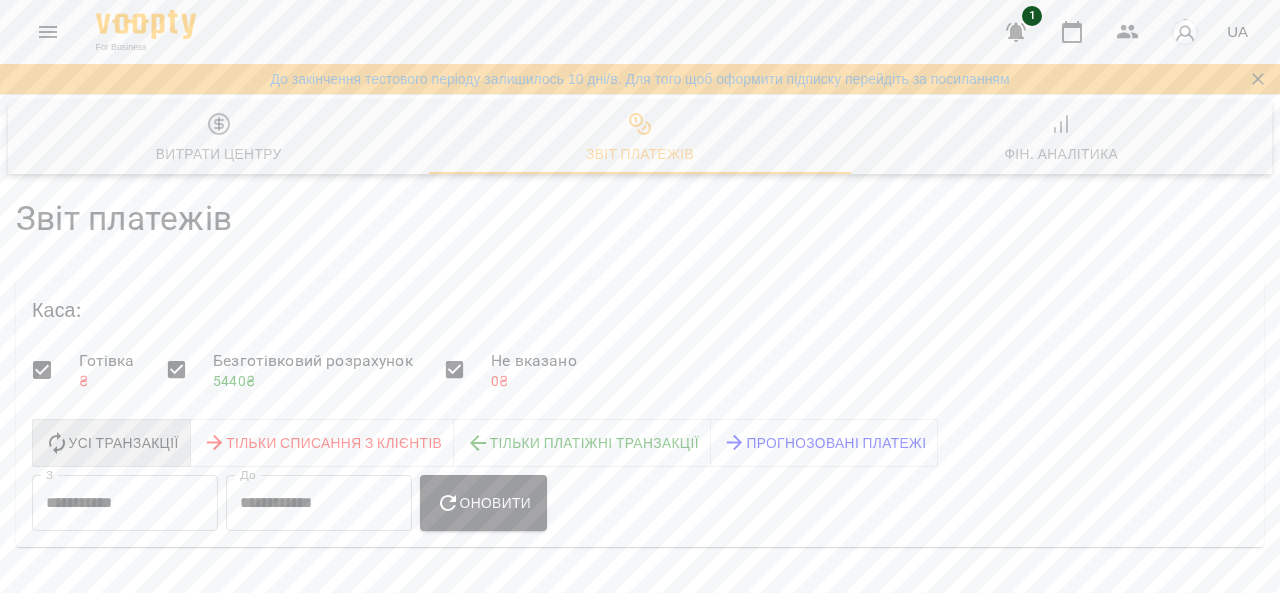 scroll, scrollTop: 700, scrollLeft: 0, axis: vertical 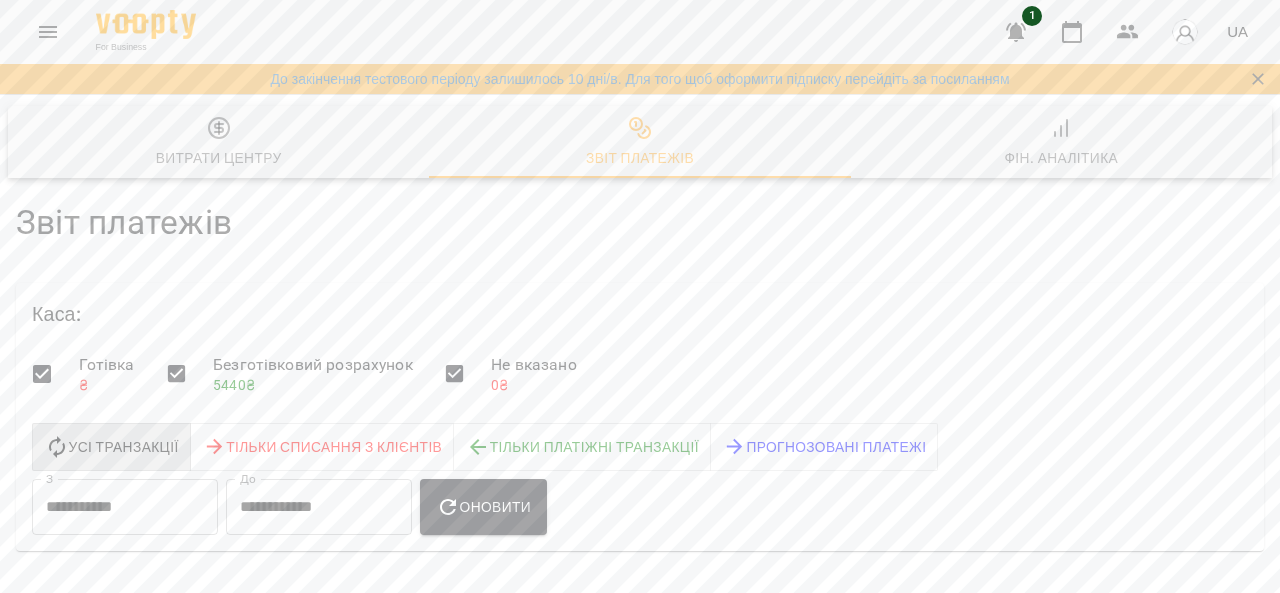 click on "Тільки платіжні Транзакції" at bounding box center [582, 447] 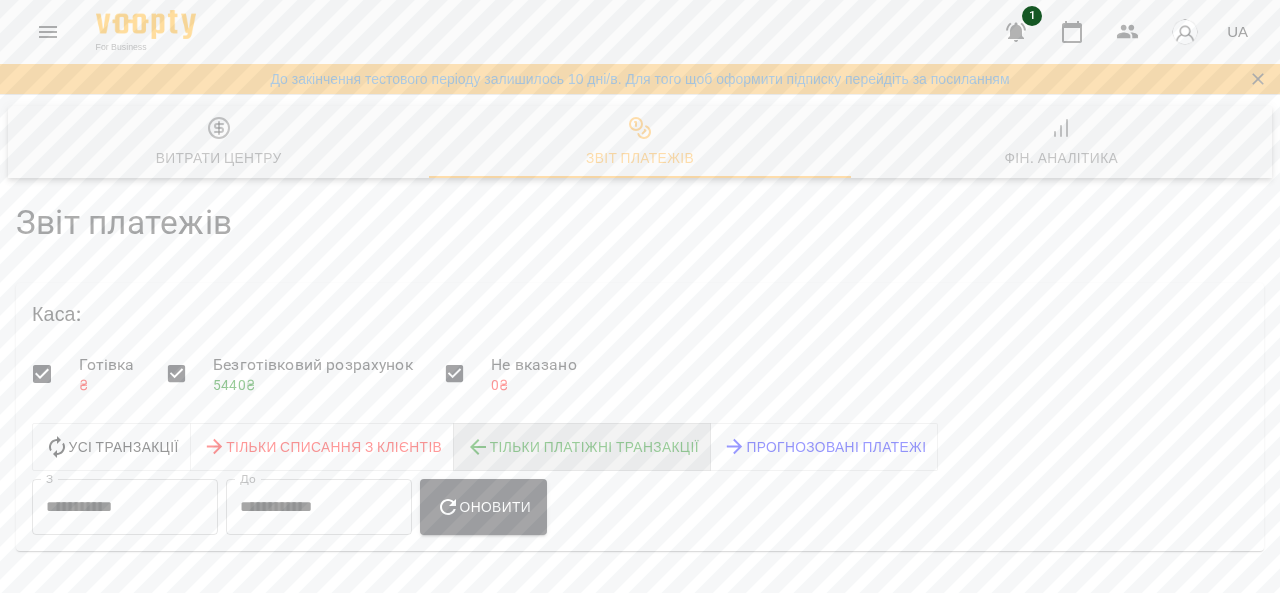 click on "Оновити" at bounding box center [483, 507] 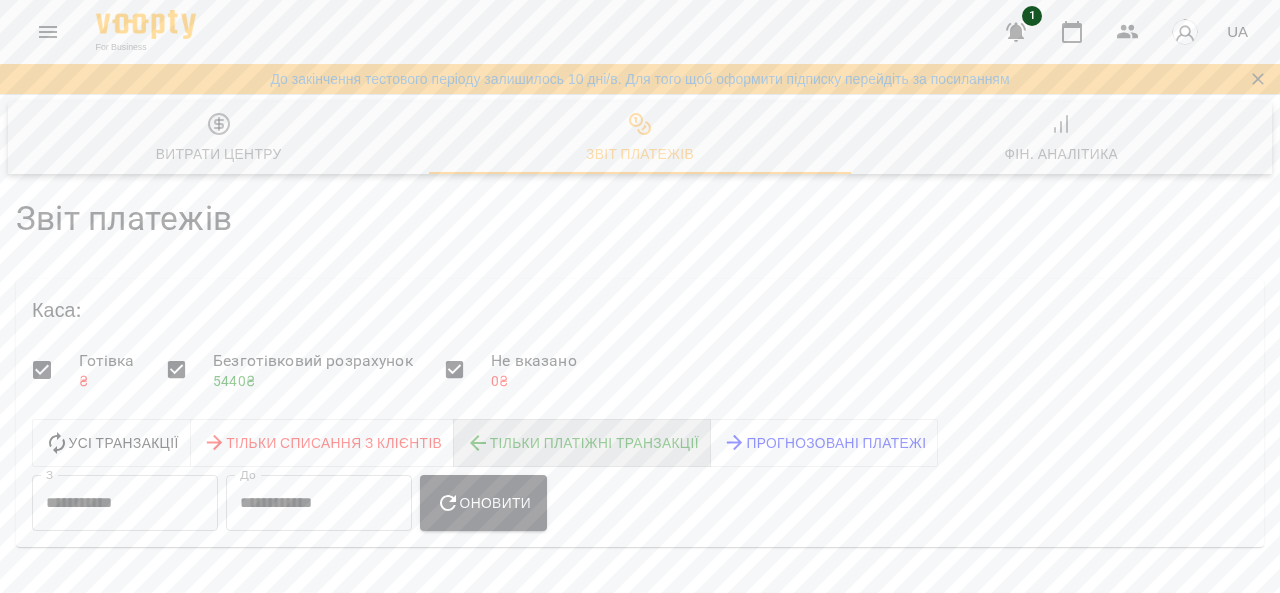 scroll, scrollTop: 239, scrollLeft: 0, axis: vertical 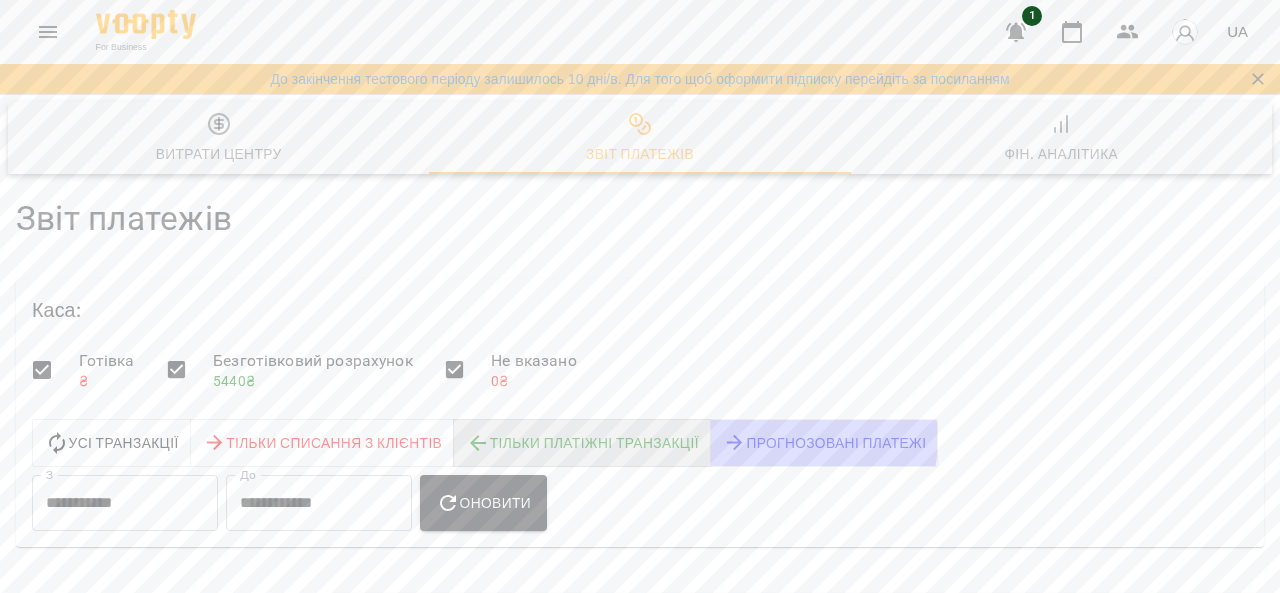 click on "Прогнозовані платежі" at bounding box center [825, 443] 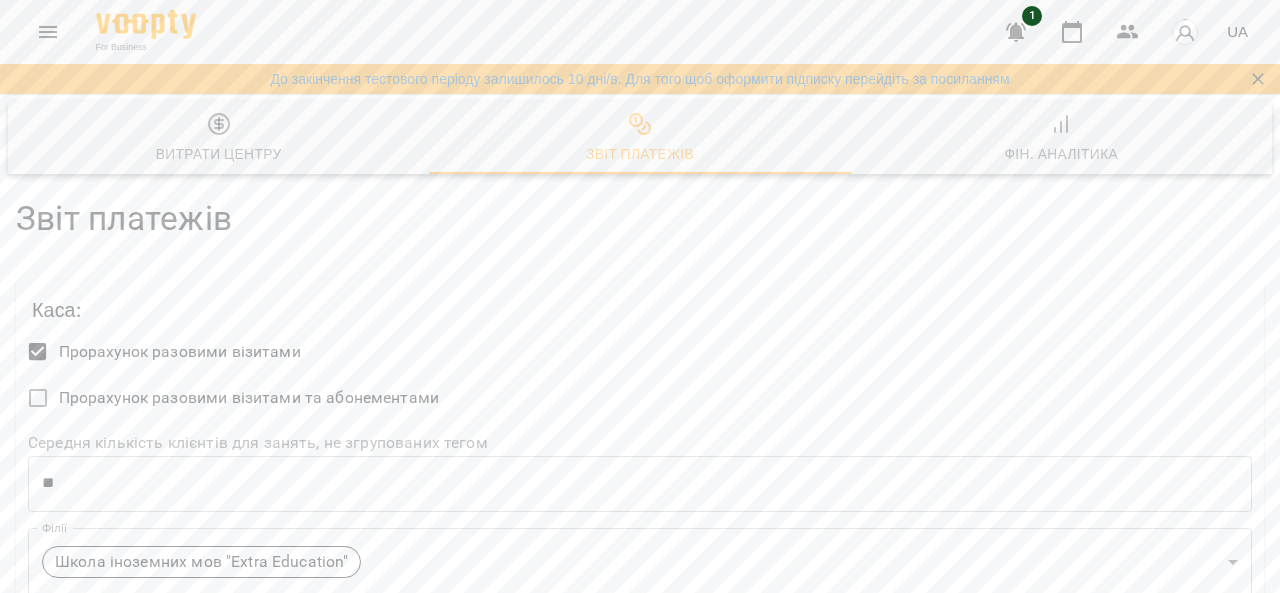 scroll, scrollTop: 0, scrollLeft: 0, axis: both 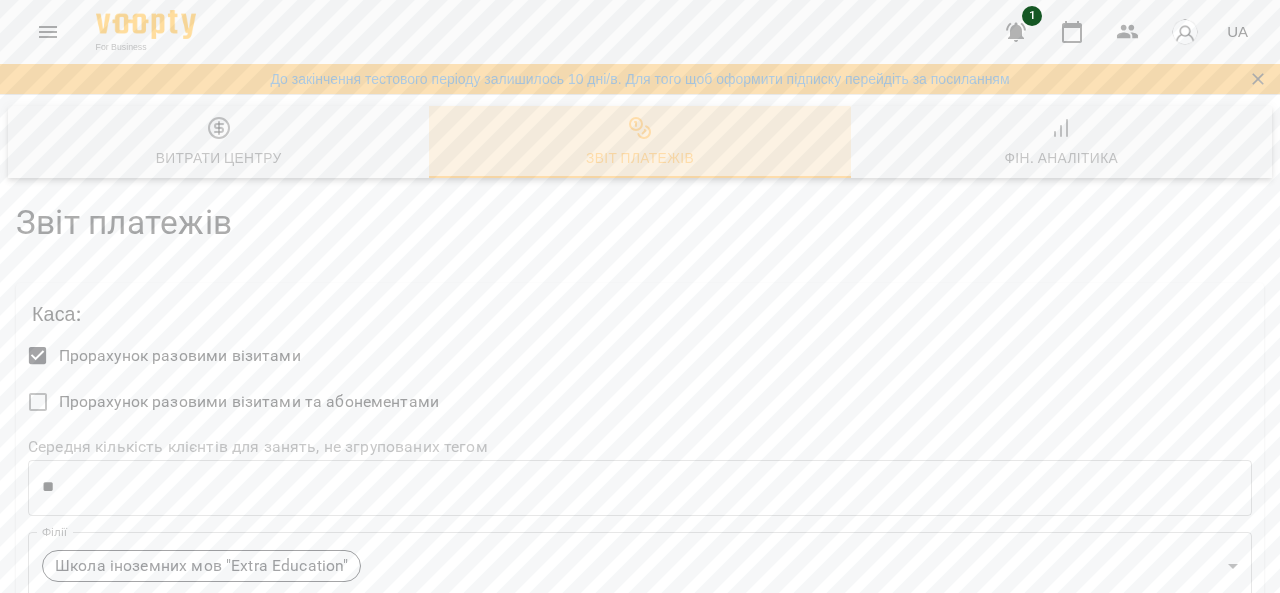 click on "Звіт платежів" at bounding box center [640, 158] 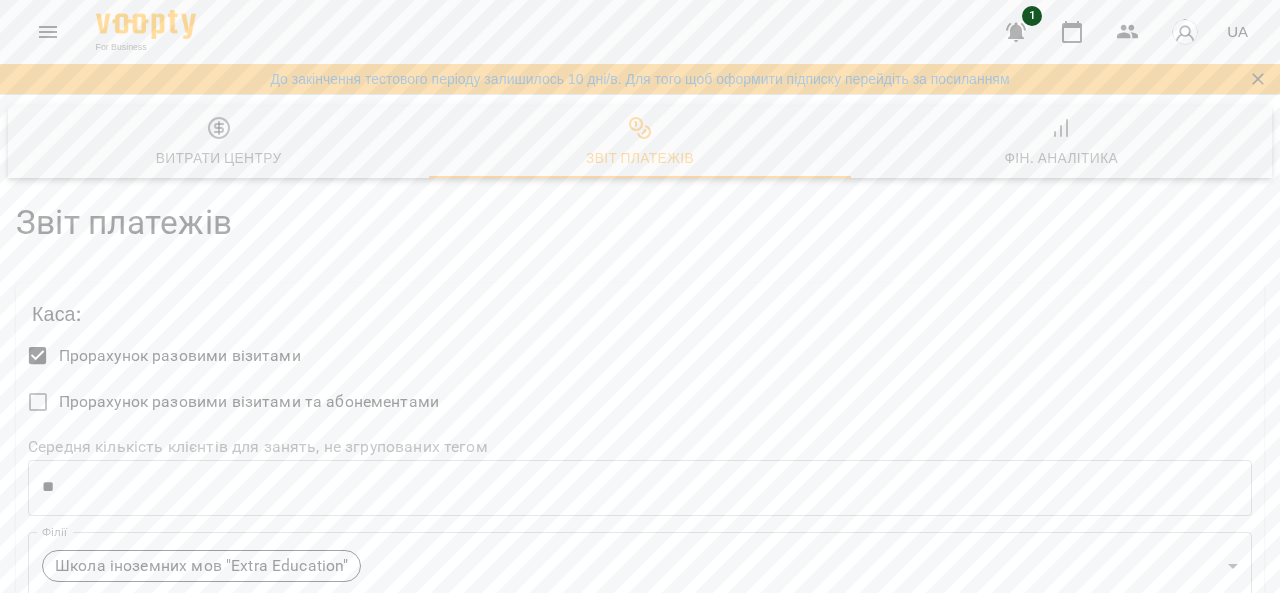 click on "Фін. Аналітика" at bounding box center [1061, 143] 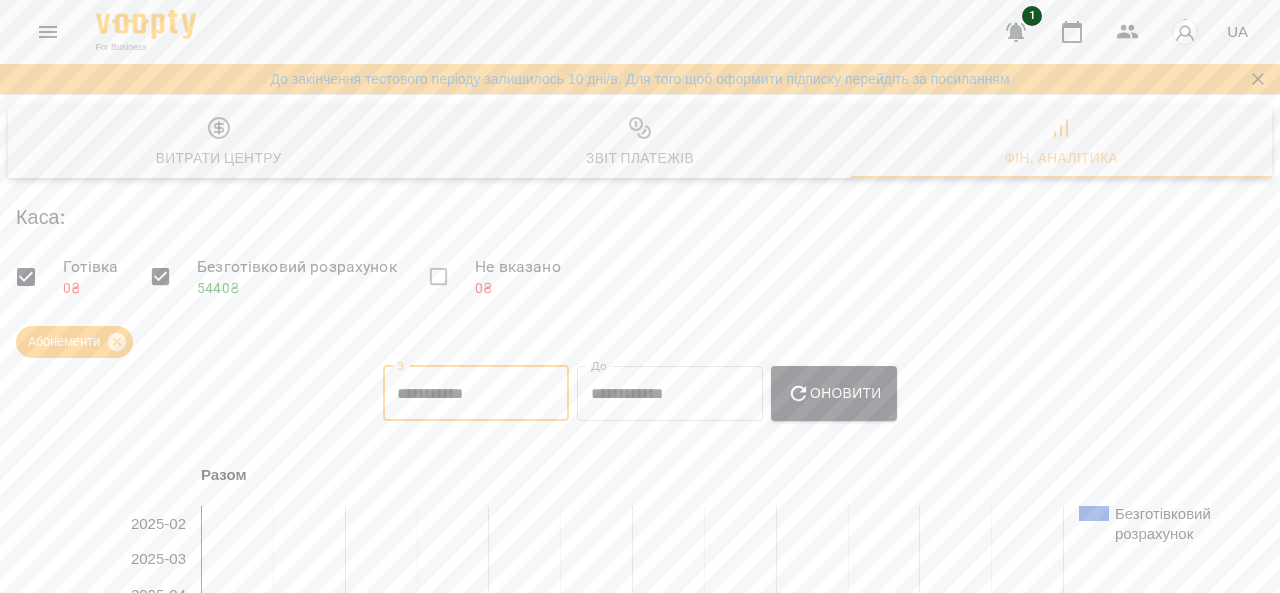 click on "**********" at bounding box center [476, 394] 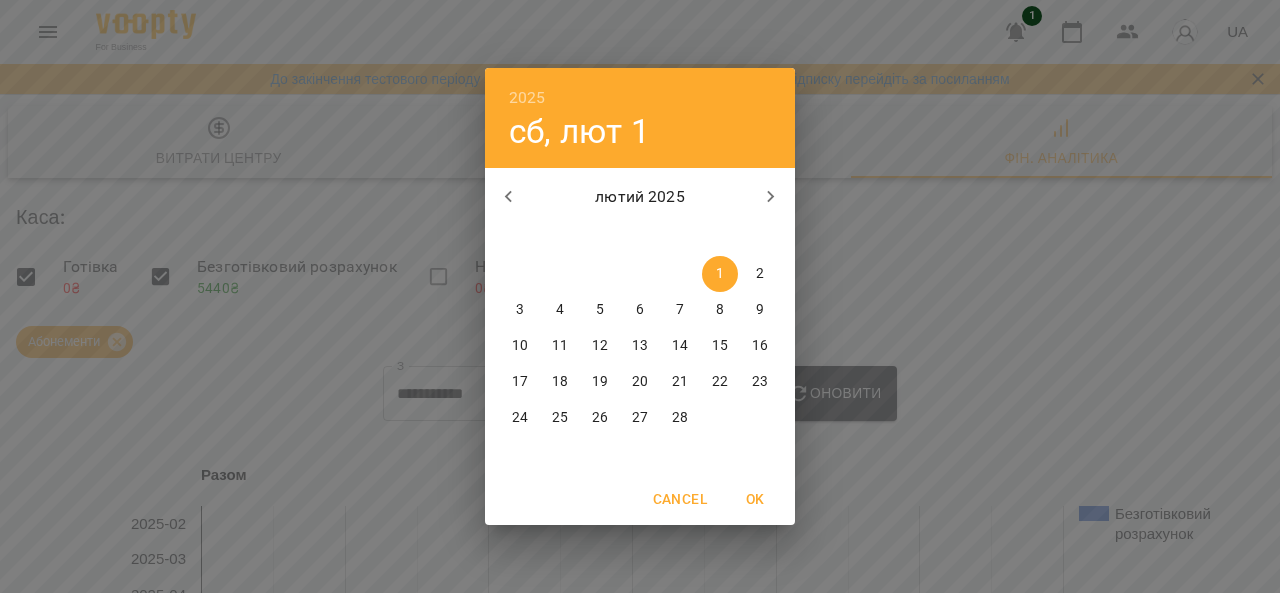 click on "17 18 19 20 21 22 23" at bounding box center [640, 382] 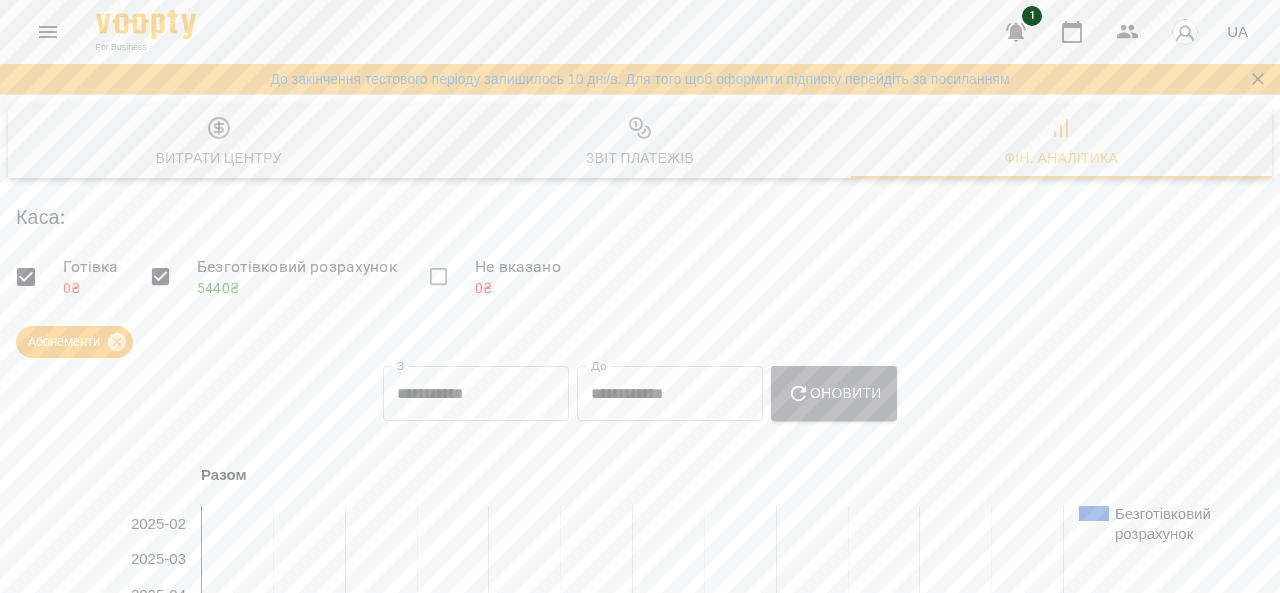 click 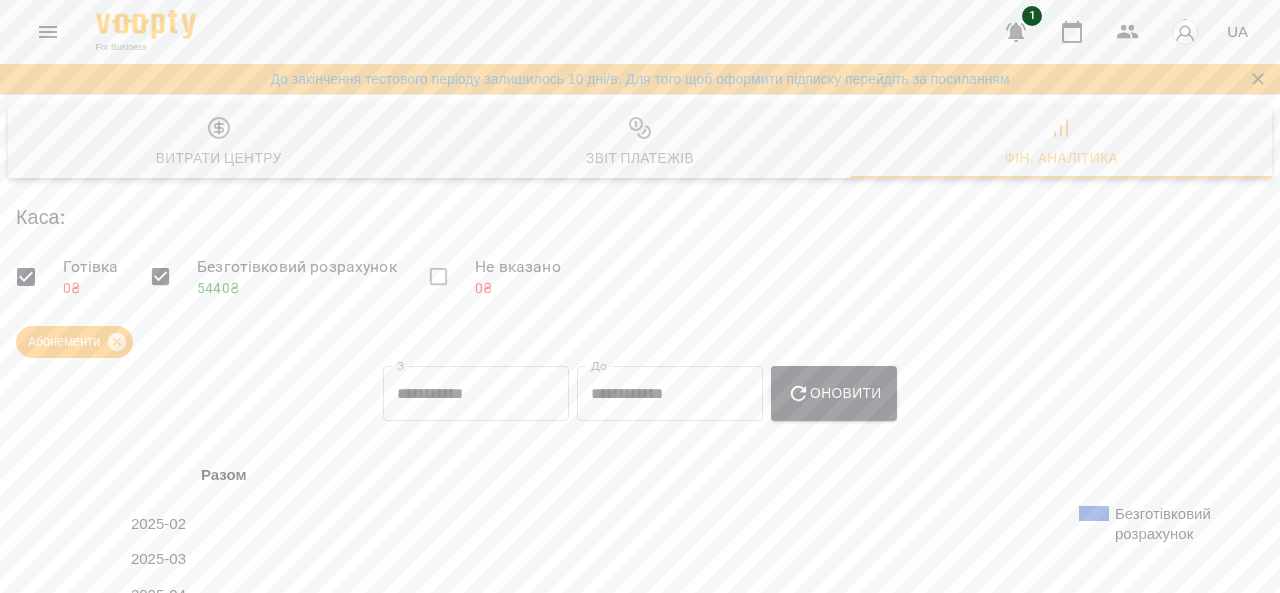 scroll, scrollTop: 500, scrollLeft: 0, axis: vertical 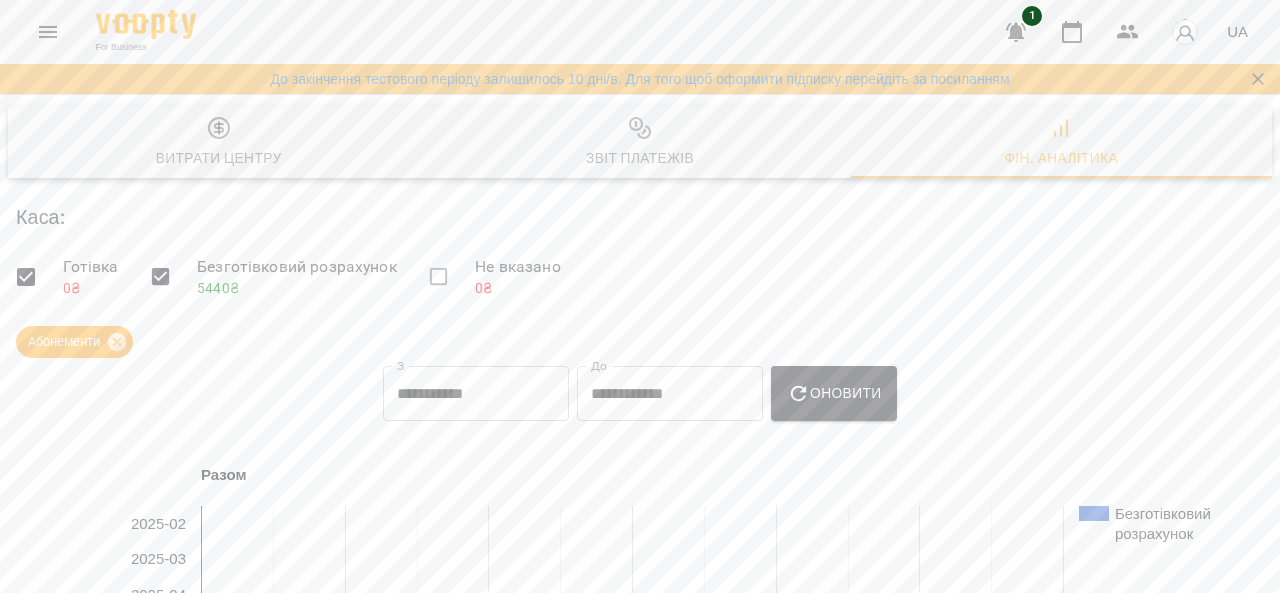 click 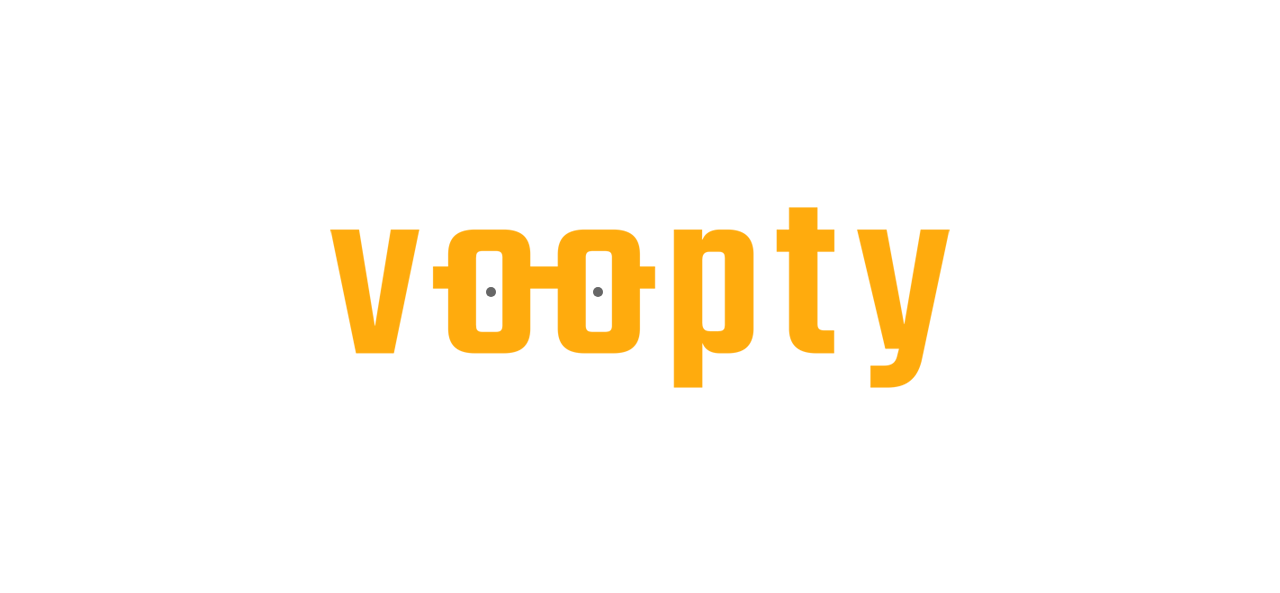 scroll, scrollTop: 0, scrollLeft: 0, axis: both 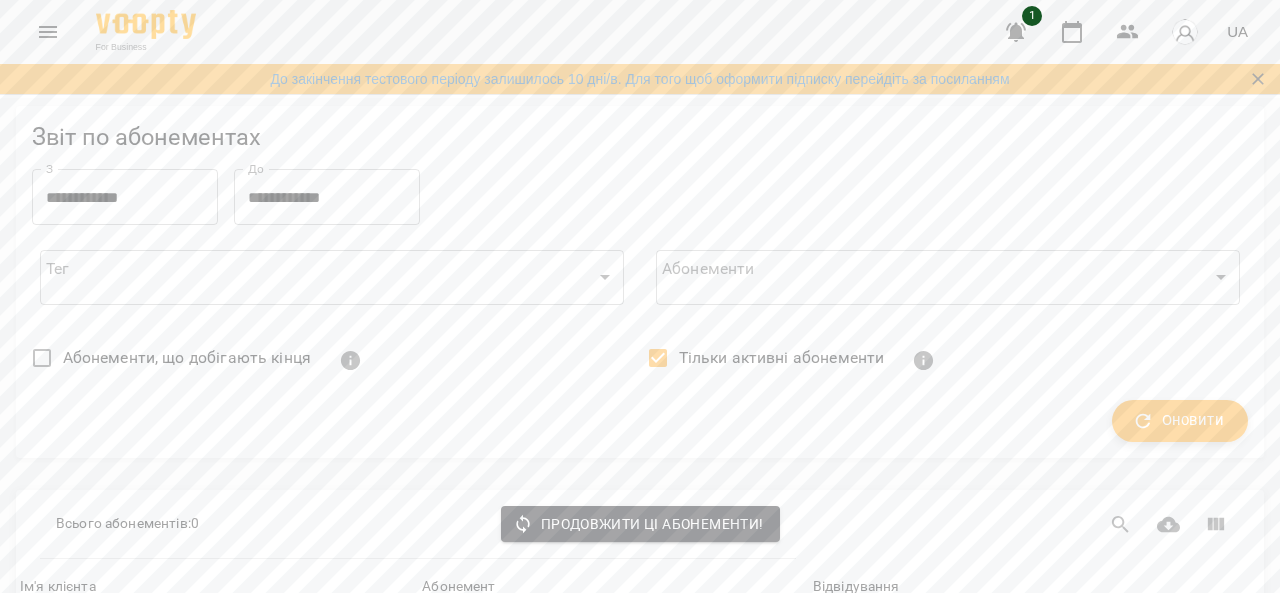 click 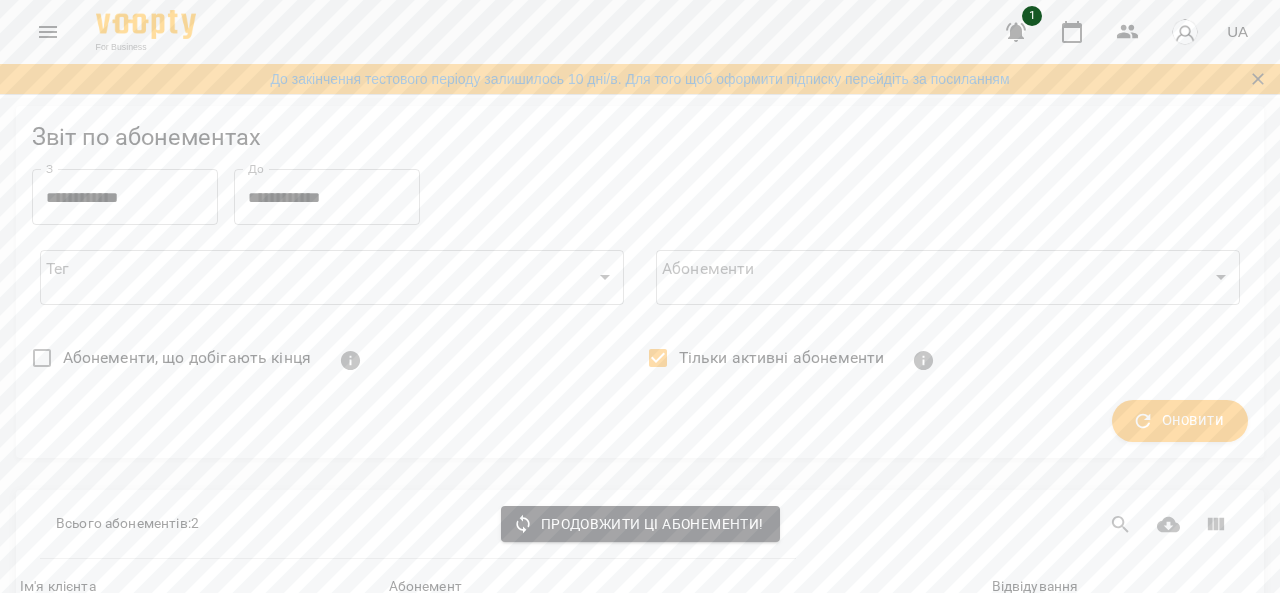 scroll, scrollTop: 48, scrollLeft: 0, axis: vertical 